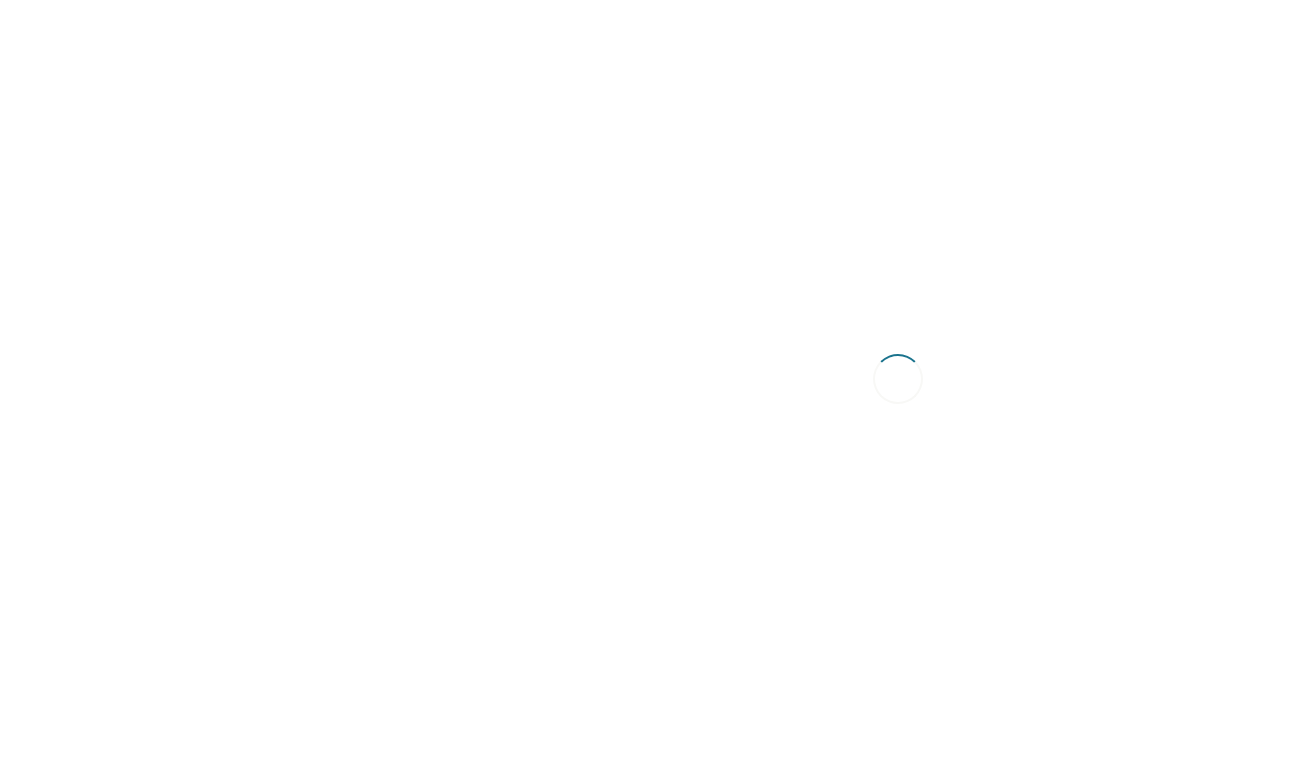 scroll, scrollTop: 0, scrollLeft: 0, axis: both 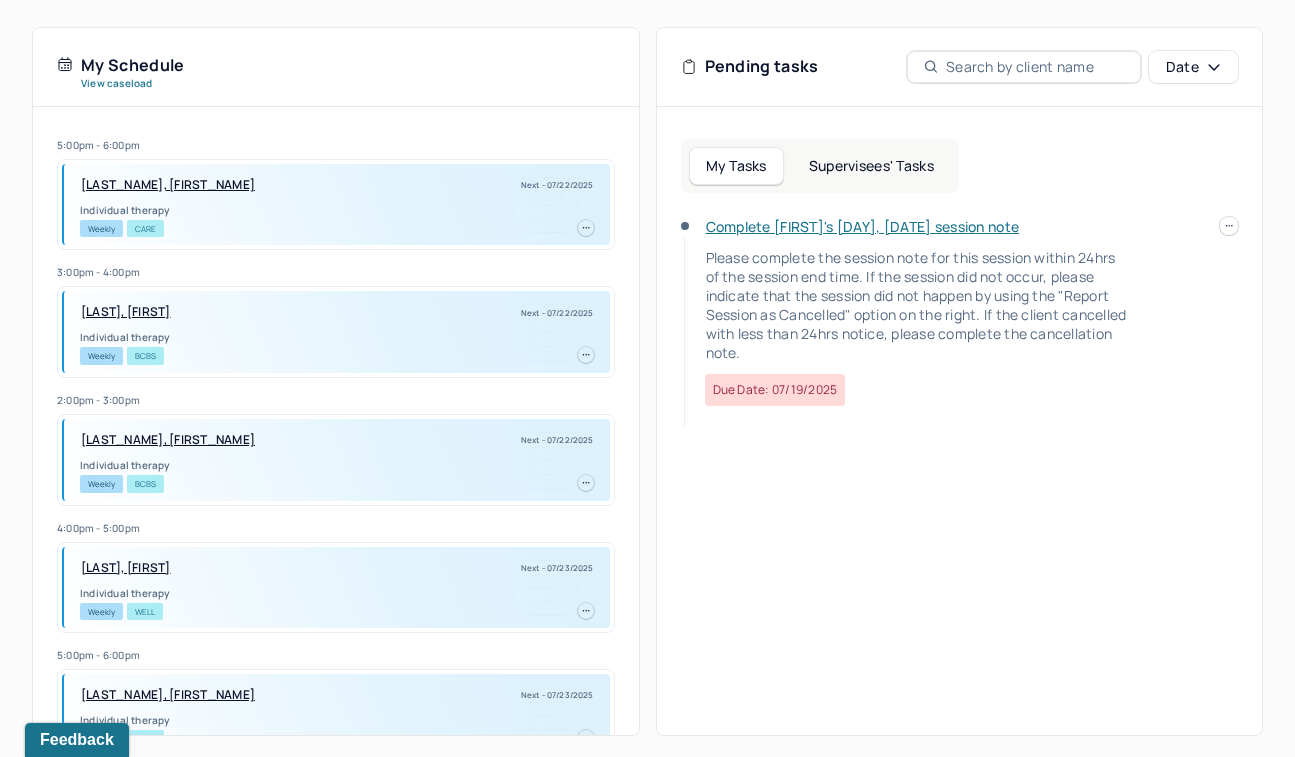 click on "Complete [FIRST]'s [DAY], [DATE] session note" at bounding box center (863, 226) 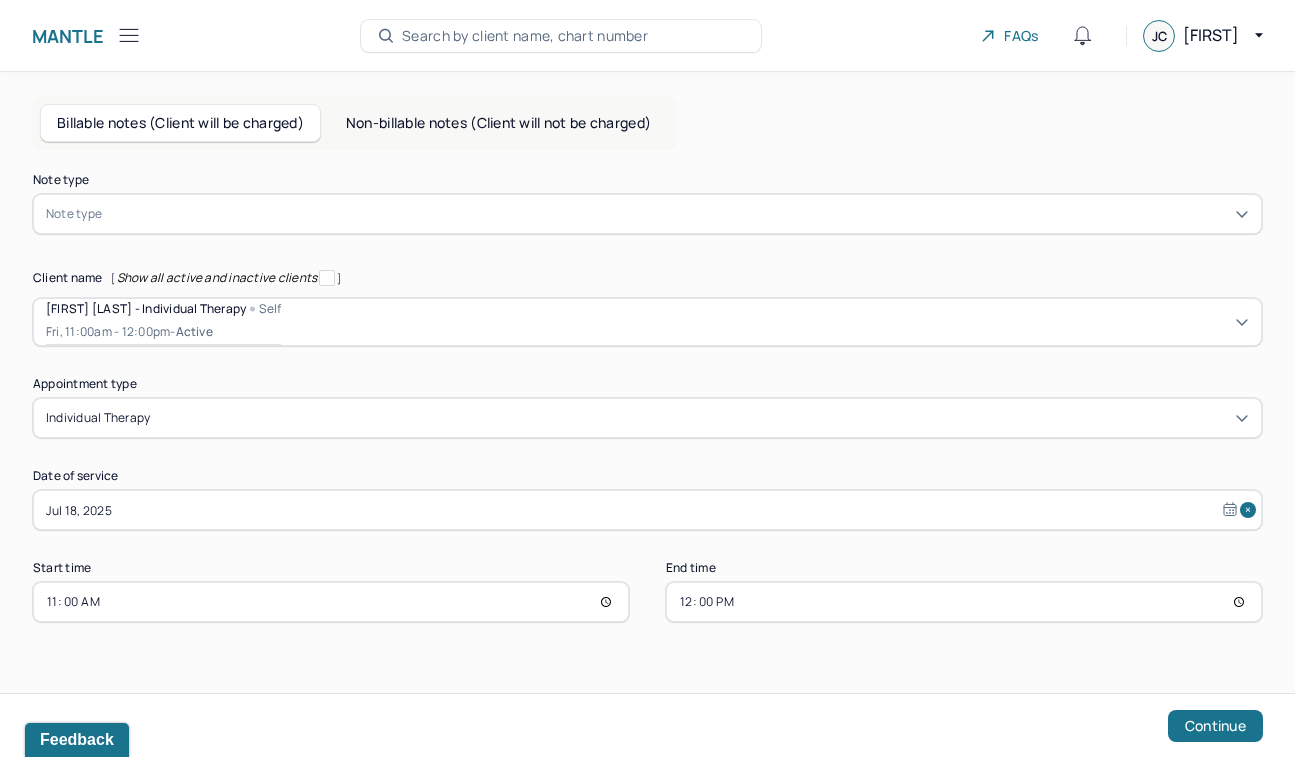 click at bounding box center [677, 214] 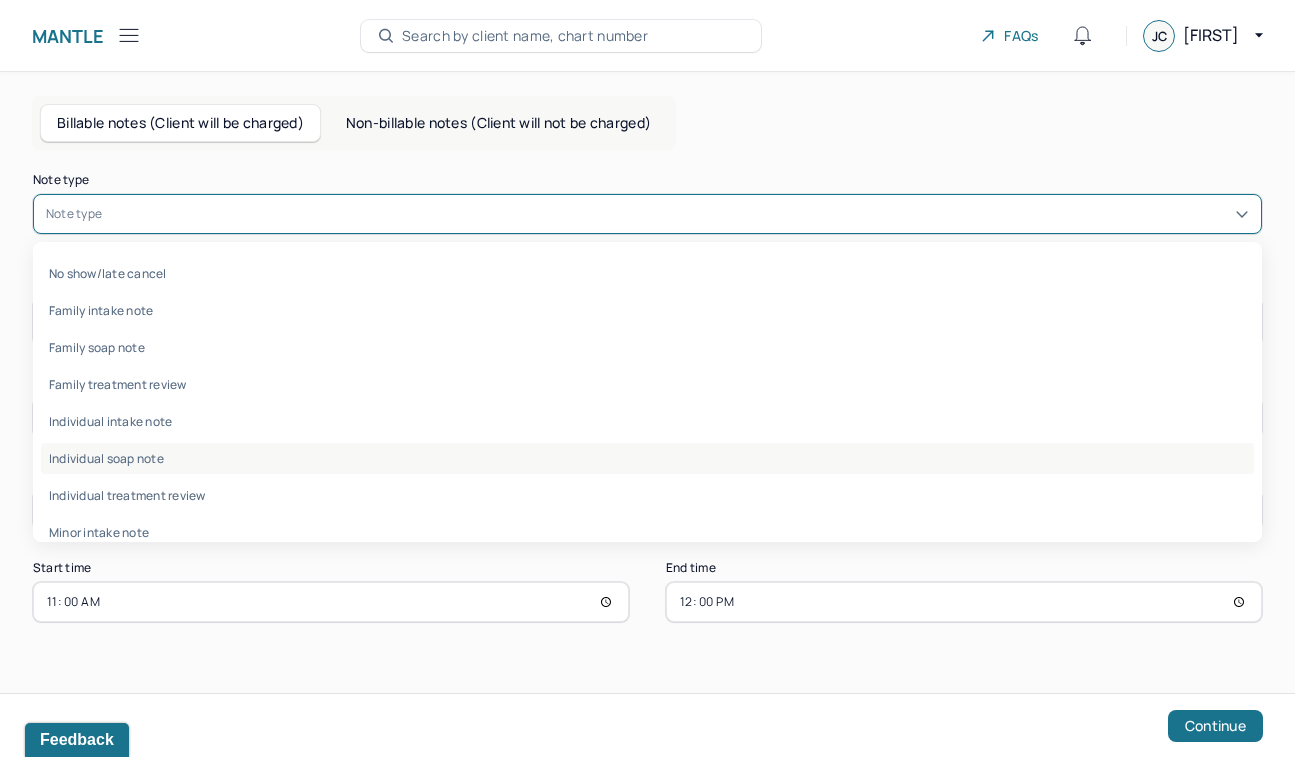 click on "Individual soap note" at bounding box center [647, 458] 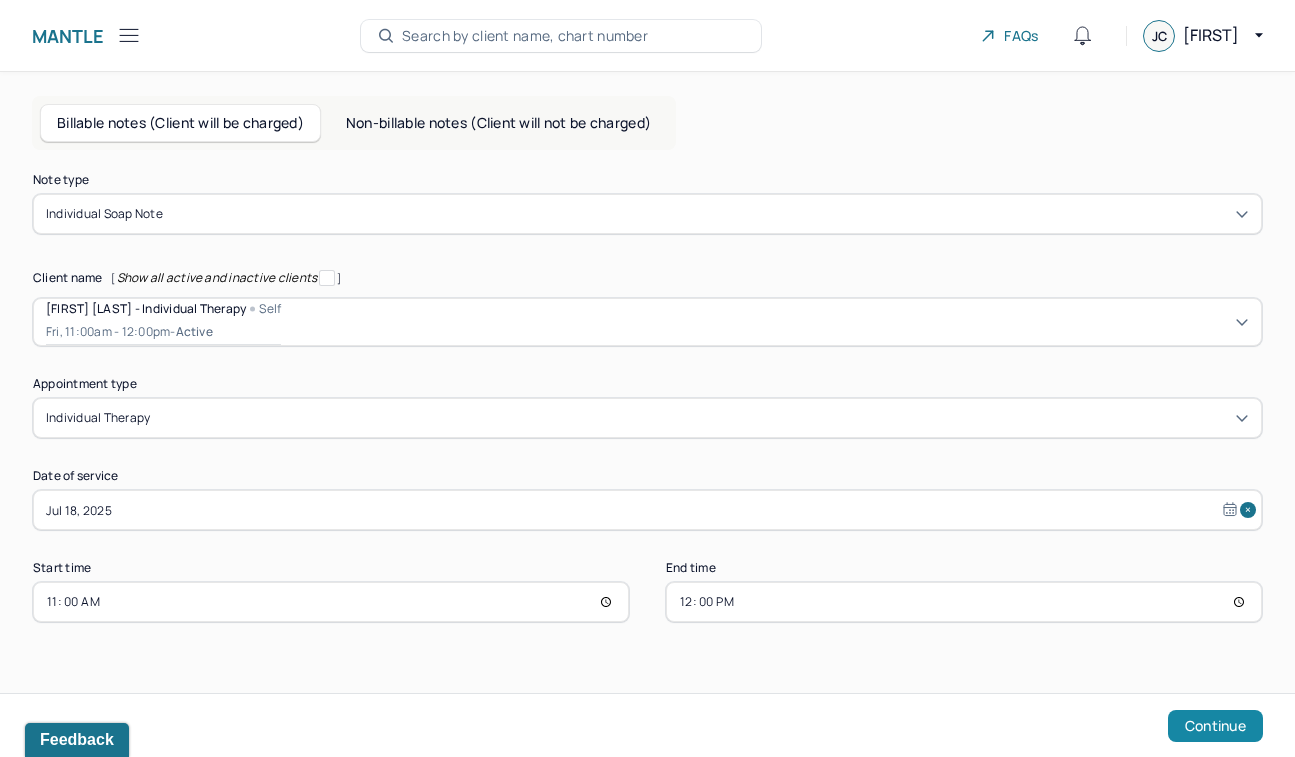 click on "Continue" at bounding box center (1215, 726) 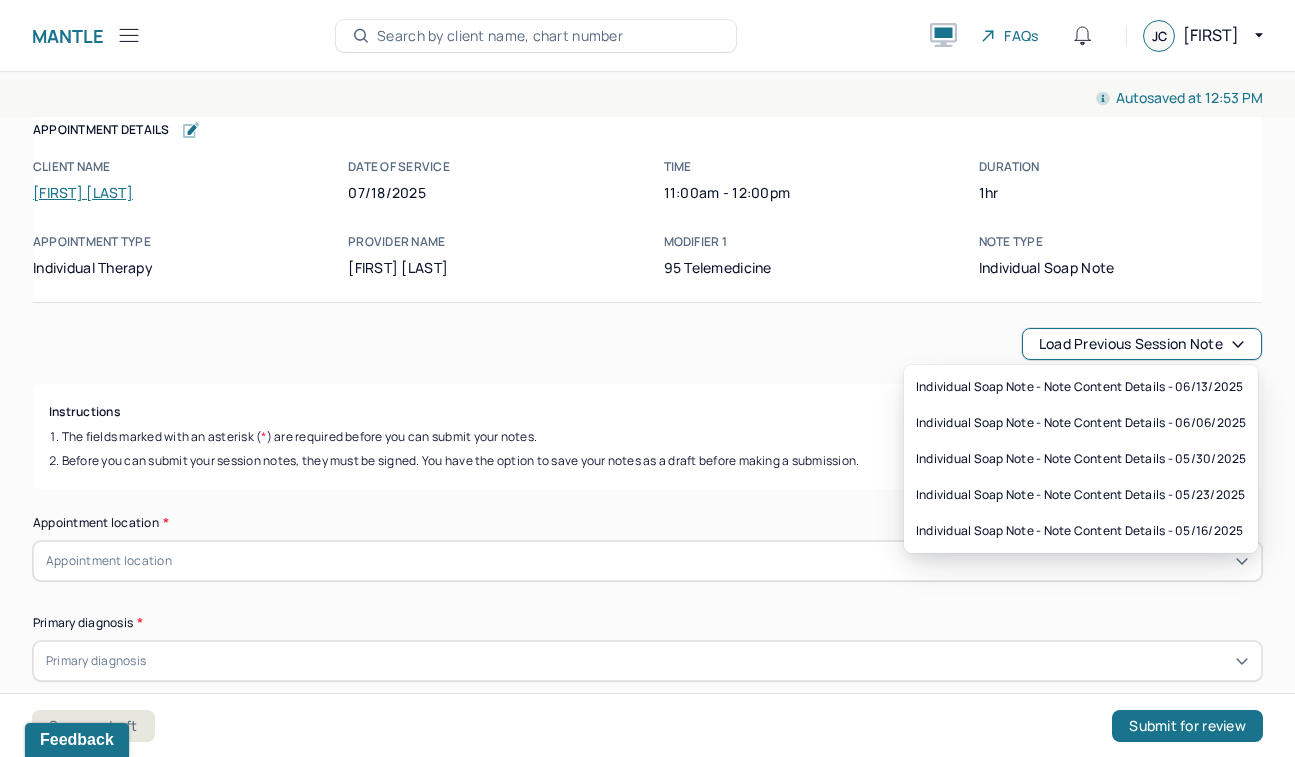 click on "Load previous session note" at bounding box center [1142, 344] 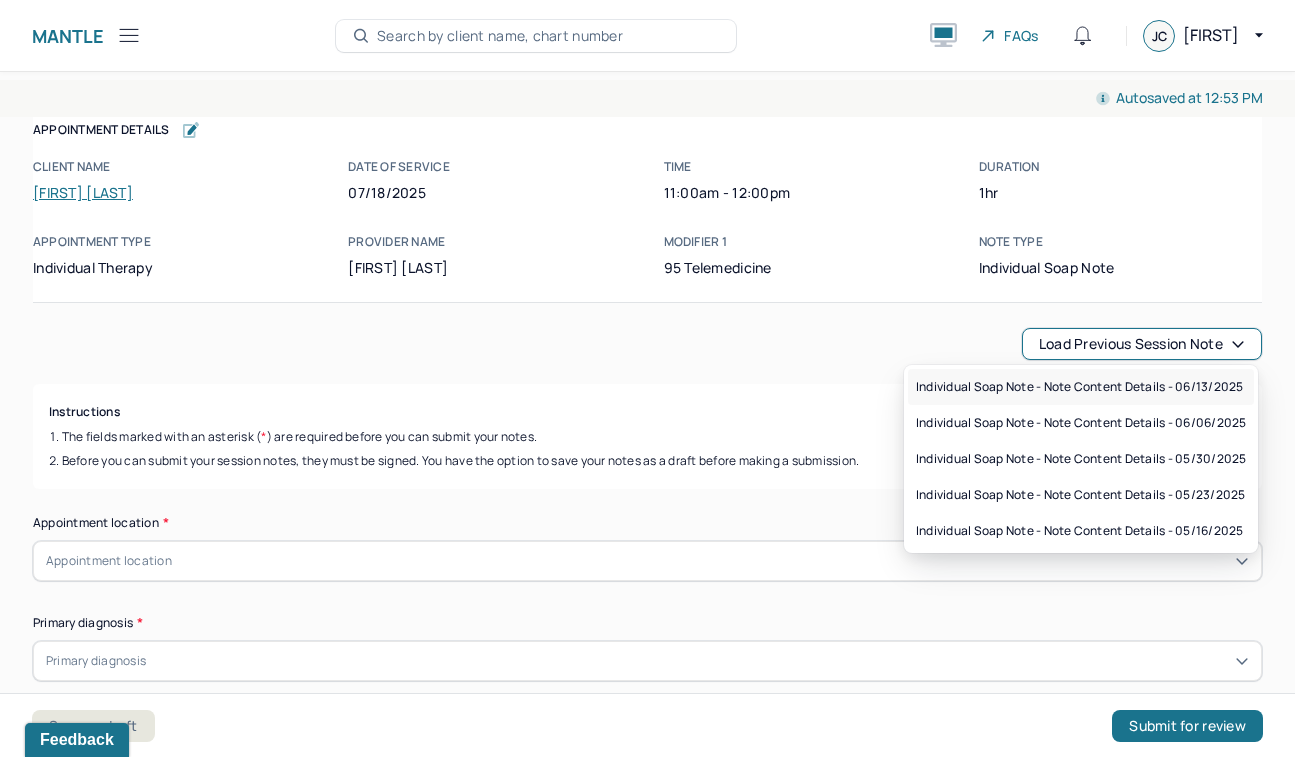 click on "Individual soap note   - Note content Details -   [DATE]" at bounding box center [1079, 387] 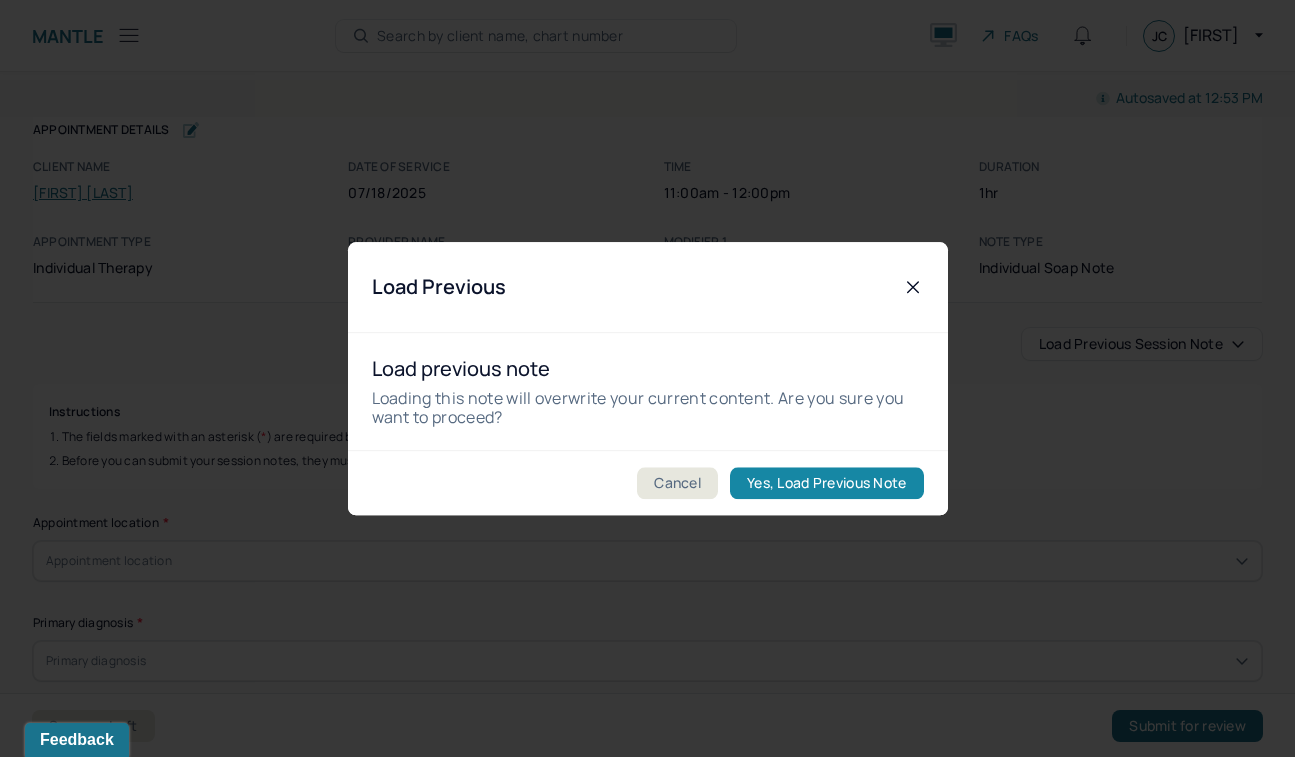 click on "Yes, Load Previous Note" at bounding box center (826, 483) 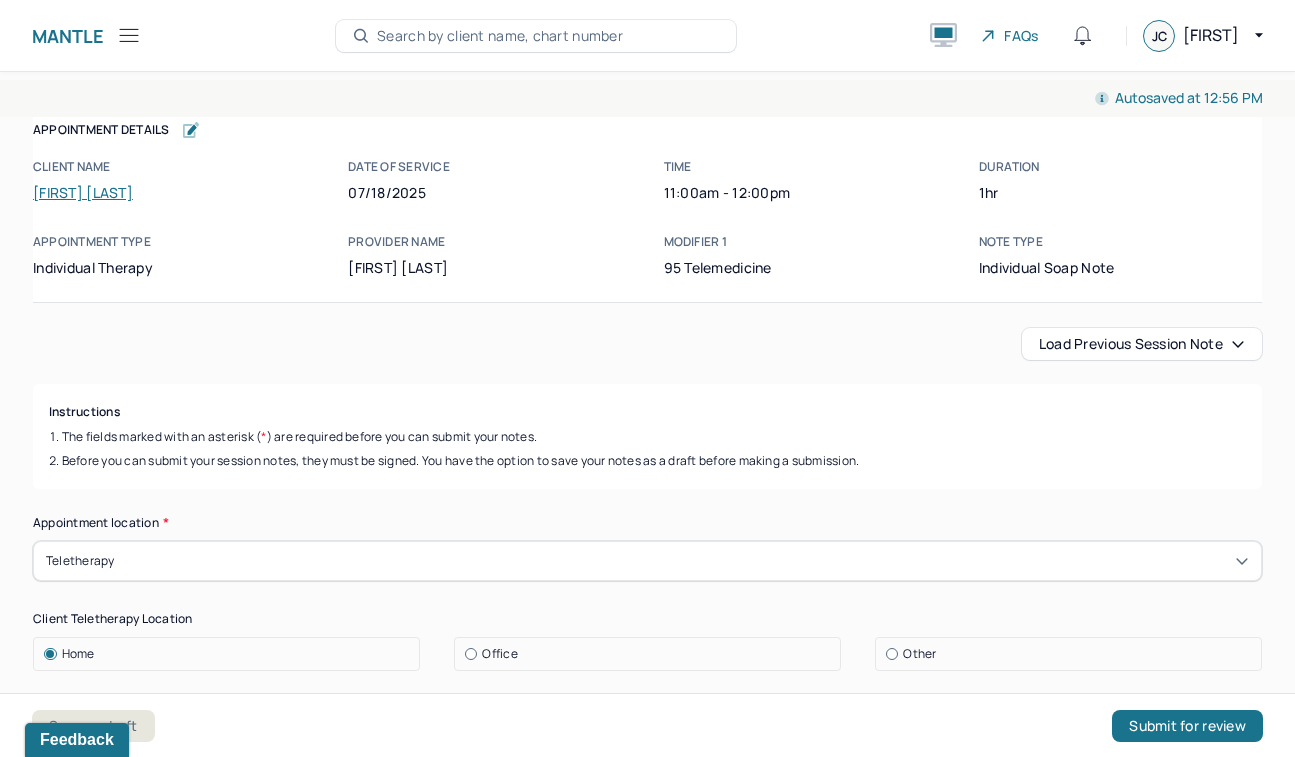 click on "Load previous session note   Instructions The fields marked with an asterisk ( * ) are required before you can submit your notes. Before you can submit your session notes, they must be signed. You have the option to save your notes as a draft before making a submission. Appointment location * Teletherapy Client Teletherapy Location Home Office Other Provider Teletherapy Location Home Office Other Consent was received for the teletherapy session The teletherapy session was conducted via video Primary diagnosis * F41.1 GENERALIZED ANXIETY DISORDER Secondary diagnosis (optional) F43.10 POSTTRAUMATIC STRESS DISORDER Tertiary diagnosis (optional) Tertiary diagnosis Emotional / Behavioural symptoms demonstrated * The client is experiencing sleep-deprivation, stress and uncertainty. Causing * Maladaptive Functioning Intention for Session * Facilitate coping mechanisms Session Note Subjective Objective How did they present themselves? Was there nervous talking or lack of eye contact? Assessment Trauma-focused CBT *" at bounding box center [647, 2468] 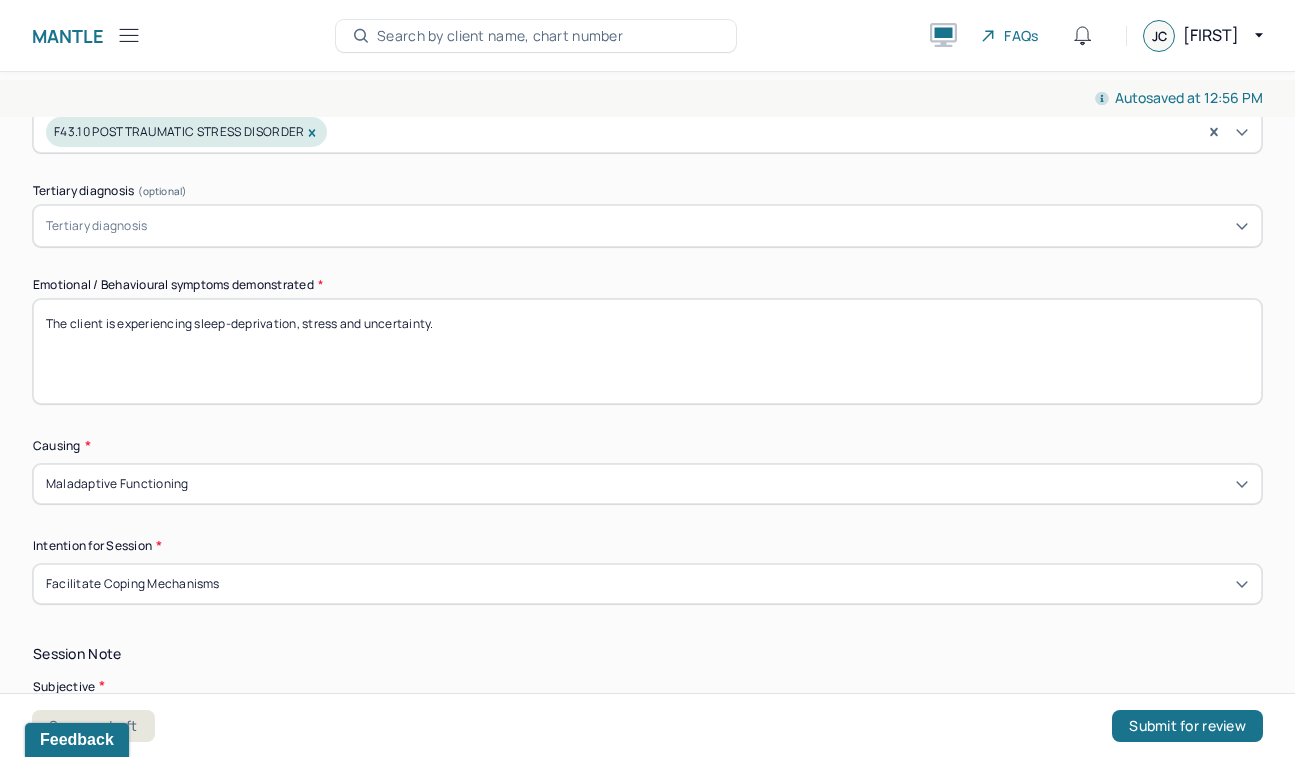 scroll, scrollTop: 880, scrollLeft: 0, axis: vertical 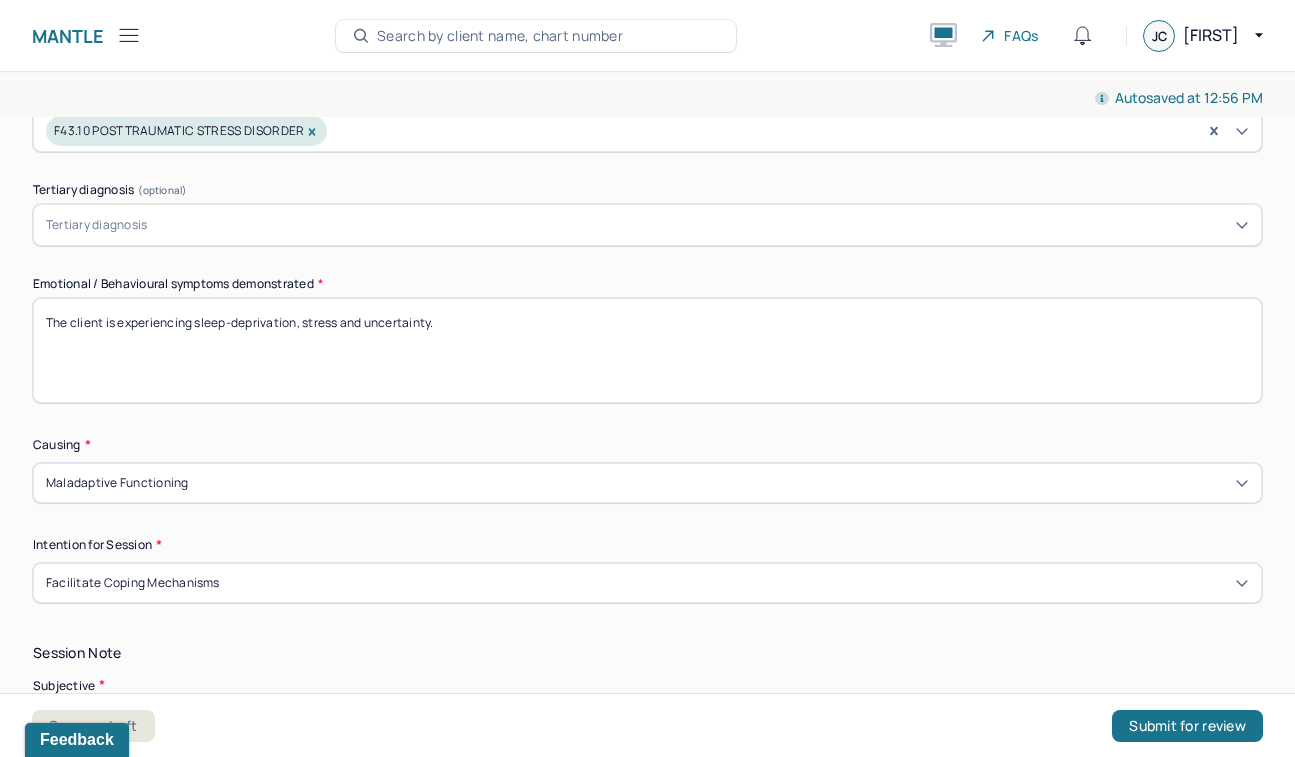 drag, startPoint x: 430, startPoint y: 317, endPoint x: 200, endPoint y: 312, distance: 230.05434 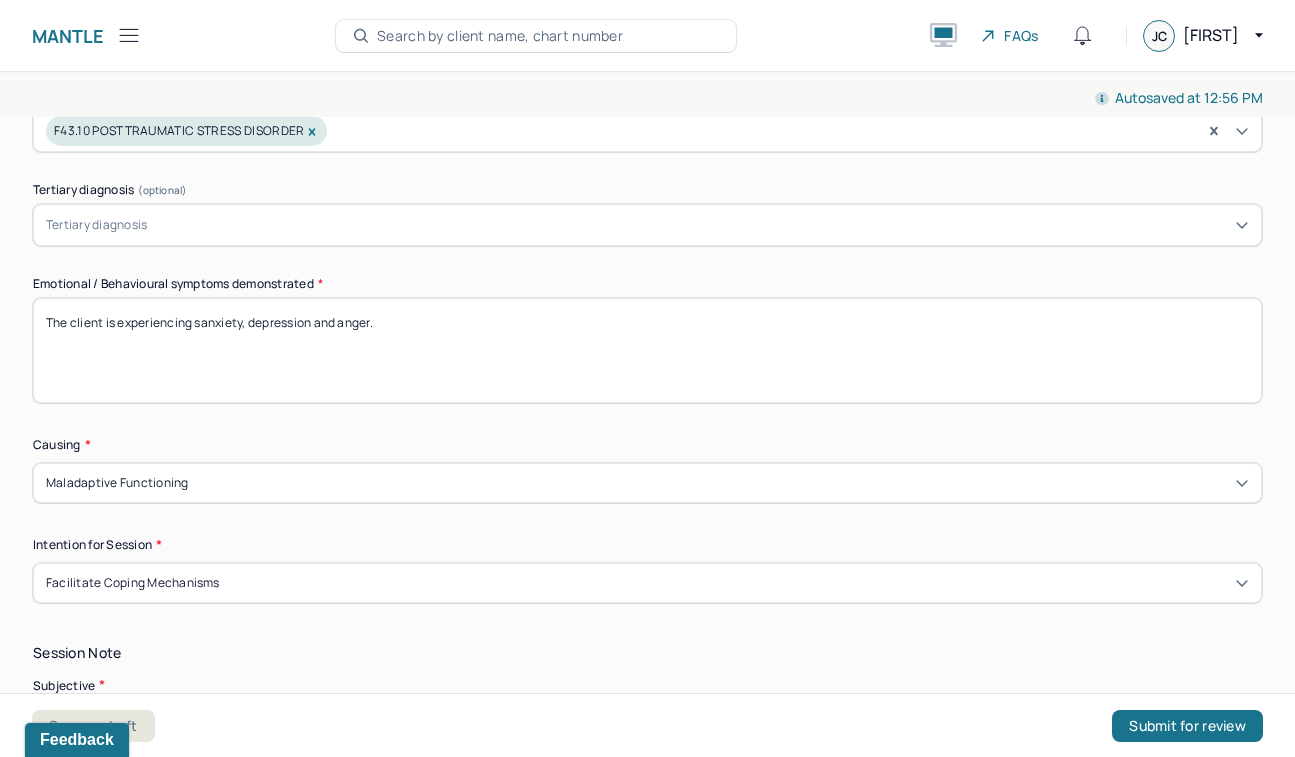 click on "The client is experiencing sanxiety, depression and anger.." at bounding box center [647, 350] 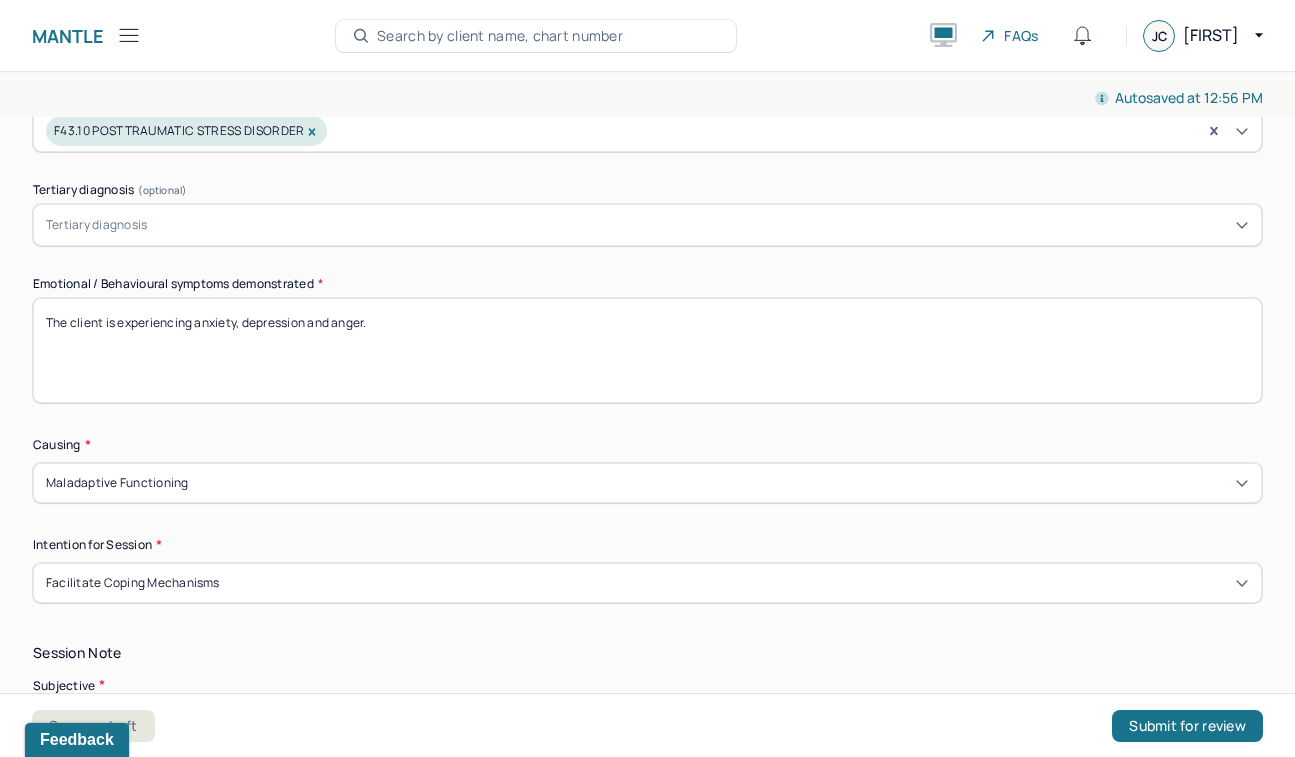type on "The client is experiencing anxiety, depression and anger." 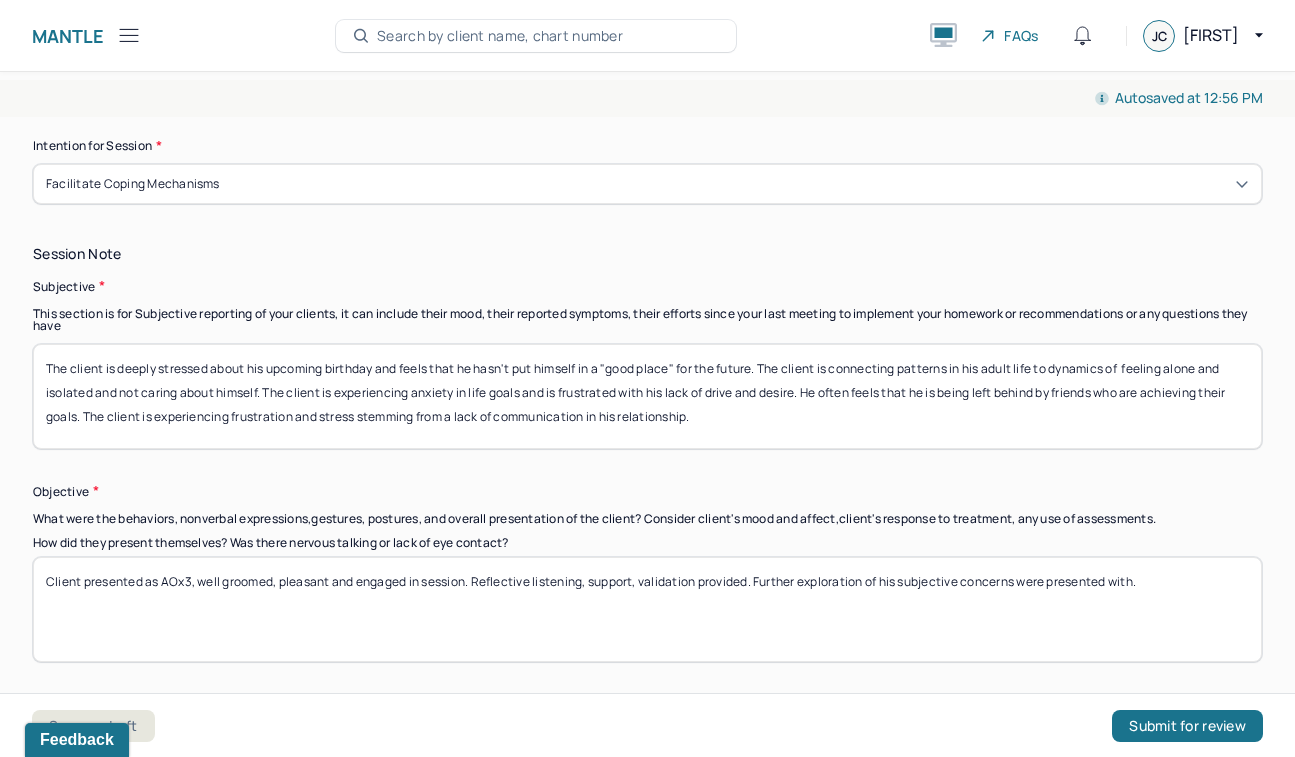 scroll, scrollTop: 1302, scrollLeft: 0, axis: vertical 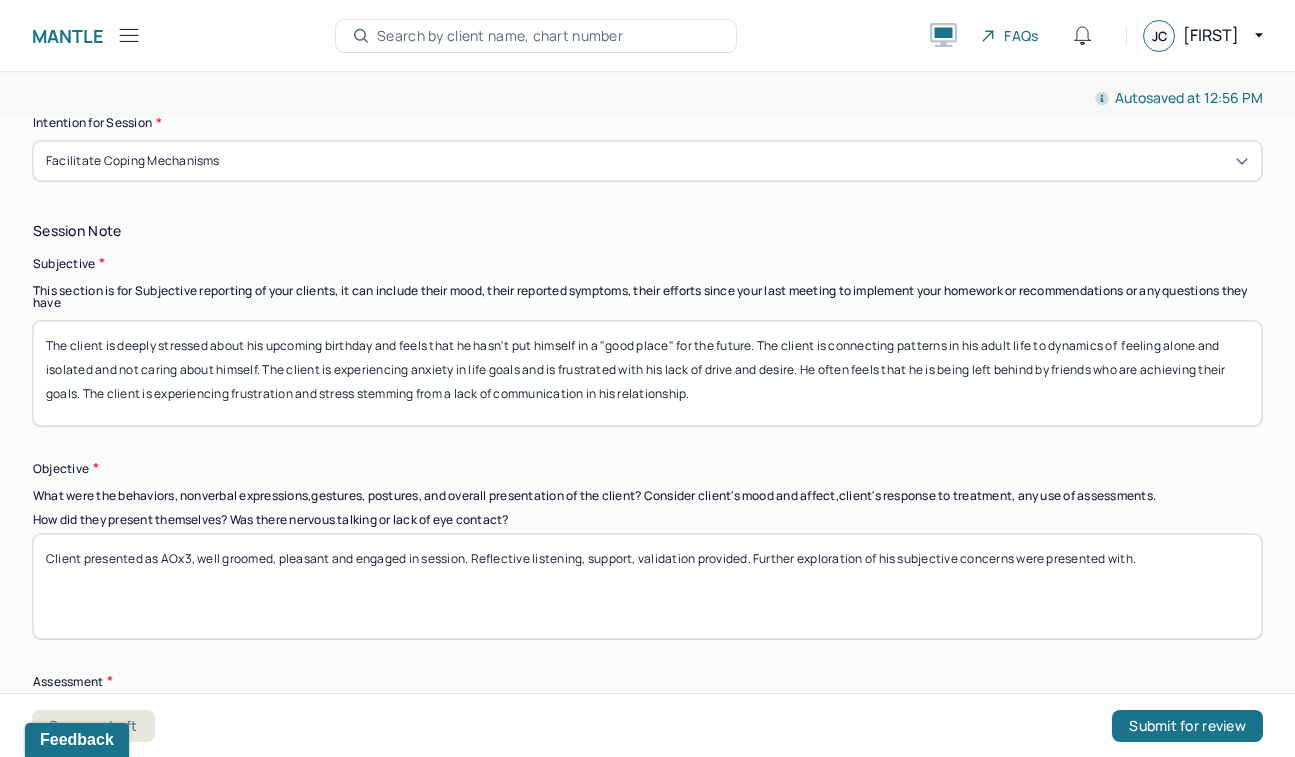 click on "Session Note Subjective This section is for Subjective reporting of your clients, it can include their mood, their reported symptoms, their efforts since your last meeting to implement your homework or recommendations or any questions they have The client is deeply stressed about his upcoming birthday and feels that he hasn't put himself in a "good place" for the future. The client is connecting patterns in his adult life to dynamics of  feeling alone and isolated and not caring about himself. The client is experiencing anxiety in life goals and is frustrated with his lack of drive and desire. He often feels that he is being left behind by friends who are achieving their goals. The client is experiencing frustration and stress stemming from a lack of communication in his relationship. Objective What were the behaviors, nonverbal expressions,gestures, postures, and overall presentation of the client? Consider client's mood and affect,client's response to treatment, any use of assessments. Assessment" at bounding box center [647, 538] 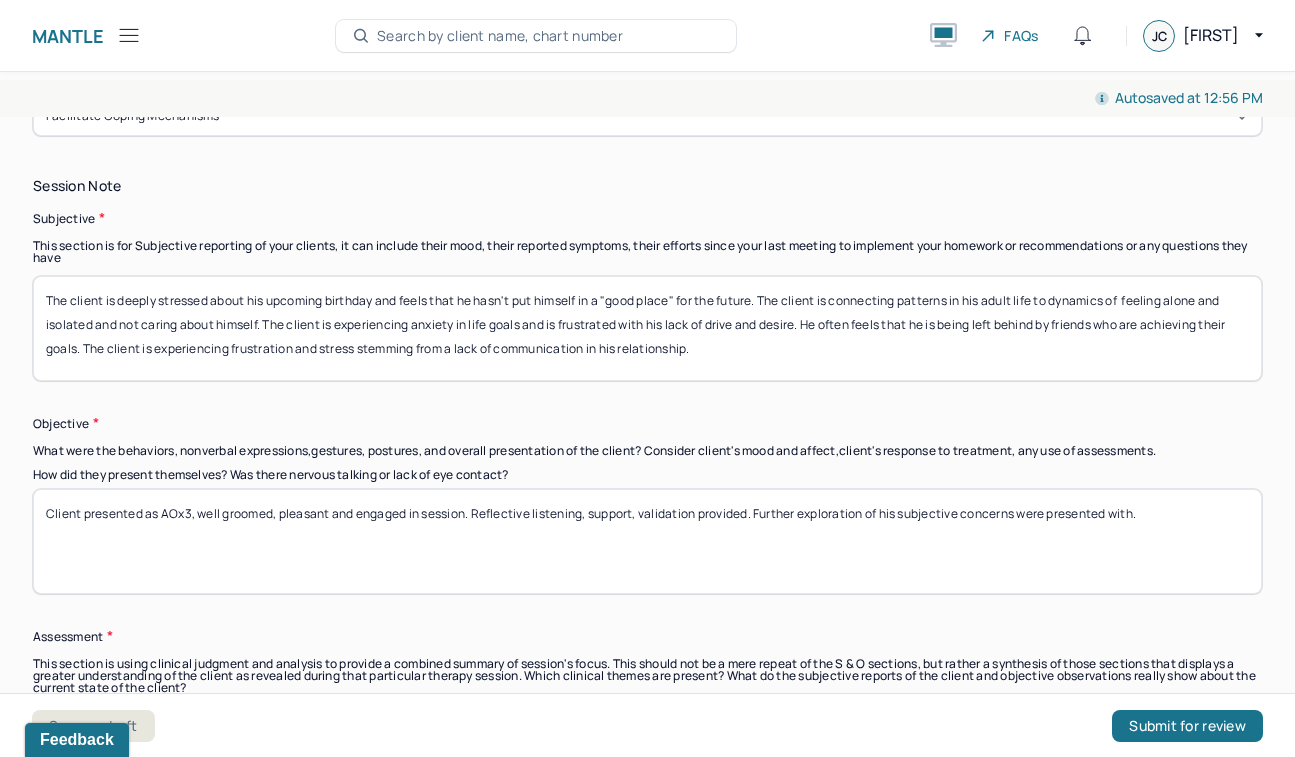 scroll, scrollTop: 1412, scrollLeft: 0, axis: vertical 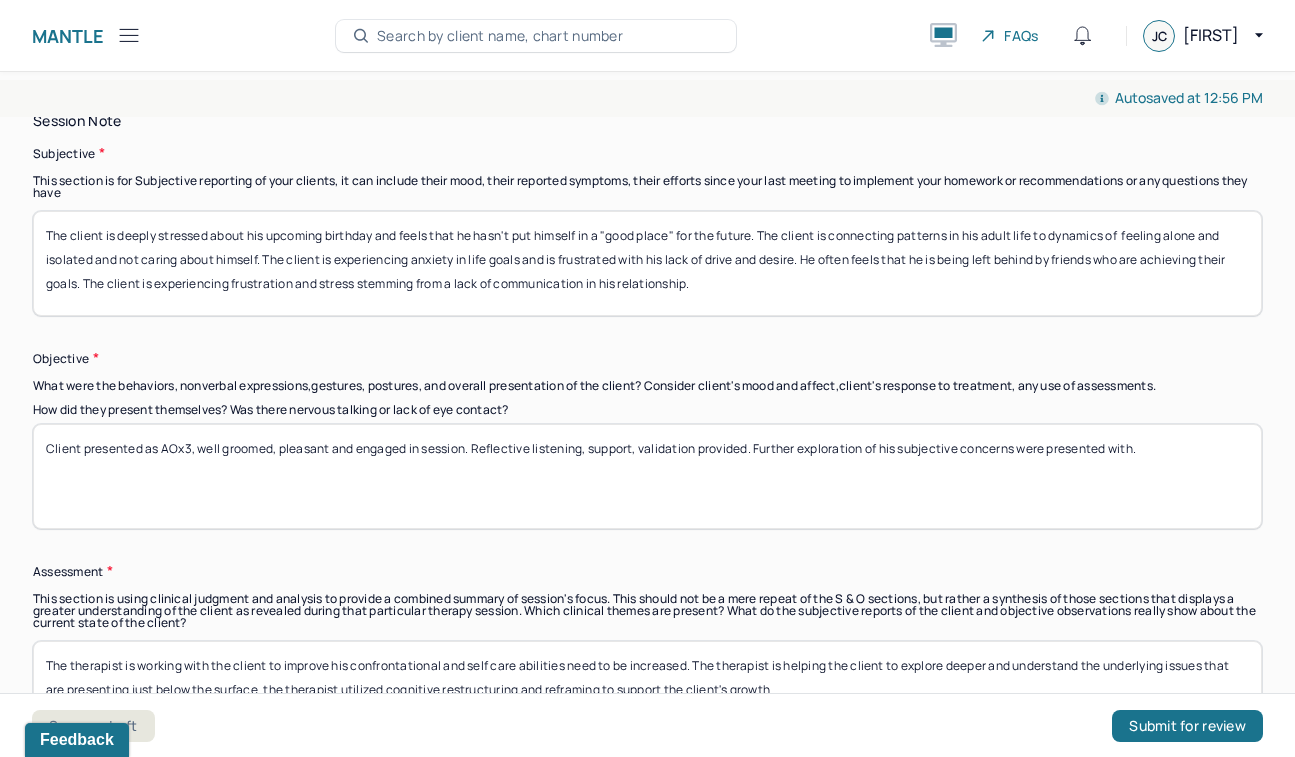 drag, startPoint x: 699, startPoint y: 283, endPoint x: 120, endPoint y: 223, distance: 582.1005 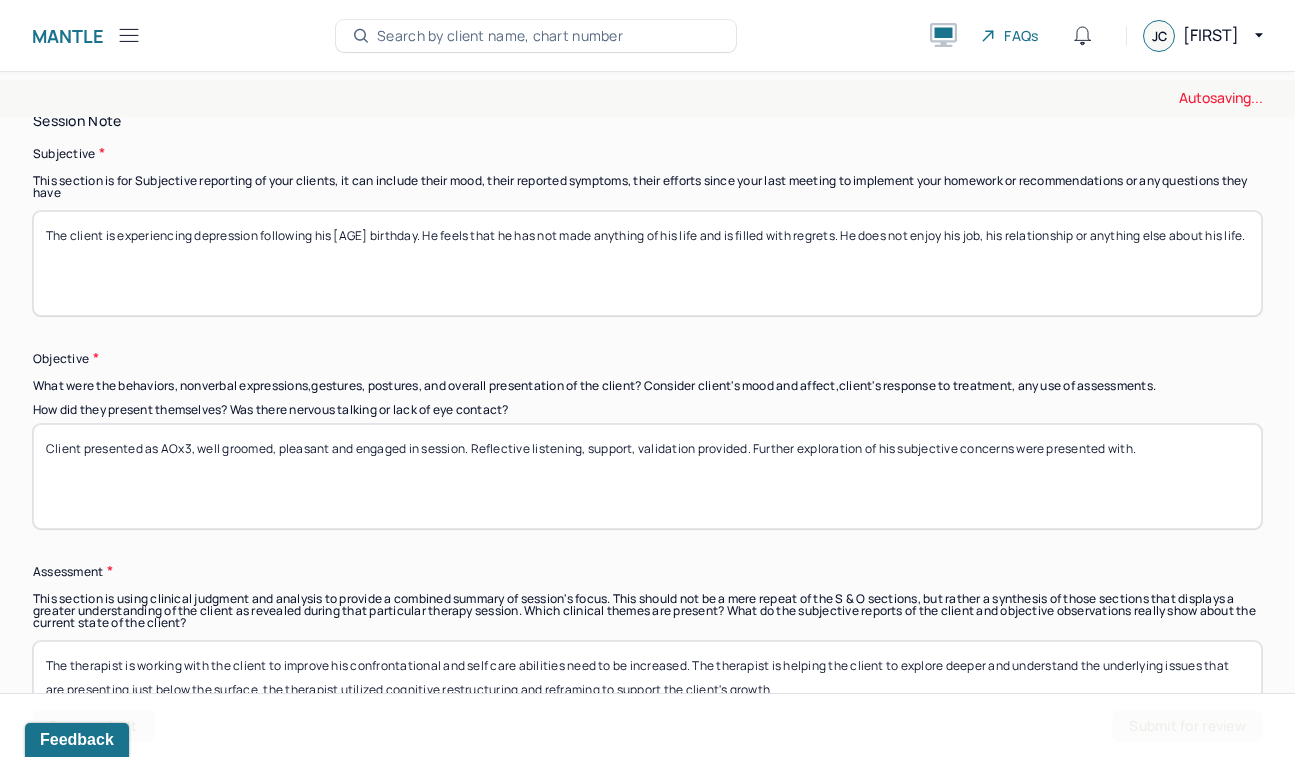 type on "The client is experiencing depression following his [AGE] birthday. He feels that he has not made anything of his life and is filled with regrets. He does not enjoy his job, his relationship or anything else about his life." 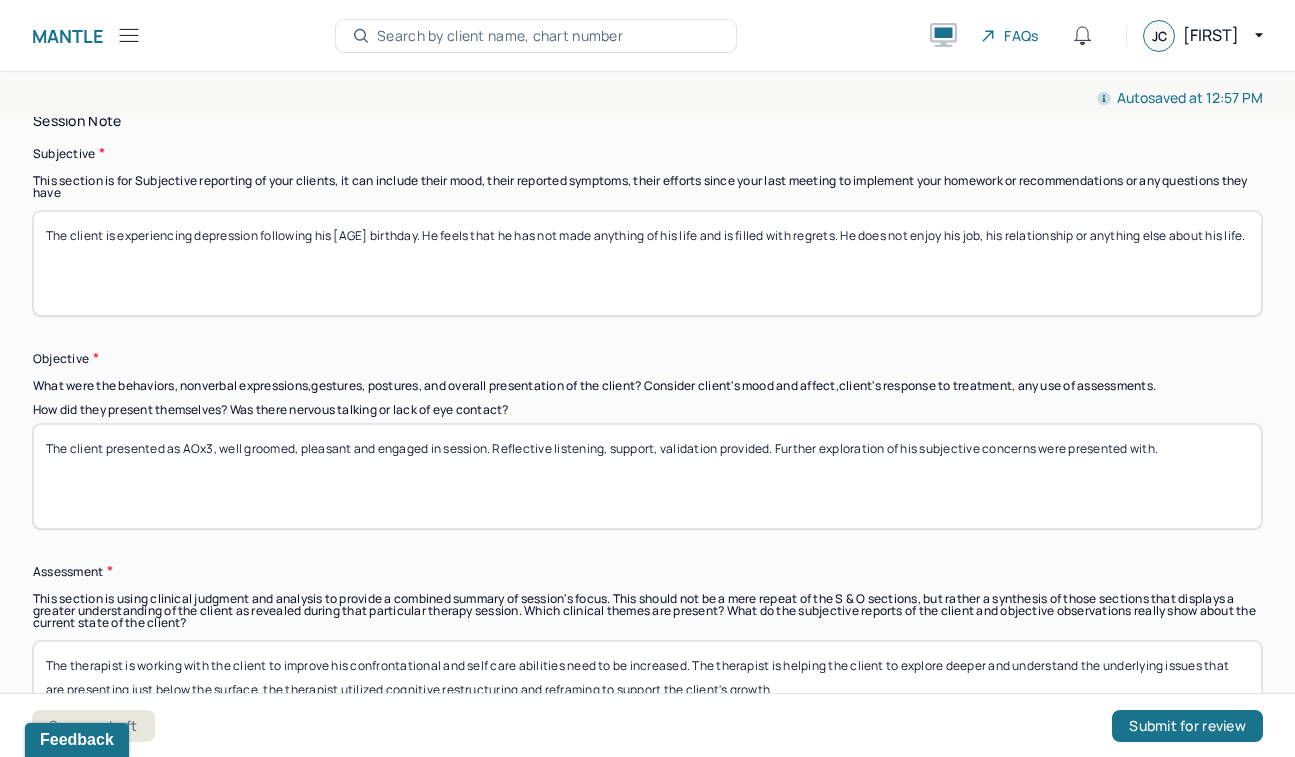 click on "The client presented as AOx3, well groomed, pleasant and engaged in session. Reflective listening, support, validation provided. Further exploration of his subjective concerns were presented with." at bounding box center [647, 476] 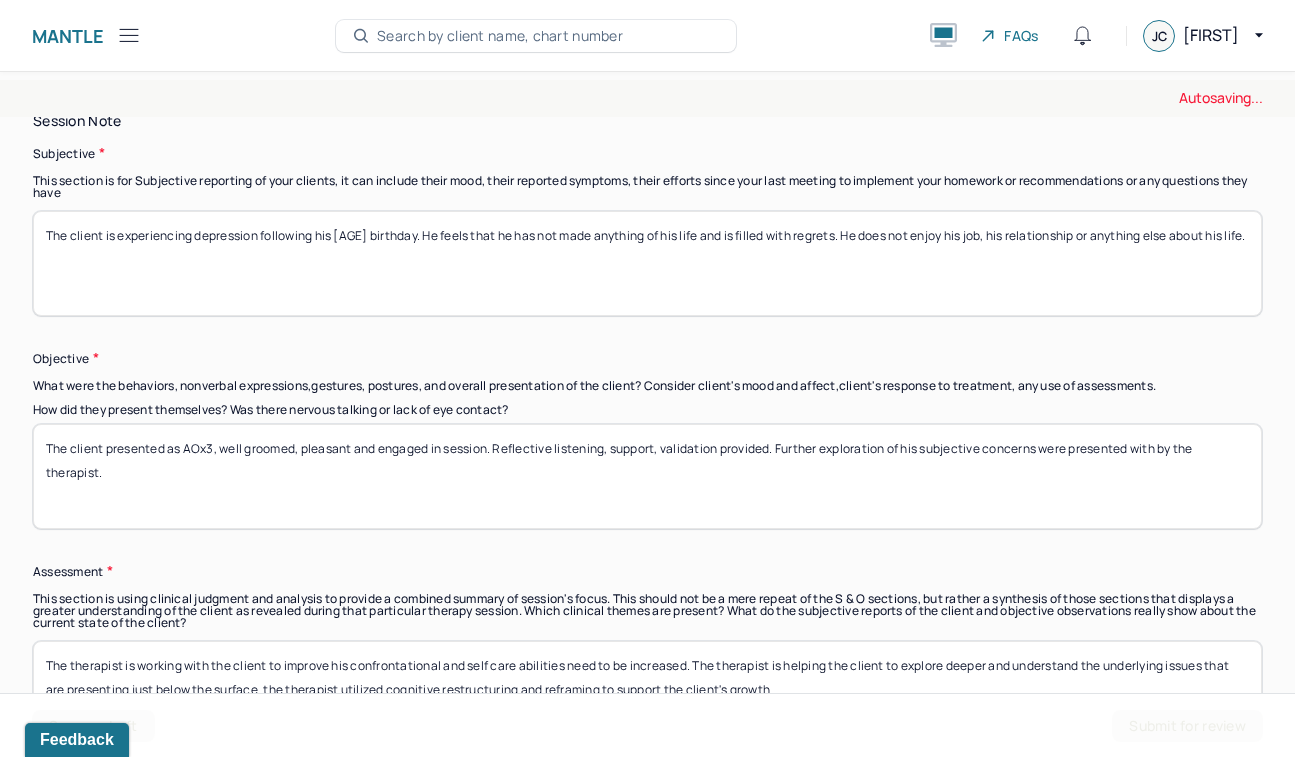 type on "The client presented as AOx3, well groomed, pleasant and engaged in session. Reflective listening, support, validation provided. Further exploration of his subjective concerns were presented with by the therapist." 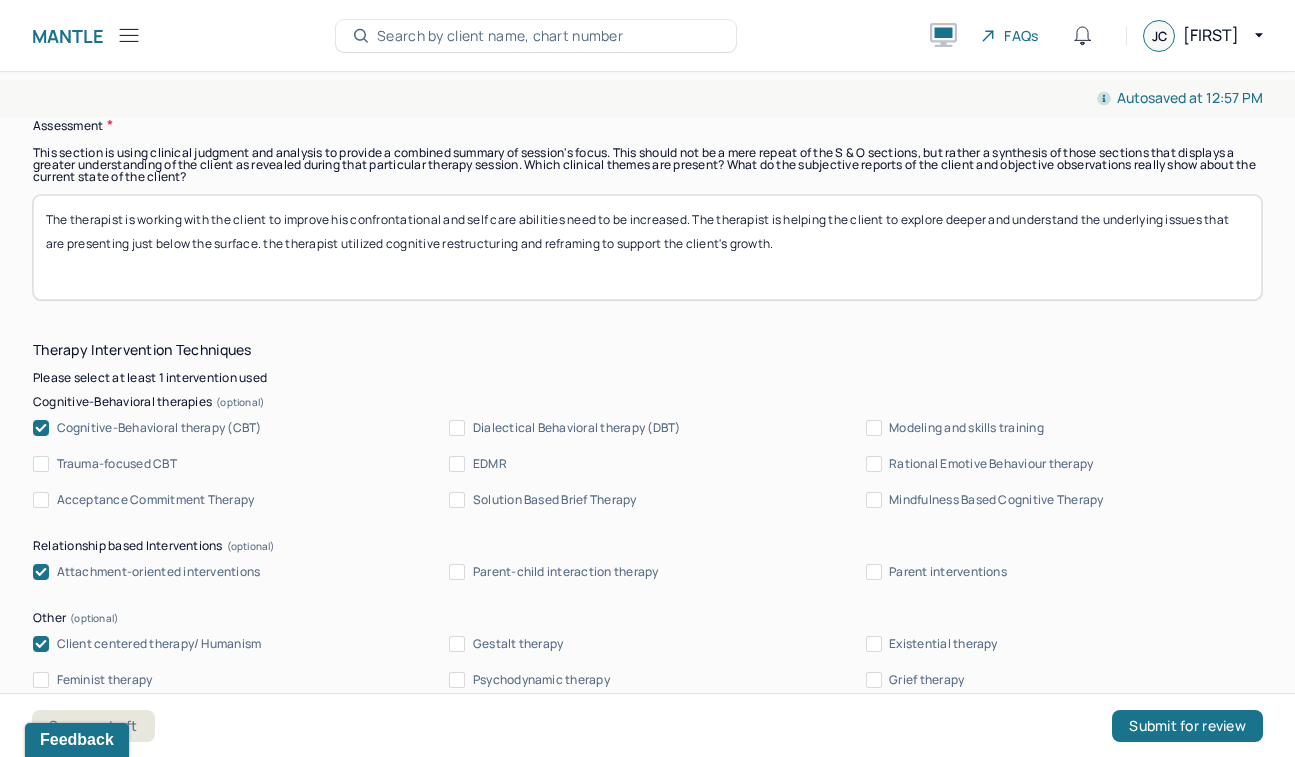 scroll, scrollTop: 1869, scrollLeft: 0, axis: vertical 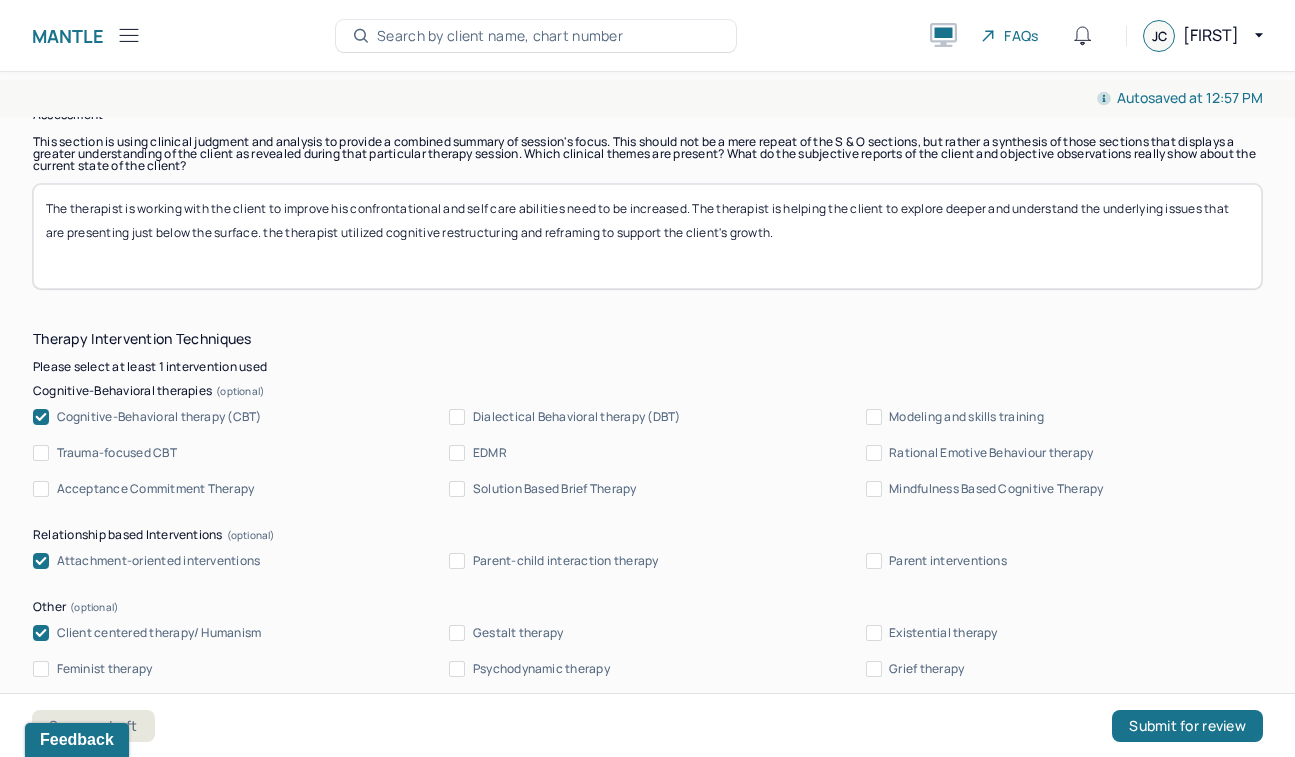 drag, startPoint x: 693, startPoint y: 200, endPoint x: 573, endPoint y: 211, distance: 120.50311 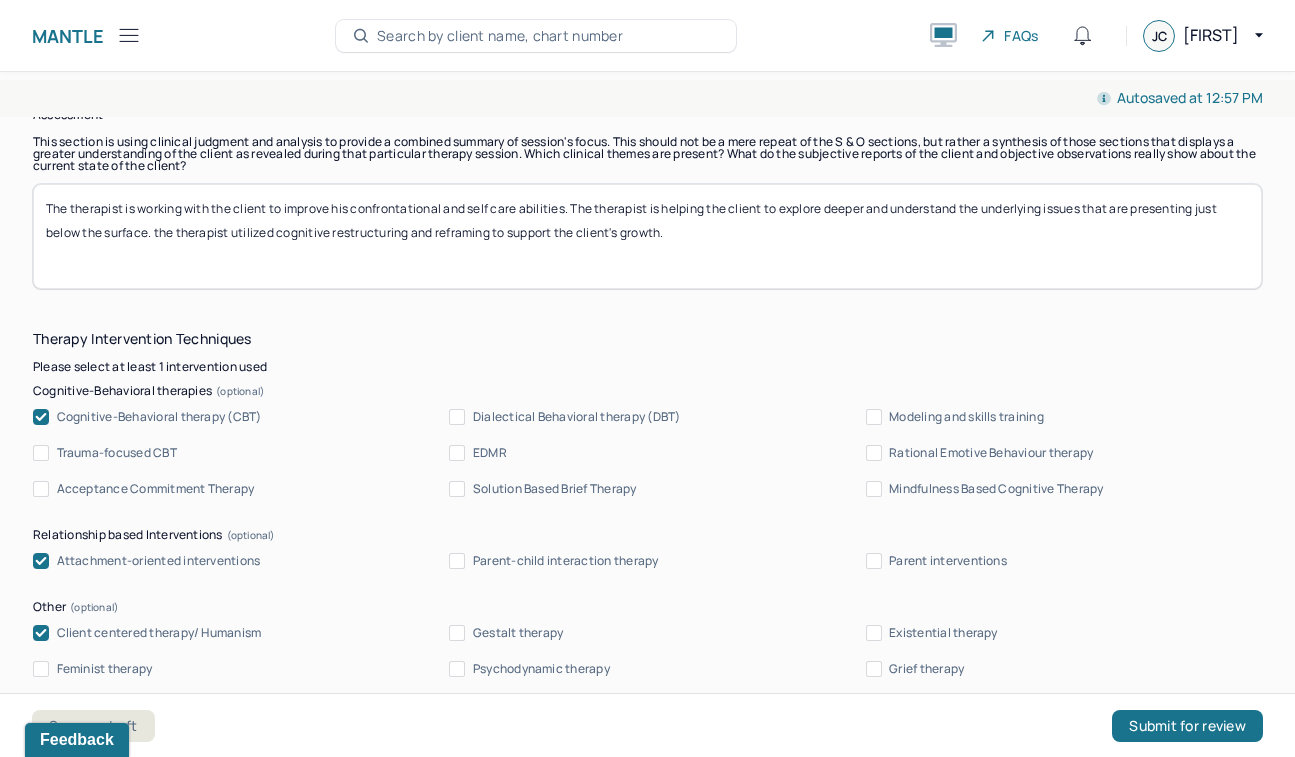 type on "The therapist is working with the client to improve his confrontational and self care abilities. The therapist is helping the client to explore deeper and understand the underlying issues that are presenting just below the surface. the therapist utilized cognitive restructuring and reframing to support the client's growth." 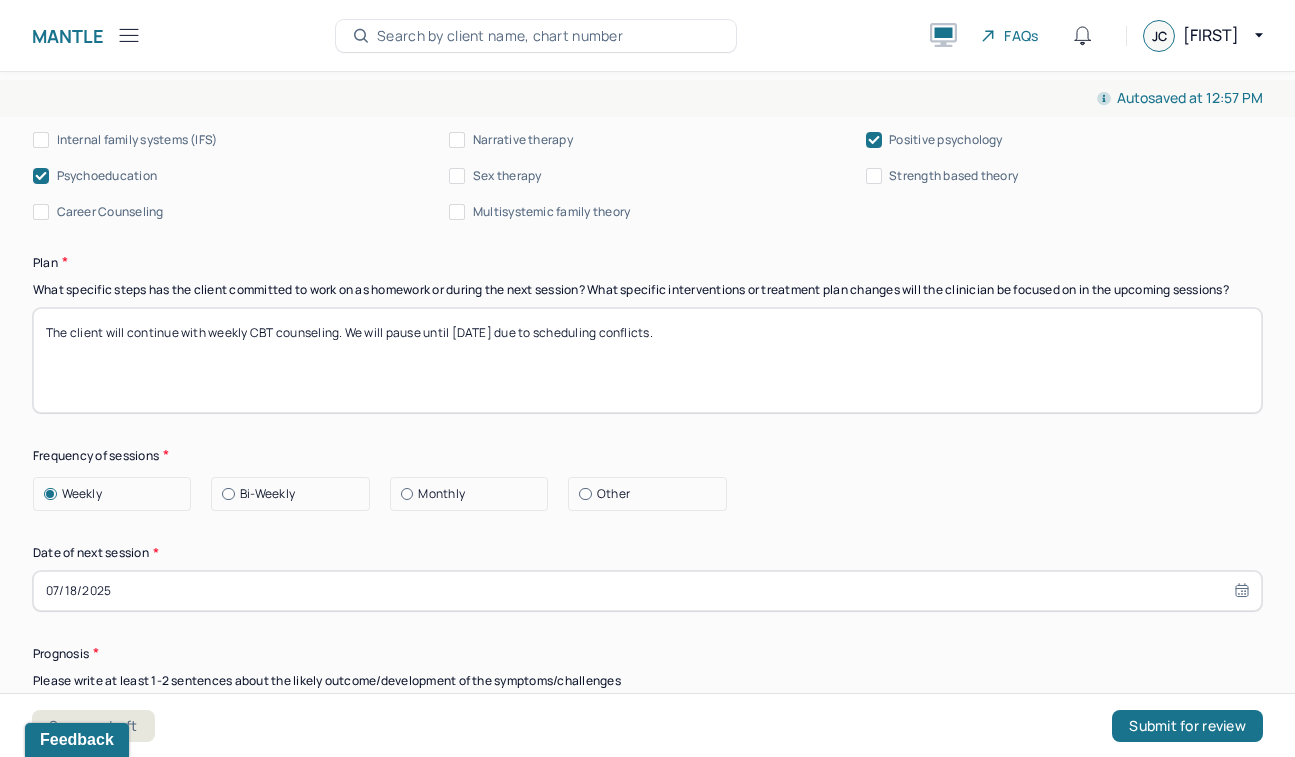 scroll, scrollTop: 2513, scrollLeft: 0, axis: vertical 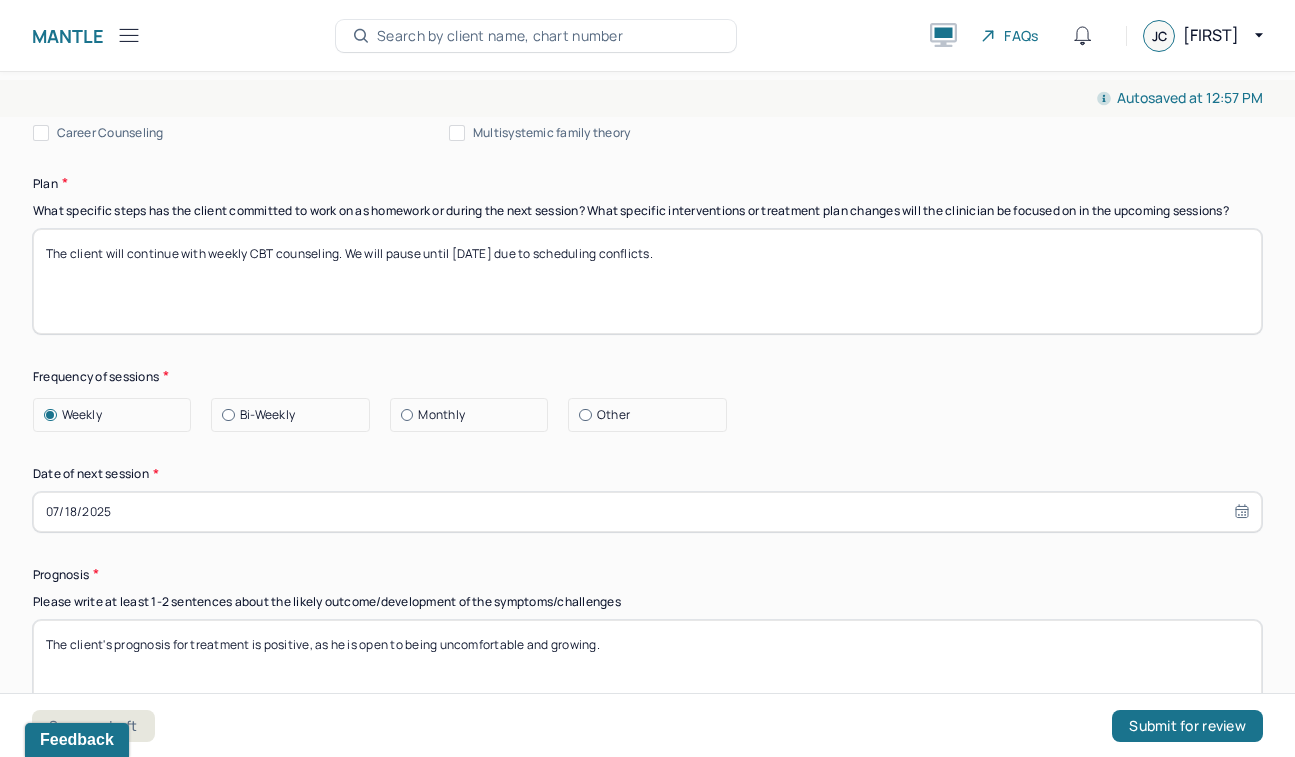 drag, startPoint x: 670, startPoint y: 261, endPoint x: 347, endPoint y: 248, distance: 323.2615 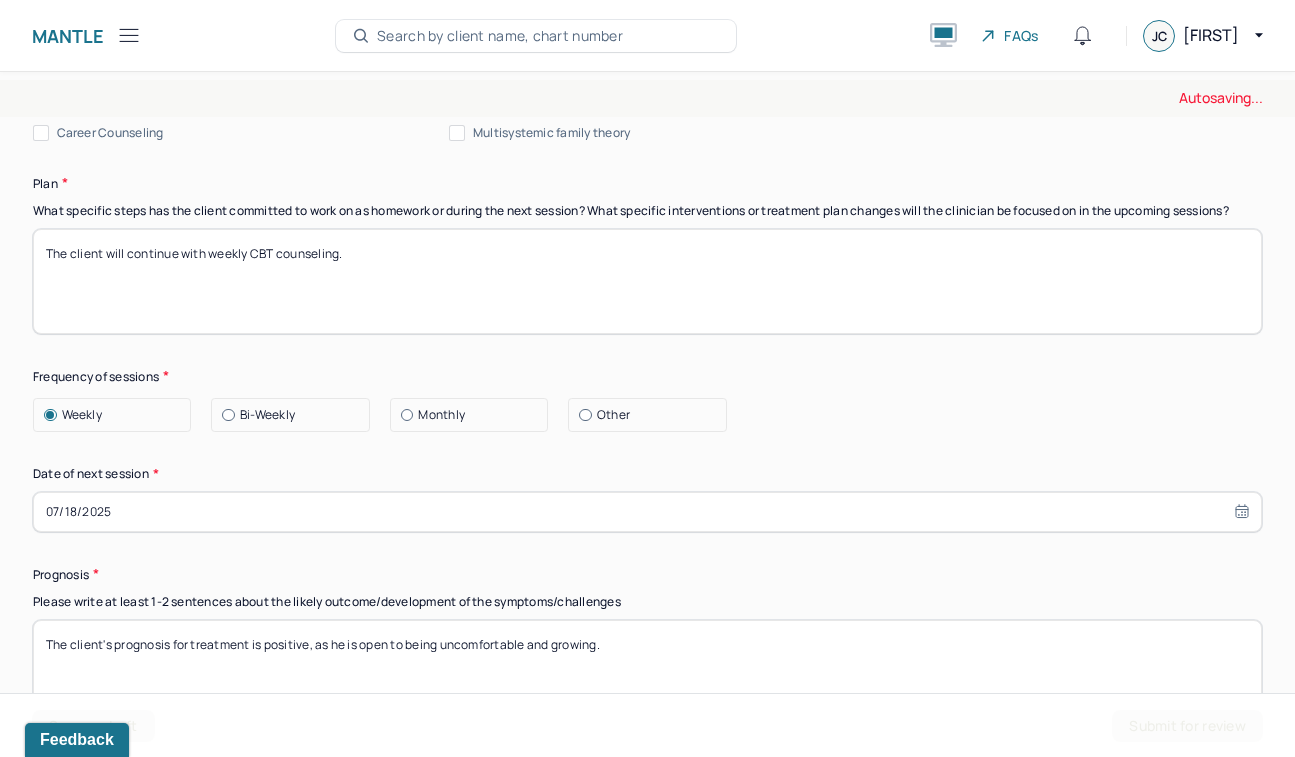 type on "The client will continue with weekly CBT counseling." 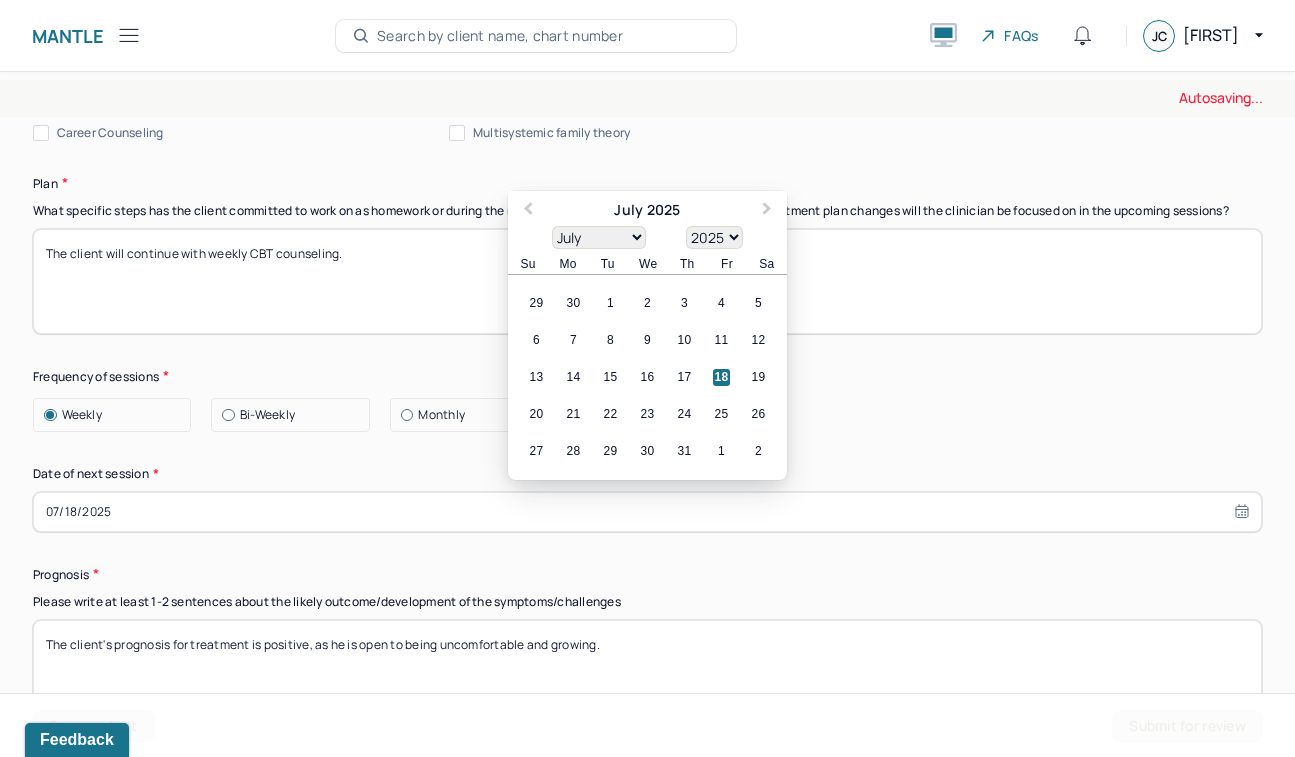click on "07/18/2025" at bounding box center [647, 512] 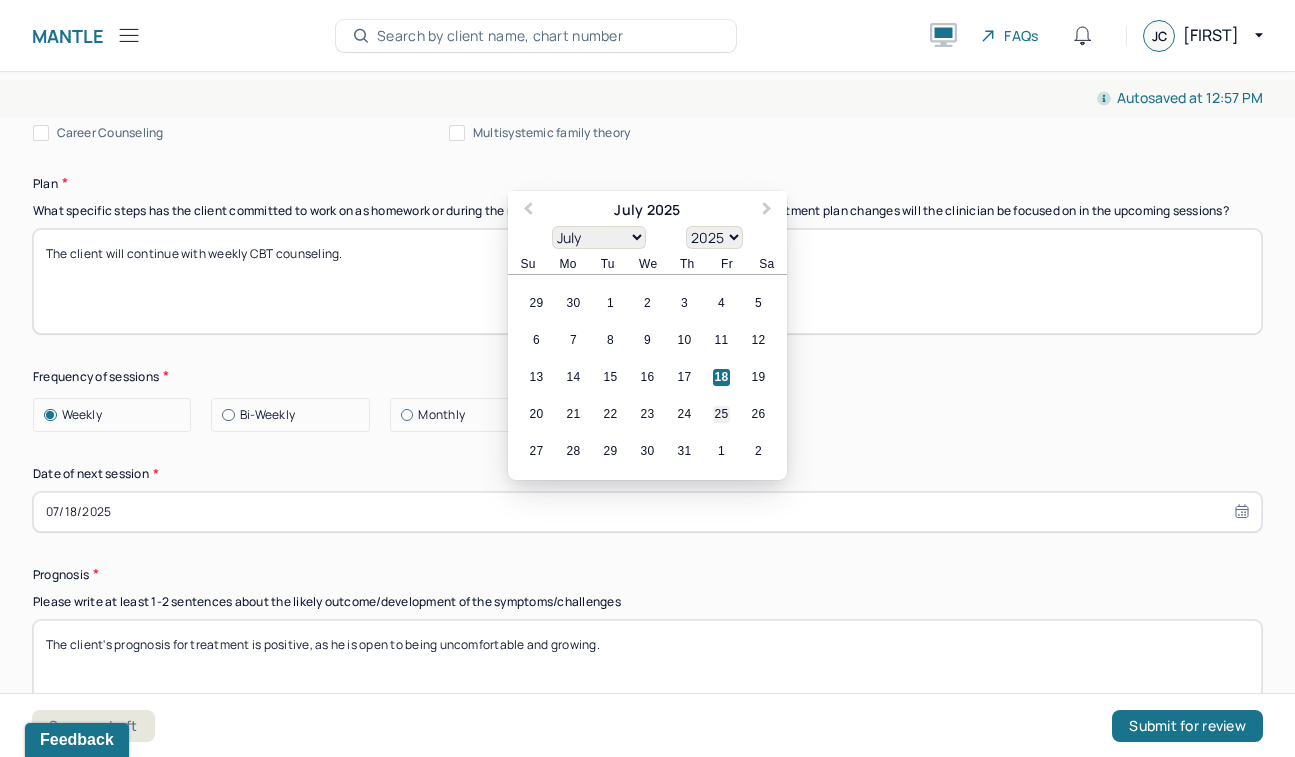 click on "25" at bounding box center [721, 414] 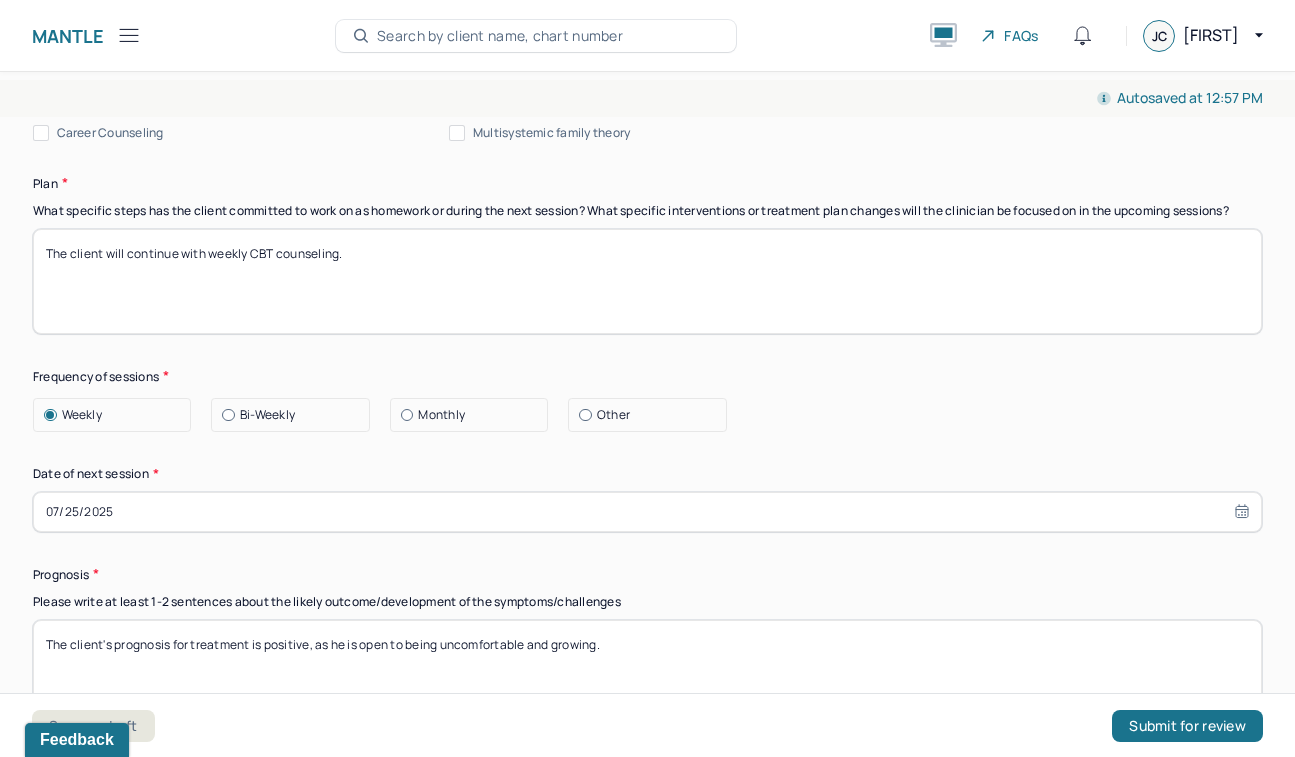 click on "Date of next session *" at bounding box center [647, 474] 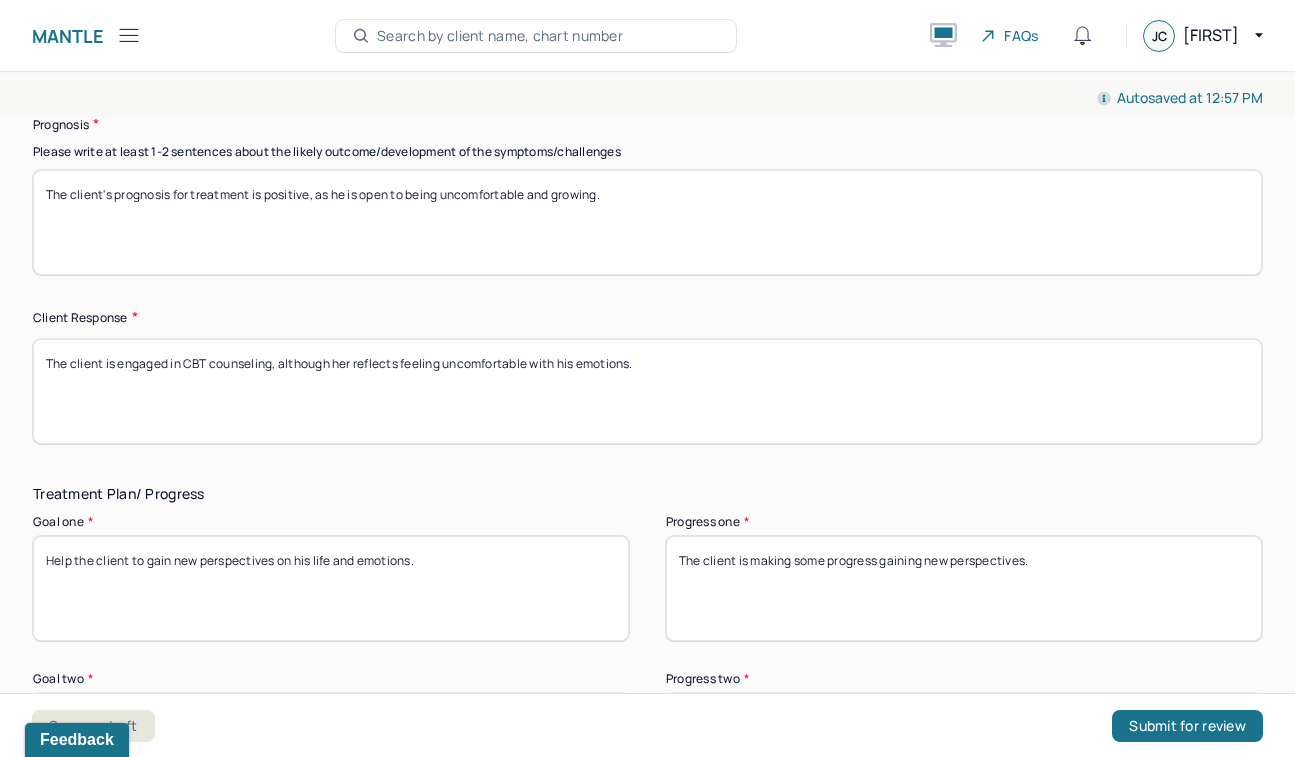 scroll, scrollTop: 2986, scrollLeft: 0, axis: vertical 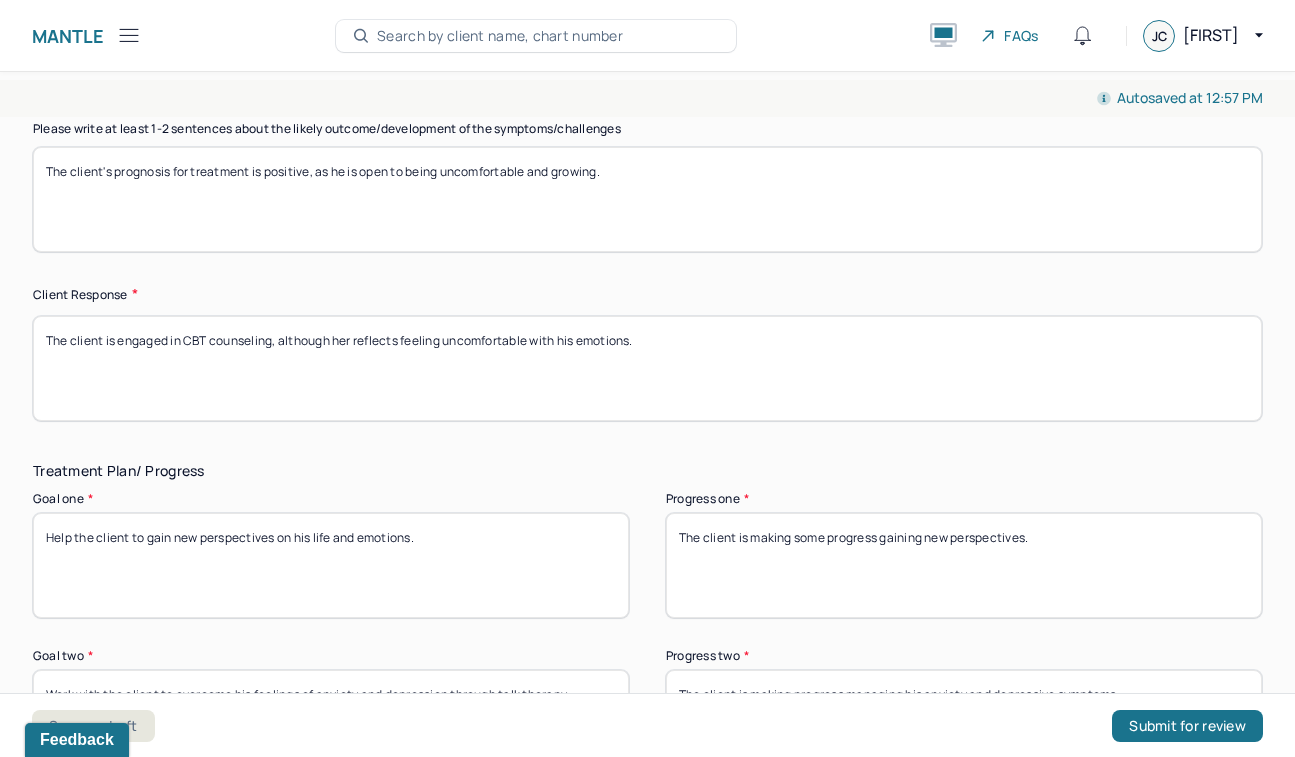 click on "The client's prognosis for treatment is positive, as he is open to being uncomfortable and growing." at bounding box center [647, 199] 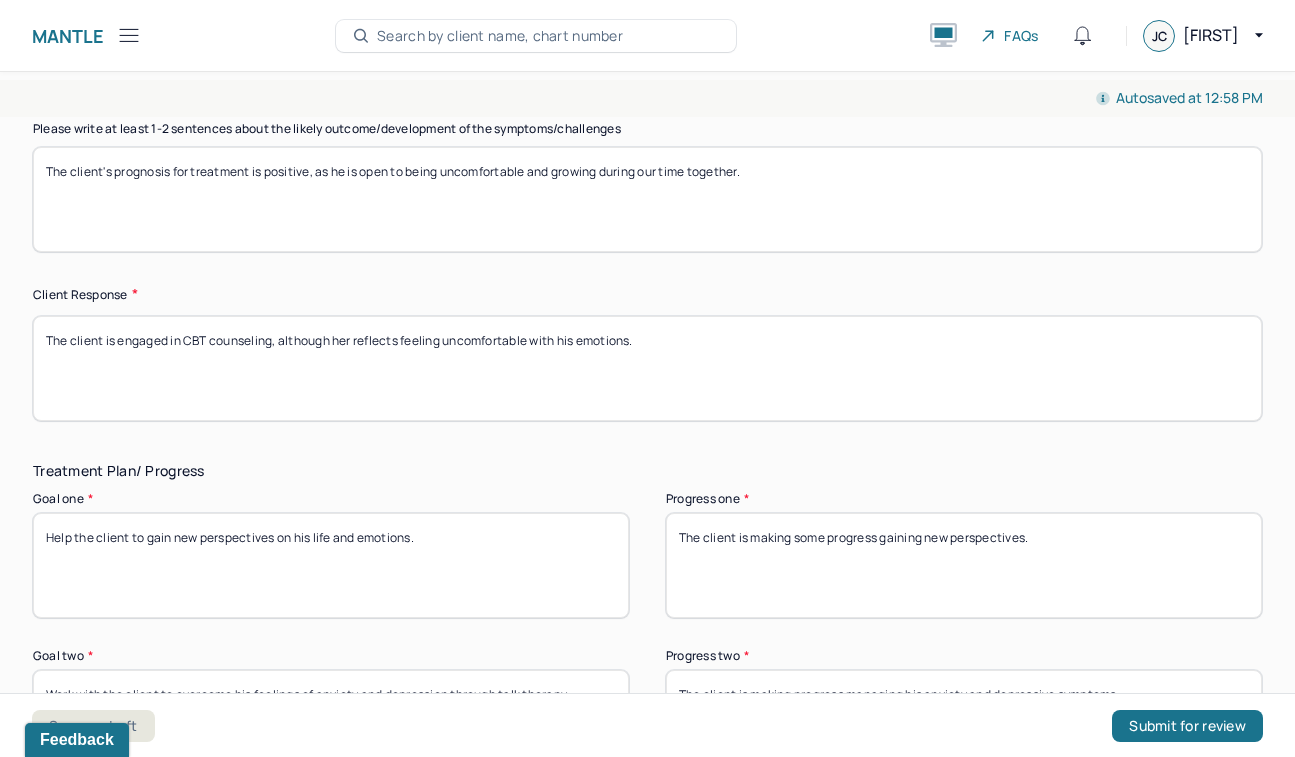 type on "The client's prognosis for treatment is positive, as he is open to being uncomfortable and growing during our time together." 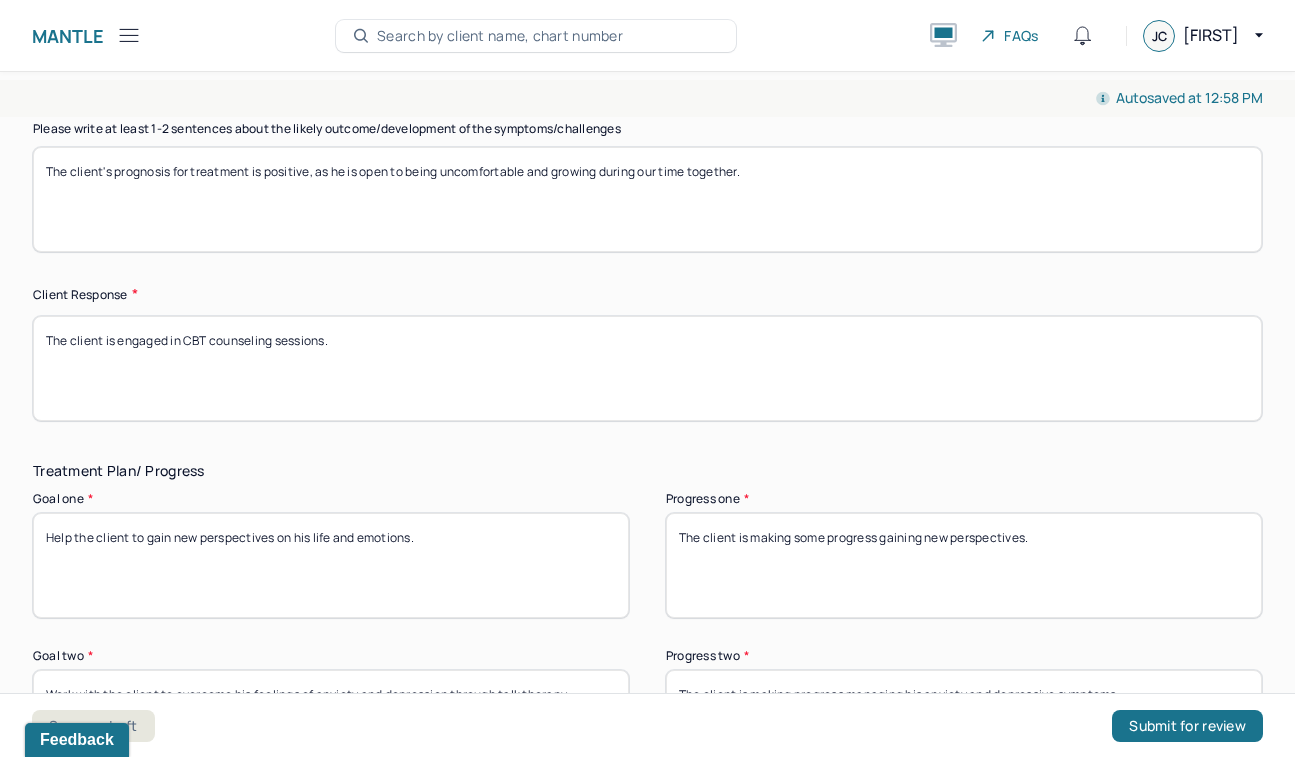 type on "The client is engaged in CBT counseling sessions." 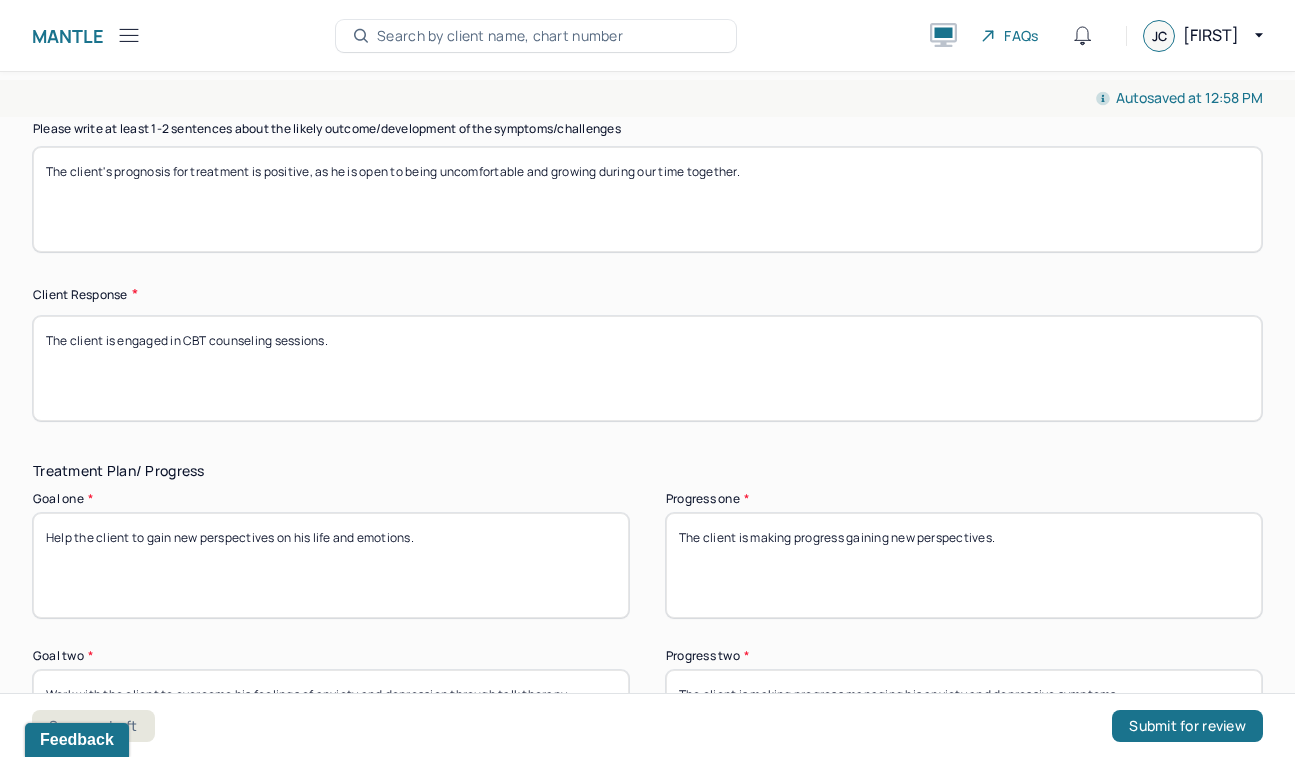 type on "The client is making progress gaining new perspectives." 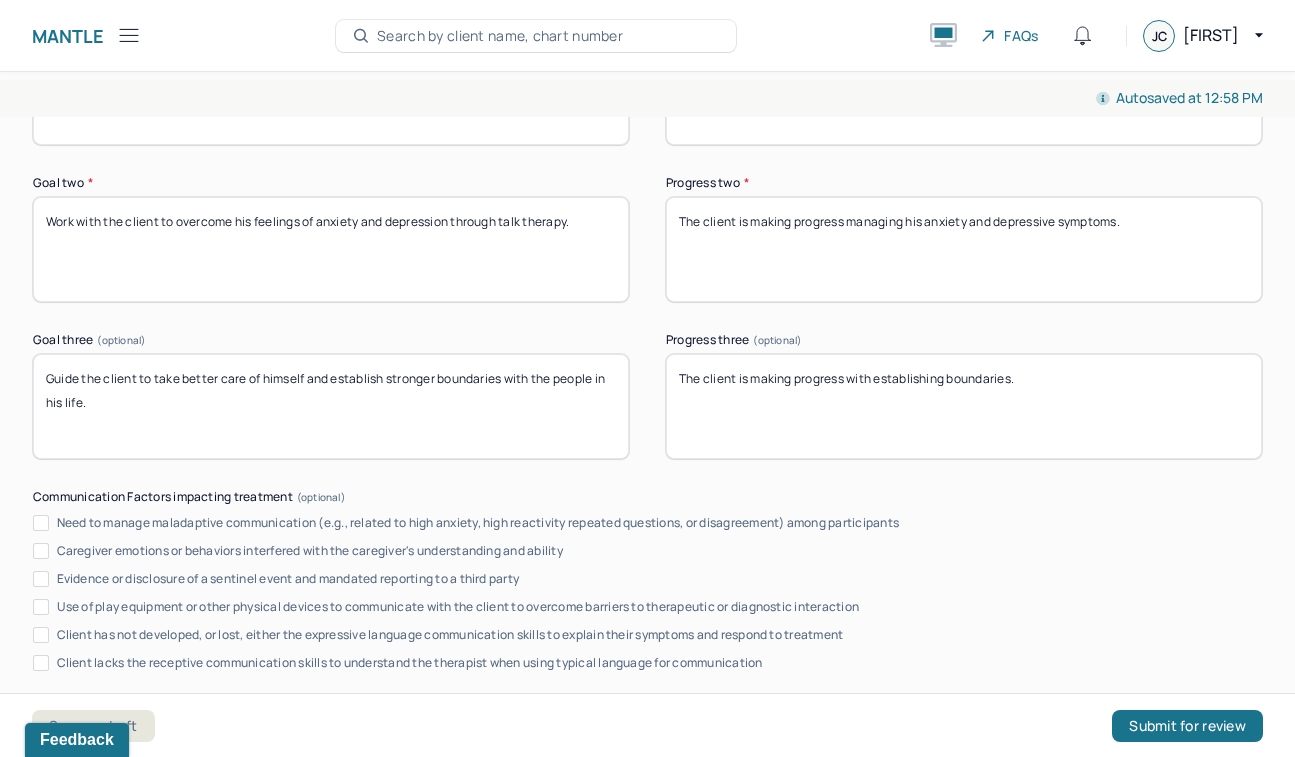 scroll, scrollTop: 3460, scrollLeft: 0, axis: vertical 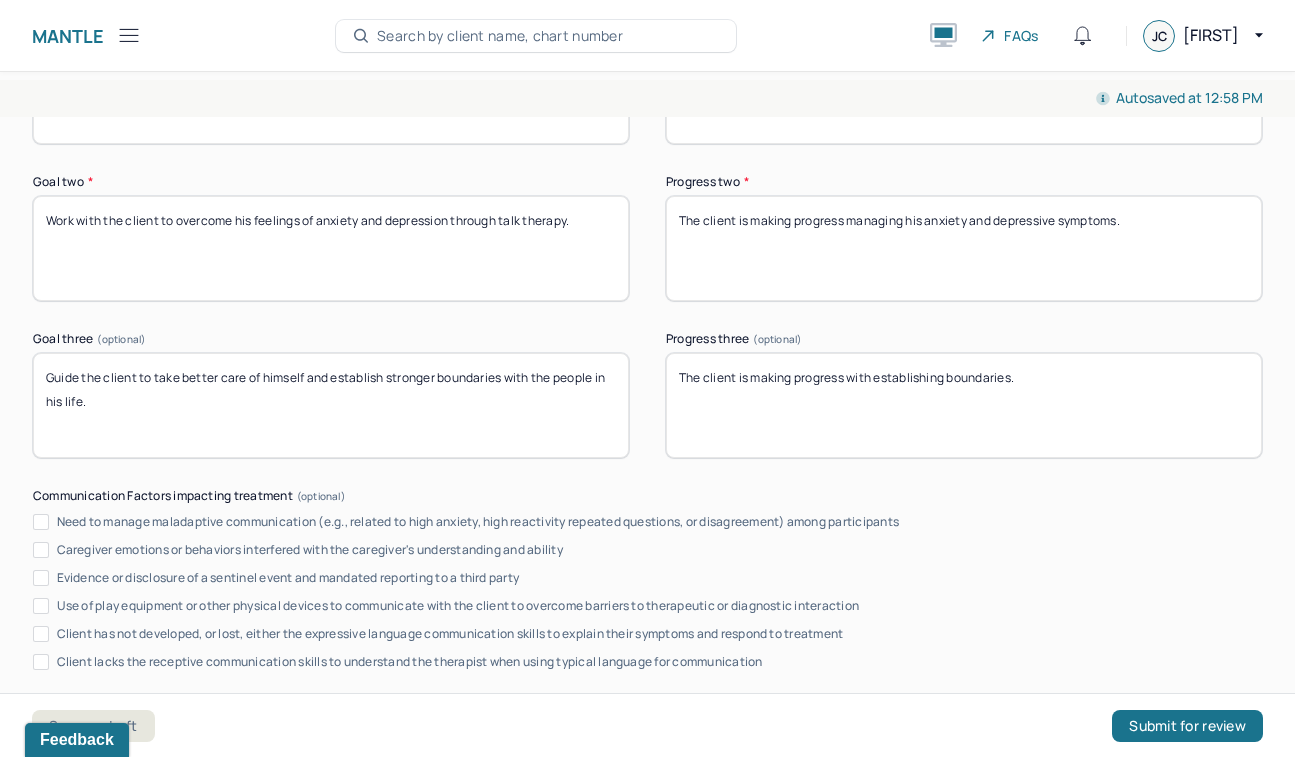 click on "The client is making progress managing his anxiety and depressive symptoms." at bounding box center [964, 248] 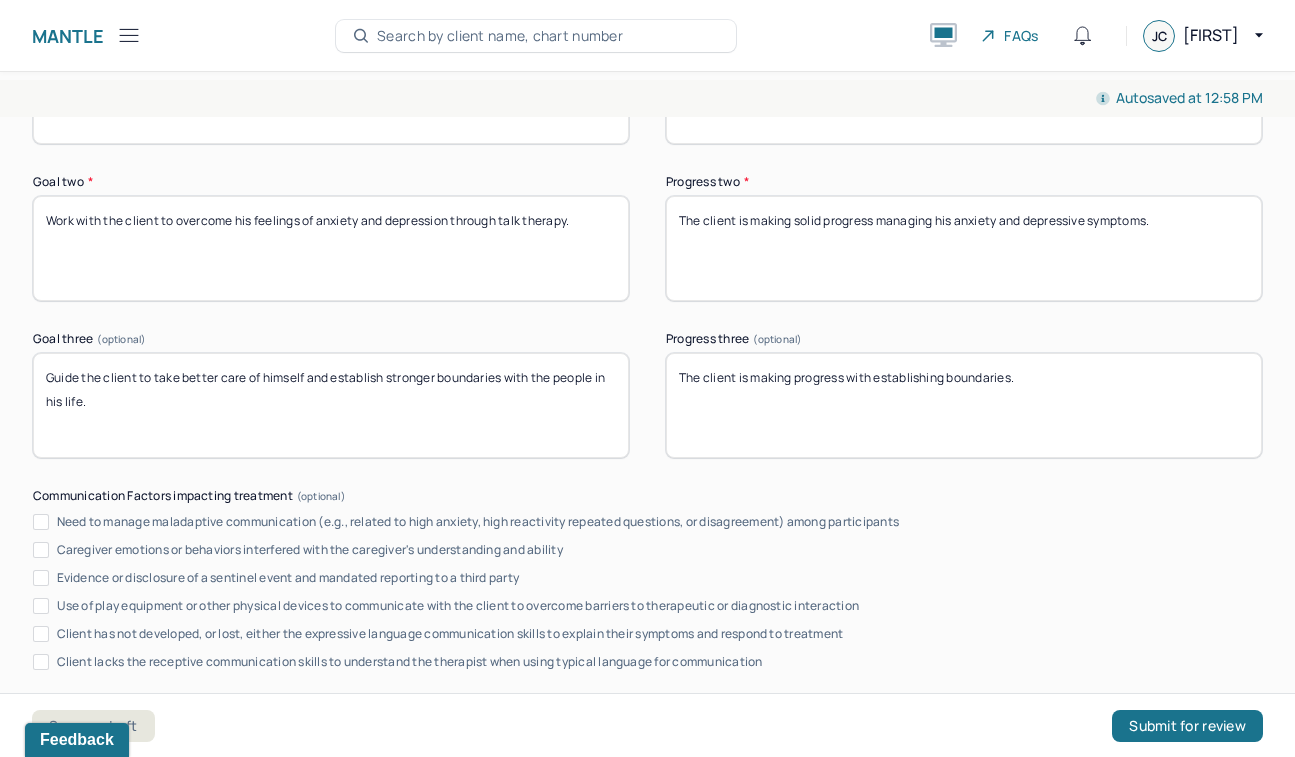 type on "The client is making solid progress managing his anxiety and depressive symptoms." 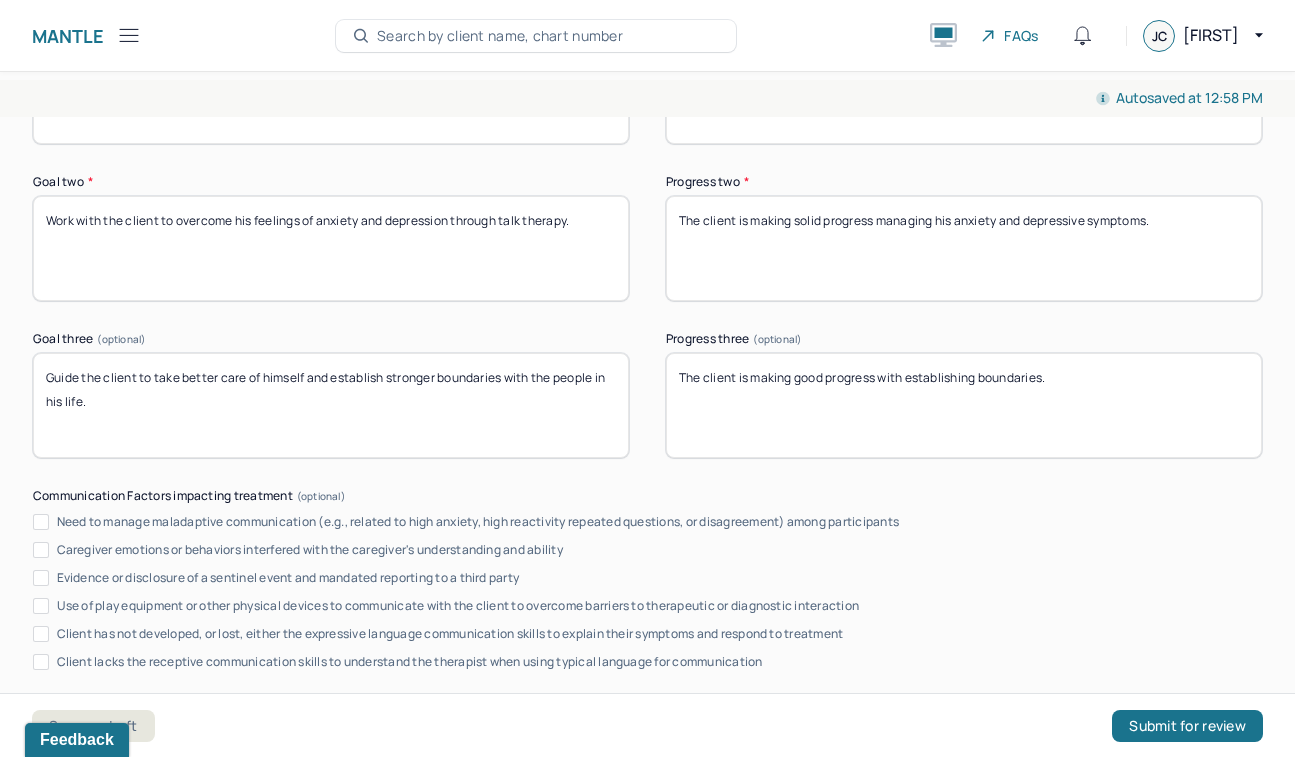 type on "The client is making good progress with establishing boundaries." 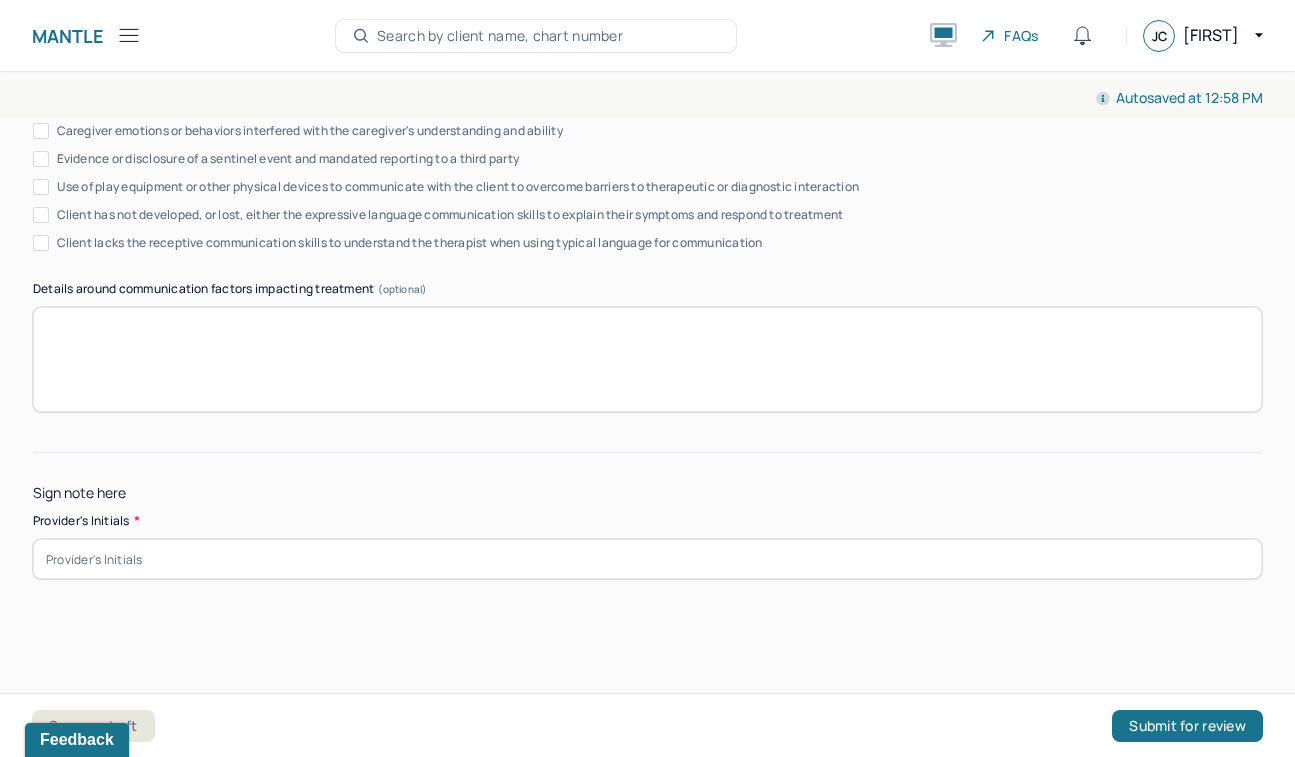 scroll, scrollTop: 3878, scrollLeft: 0, axis: vertical 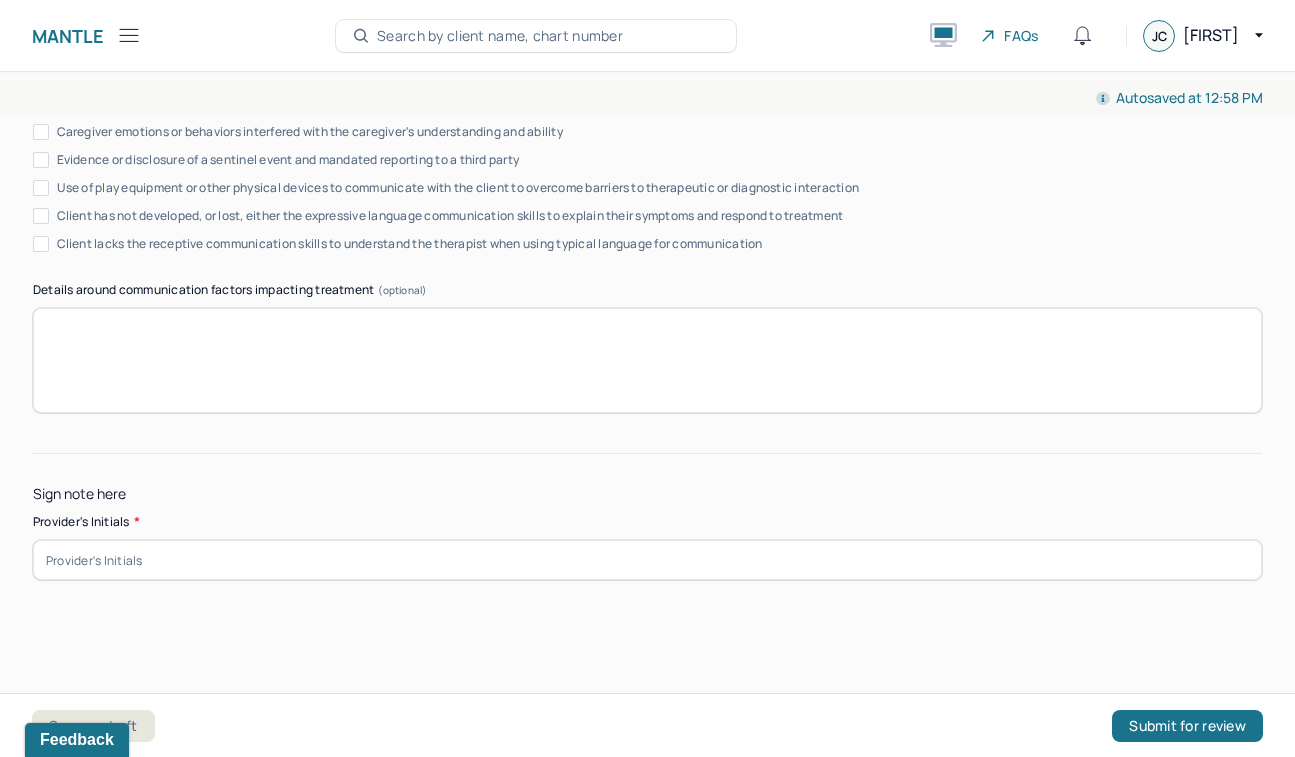 click at bounding box center (647, 560) 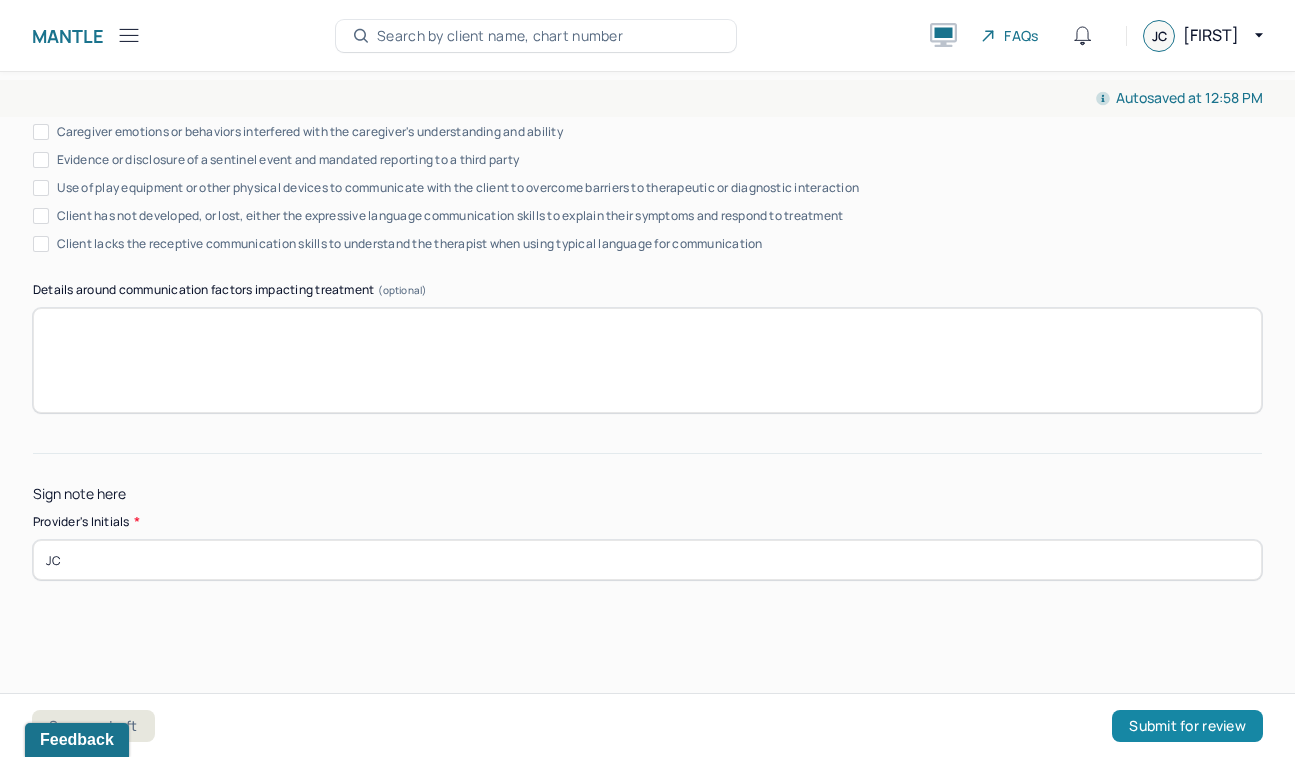 type on "JC" 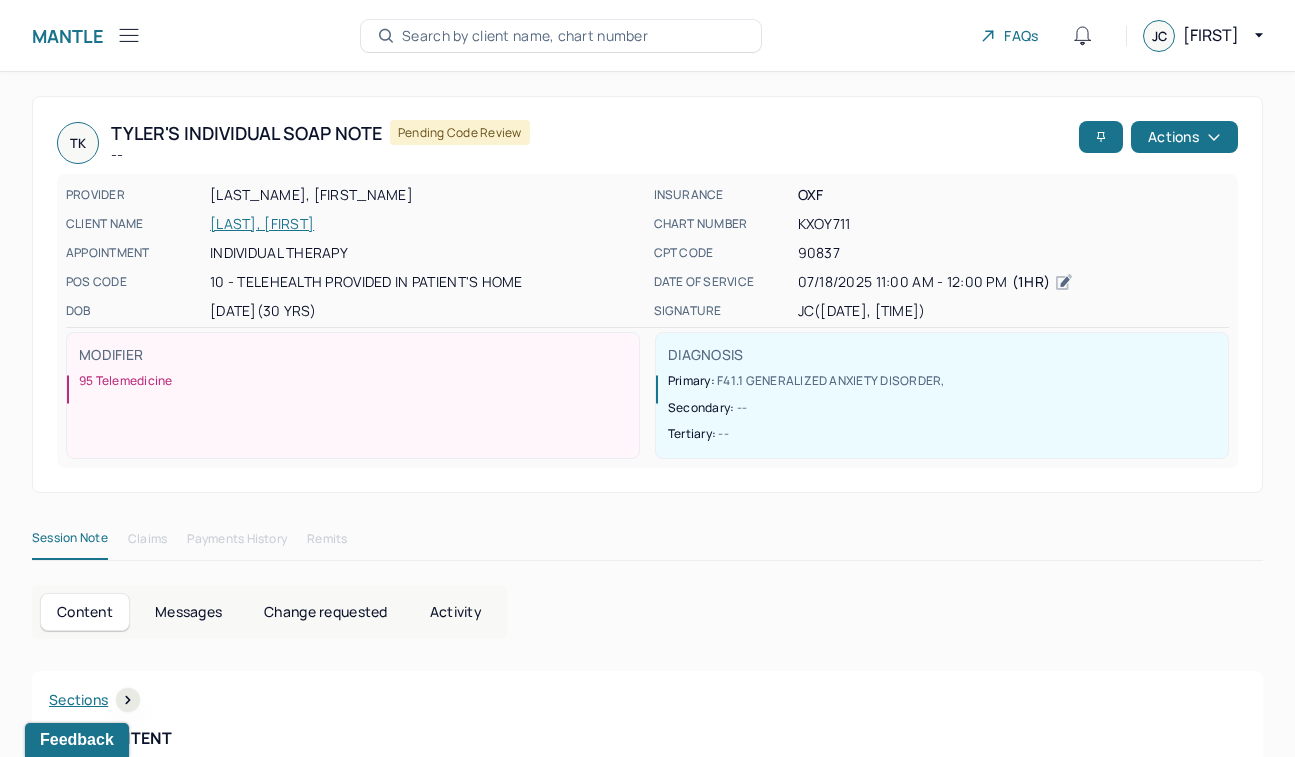 click 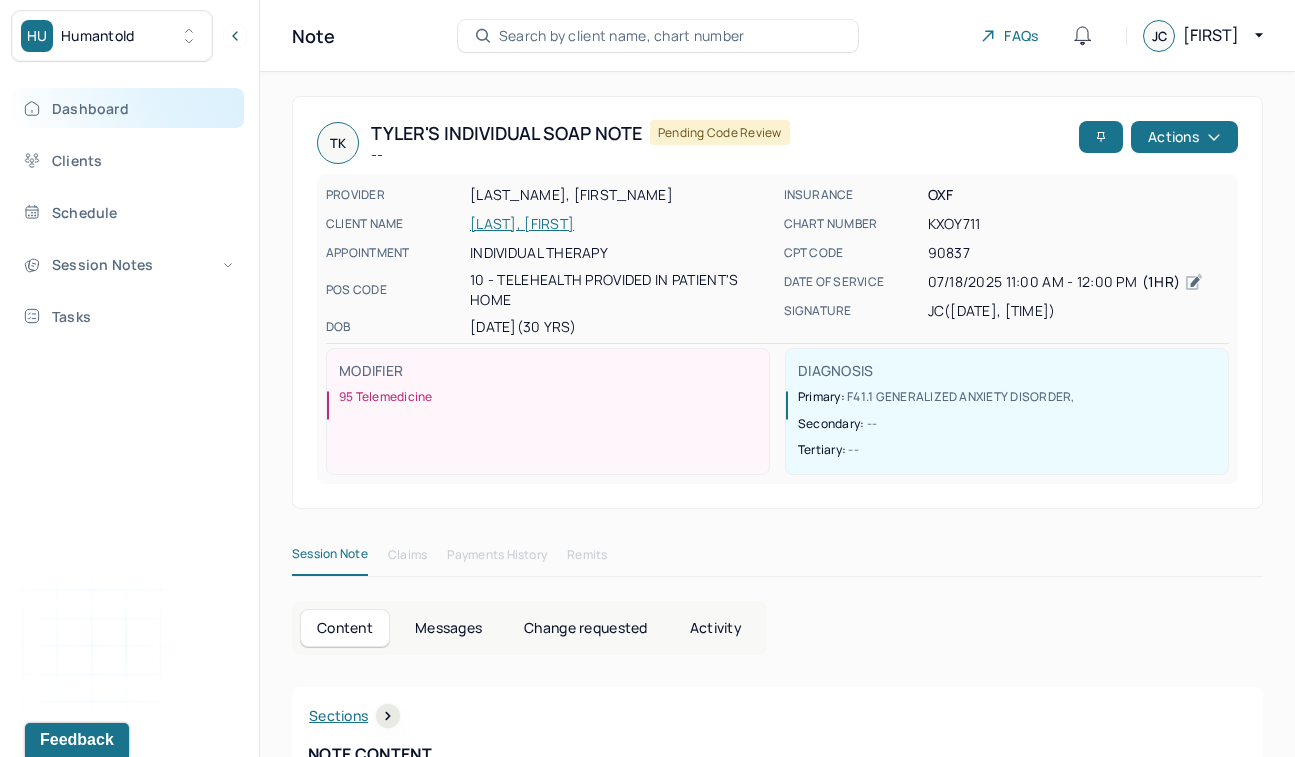 click on "Dashboard" at bounding box center (128, 108) 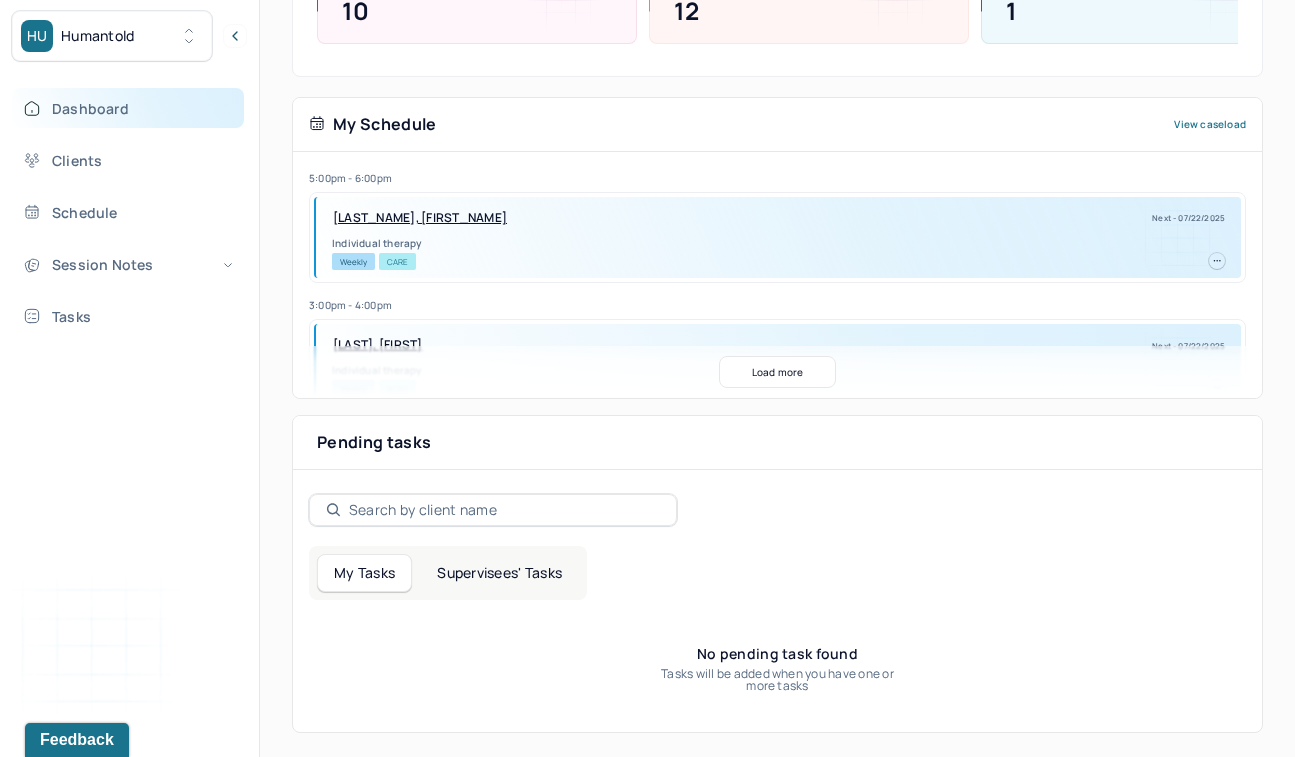 scroll, scrollTop: 323, scrollLeft: 0, axis: vertical 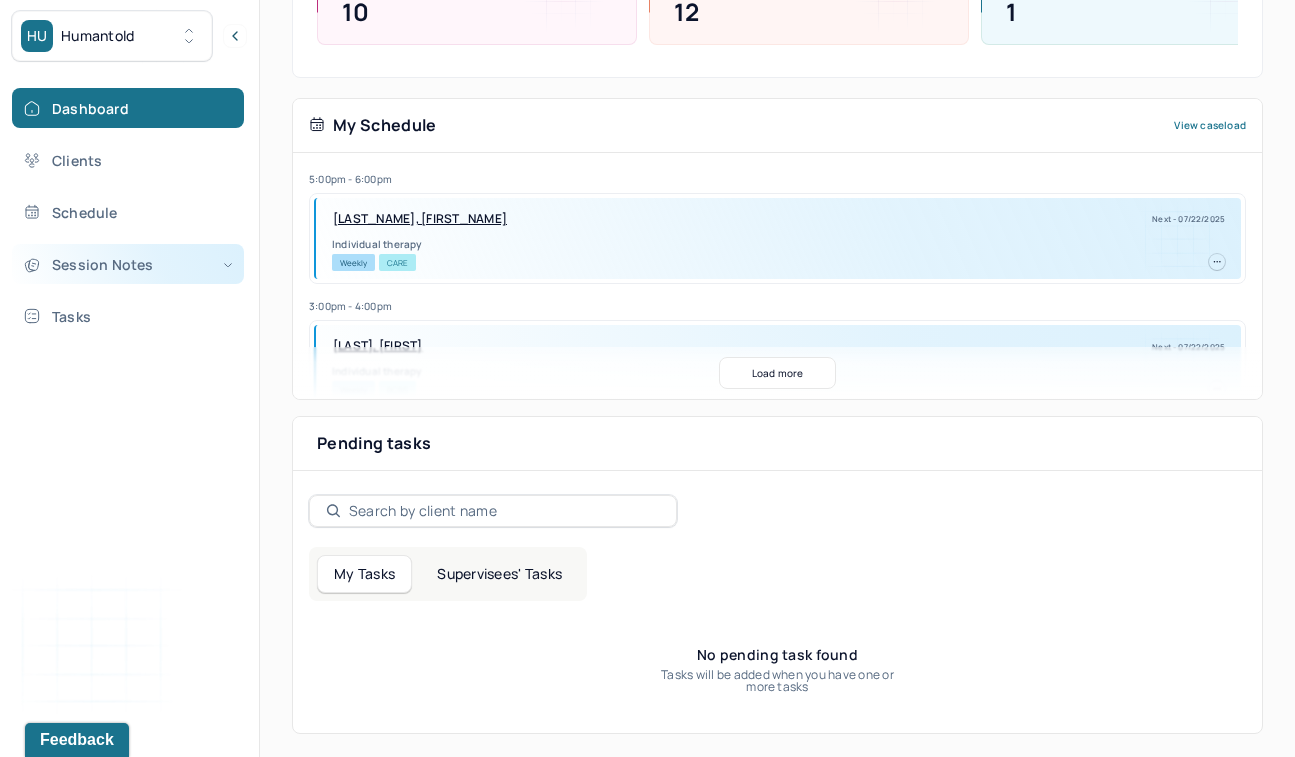 click on "Session Notes" at bounding box center (128, 264) 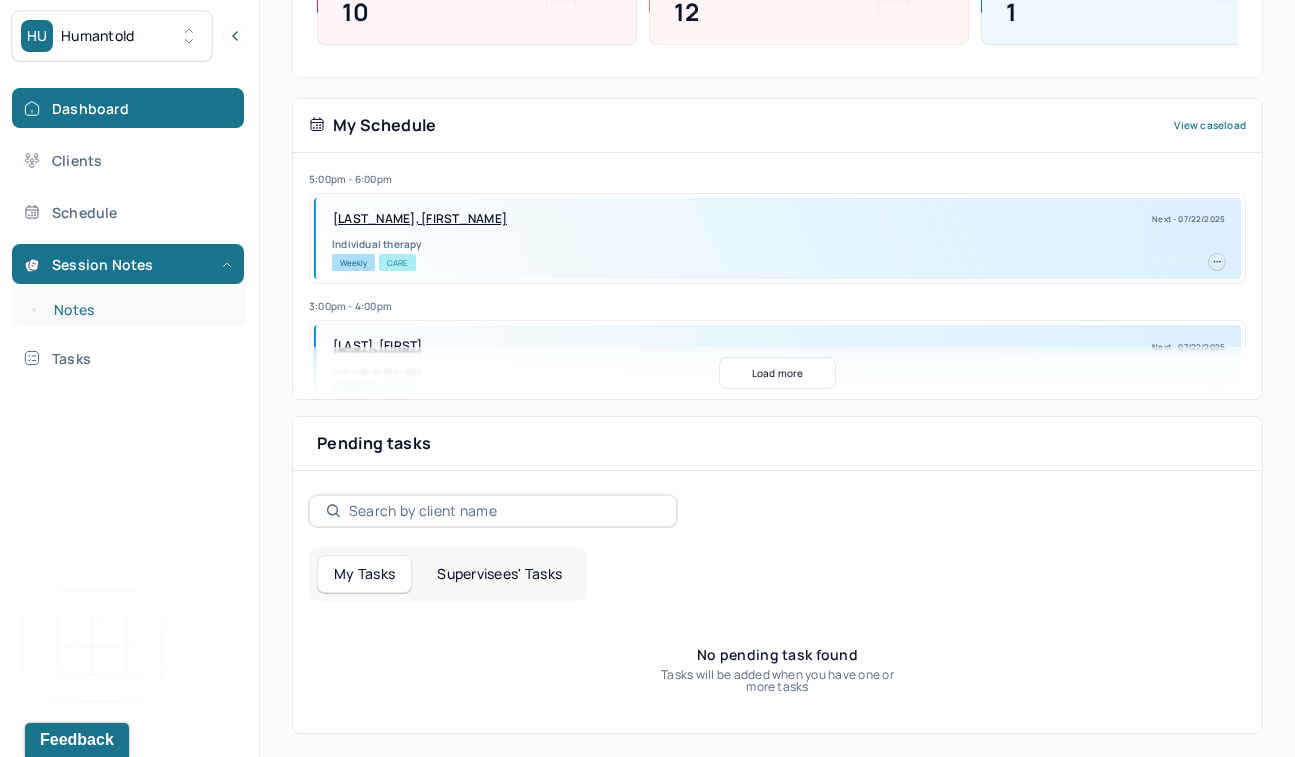 click on "Notes" at bounding box center (139, 310) 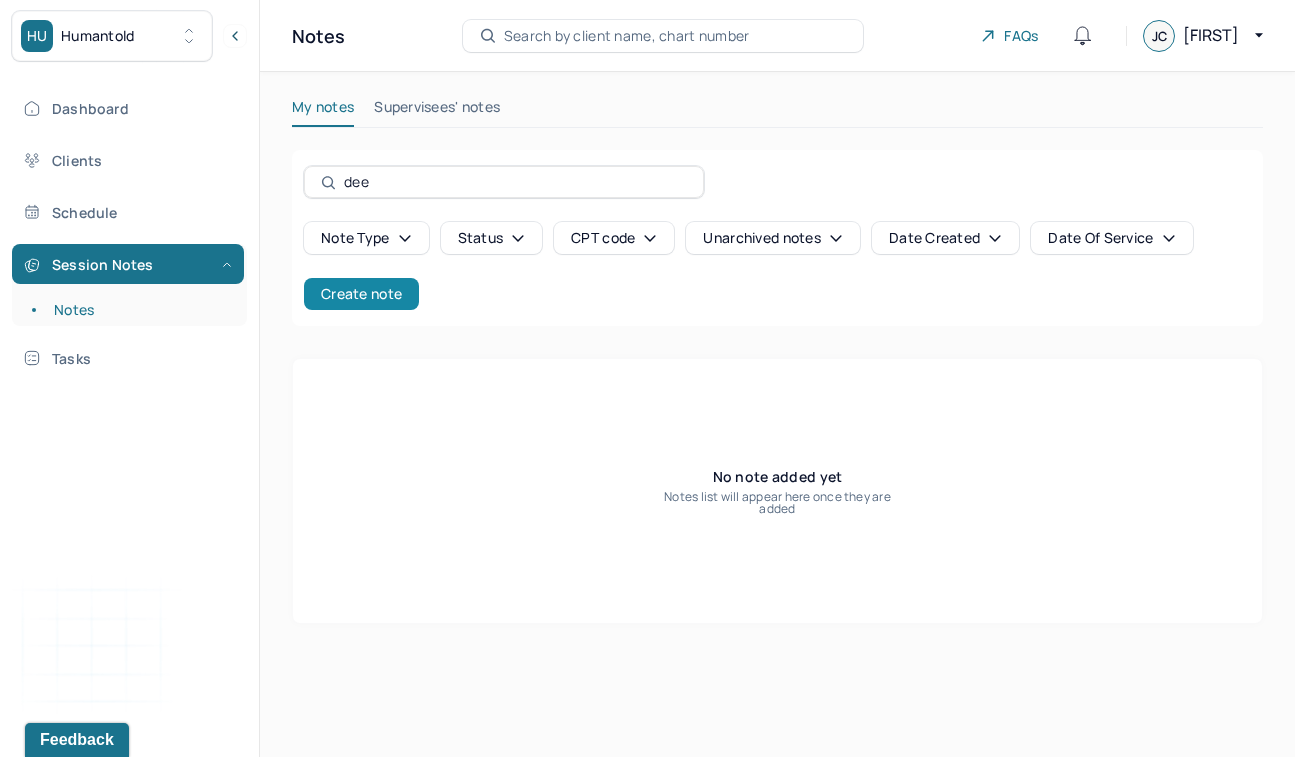 click on "Create note" at bounding box center [361, 294] 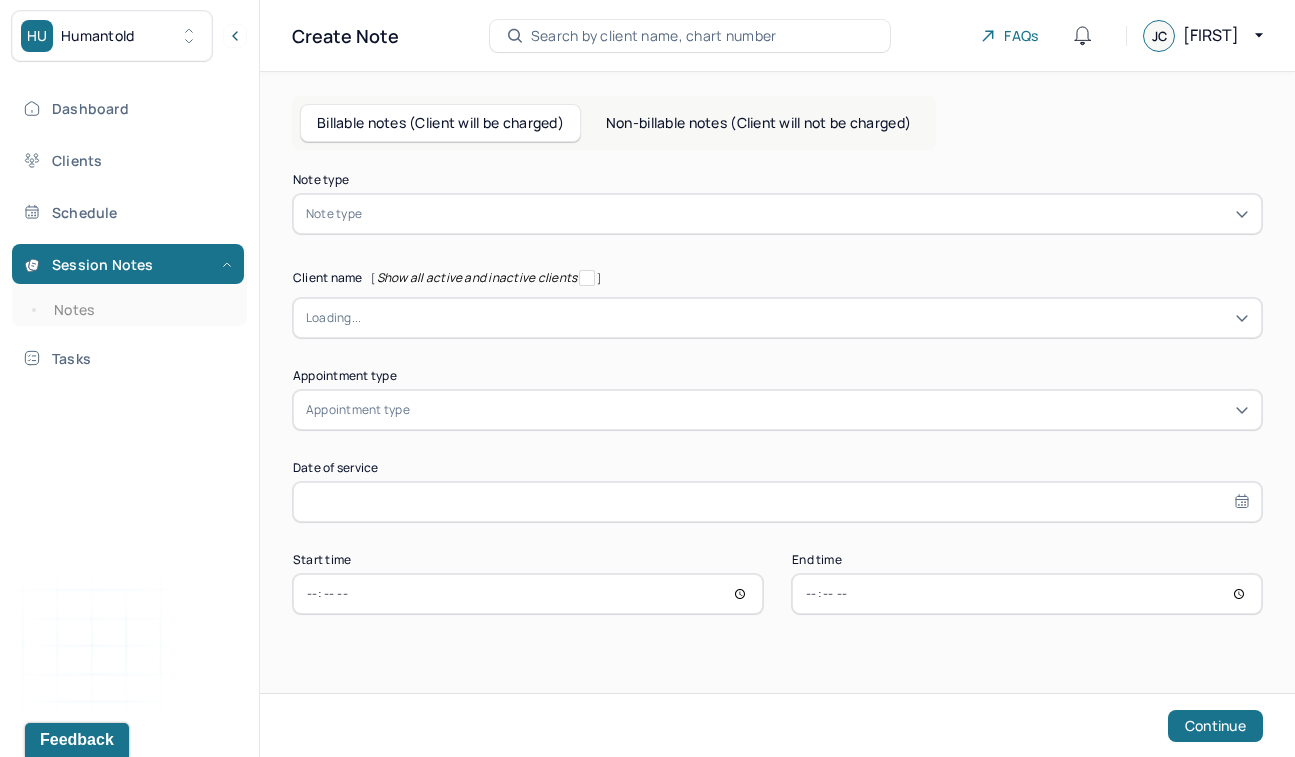click at bounding box center (807, 214) 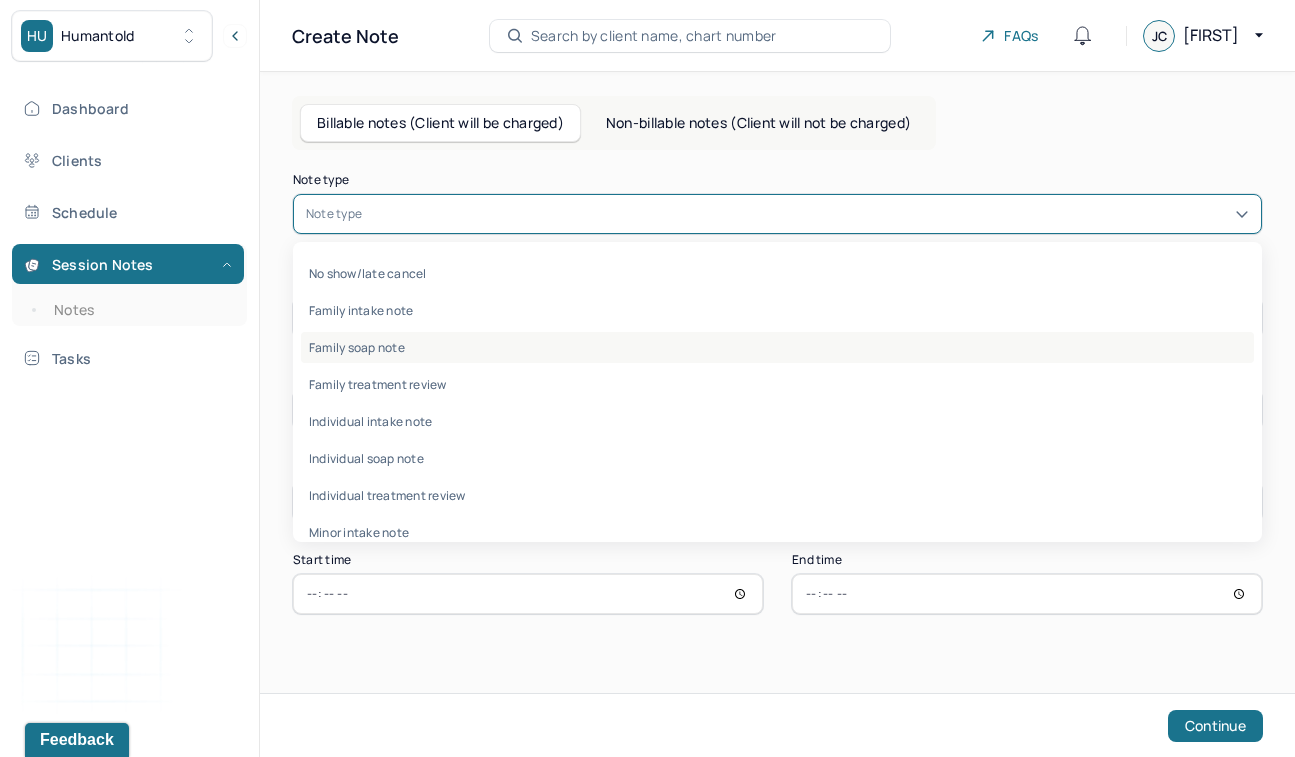 click on "Family soap note" at bounding box center (777, 347) 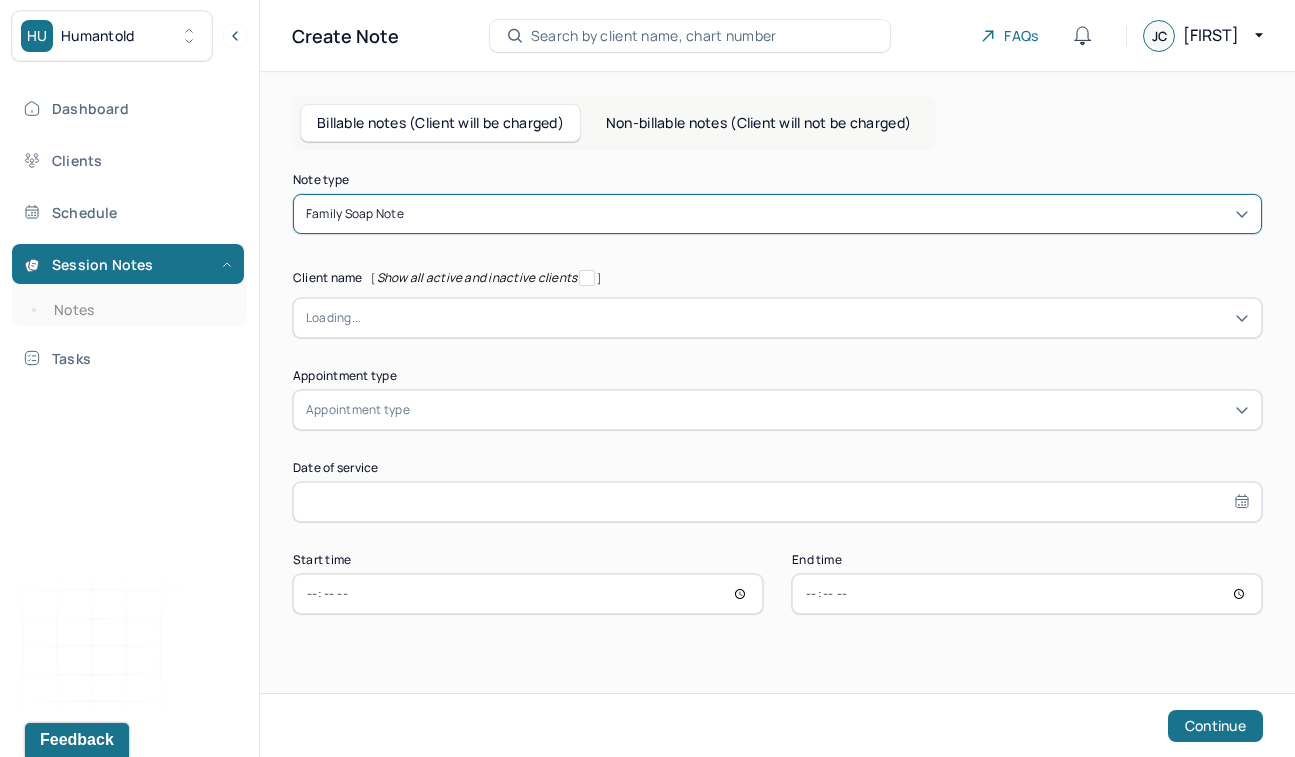 click on "Family soap note" at bounding box center [355, 214] 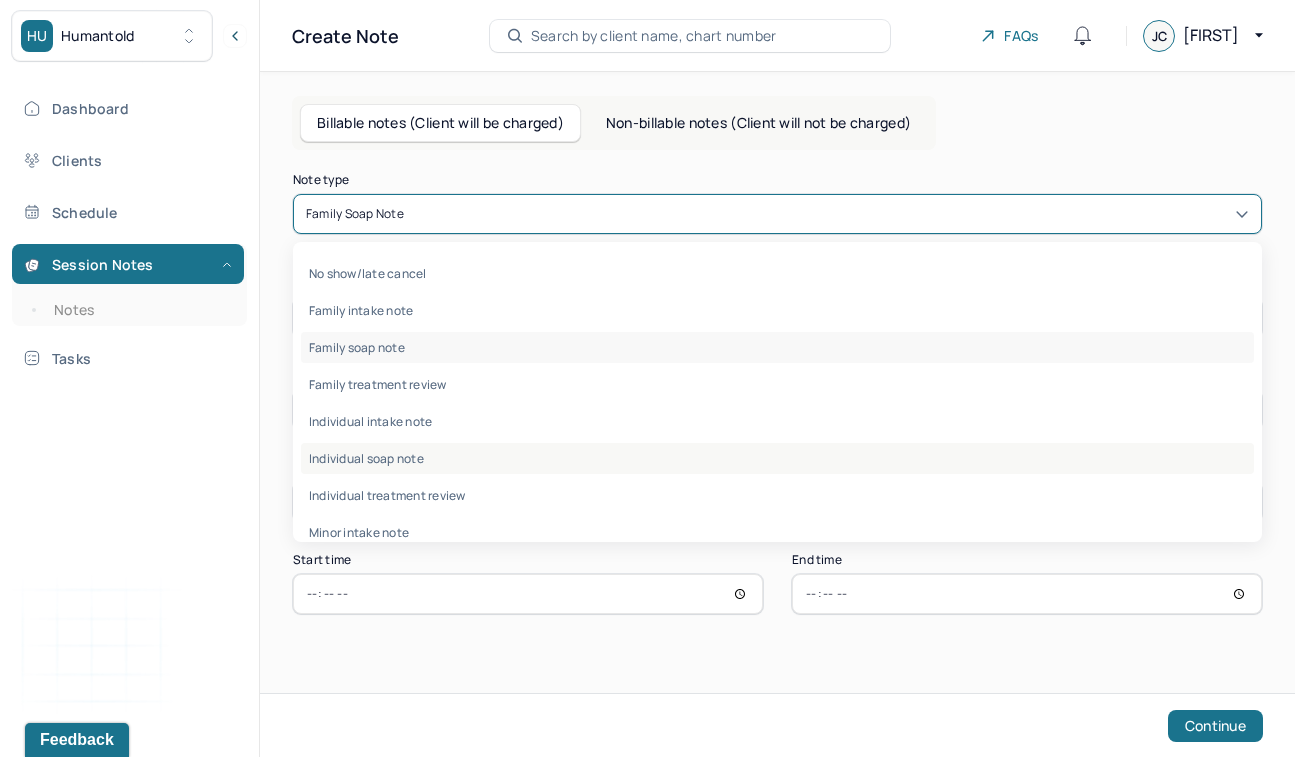 click on "Individual soap note" at bounding box center (777, 458) 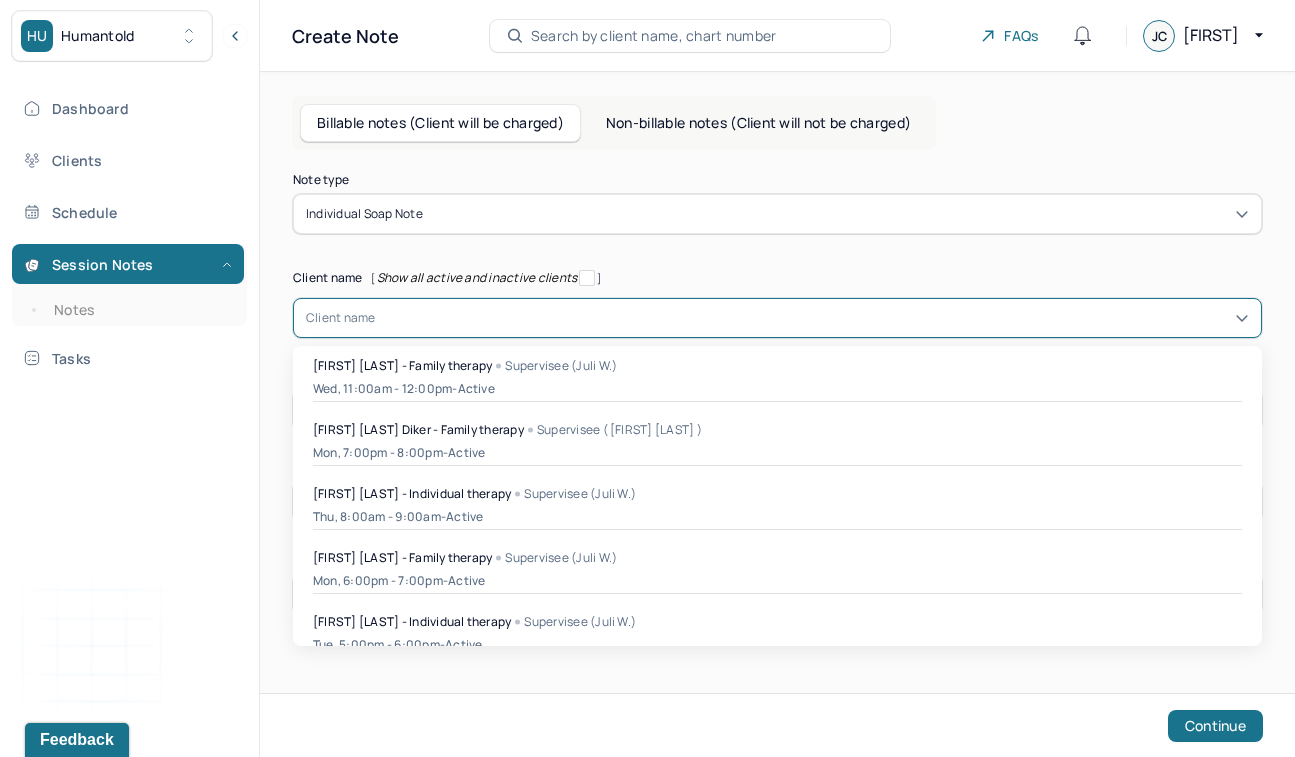 click on "Client name" at bounding box center [341, 318] 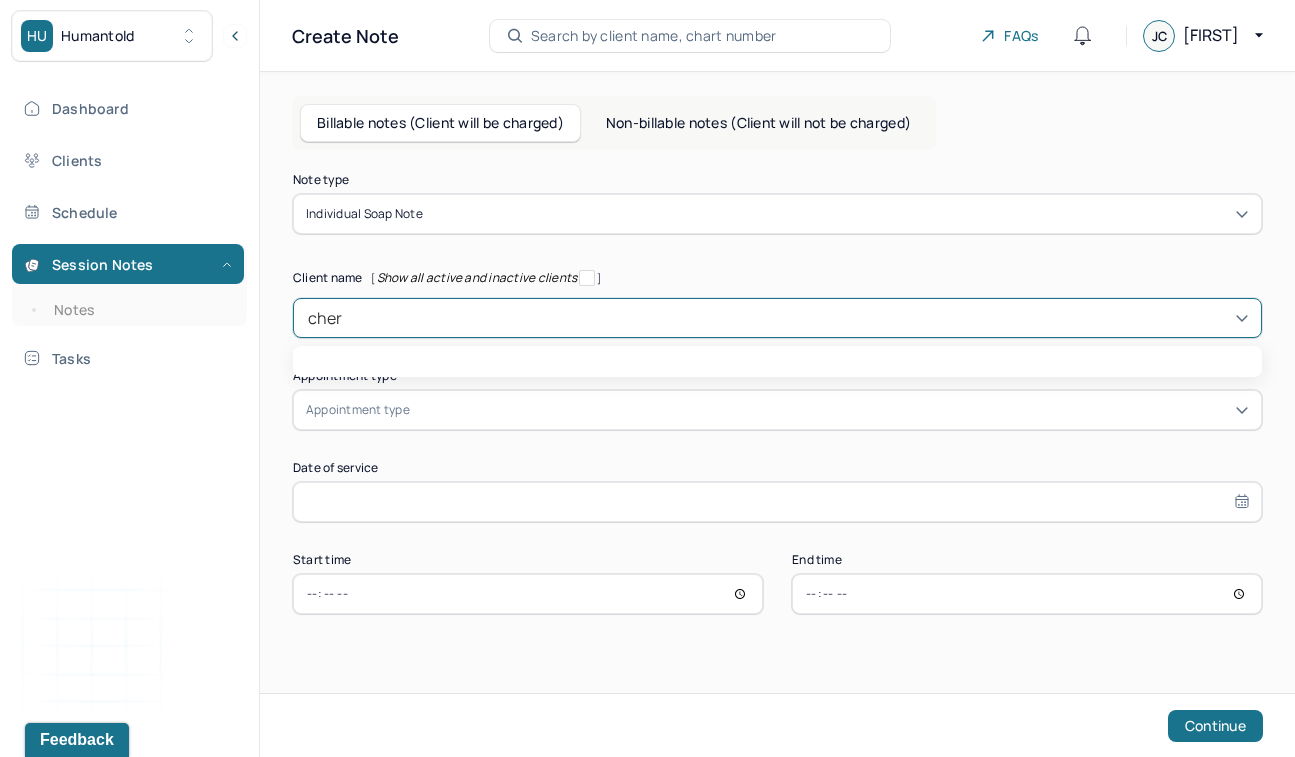 type on "[NAME]" 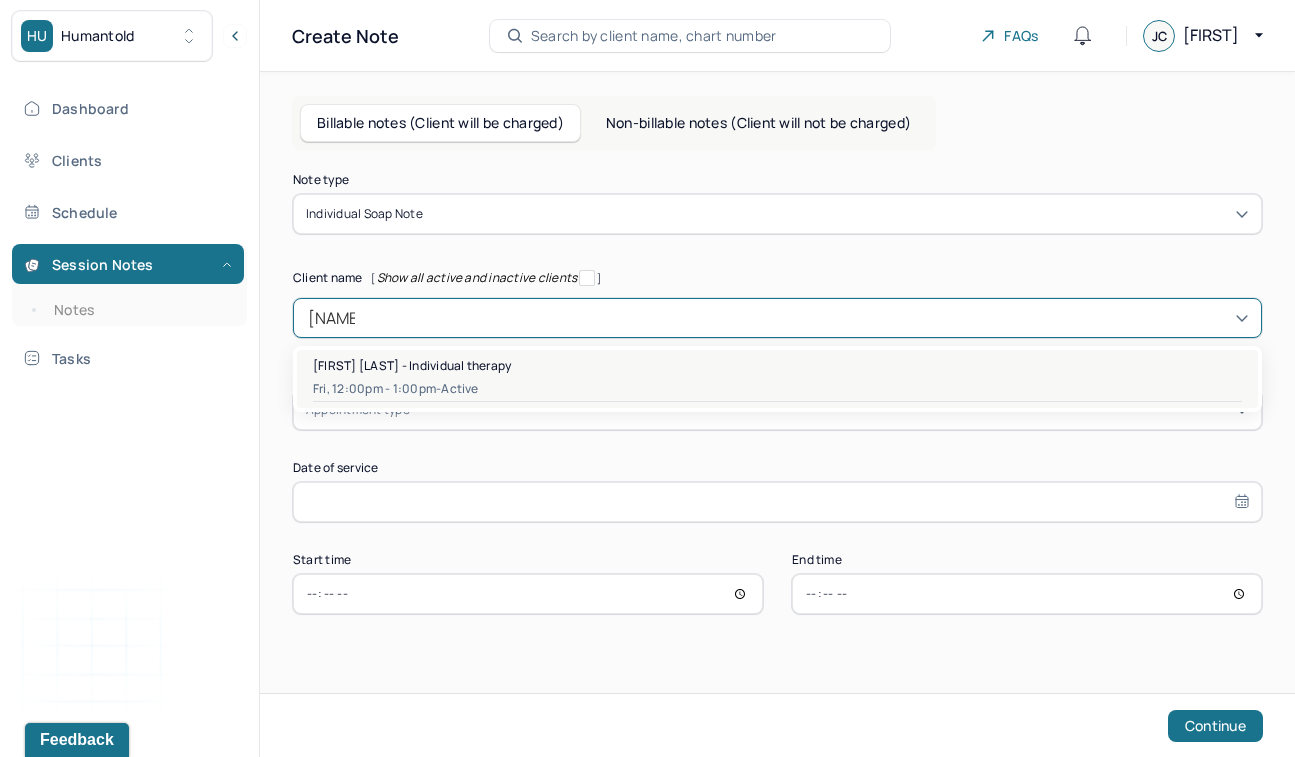 click on "Fri, 12:00pm - 1:00pm  -  active" at bounding box center (777, 389) 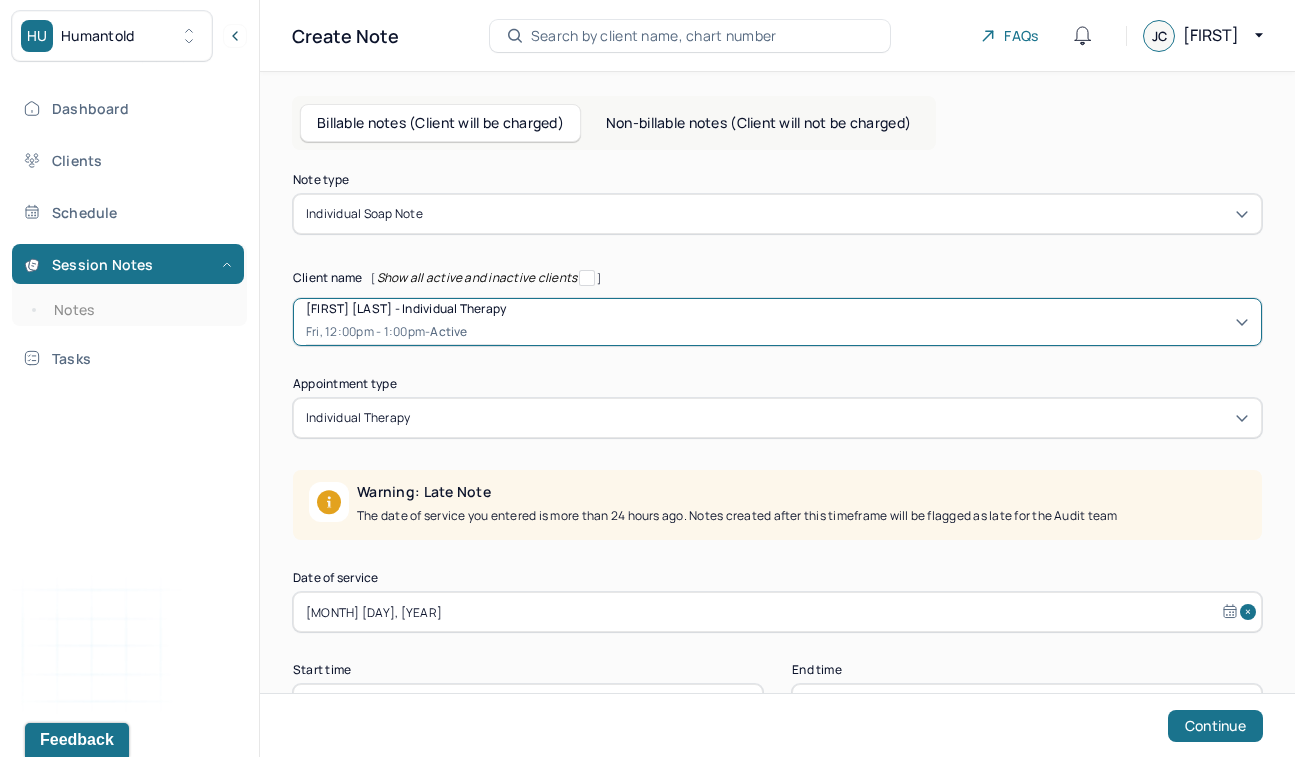 click on "Billable notes (Client will be charged)     Non-billable notes (Client will not be charged)   Note type Individual soap note Client name [ Show all active and inactive clients ] option [object Object], selected. [FIRST] [LAST] - Individual therapy Fri, 12:00pm - 1:00pm  -  active Supervisee name [FIRST] [LAST] Appointment type individual therapy Warning: Late Note The date of service you entered is more than 24 hours ago. Notes created after this timeframe will be flagged as late for the Audit team Date of service Jul 11, 2025 Start time 12:00 End time 13:00   Continue" at bounding box center (777, 451) 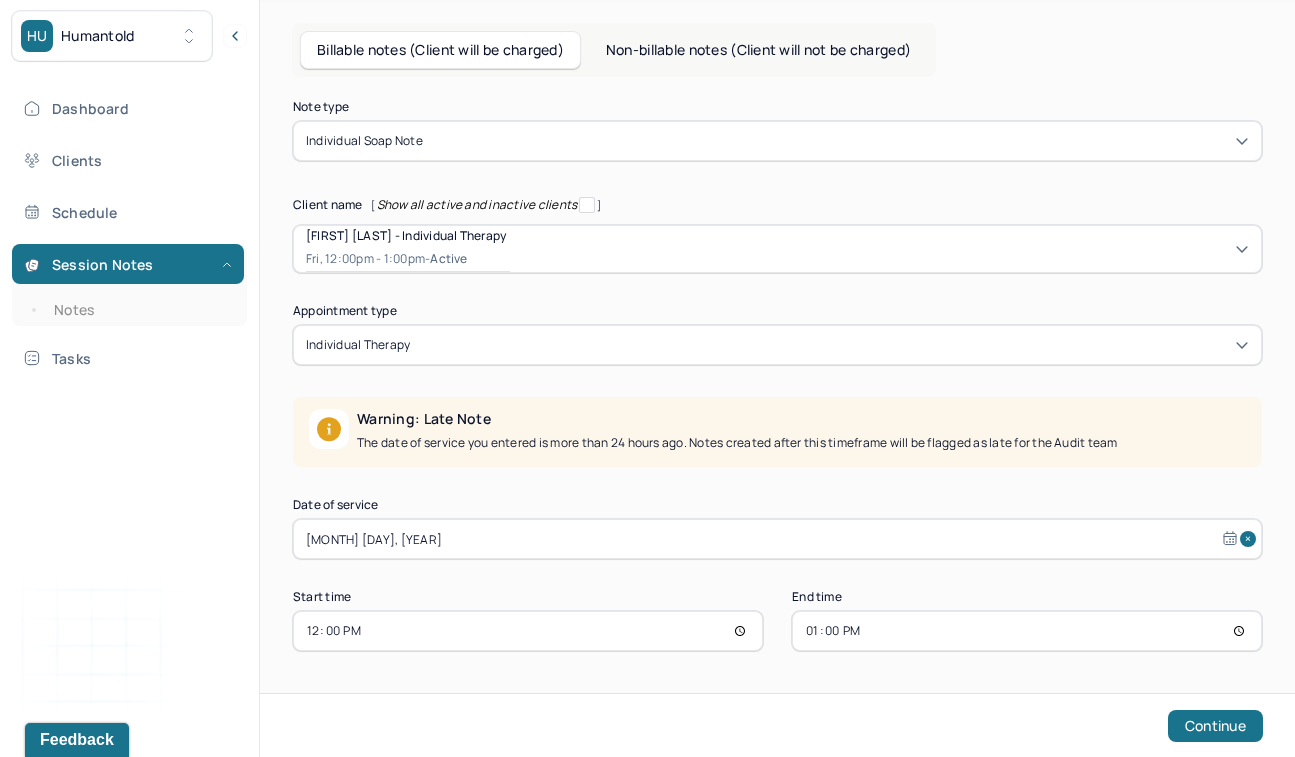 scroll, scrollTop: 73, scrollLeft: 0, axis: vertical 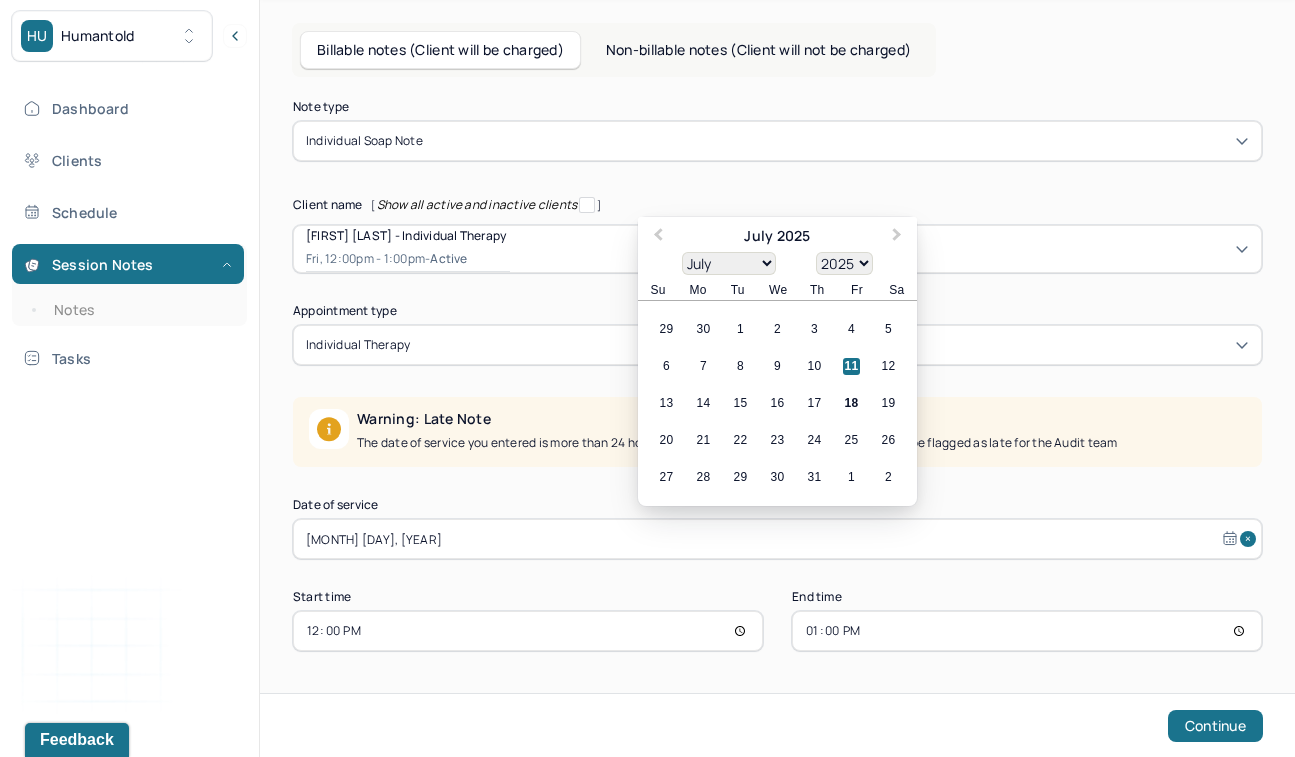 click on "[MONTH] [DAY], [YEAR]" at bounding box center (777, 539) 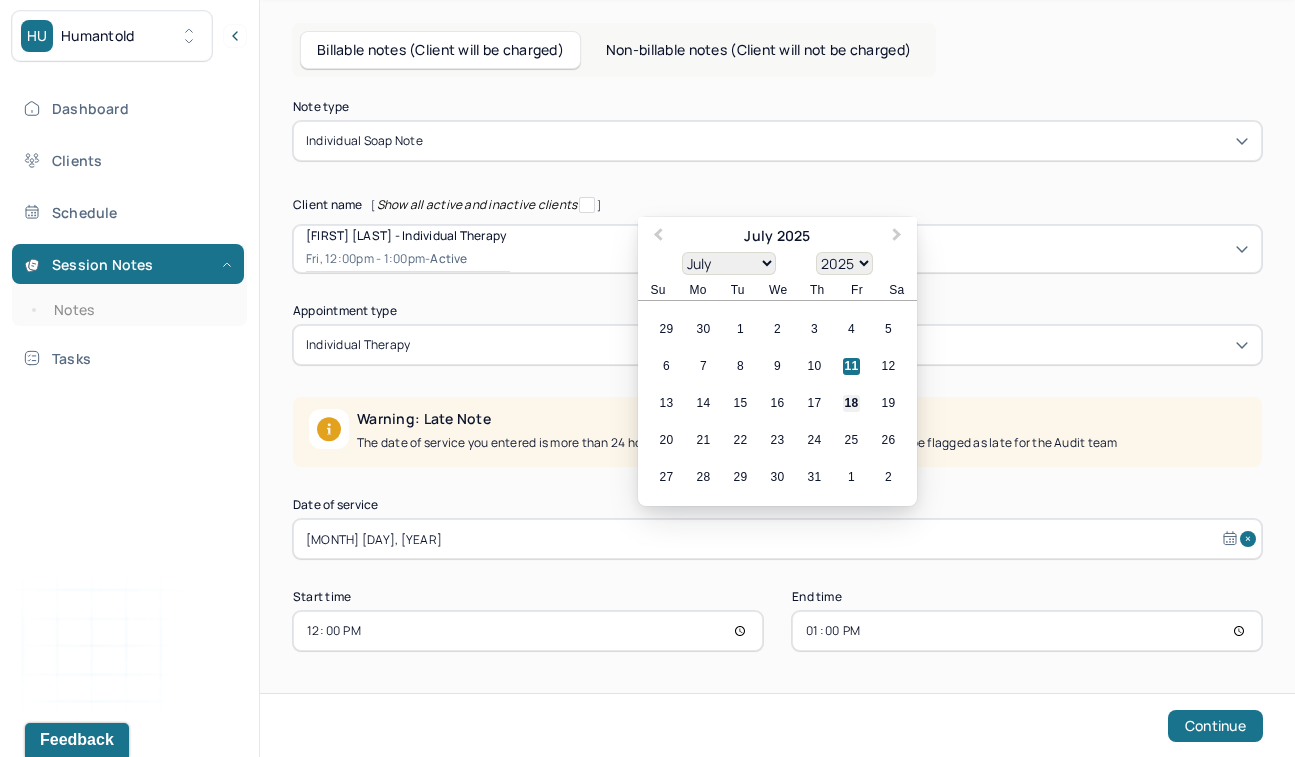 click on "18" at bounding box center (851, 403) 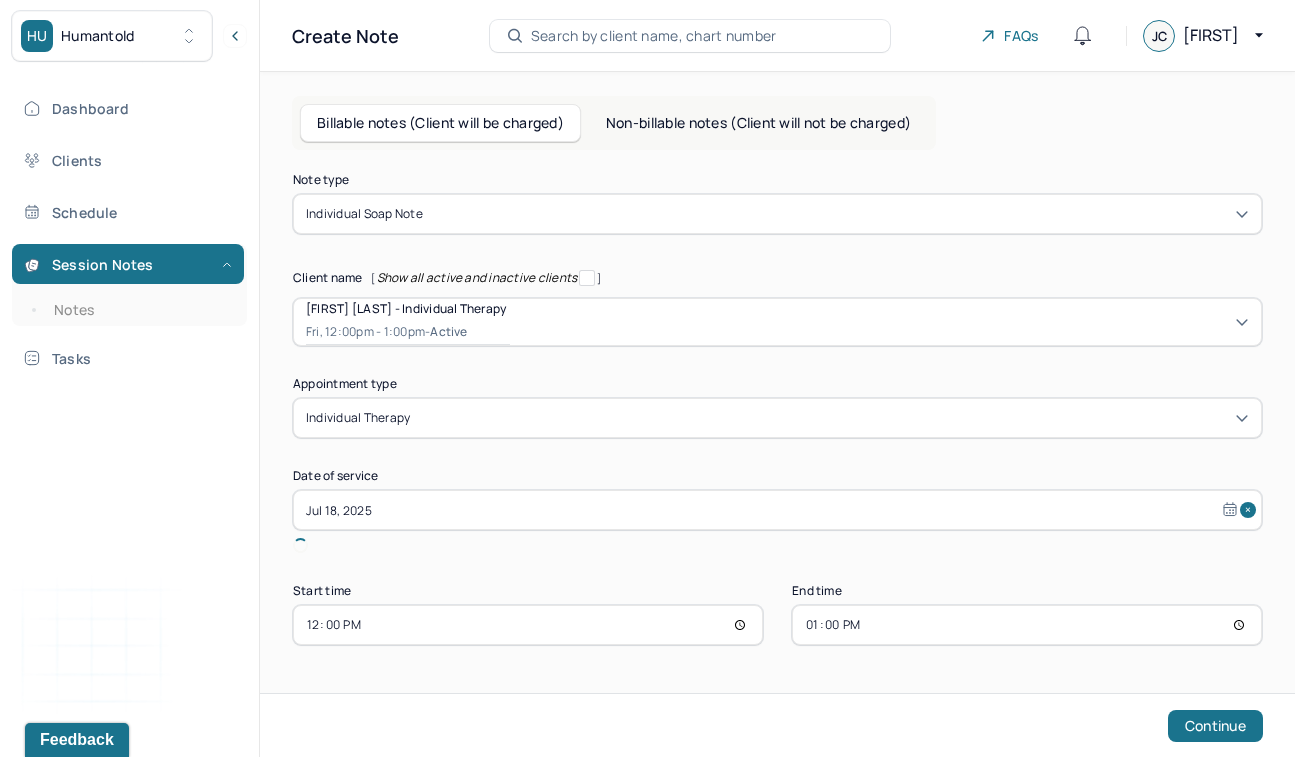 scroll, scrollTop: 0, scrollLeft: 0, axis: both 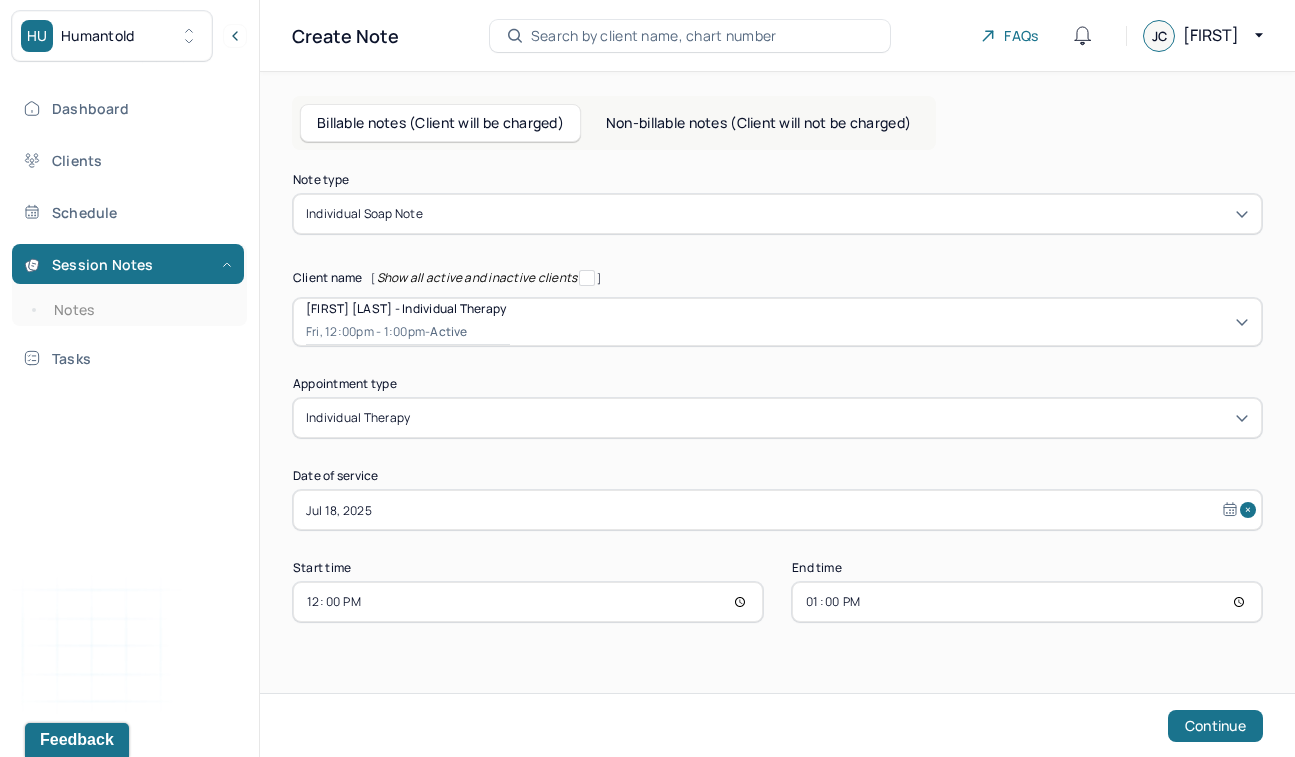 click on "Note type Individual soap note Client name [FIRST] [LAST] - Individual therapy Fri, 12:00pm - 1:00pm  -  active Supervisee name [FIRST] [LAST] Appointment type individual therapy Date of service Jul 18, 2025 Start time 12:00 End time 13:00   Continue" at bounding box center [777, 398] 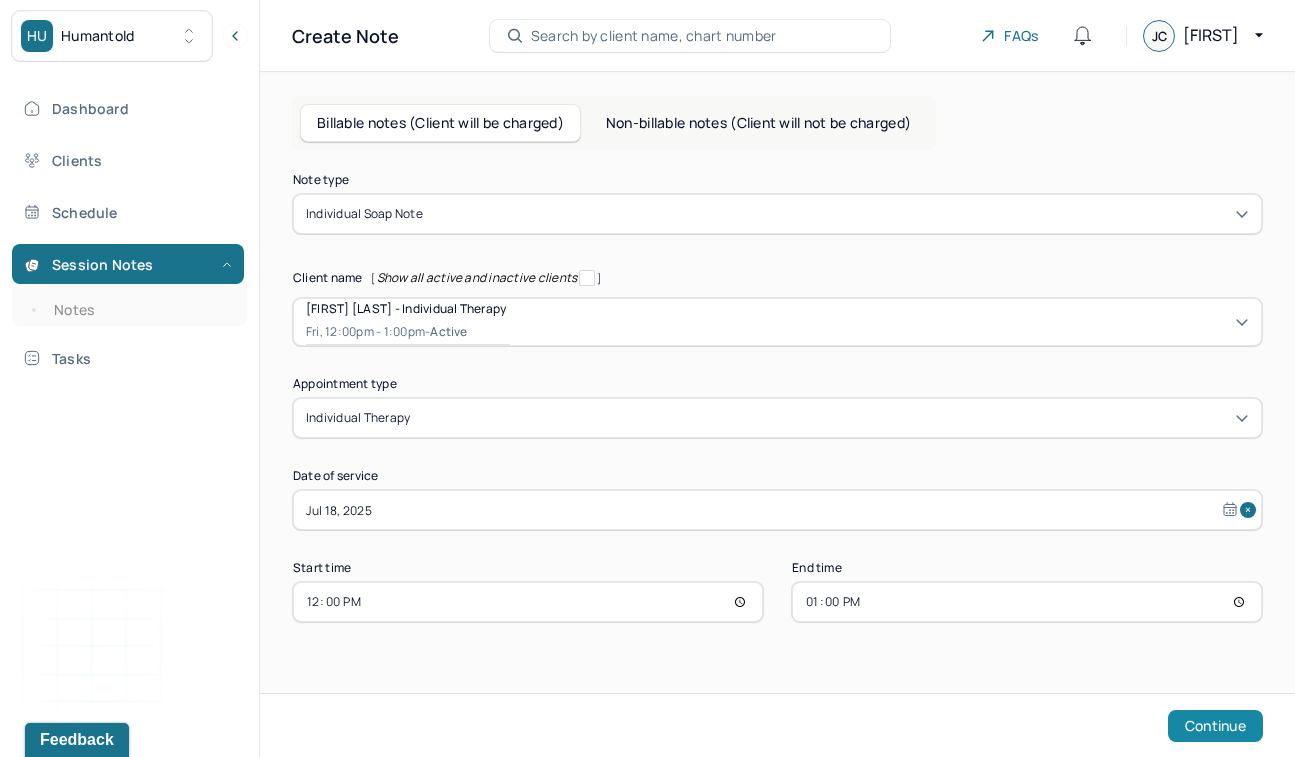 click on "Continue" at bounding box center (1215, 726) 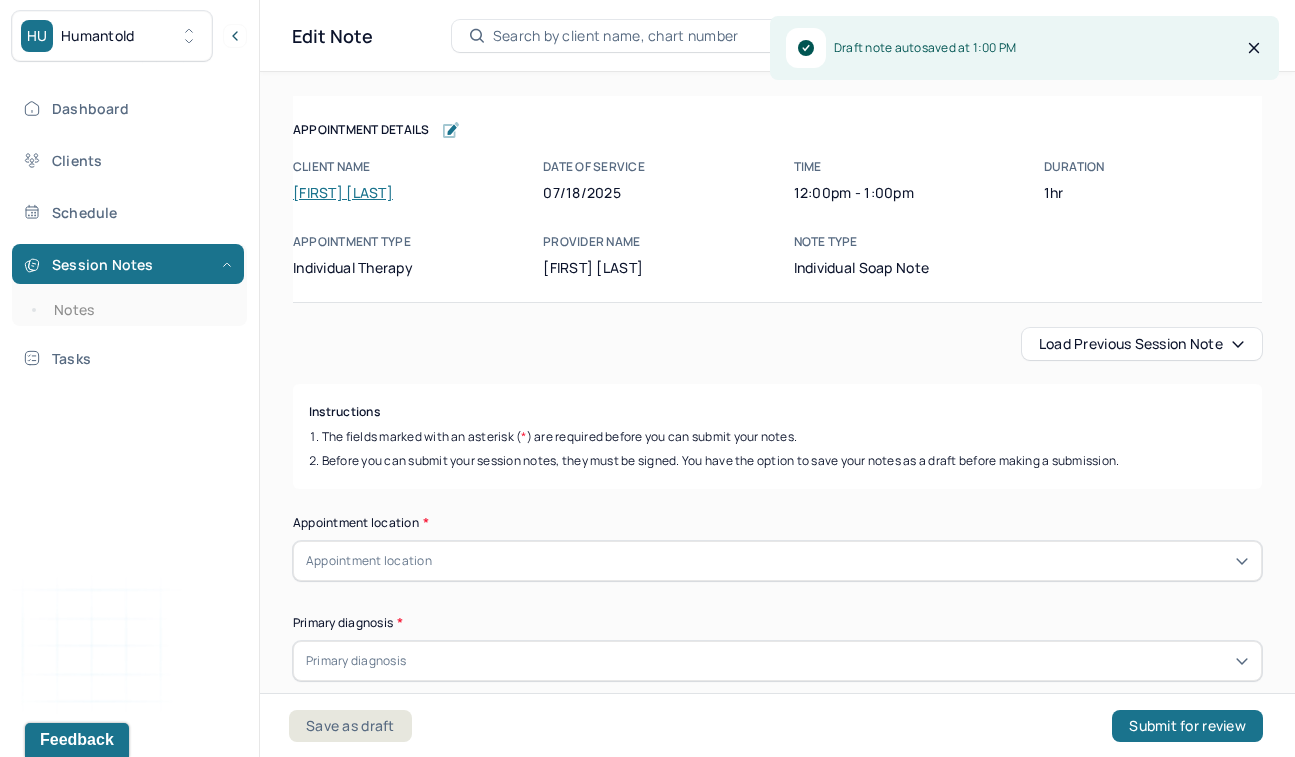 click on "Edit Note   Search by client name, chart number     FAQs     JC [LAST]" at bounding box center (777, 36) 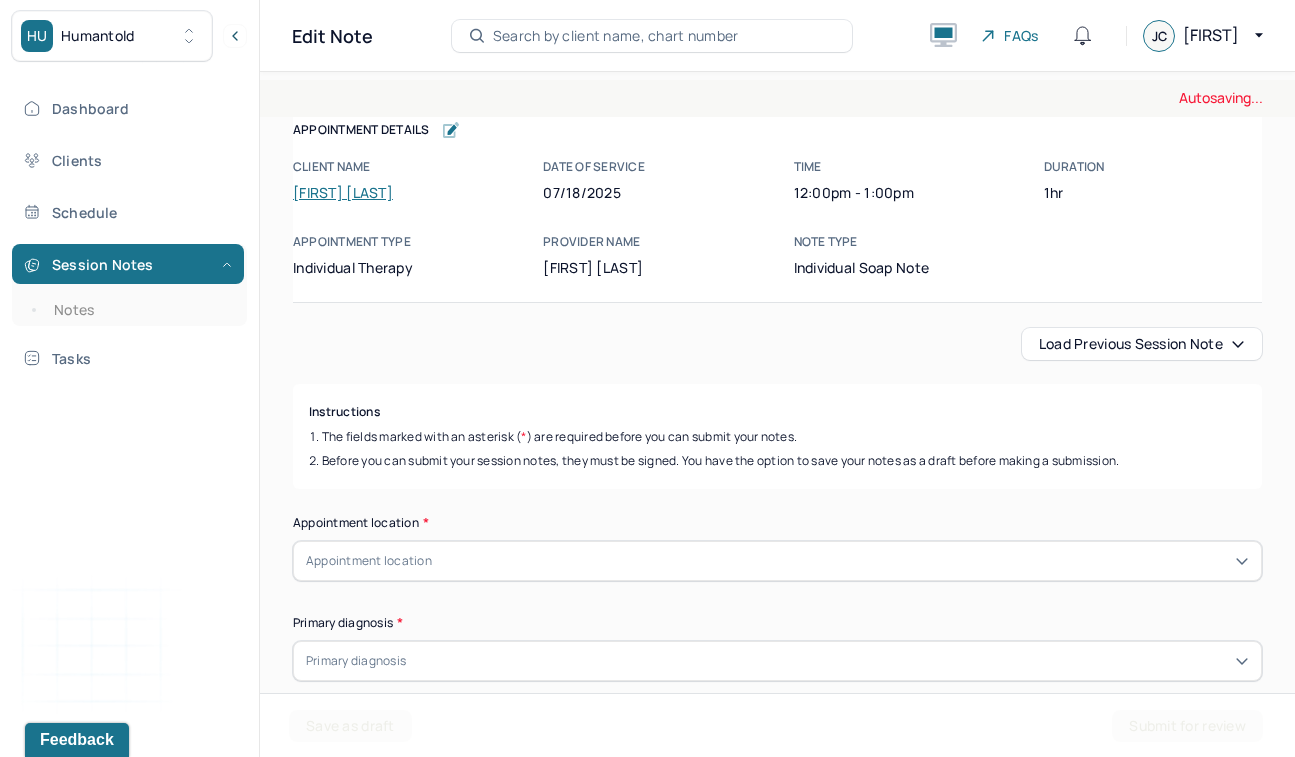 click on "Load previous session note" at bounding box center [1142, 344] 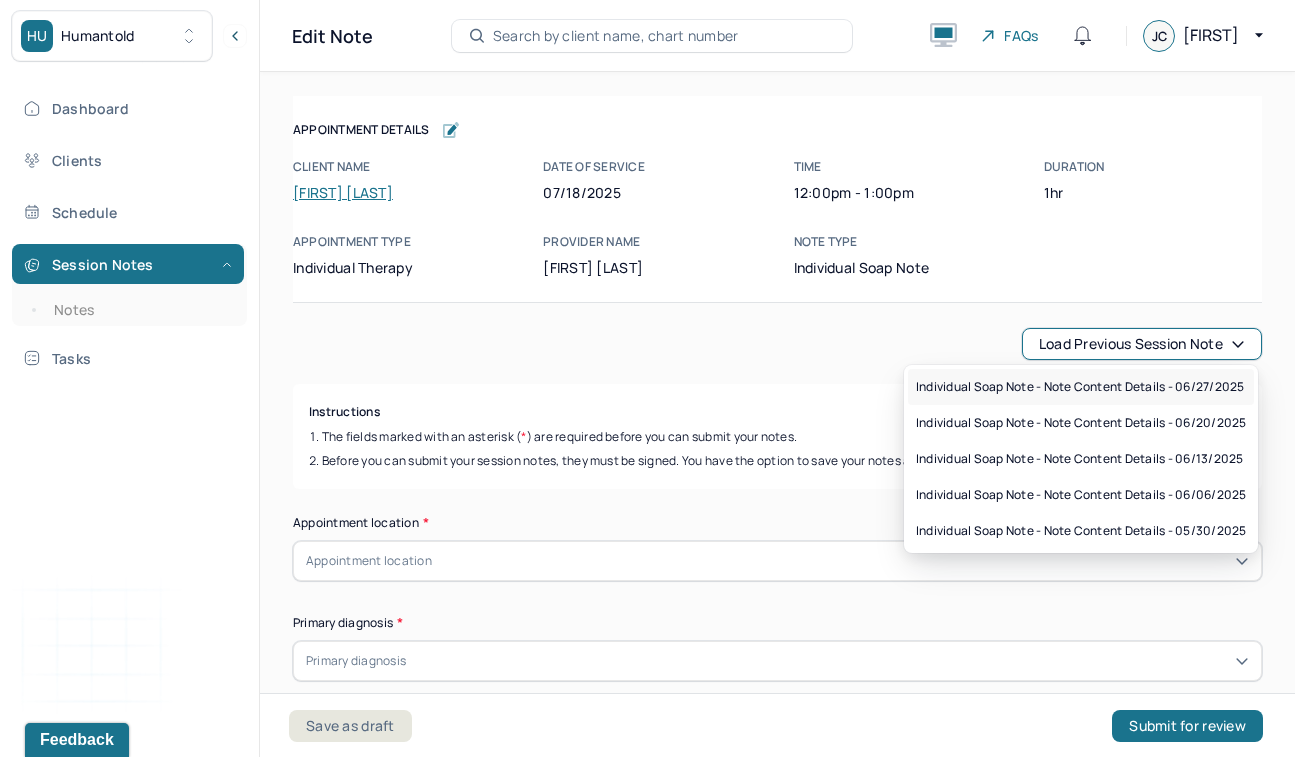 click on "Individual soap note   - Note content Details -   06/27/2025" at bounding box center (1081, 387) 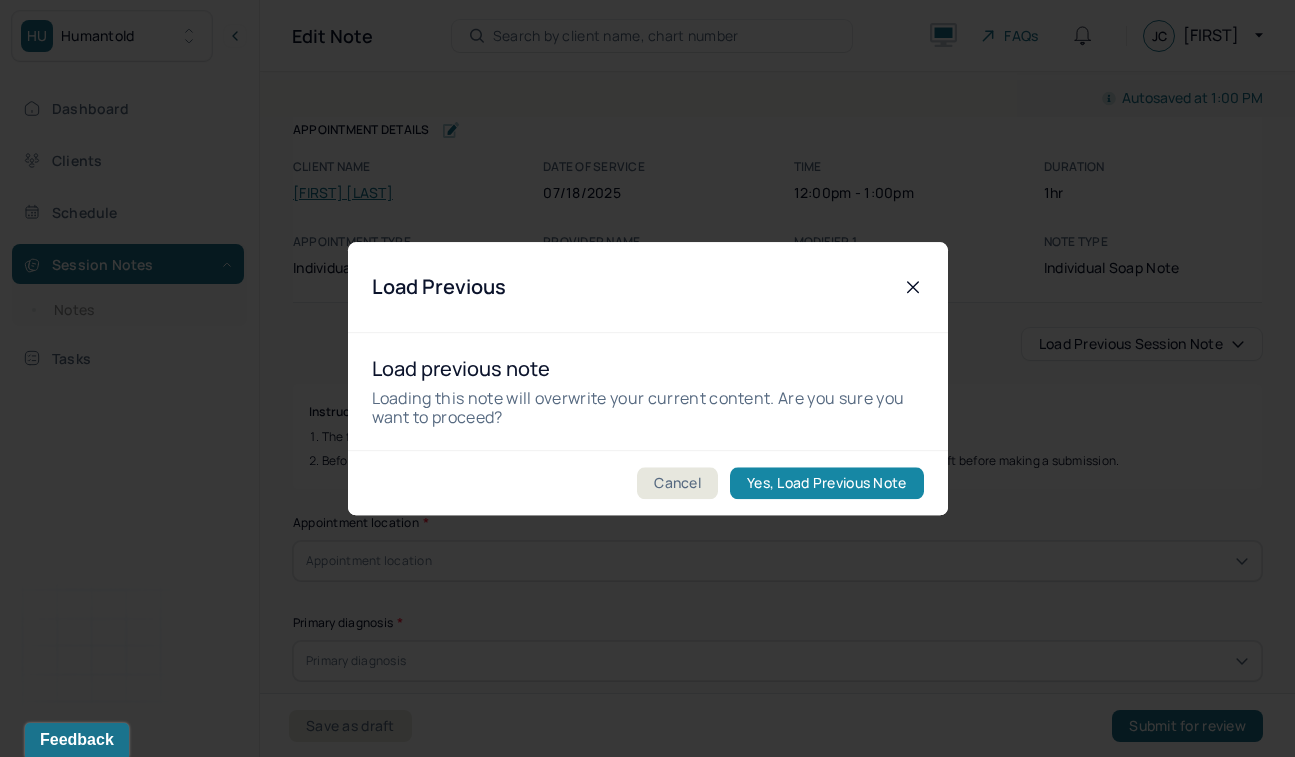 click on "Yes, Load Previous Note" at bounding box center [826, 483] 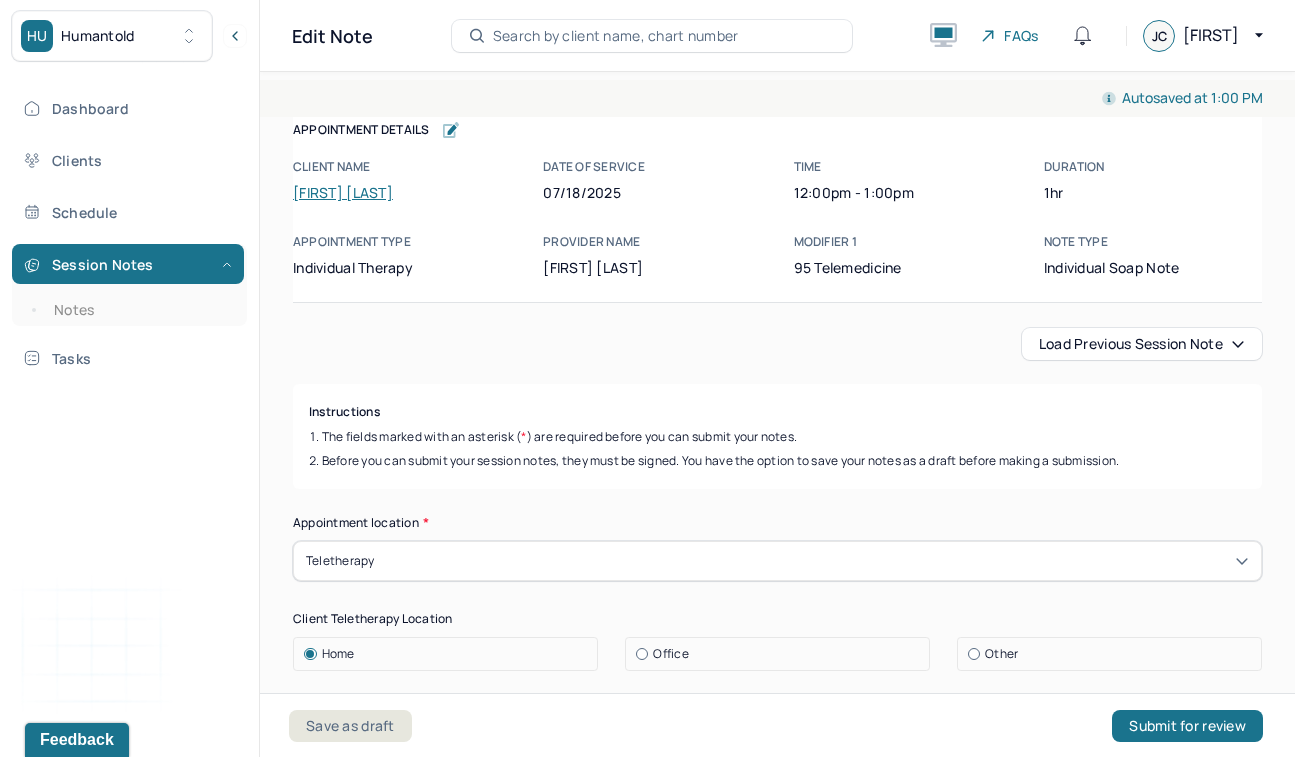 click on "The fields marked with an asterisk ( * ) are required before you can submit your notes." at bounding box center (777, 437) 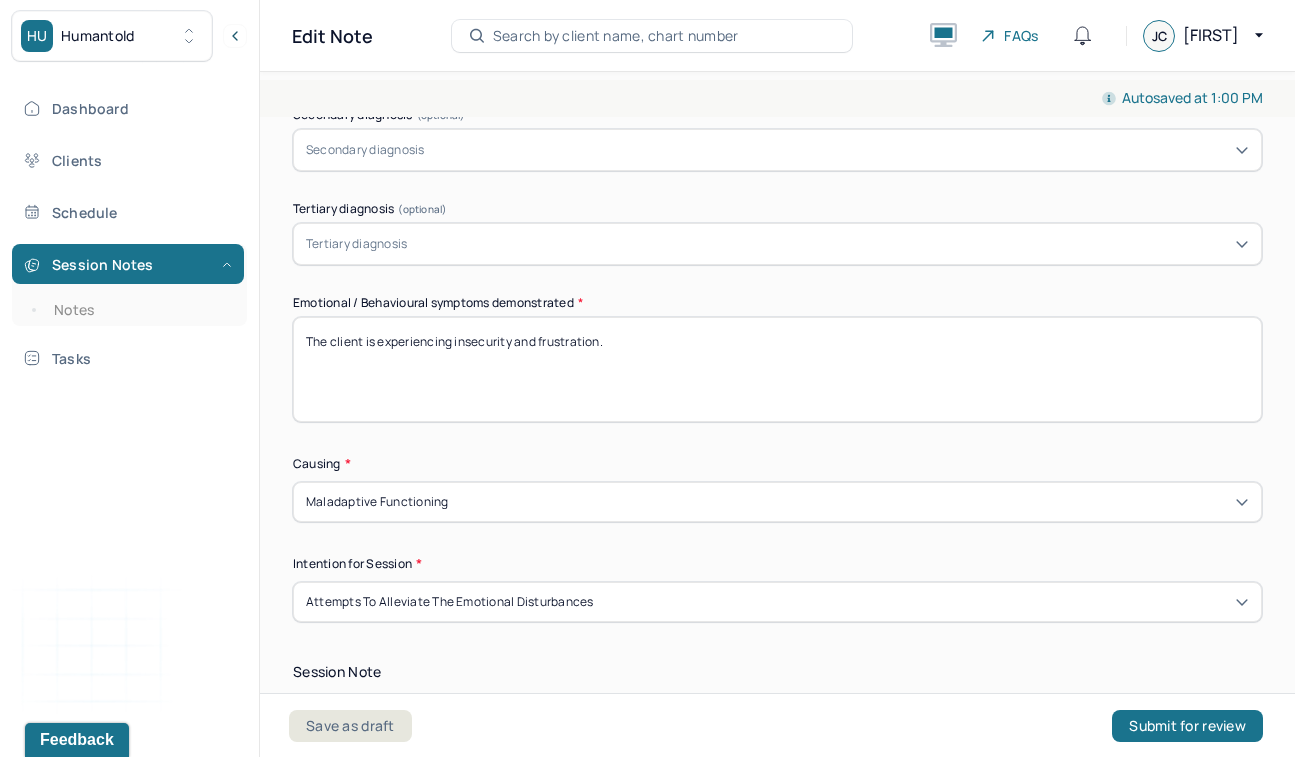 scroll, scrollTop: 865, scrollLeft: 0, axis: vertical 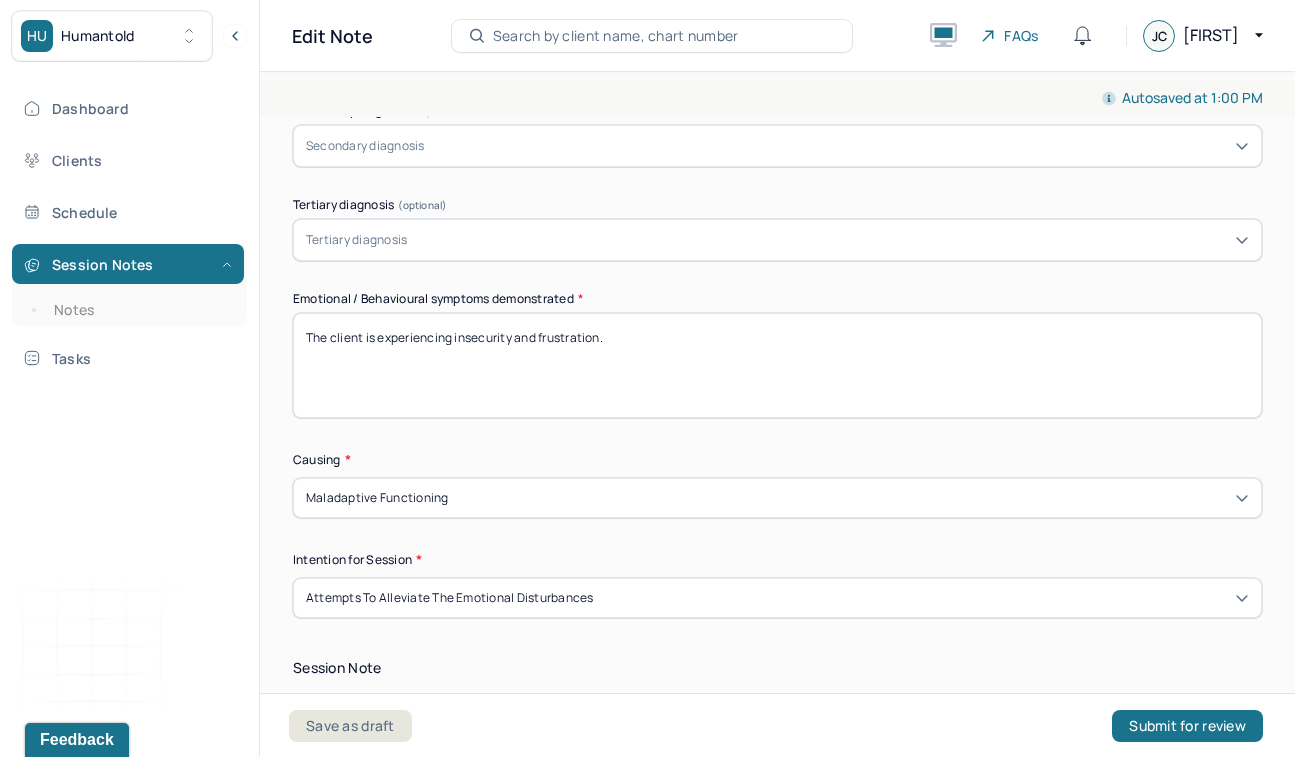 click on "The client is experiencing insecurity and frustration." at bounding box center (777, 365) 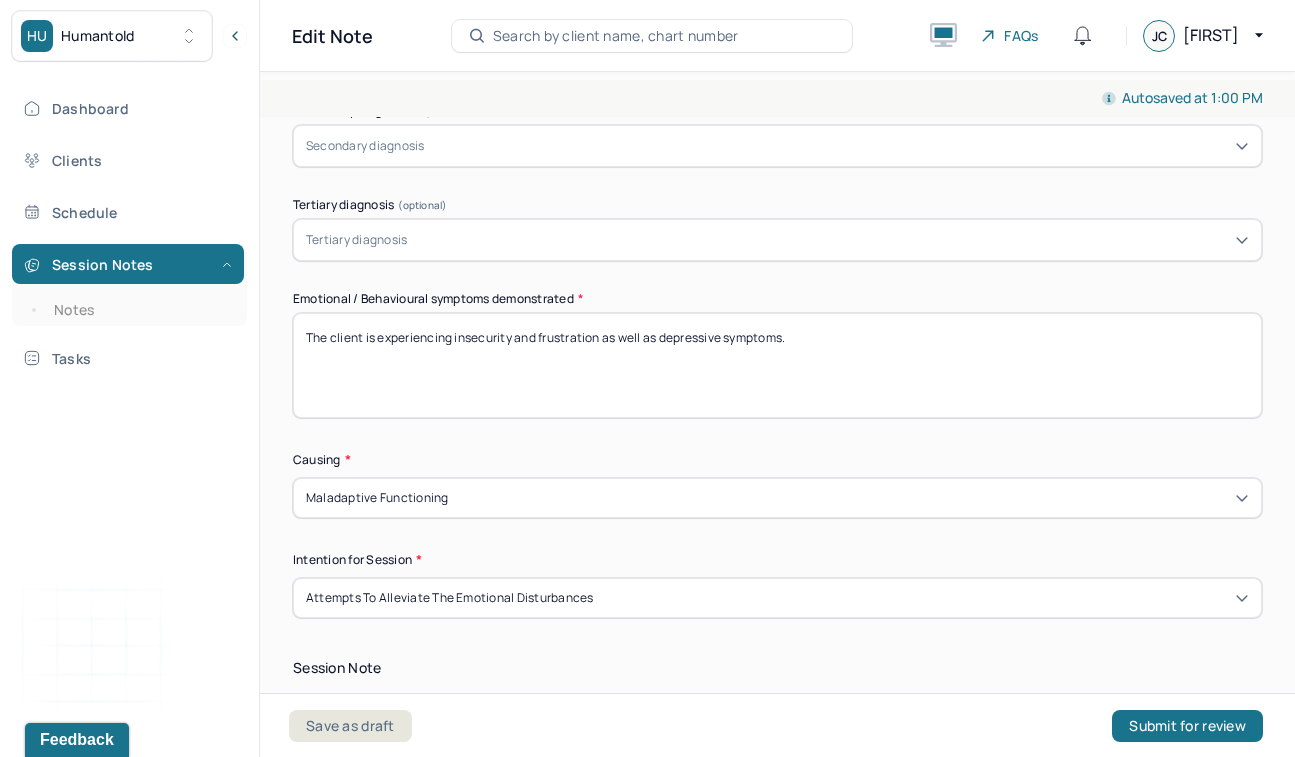 type on "The client is experiencing insecurity and frustration as well as depressive symptoms." 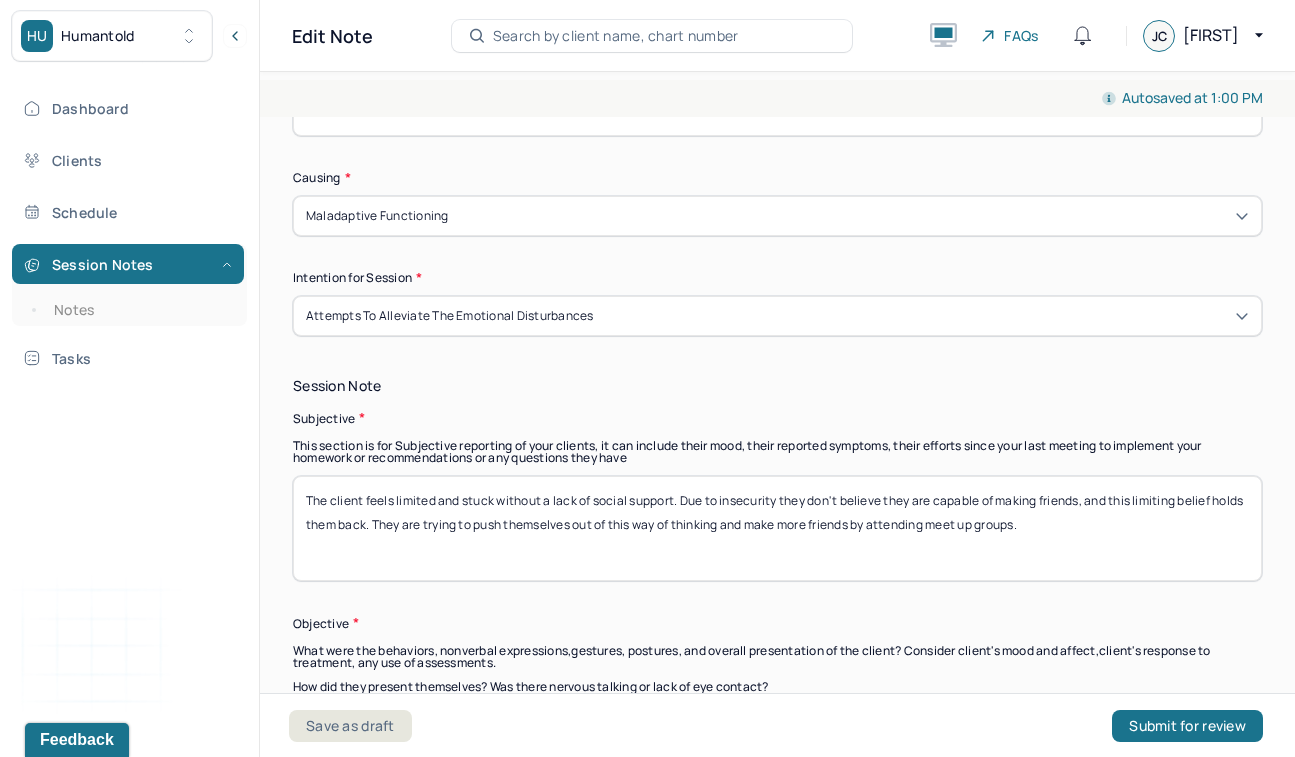 scroll, scrollTop: 1196, scrollLeft: 0, axis: vertical 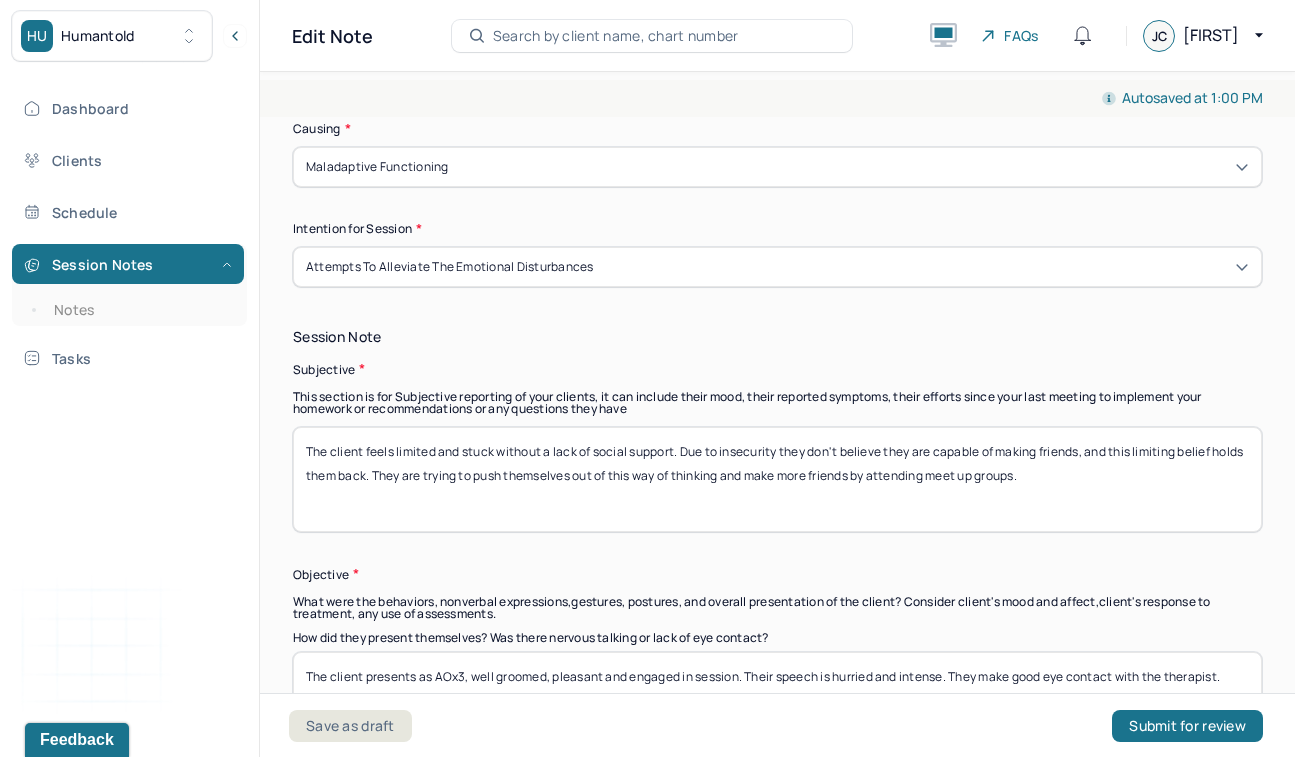 click on "The client feels limited and stuck without a lack of social support. Due to insecurity they don't believe they are capable of making friends, and this limiting belief holds them back. They are trying to push themselves out of this way of thinking and make more friends by attending meet up groups." at bounding box center (777, 479) 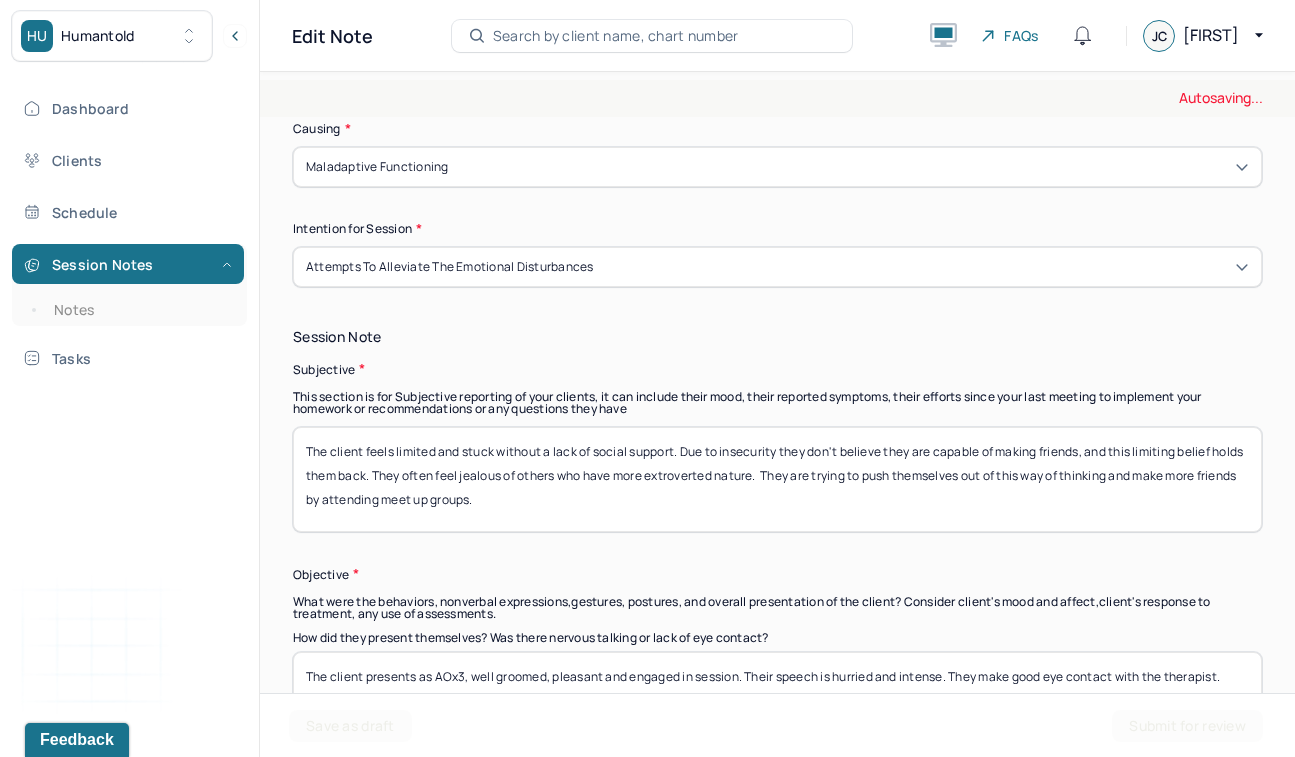type on "The client feels limited and stuck without a lack of social support. Due to insecurity they don't believe they are capable of making friends, and this limiting belief holds them back. They often feel jealous of others who have more extroverted nature.  They are trying to push themselves out of this way of thinking and make more friends by attending meet up groups." 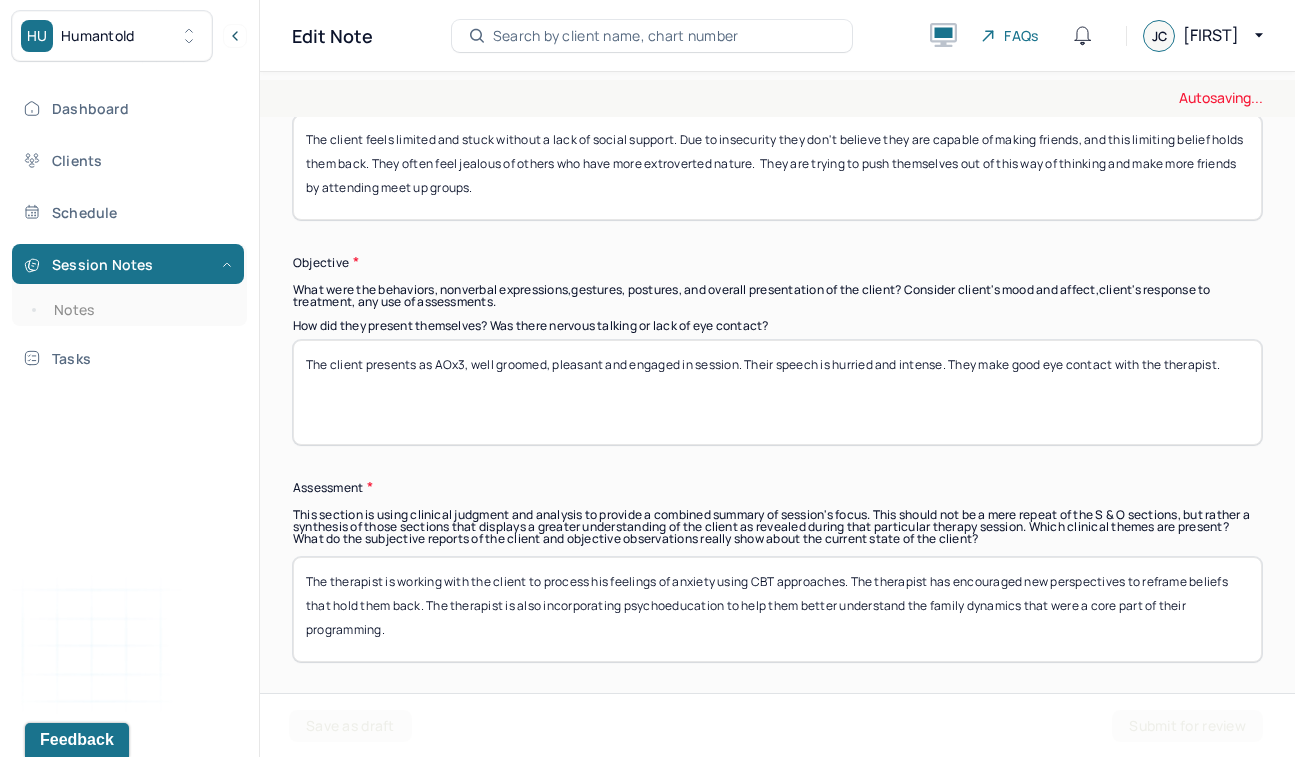 scroll, scrollTop: 1519, scrollLeft: 0, axis: vertical 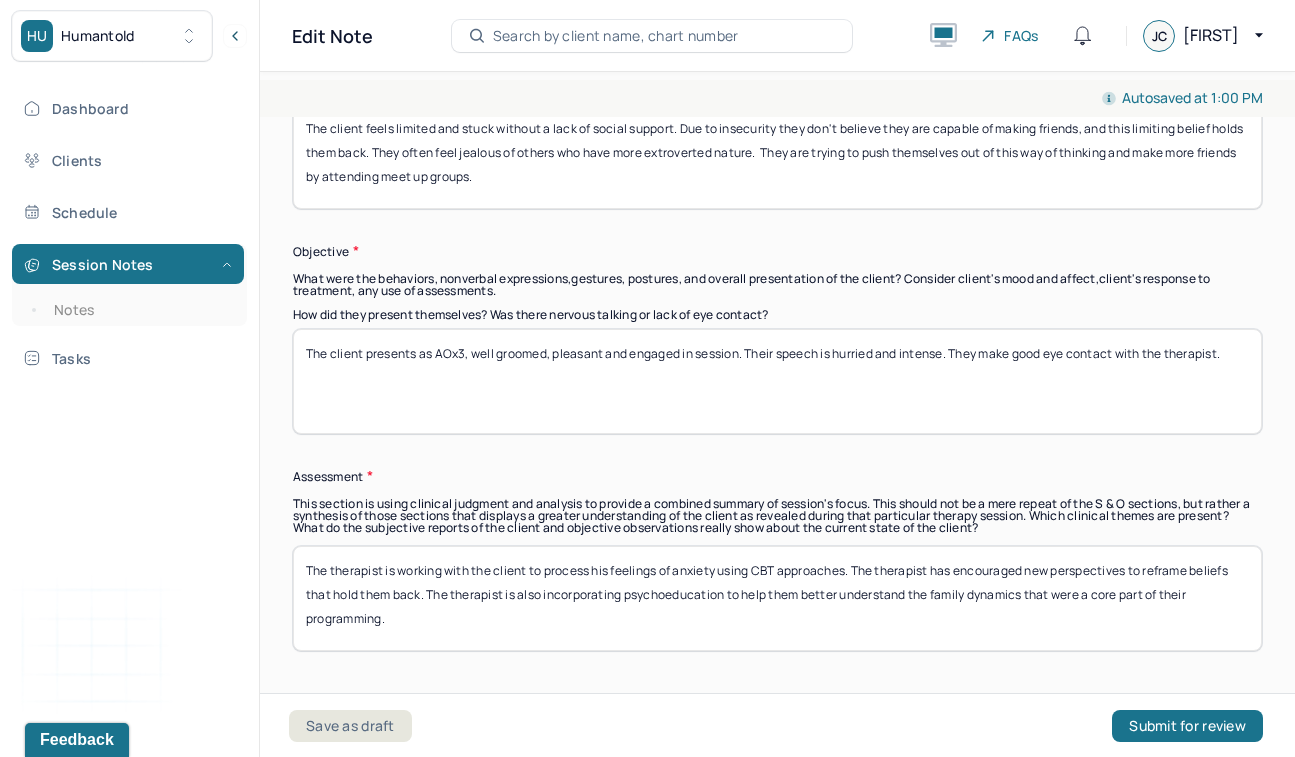 click on "The client presents as AOx3, well groomed, pleasant and engaged in session. Their speech is hurried and intense. They make good eye contact with the therapist." at bounding box center [777, 381] 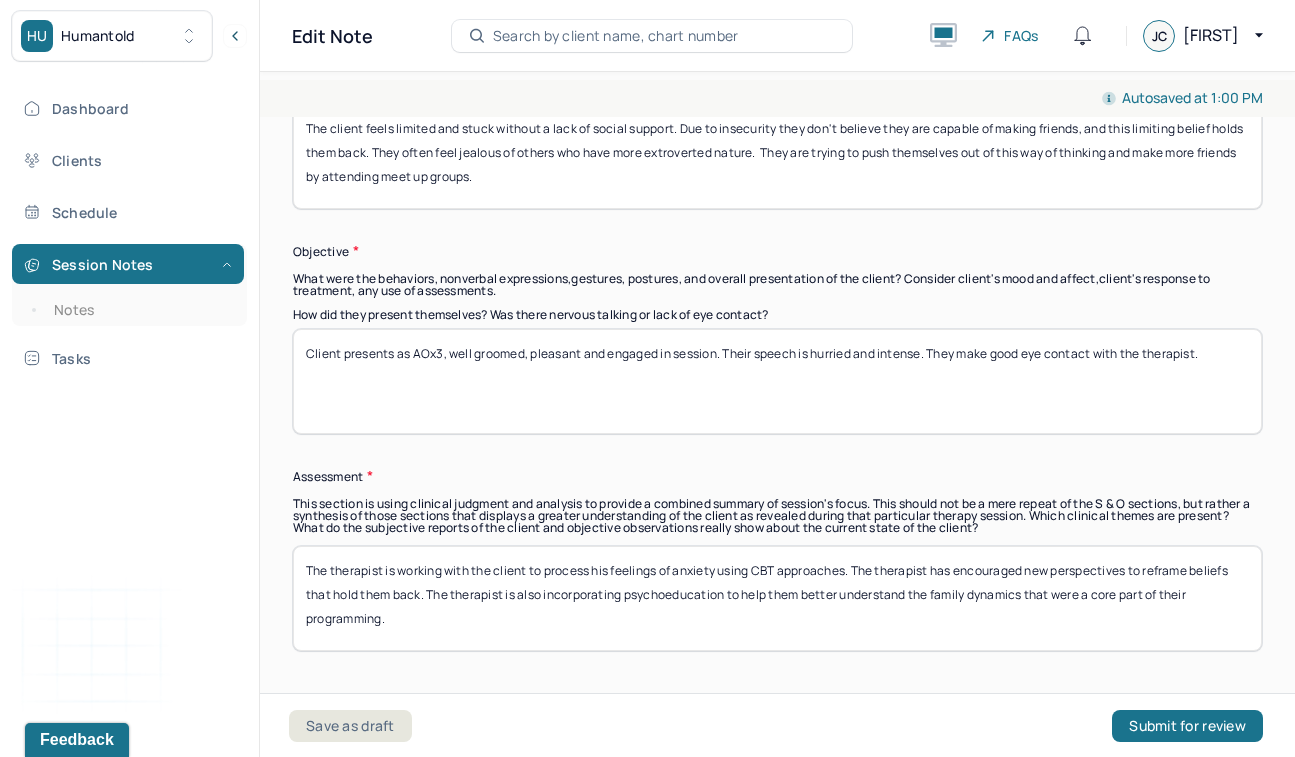 click on "Client presents as AOx3, well groomed, pleasant and engaged in session. Their speech is hurried and intense. They make good eye contact with the therapist." at bounding box center [777, 381] 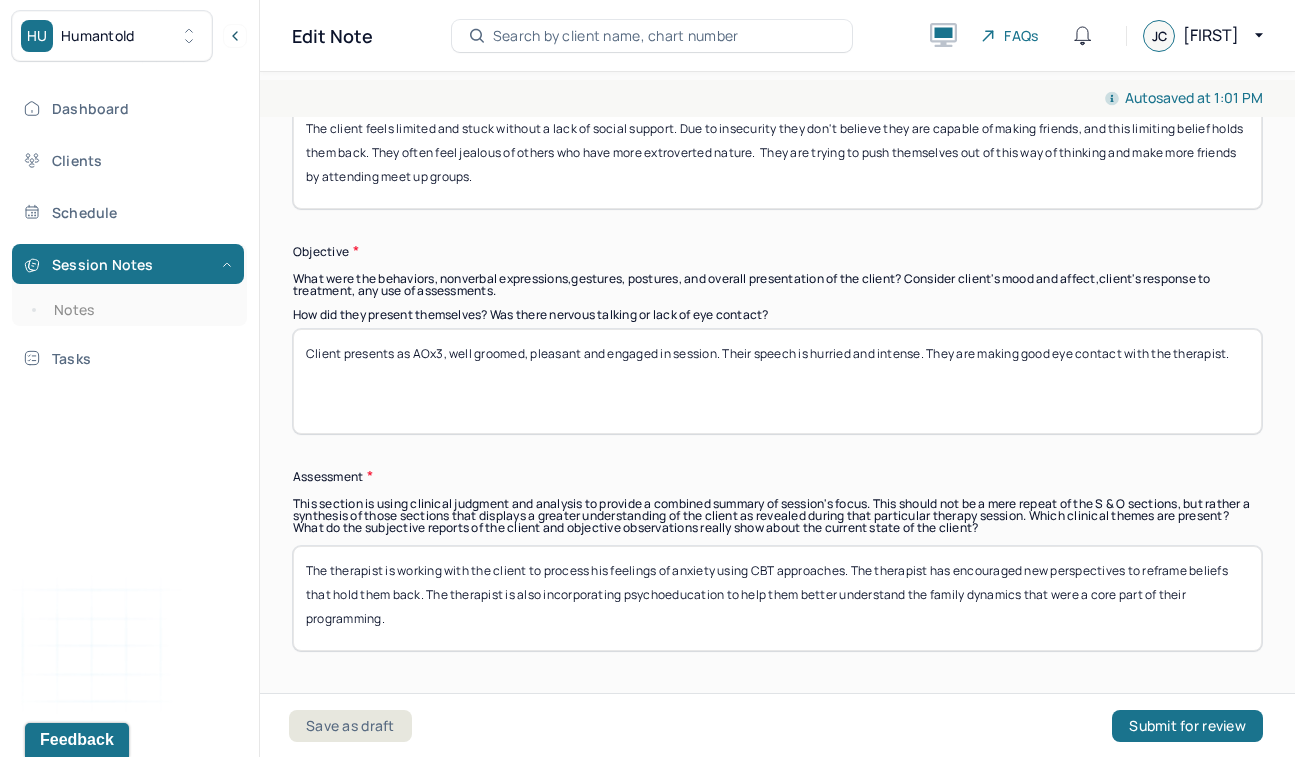 type on "Client presents as AOx3, well groomed, pleasant and engaged in session. Their speech is hurried and intense. They are making good eye contact with the therapist." 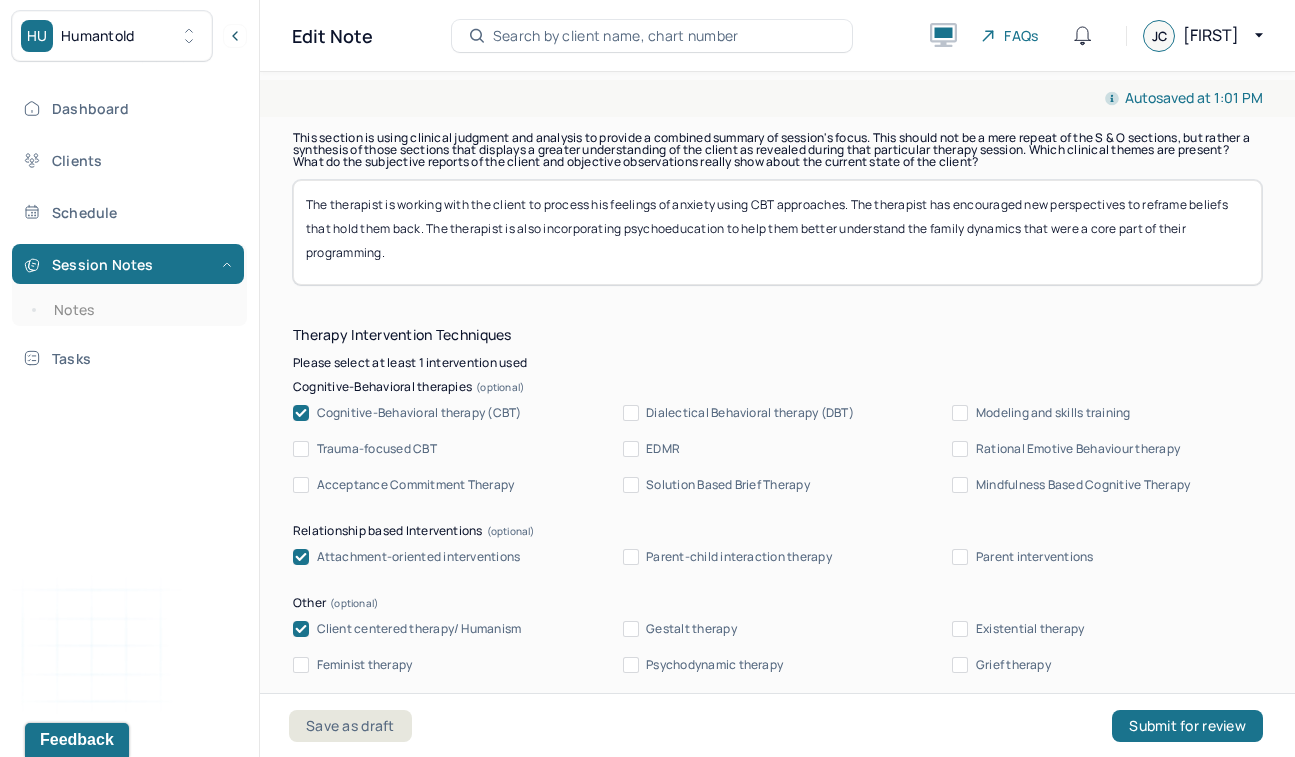 scroll, scrollTop: 1888, scrollLeft: 0, axis: vertical 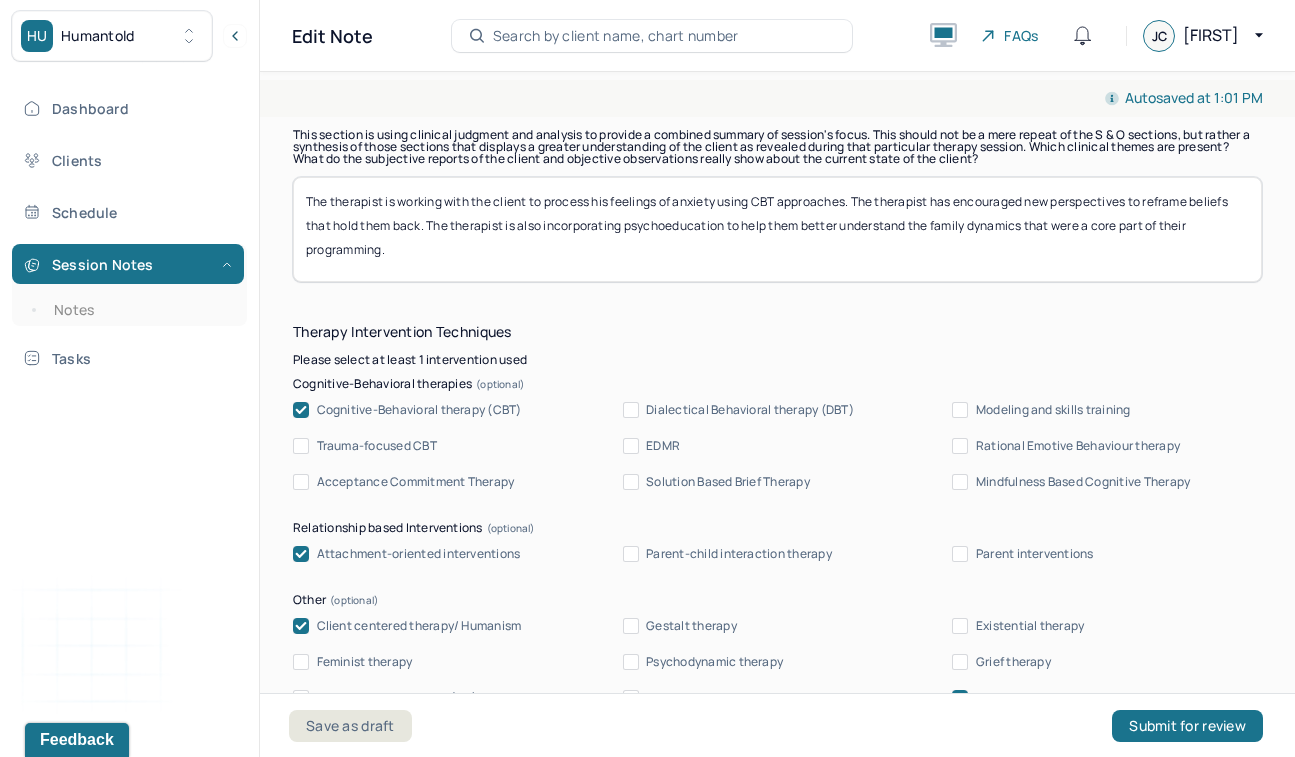 click on "The therapist is working with the client to process his feelings of anxiety using CBT approaches. The therapist has encouraged new perspectives to reframe beliefs that hold them back. The therapist is also incorporating psychoeducation to help them better understand the family dynamics that were a core part of their programming." at bounding box center [777, 229] 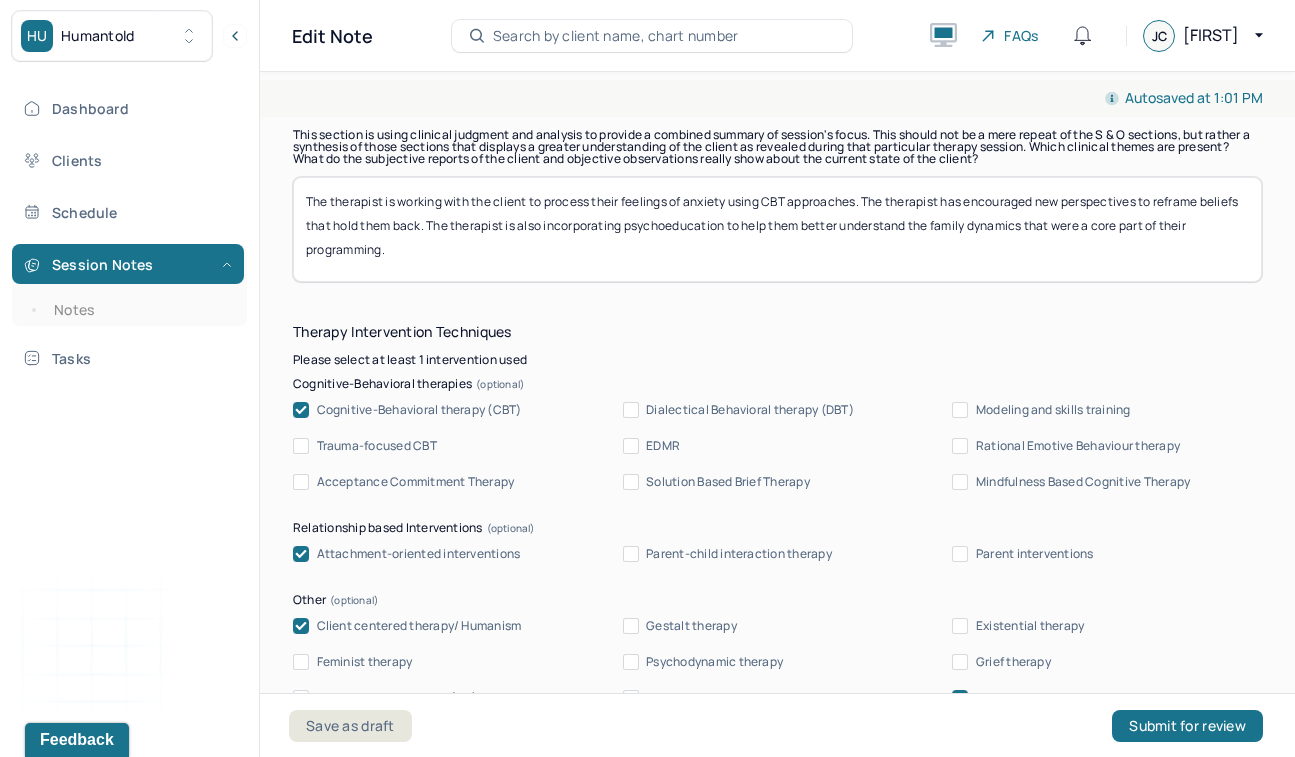 click on "Instructions The fields marked with an asterisk ( * ) are required before you can submit your notes. Before you can submit your session notes, they must be signed. You have the option to save your notes as a draft before making a submission. Appointment location * Teletherapy Client Teletherapy Location Home Office Other Provider Teletherapy Location Home Office Other Consent was received for the teletherapy session The teletherapy session was conducted via video Primary diagnosis * F41.1 GENERALIZED ANXIETY DISORDER Secondary diagnosis (optional) Secondary diagnosis Tertiary diagnosis (optional) Tertiary diagnosis Emotional / Behavioural symptoms demonstrated * The client is experiencing insecurity and frustration as well as depressive symptoms. Causing * Maladaptive Functioning Intention for Session * Attempts to alleviate the emotional disturbances Session Note Subjective Objective How did they present themselves? Was there nervous talking or lack of eye contact? Assessment Therapy Intervention Techniques" at bounding box center [777, 620] 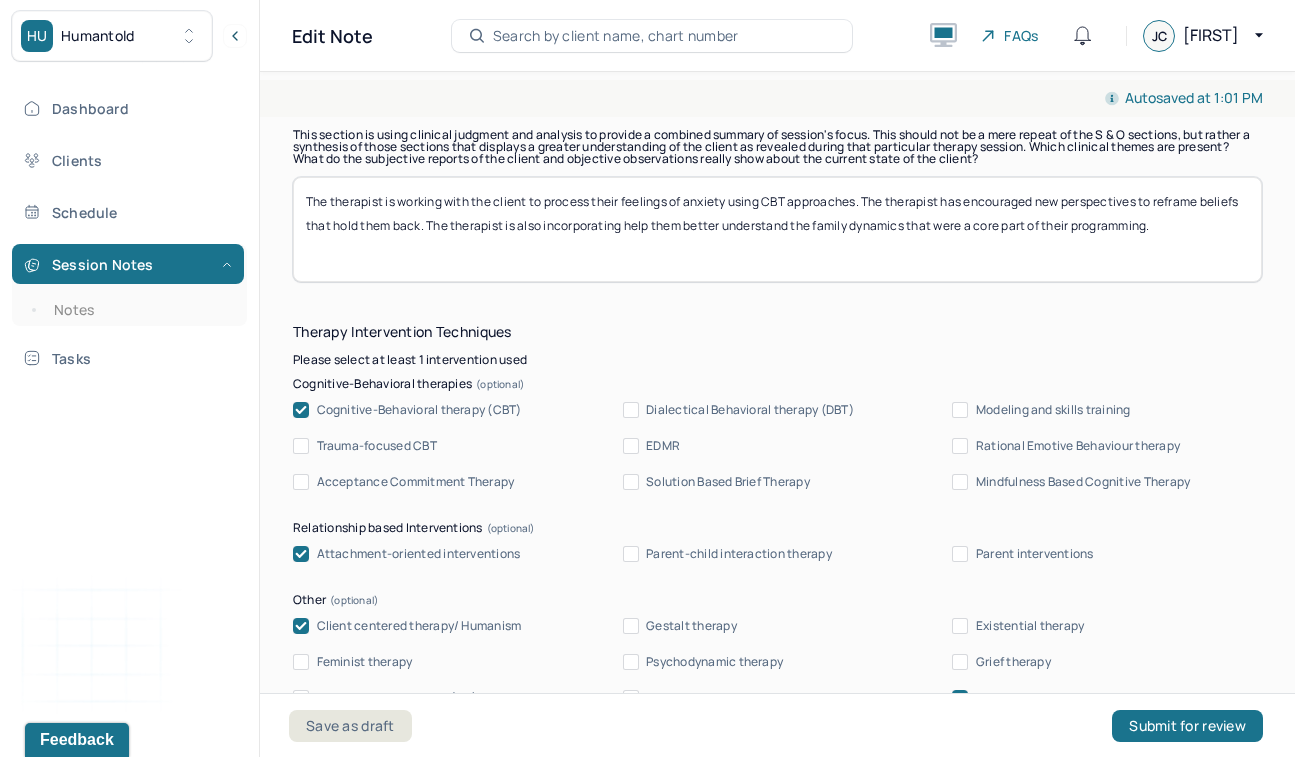 click on "The therapist is working with the client to process their feelings of anxiety using CBT approaches. The therapist has encouraged new perspectives to reframe beliefs that hold them back. The therapist is also incorporating help them better understand the family dynamics that were a core part of their programming." at bounding box center [777, 229] 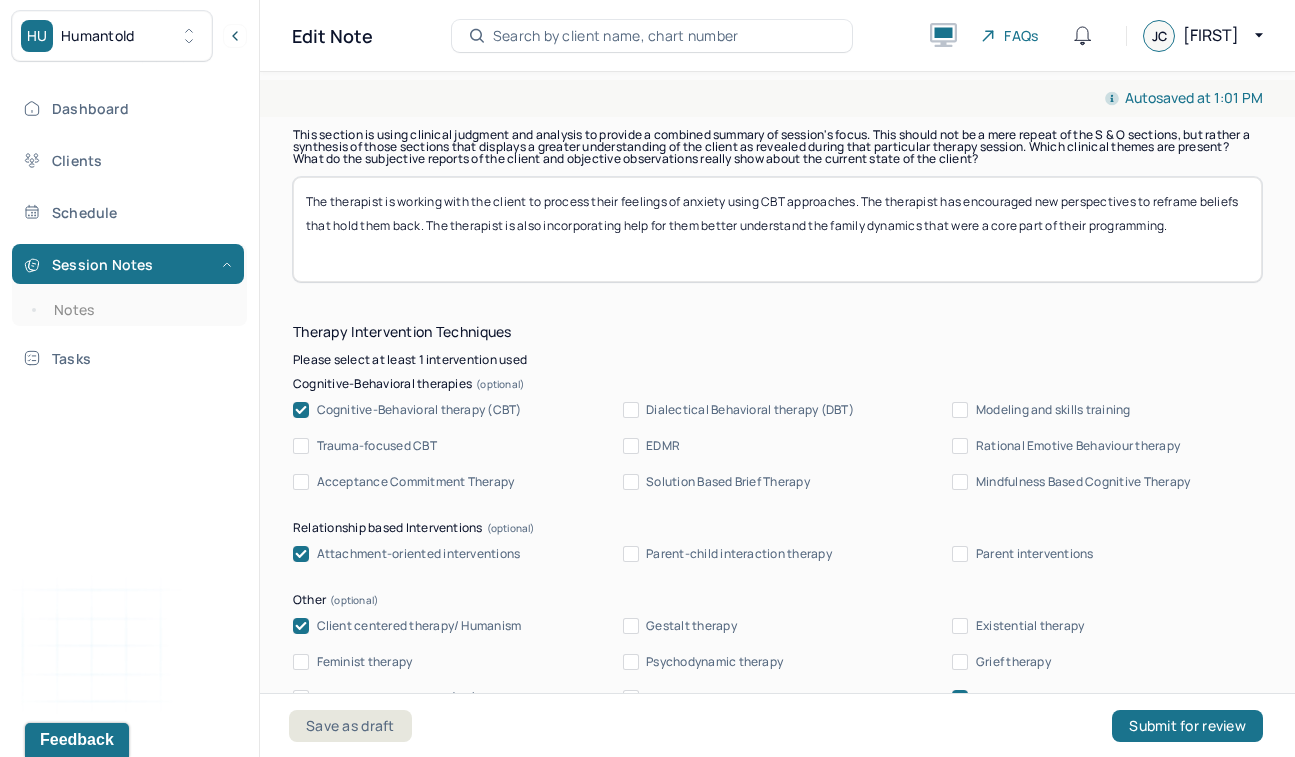click on "The therapist is working with the client to process their feelings of anxiety using CBT approaches. The therapist has encouraged new perspectives to reframe beliefs that hold them back. The therapist is also incorporating help them better understand the family dynamics that were a core part of their programming." at bounding box center (777, 229) 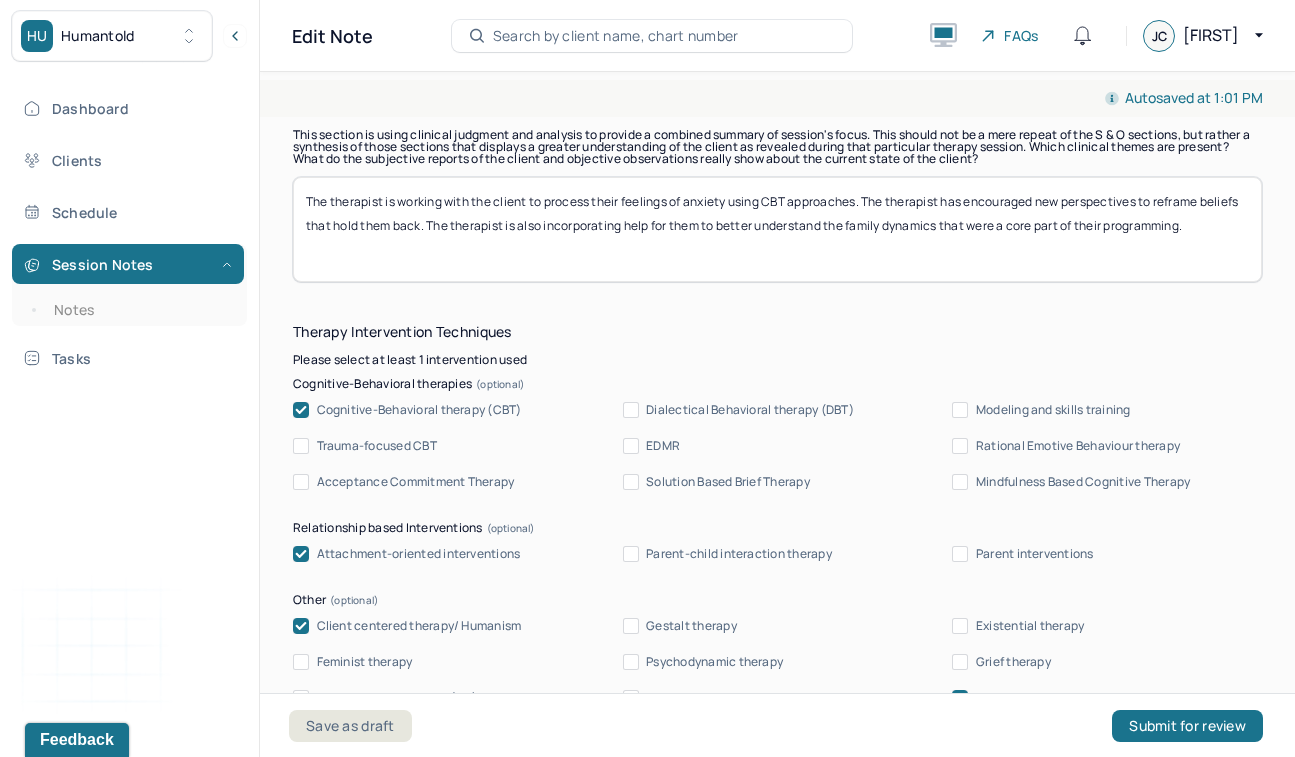 type on "The therapist is working with the client to process their feelings of anxiety using CBT approaches. The therapist has encouraged new perspectives to reframe beliefs that hold them back. The therapist is also incorporating help for them to better understand the family dynamics that were a core part of their programming." 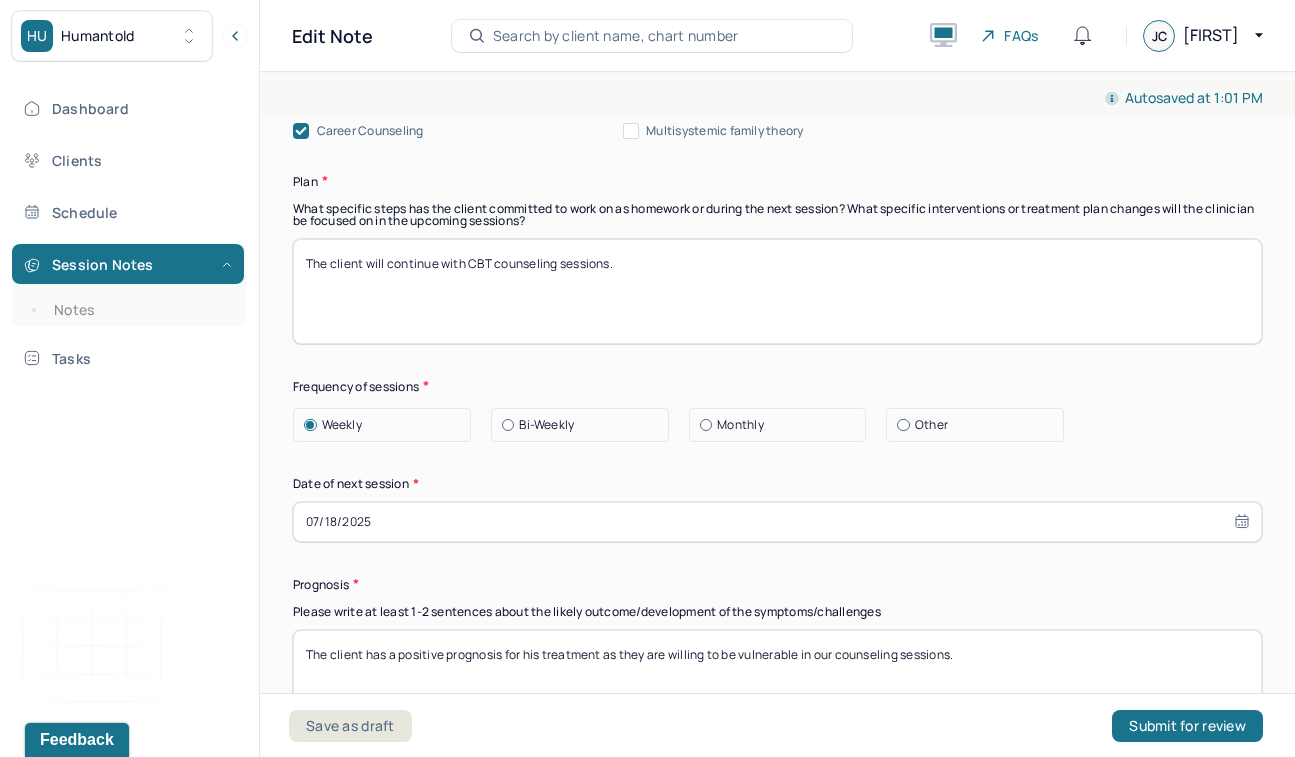 scroll, scrollTop: 2530, scrollLeft: 0, axis: vertical 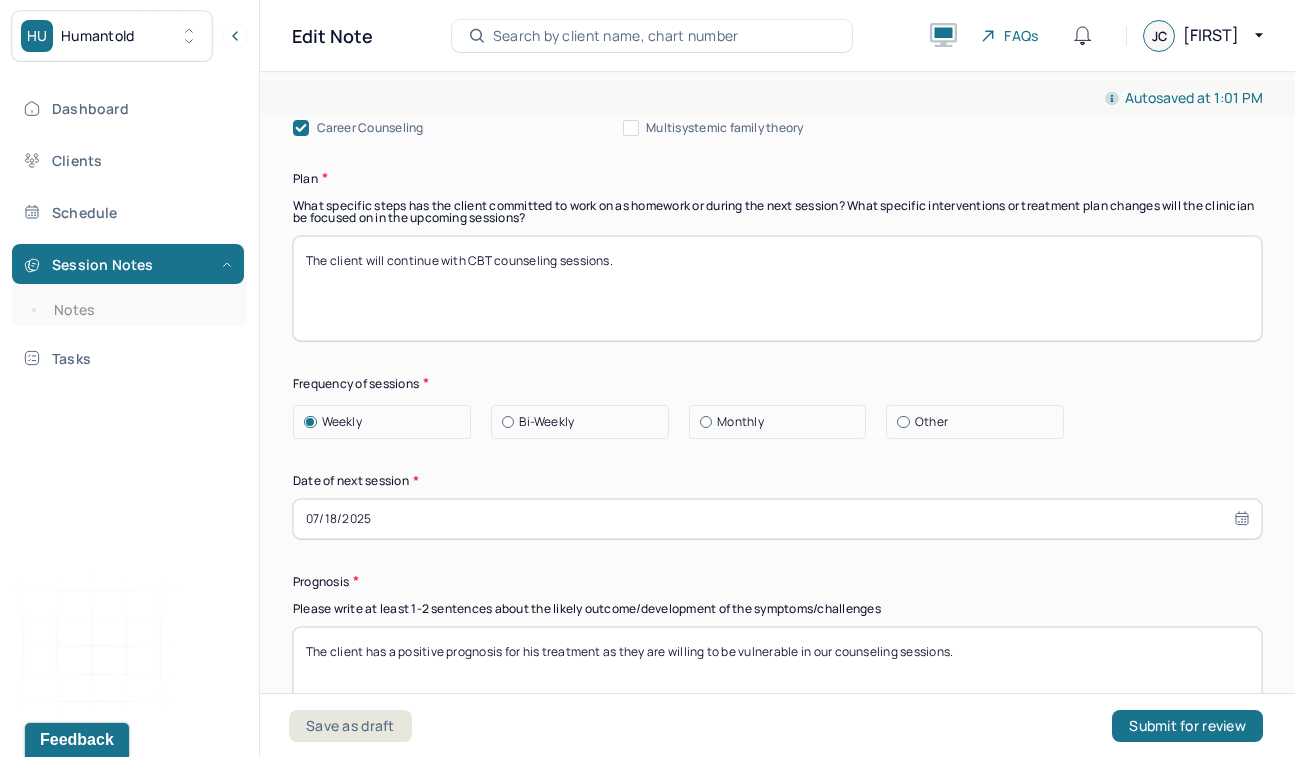 drag, startPoint x: 611, startPoint y: 264, endPoint x: 559, endPoint y: 260, distance: 52.153618 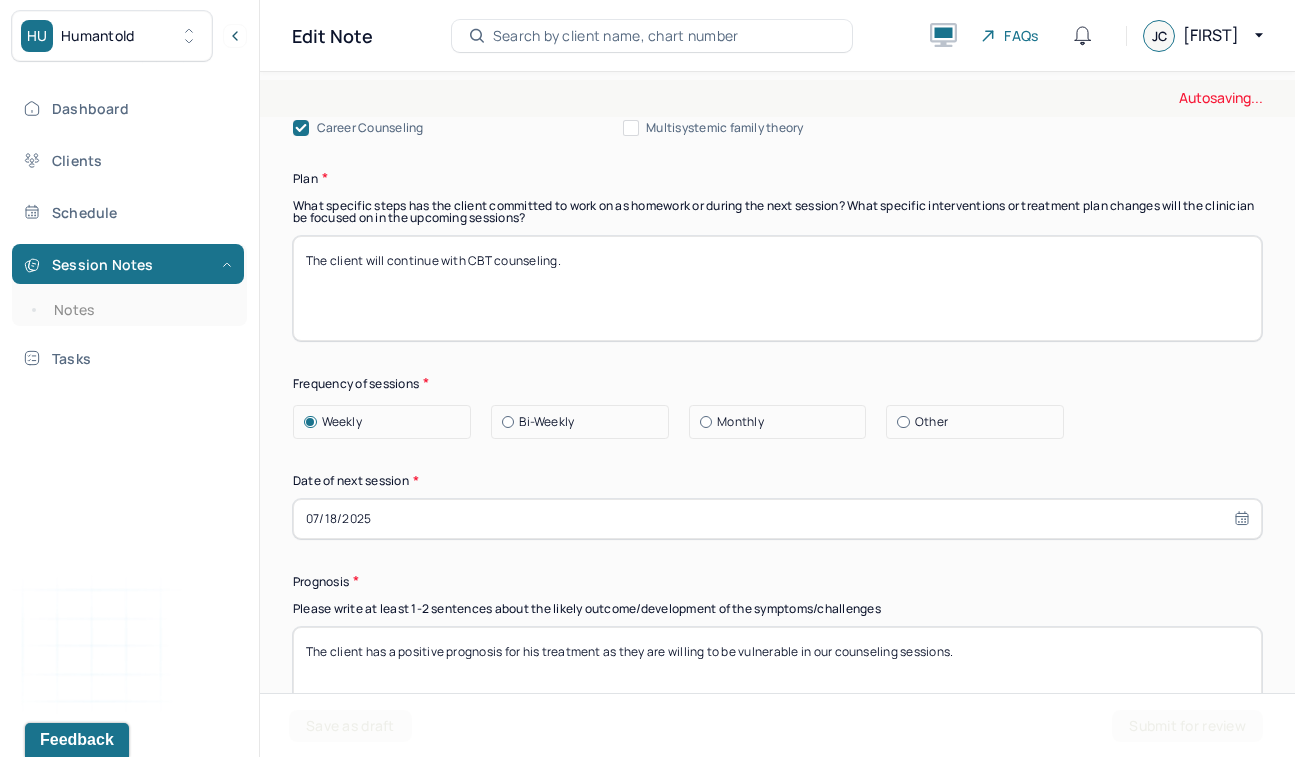 type on "The client will continue with CBT counseling." 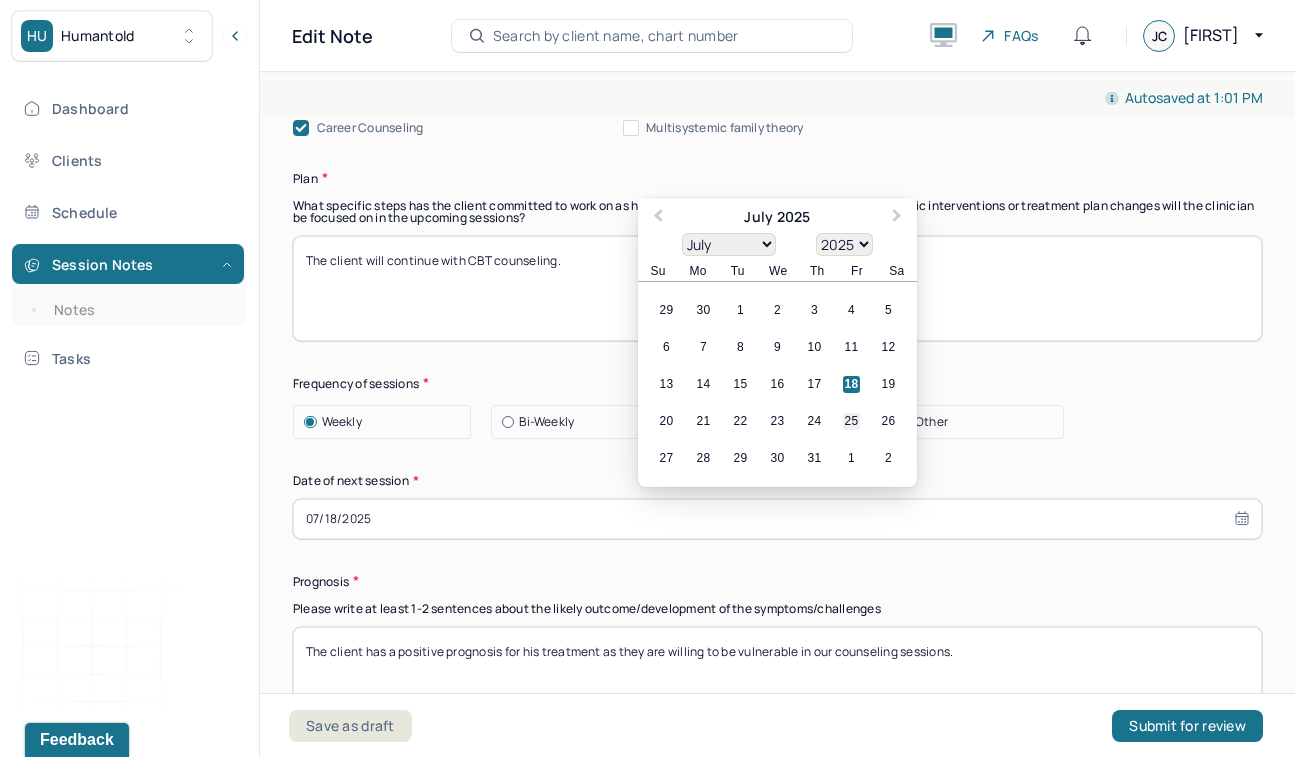 click on "25" at bounding box center [851, 421] 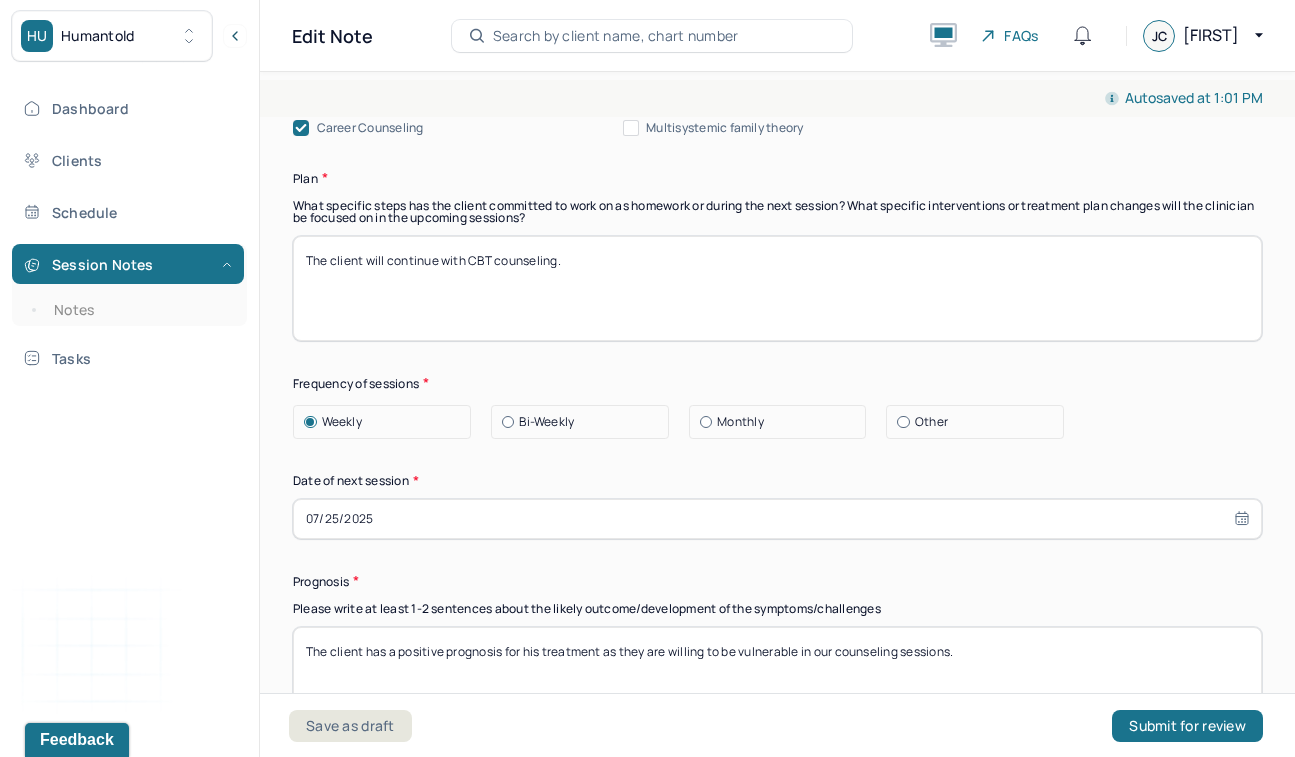 click on "Therapy Intervention Techniques Please select at least 1 intervention used Cognitive-Behavioral therapies Cognitive-Behavioral therapy (CBT) Dialectical Behavioral therapy (DBT) Modeling and skills training Trauma-focused CBT EDMR Rational Emotive Behaviour therapy Acceptance Commitment Therapy Solution Based Brief Therapy Mindfulness Based Cognitive Therapy Relationship based Interventions Attachment-oriented interventions Parent-child interaction therapy Parent interventions Other Client centered therapy/ Humanism Gestalt therapy Existential therapy Feminist therapy Psychodynamic therapy Grief therapy Internal family systems (IFS) Narrative therapy Positive psychology Psychoeducation Sex therapy Strength based theory Career Counseling Multisystemic family theory Plan What specific steps has the client committed to work on as homework or during the next session? What specific interventions or treatment plan changes will the clinician be focused on in the upcoming sessions? Frequency of sessions Weekly Other" at bounding box center [777, 290] 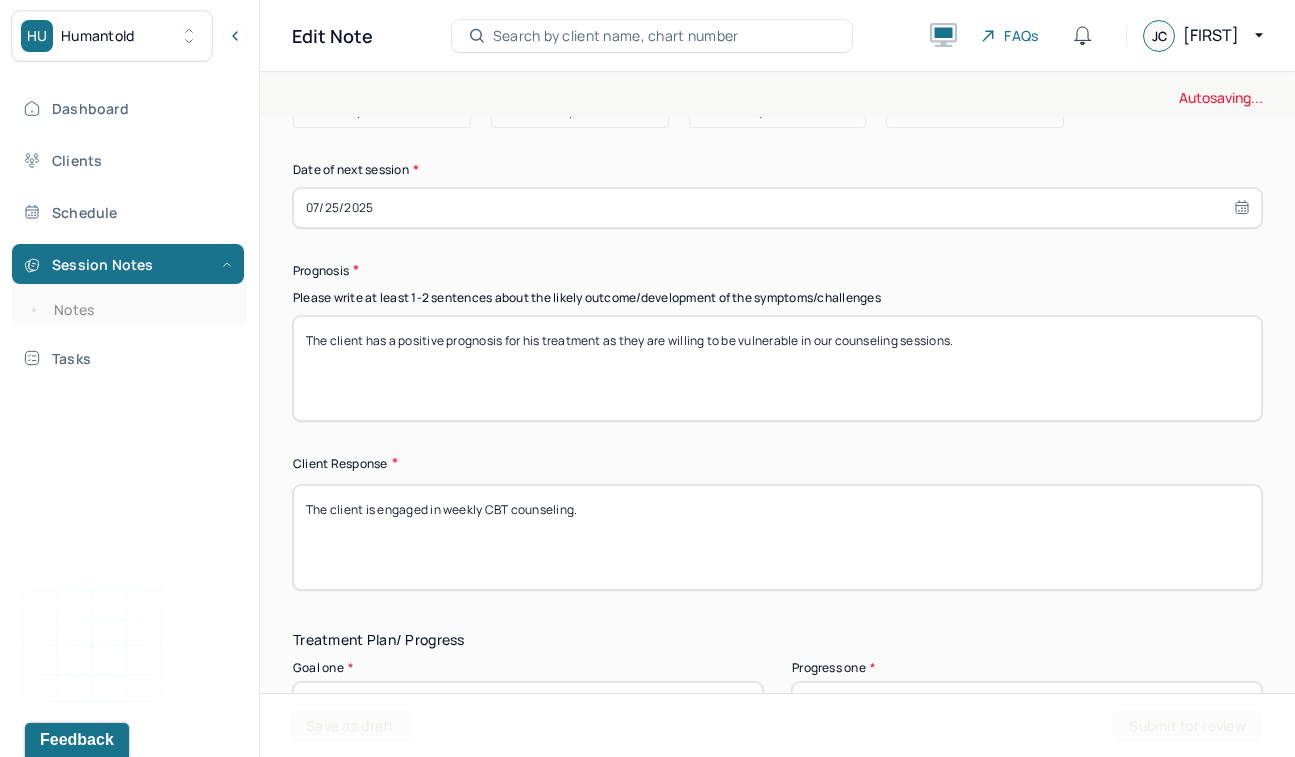 scroll, scrollTop: 2891, scrollLeft: 0, axis: vertical 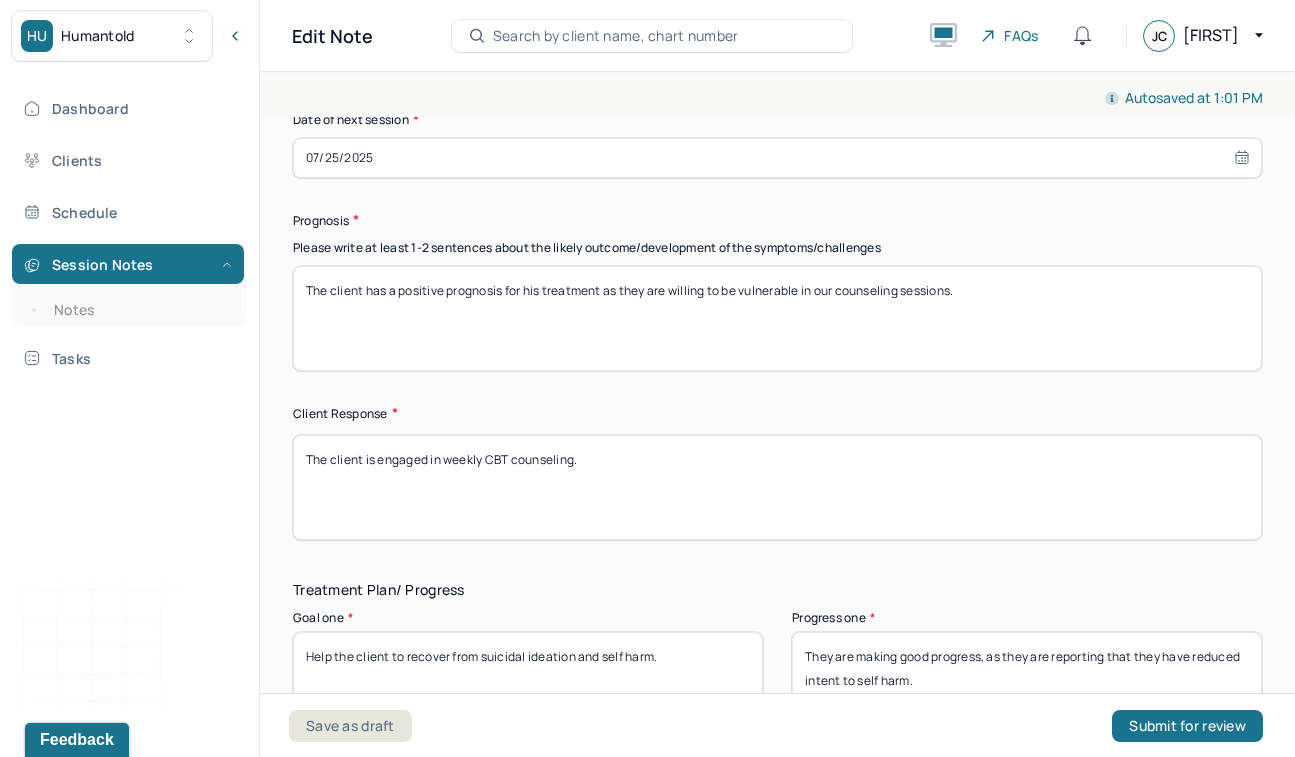 drag, startPoint x: 545, startPoint y: 293, endPoint x: 524, endPoint y: 292, distance: 21.023796 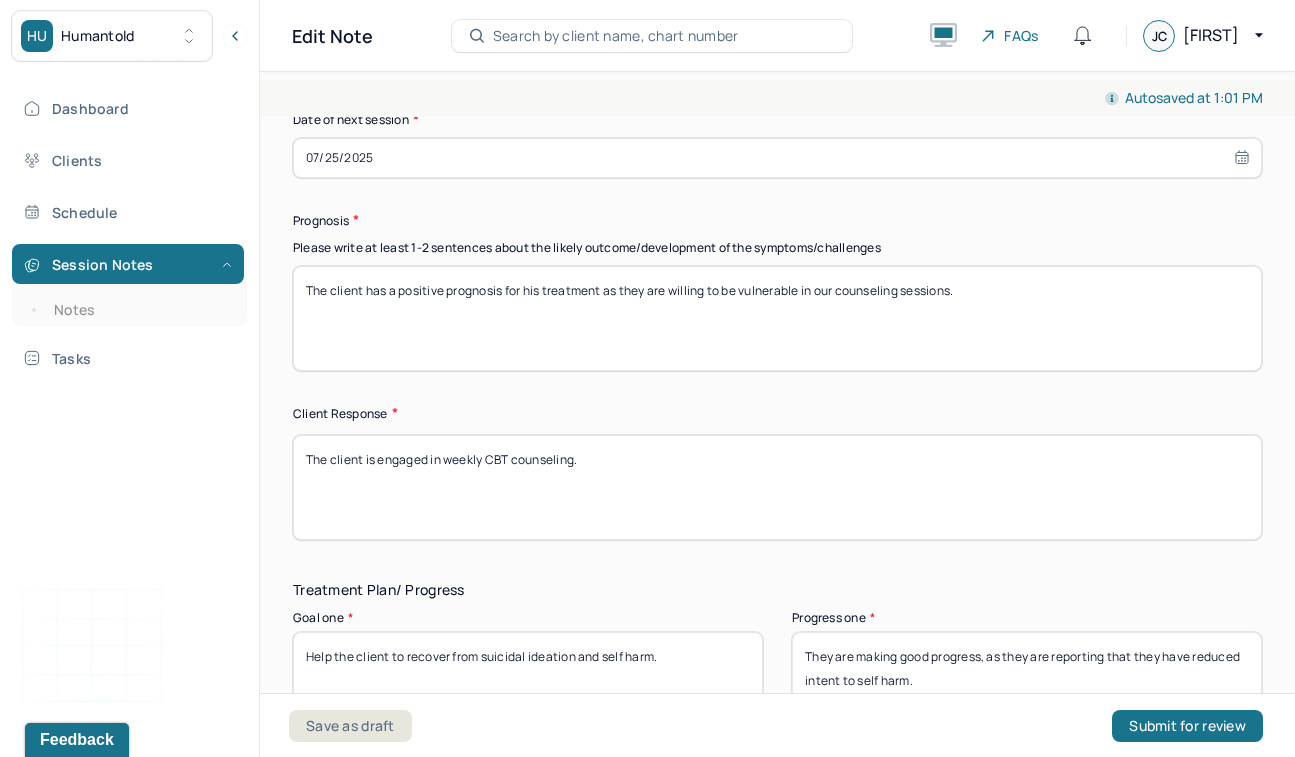 drag, startPoint x: 544, startPoint y: 286, endPoint x: 524, endPoint y: 286, distance: 20 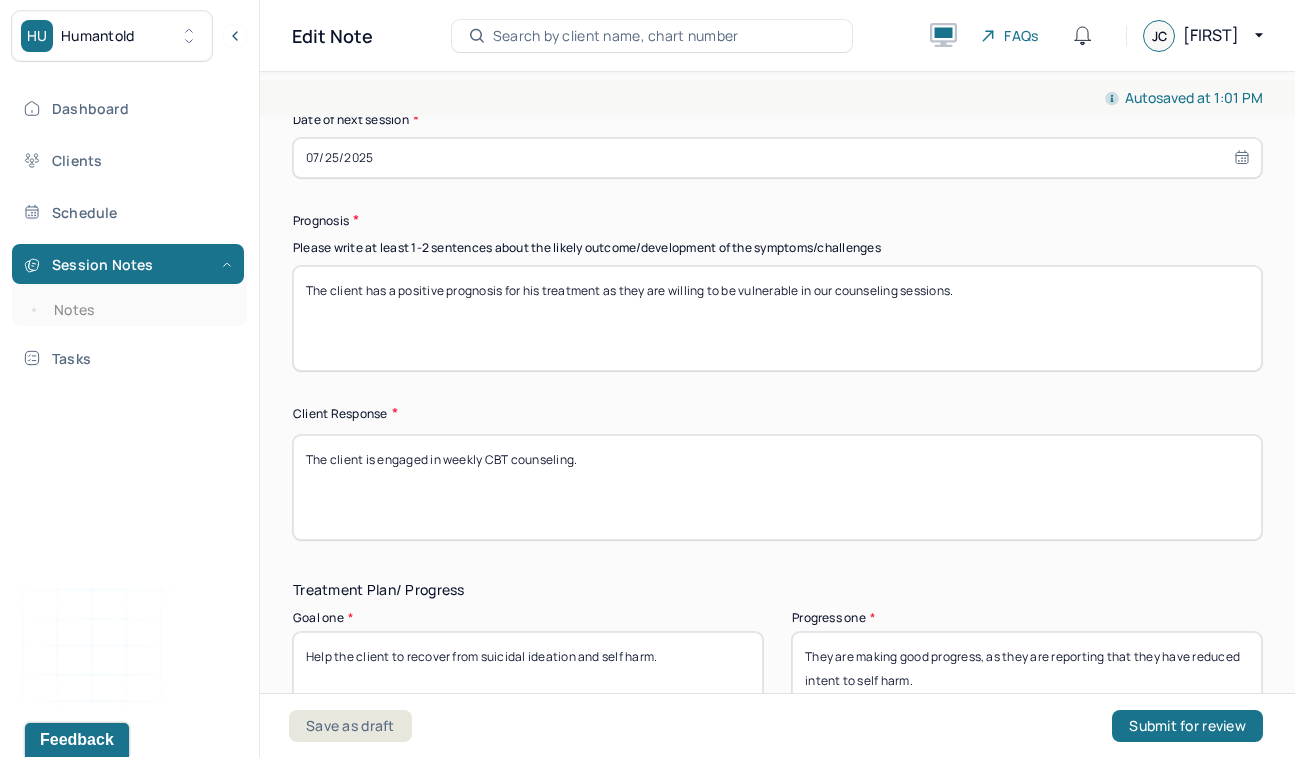 click on "The client has a positive prognosis for his treatment as they are willing to be vulnerable in our counseling sessions." at bounding box center (777, 318) 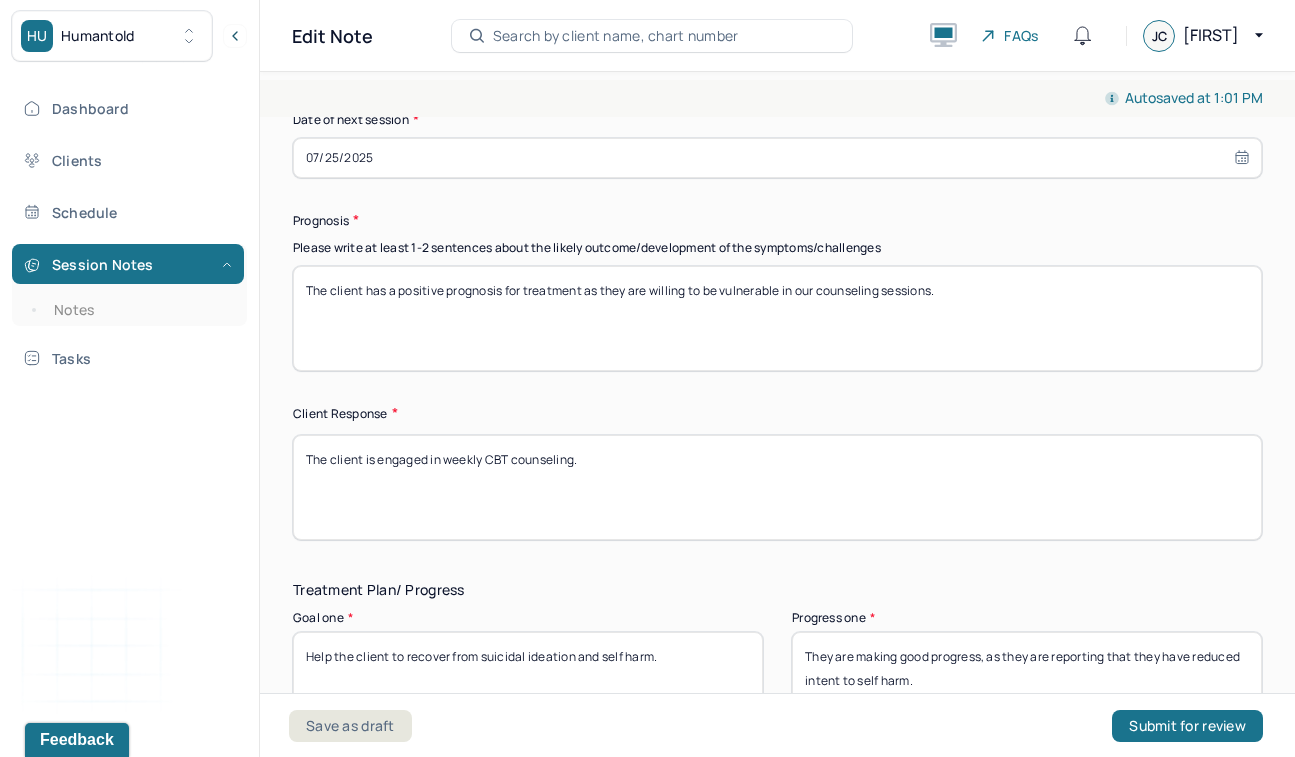 type on "The client has a positive prognosis for treatment as they are willing to be vulnerable in our counseling sessions." 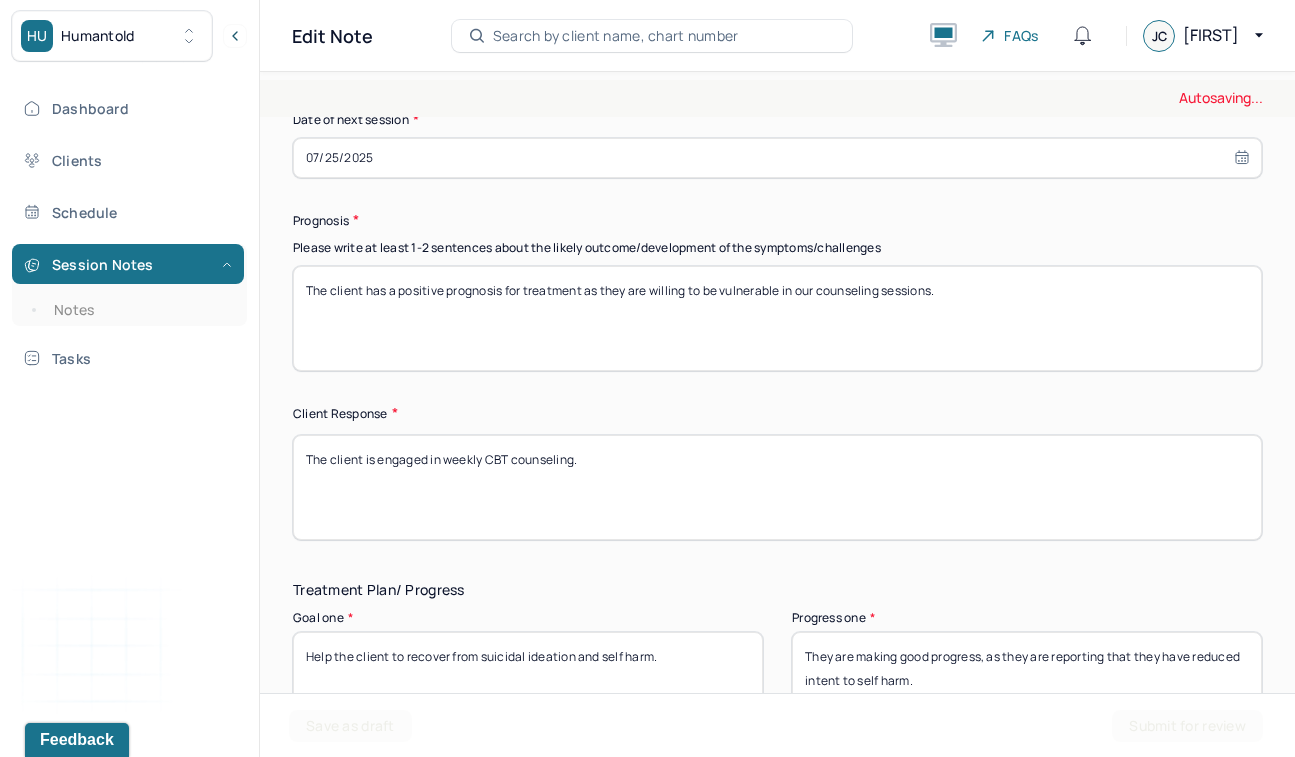 click on "Client Response" at bounding box center [777, 413] 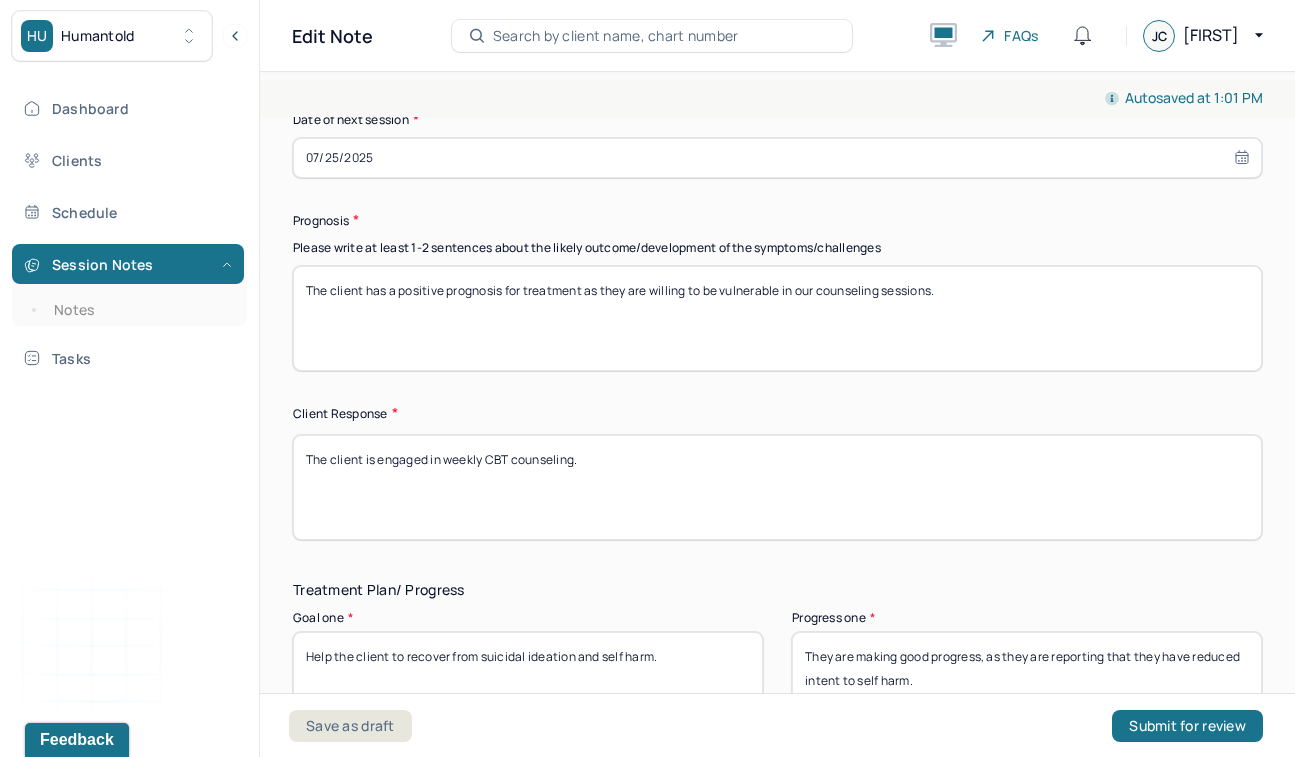 click on "The client is engaged in weekly CBT counseling." at bounding box center (777, 487) 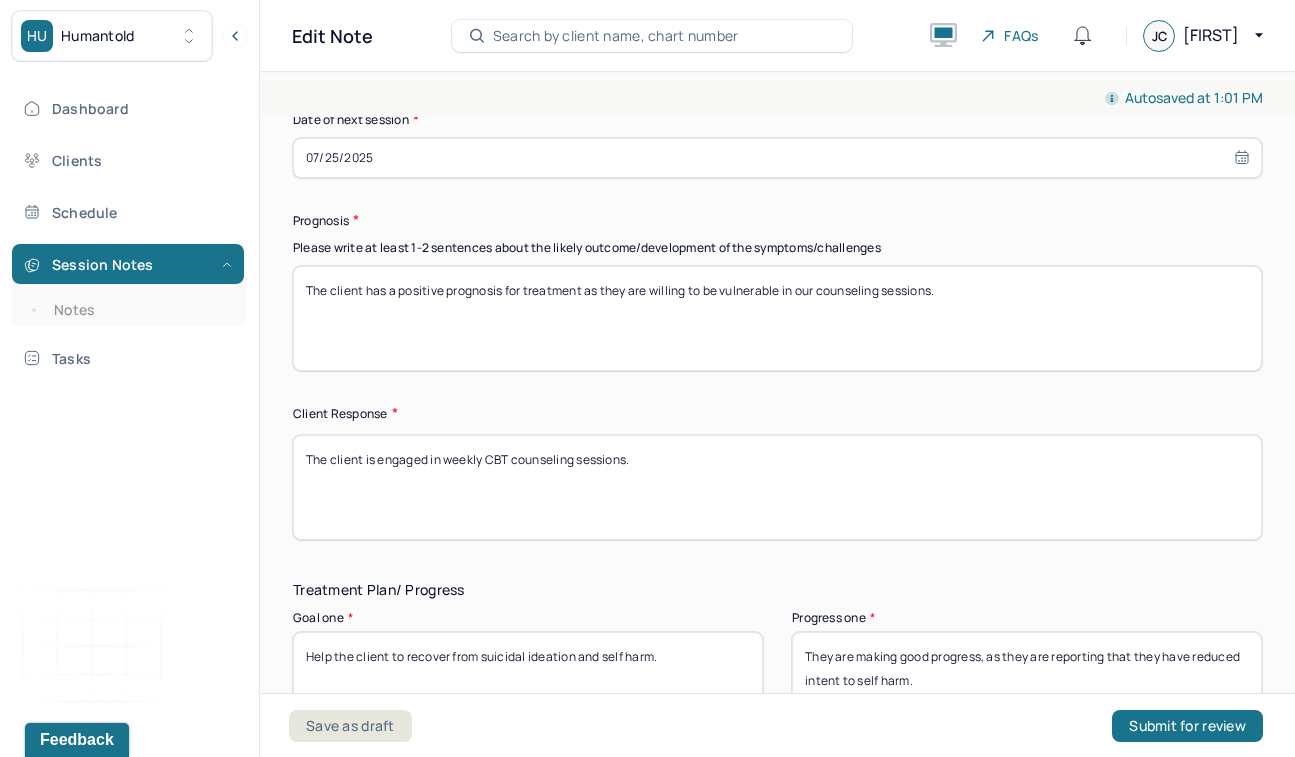 type on "The client is engaged in weekly CBT counseling sessions." 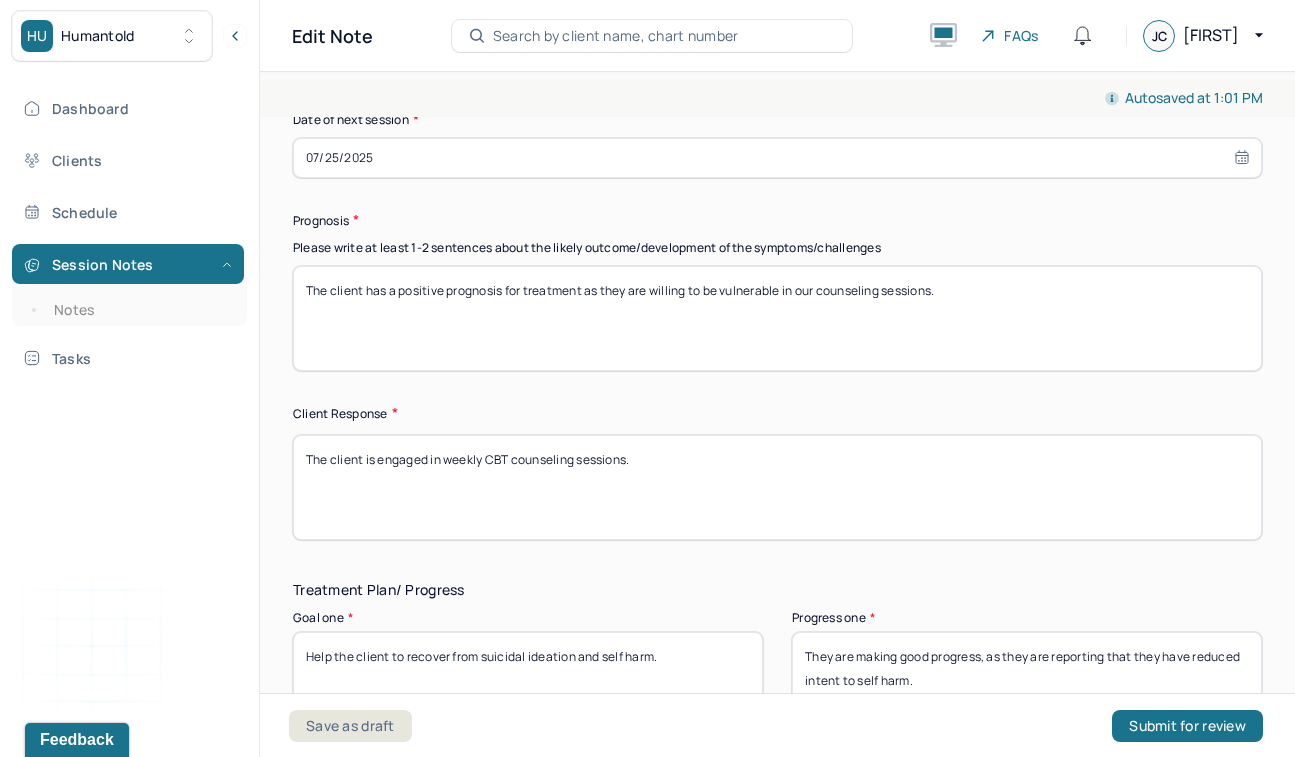click on "Therapy Intervention Techniques Please select at least 1 intervention used Cognitive-Behavioral therapies Cognitive-Behavioral therapy (CBT) Dialectical Behavioral therapy (DBT) Modeling and skills training Trauma-focused CBT EDMR Rational Emotive Behaviour therapy Acceptance Commitment Therapy Solution Based Brief Therapy Mindfulness Based Cognitive Therapy Relationship based Interventions Attachment-oriented interventions Parent-child interaction therapy Parent interventions Other Client centered therapy/ Humanism Gestalt therapy Existential therapy Feminist therapy Psychodynamic therapy Grief therapy Internal family systems (IFS) Narrative therapy Positive psychology Psychoeducation Sex therapy Strength based theory Career Counseling Multisystemic family theory Plan What specific steps has the client committed to work on as homework or during the next session? What specific interventions or treatment plan changes will the clinician be focused on in the upcoming sessions? Frequency of sessions Weekly Other" at bounding box center (777, -71) 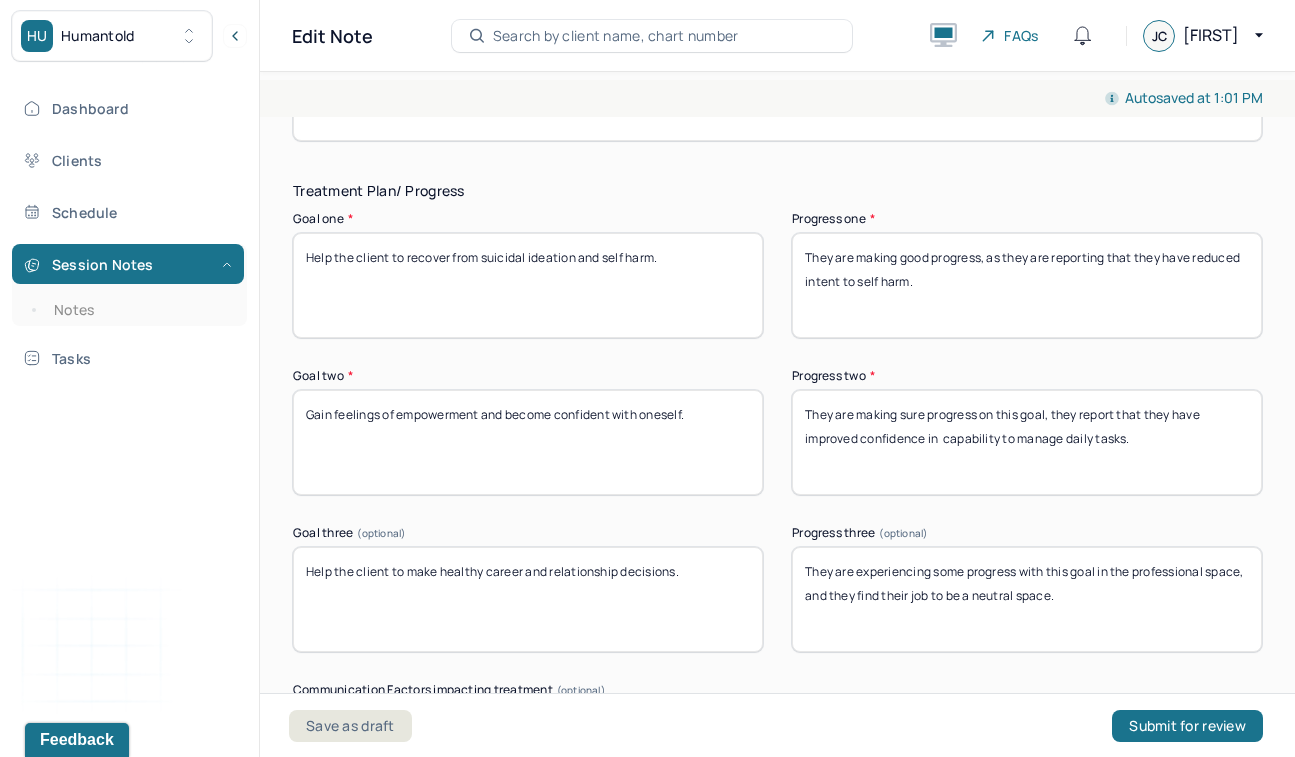 scroll, scrollTop: 3295, scrollLeft: 0, axis: vertical 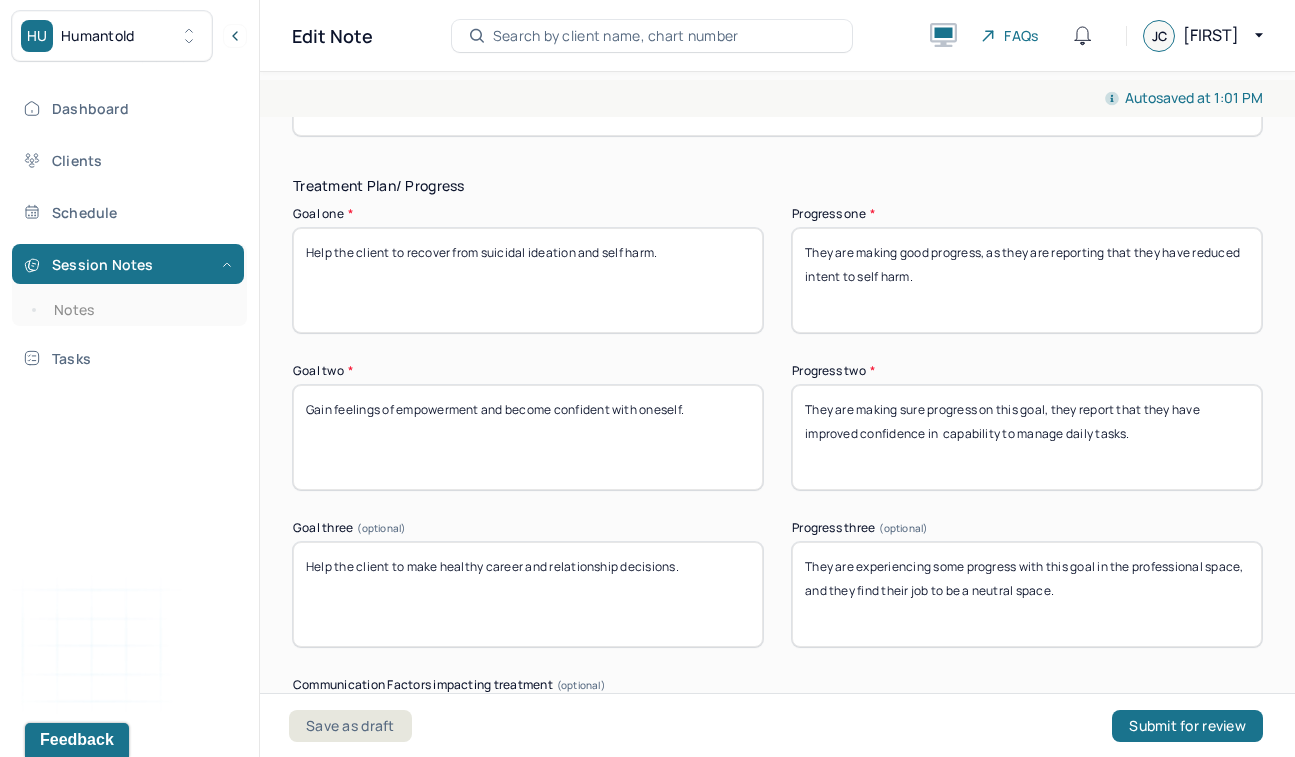click on "They are making good progress, as they are reporting that they have reduced intent to self harm." at bounding box center (1027, 280) 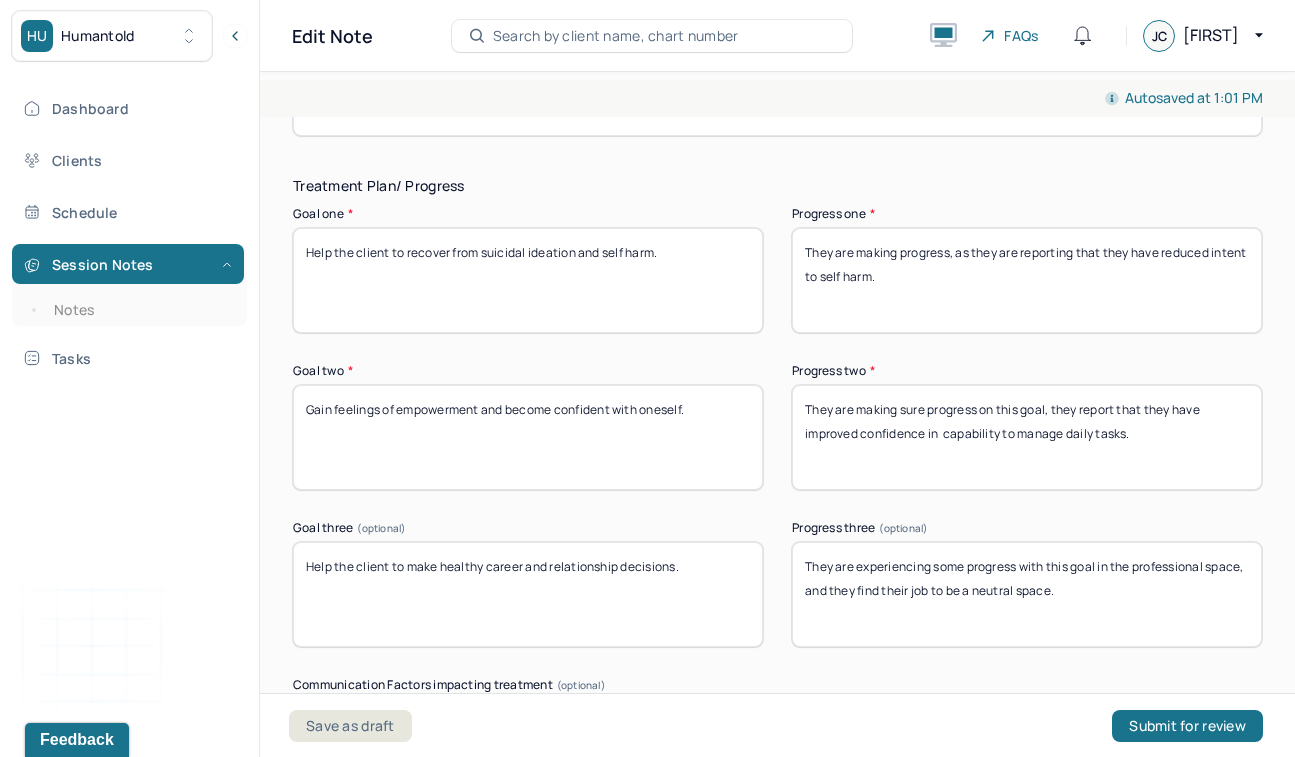 type on "They are making progress, as they are reporting that they have reduced intent to self harm." 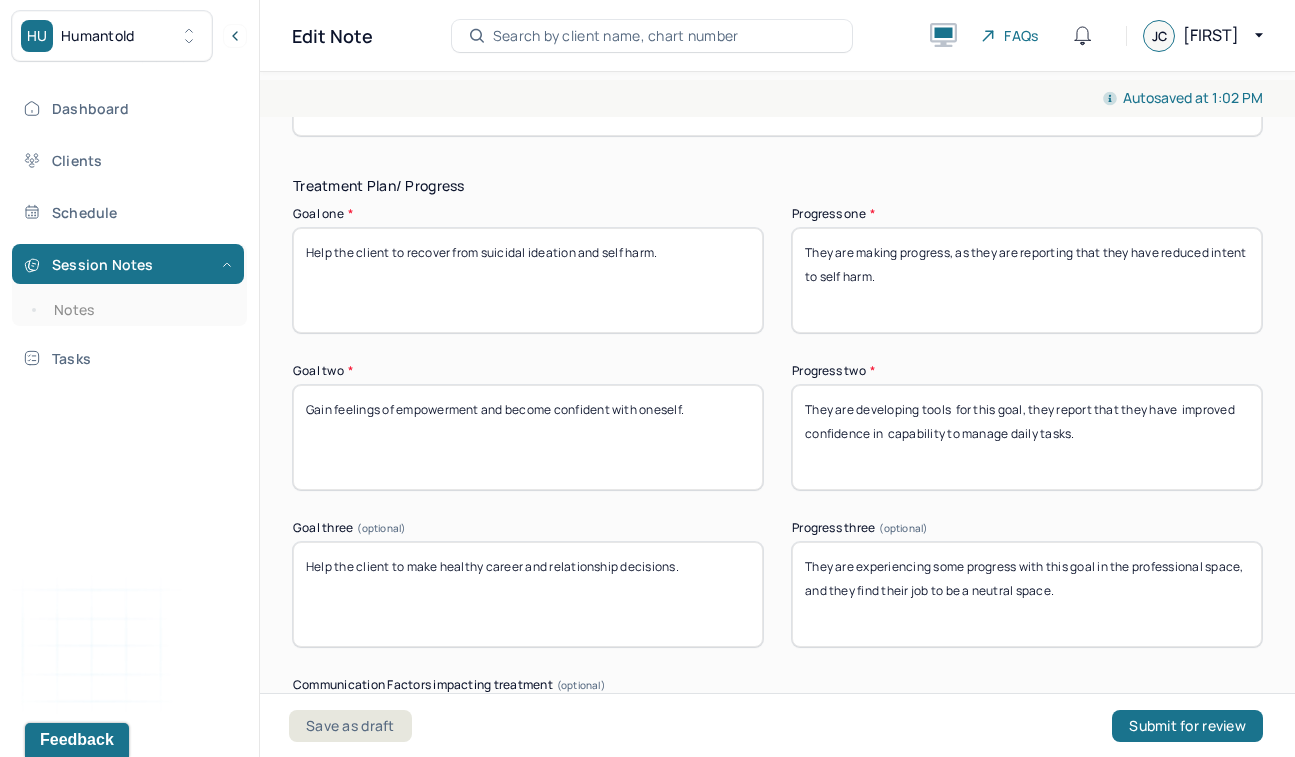 type on "They are developing tools  for this goal, they report that they have  improved confidence in  capability to manage daily tasks." 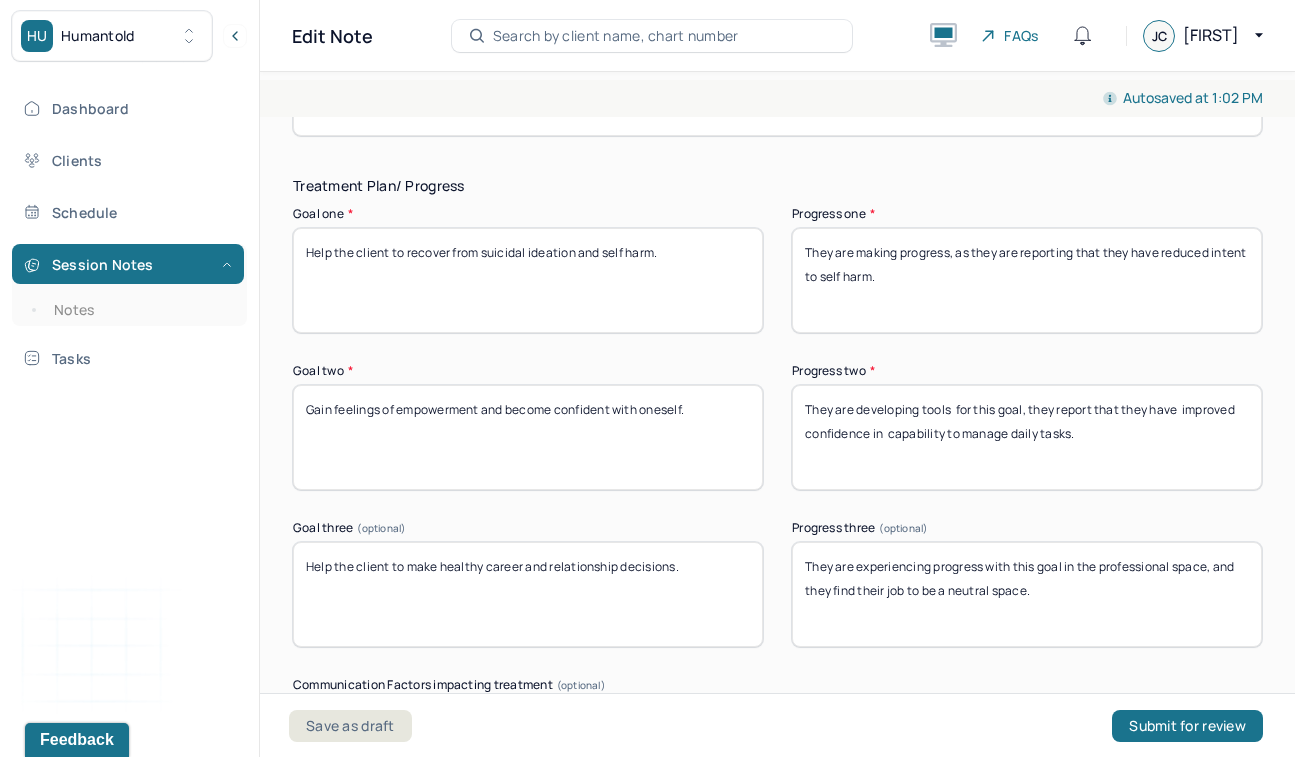 type on "They are experiencing progress with this goal in the professional space, and they find their job to be a neutral space." 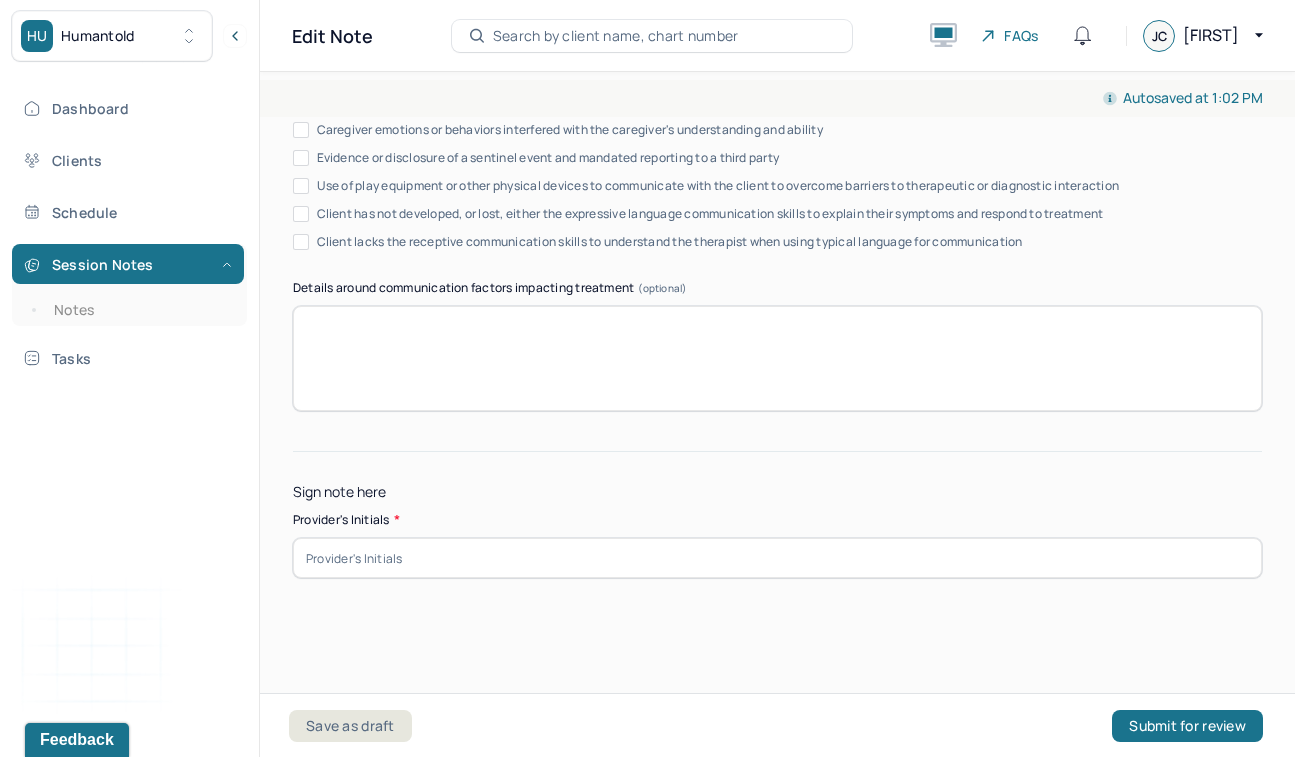 scroll, scrollTop: 3902, scrollLeft: 0, axis: vertical 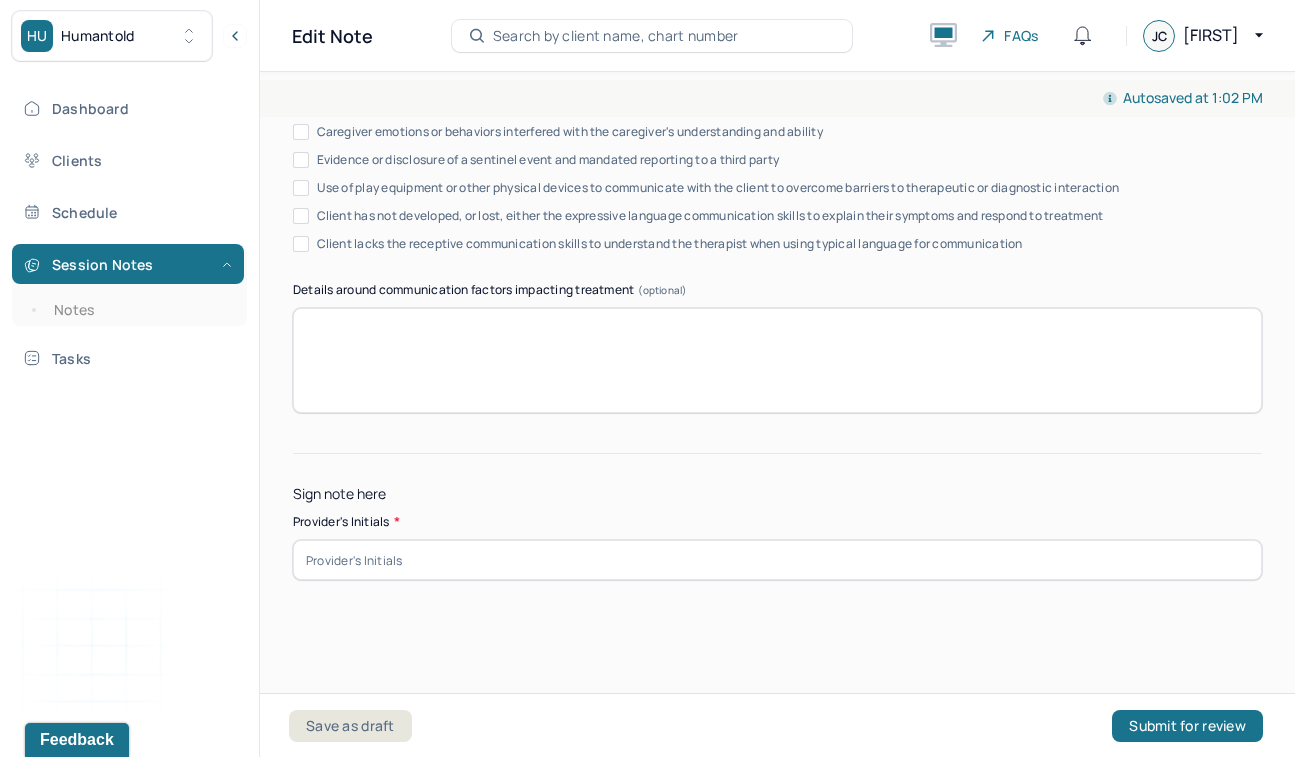 click at bounding box center [777, 560] 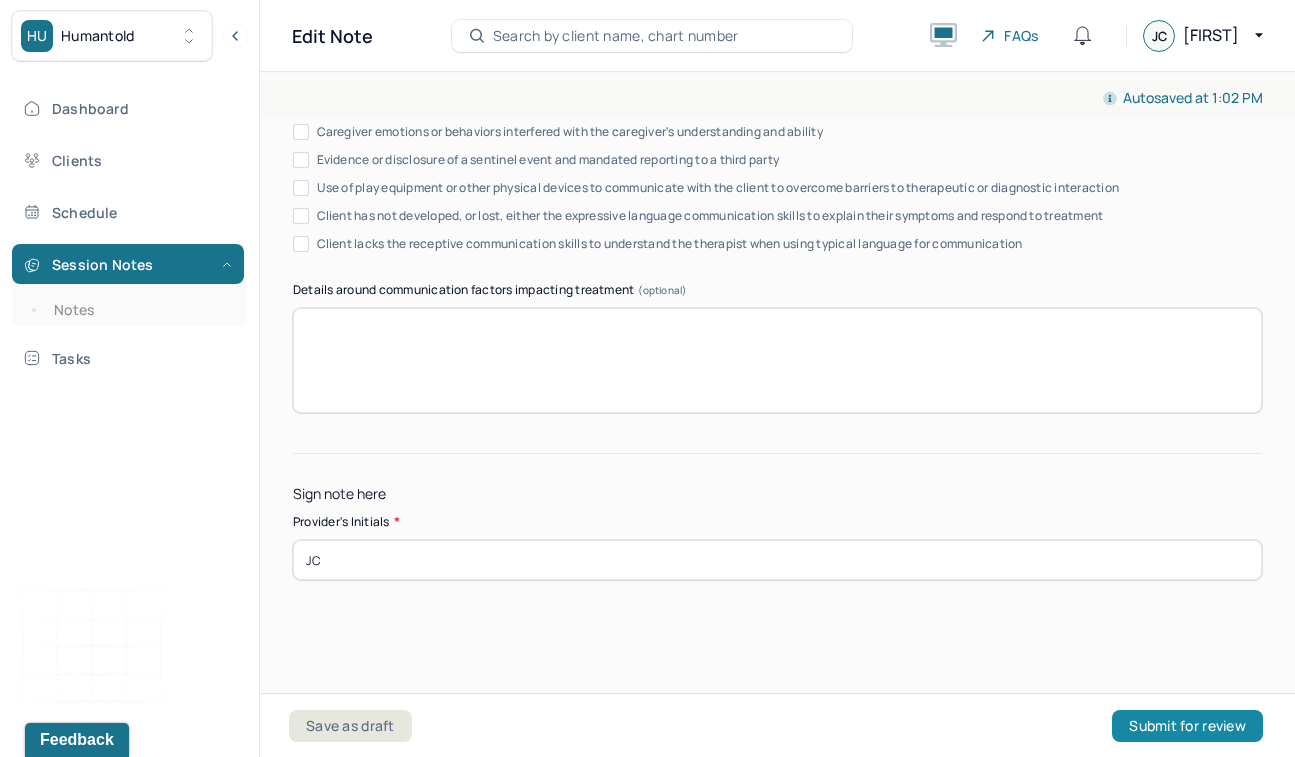 type on "JC" 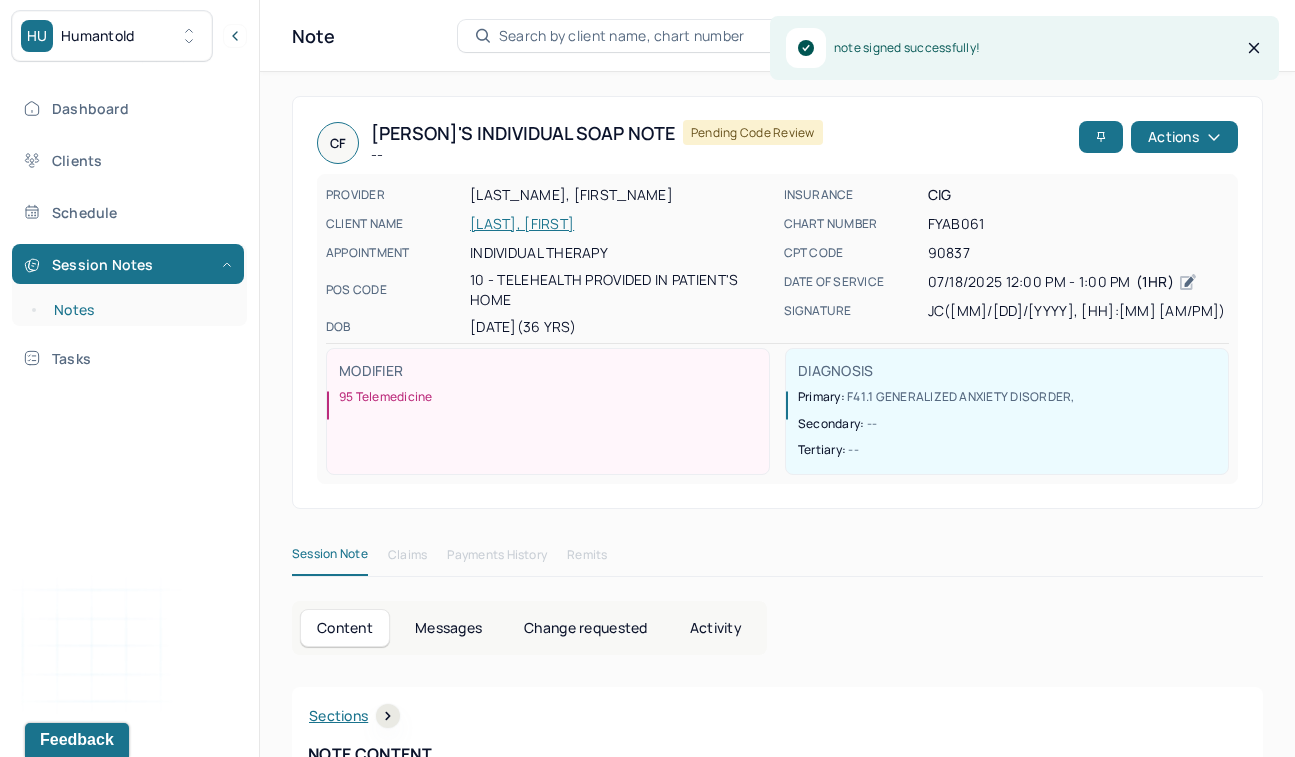click on "Notes" at bounding box center [139, 310] 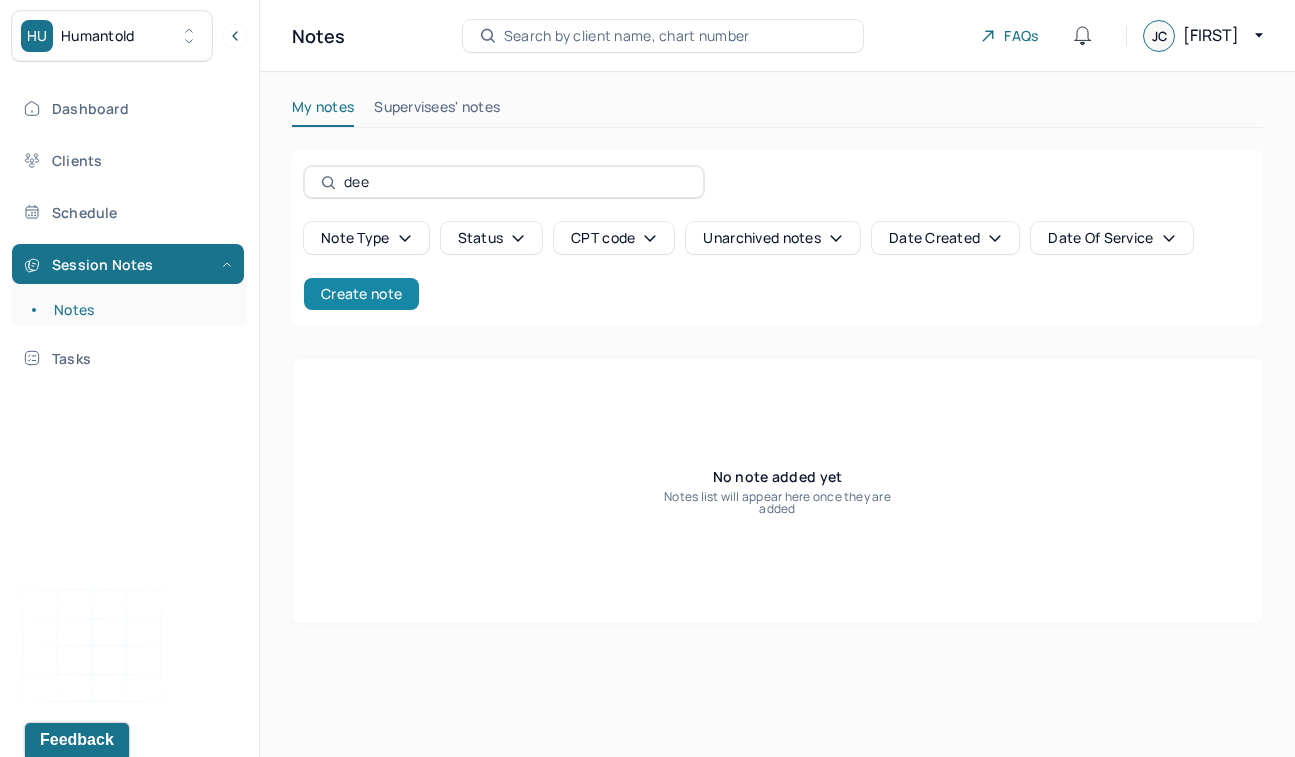 click on "Create note" at bounding box center (361, 294) 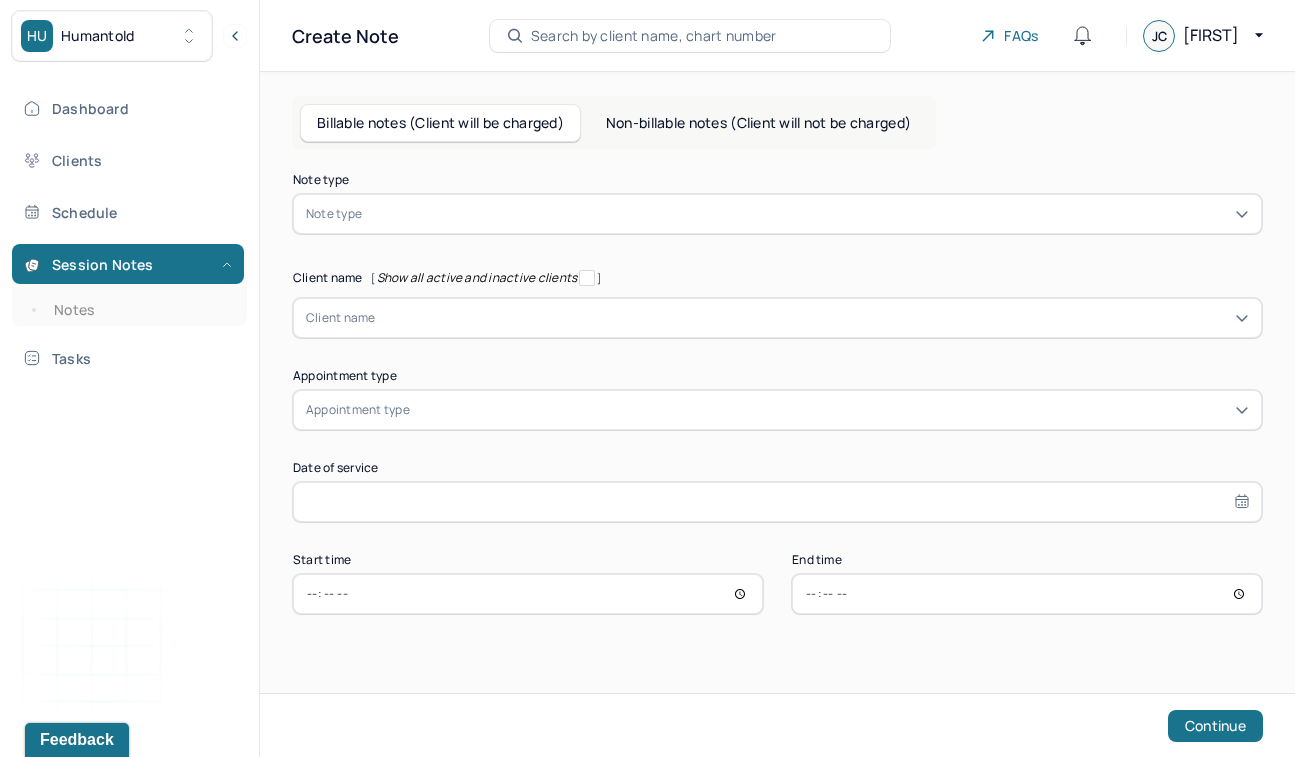 click at bounding box center (807, 214) 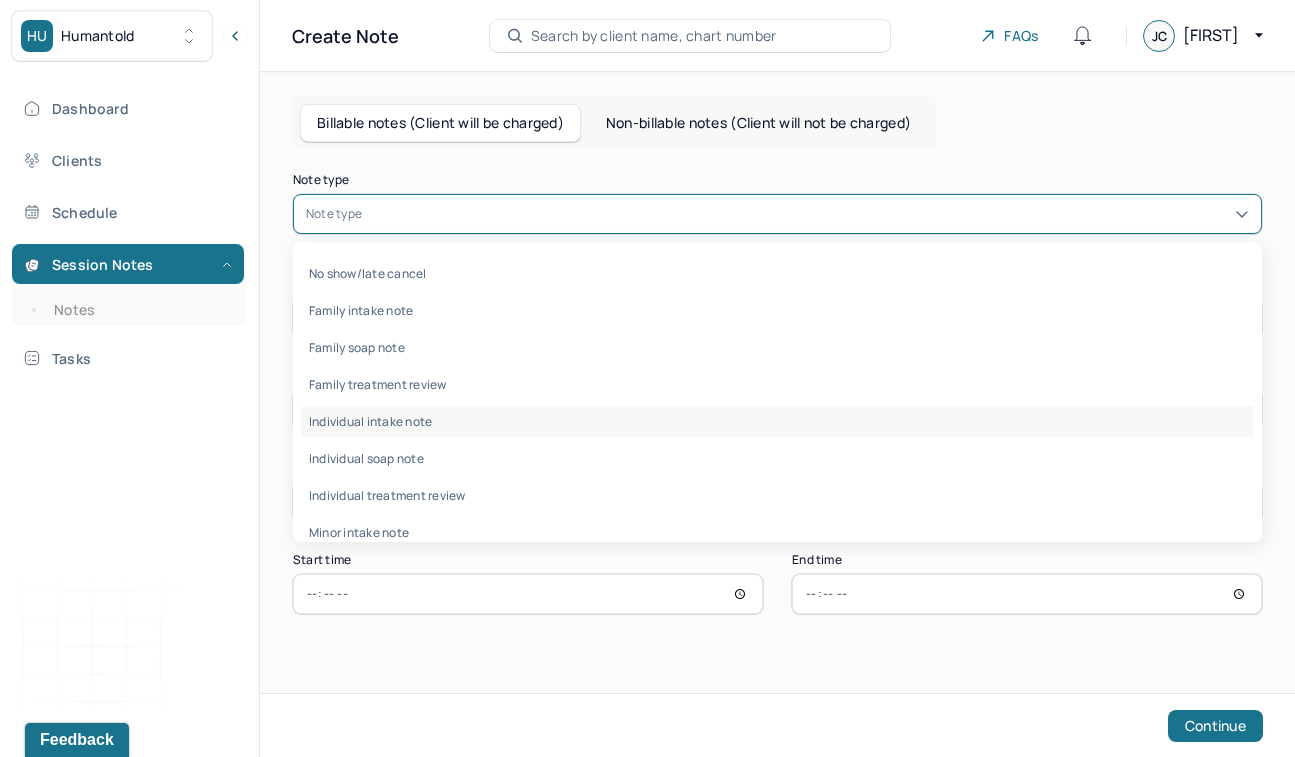 click on "Individual intake note" at bounding box center (777, 421) 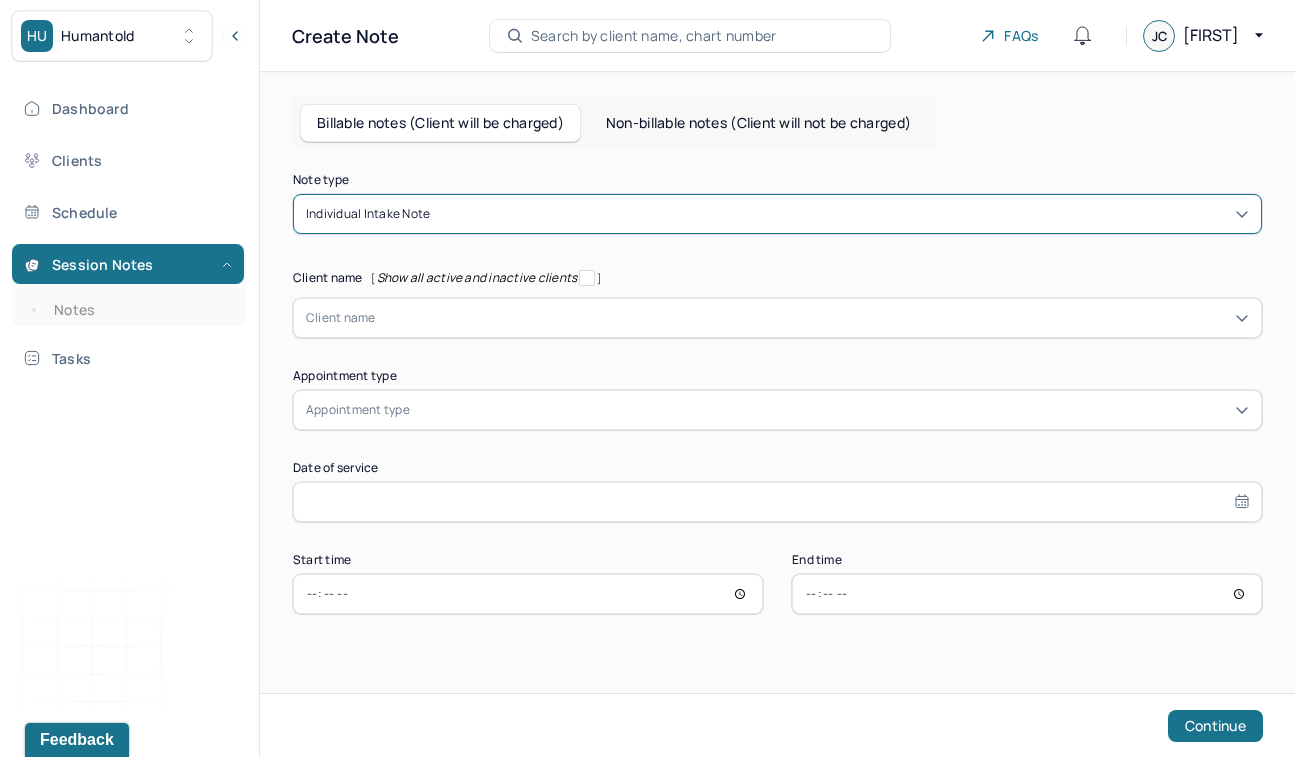 click on "Client name" at bounding box center (341, 318) 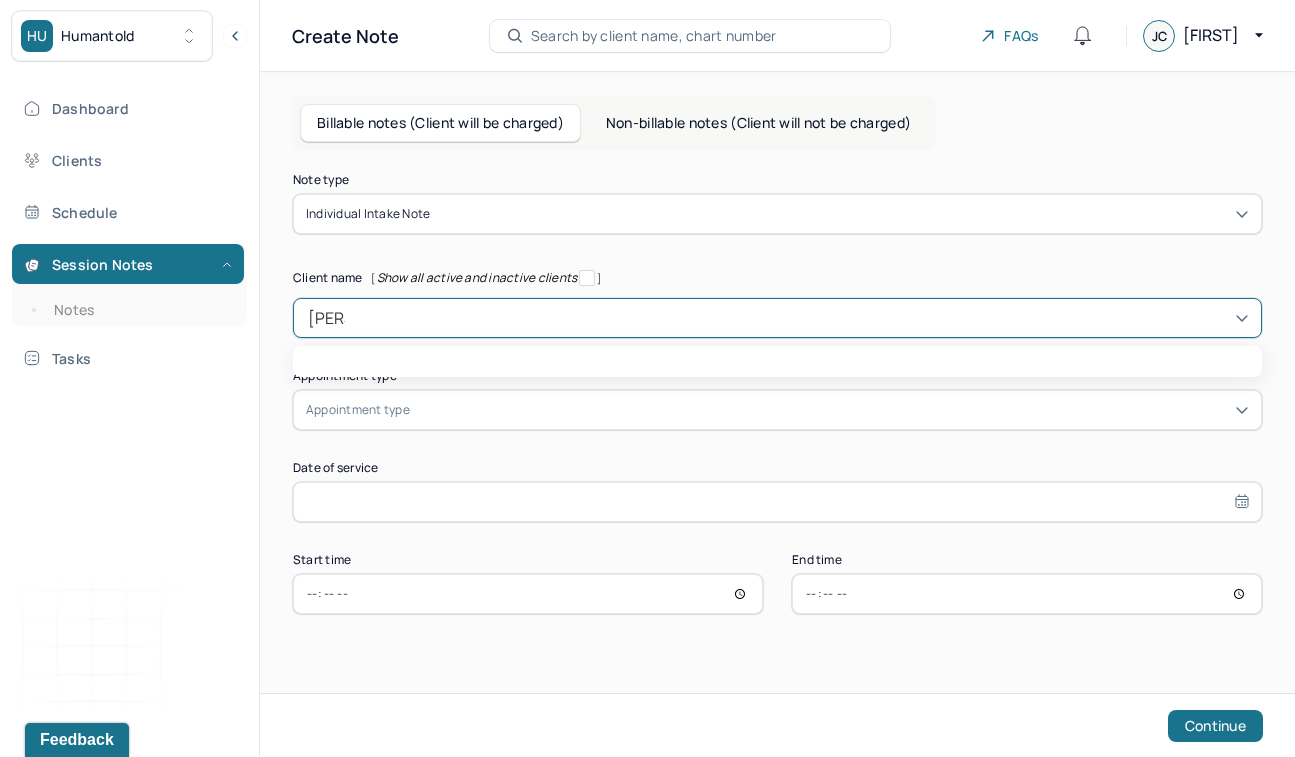 type on "[FIRST]" 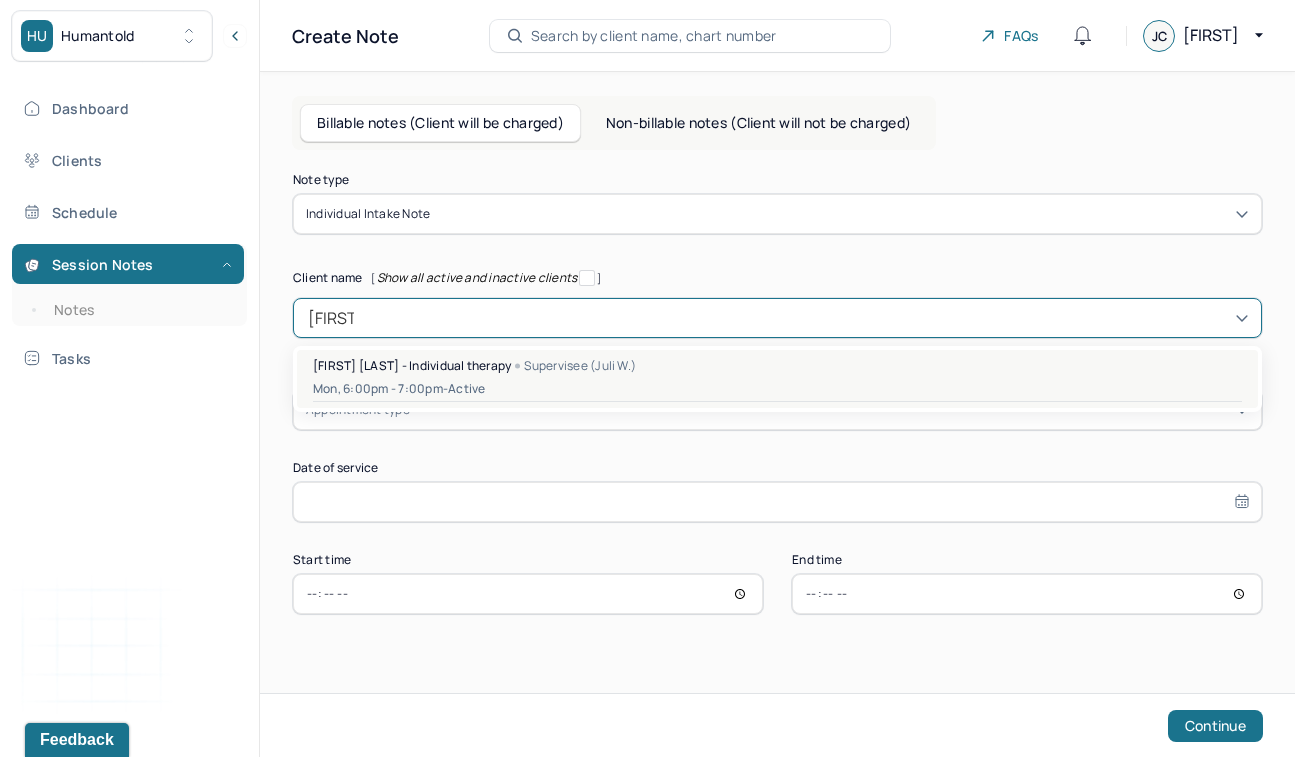 click on "[FIRST] [LAST] - Individual therapy" at bounding box center (412, 365) 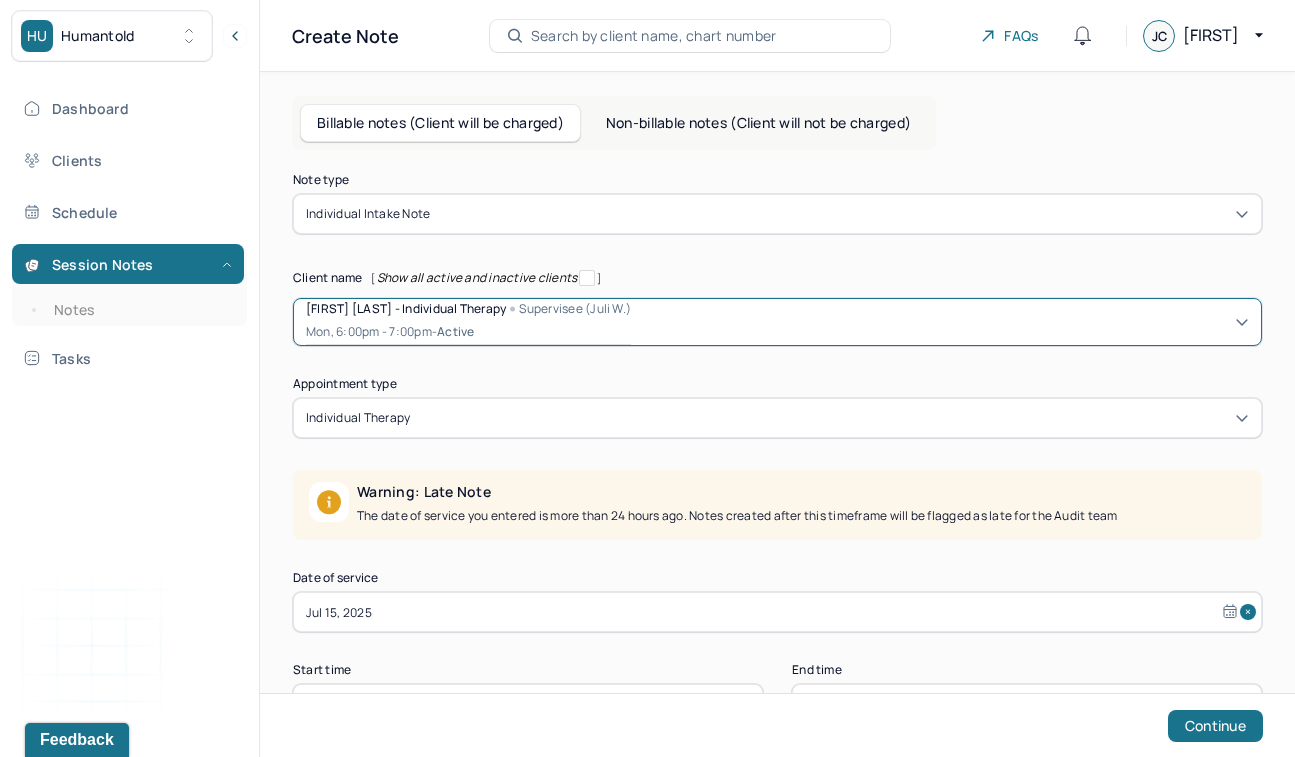 click on "Note type Individual intake note Client name [ Show all active and inactive clients ] option [object Object], selected. [FIRST] [LAST] - Individual therapy Supervisee (Juli W.)
Mon, [TIME] -  active Supervisee name Juli Walchuk Appointment type individual therapy Warning: Late Note The date of service you entered is more than 24 hours ago. Notes created after this timeframe will be flagged as late for the Audit team Date of service [DATE] Start time [TIME] End time [TIME]   Continue" at bounding box center (777, 449) 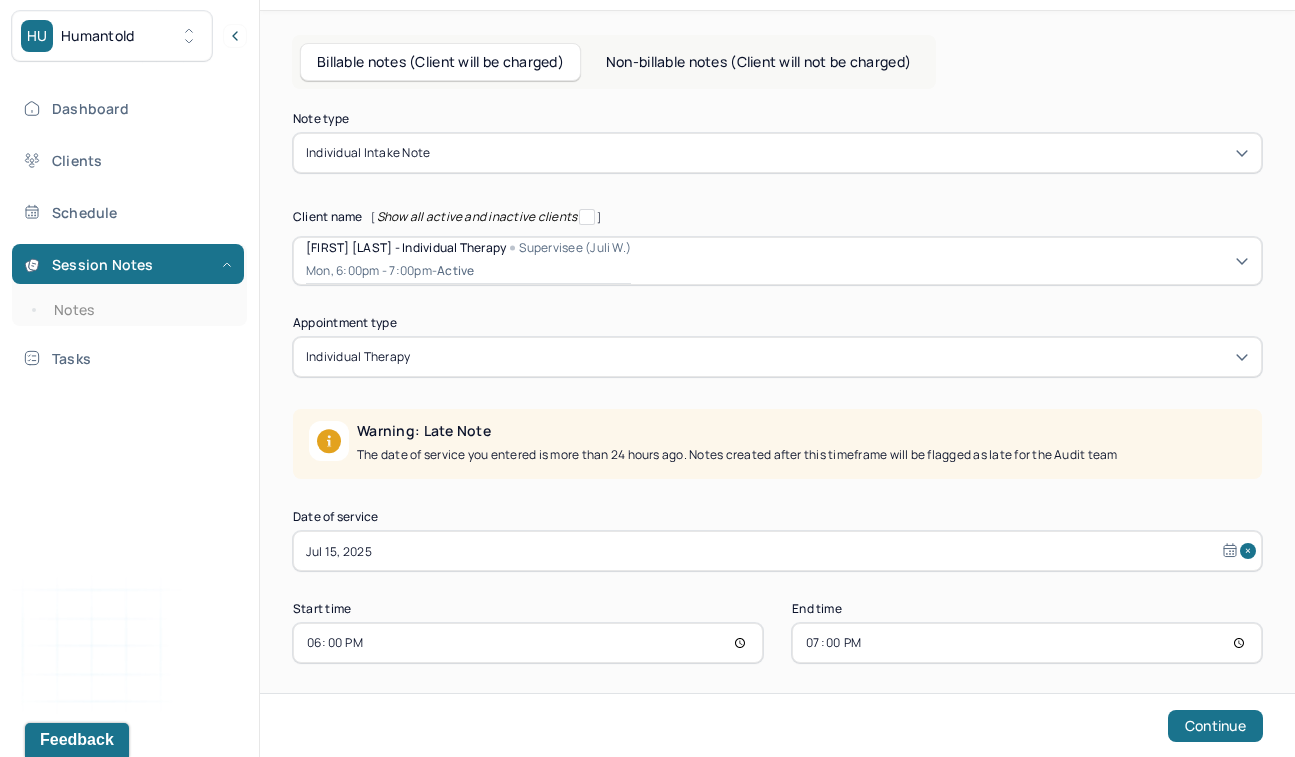 scroll, scrollTop: 75, scrollLeft: 0, axis: vertical 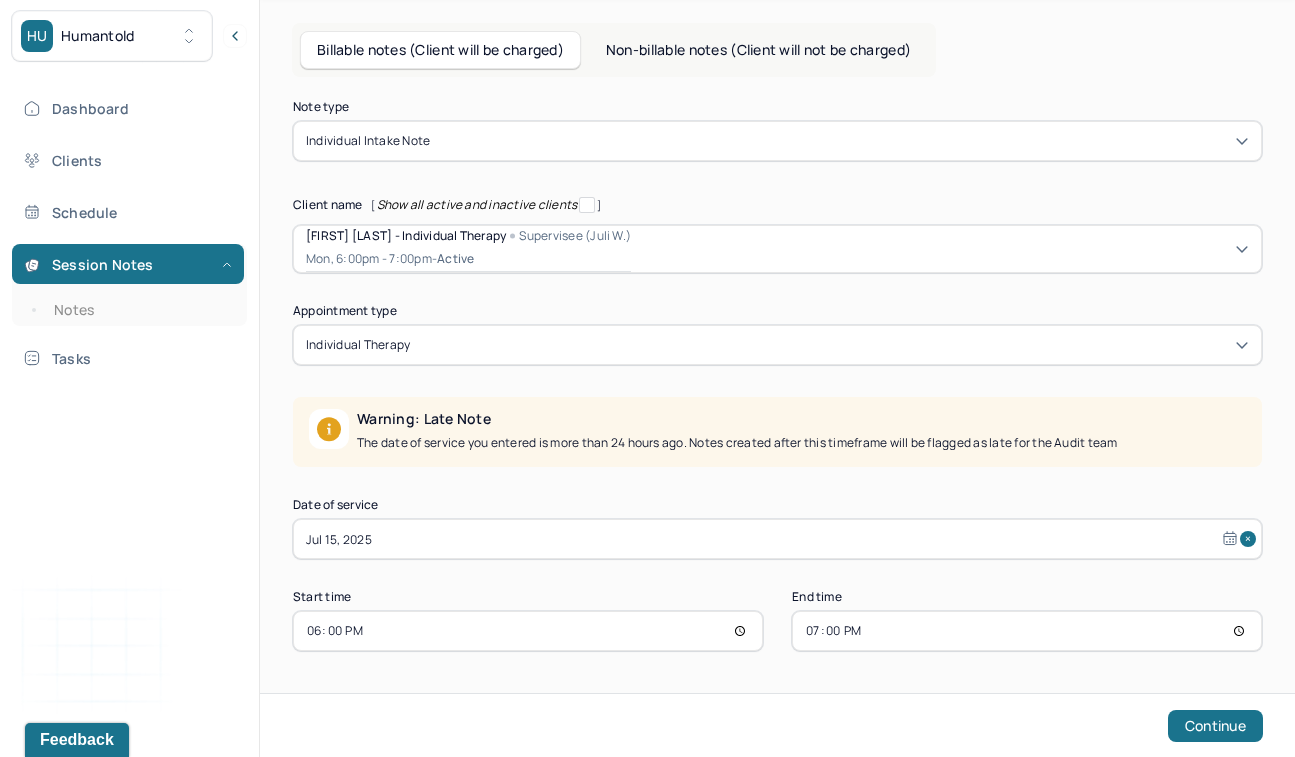 select on "6" 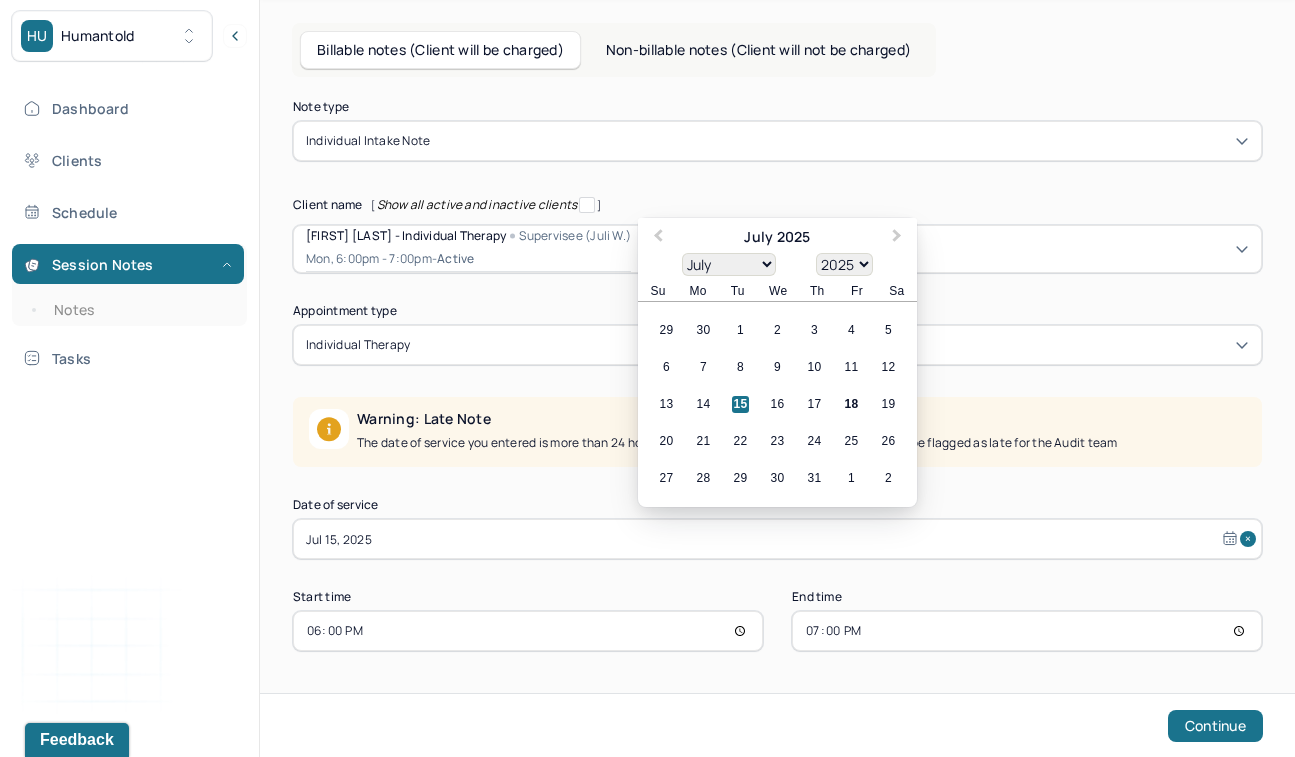 click on "Jul 15, 2025" at bounding box center (777, 539) 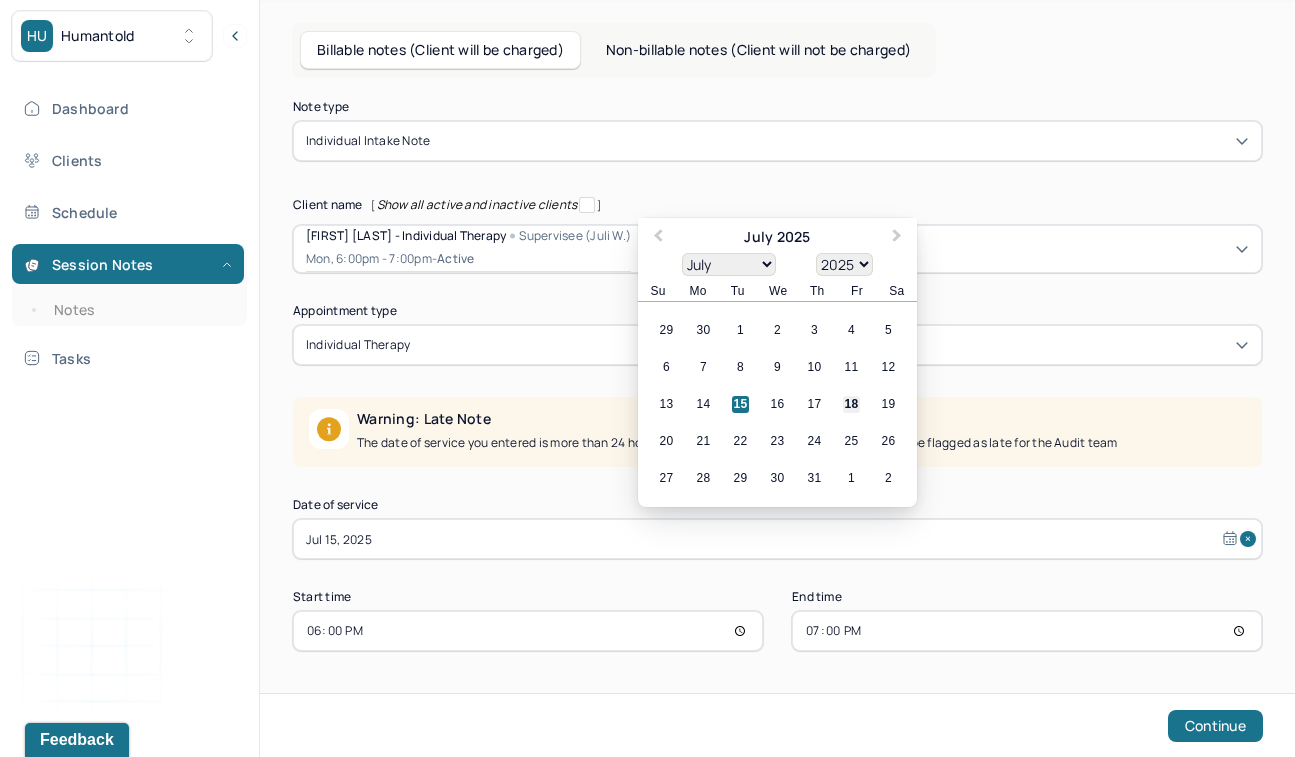 click on "18" at bounding box center [851, 404] 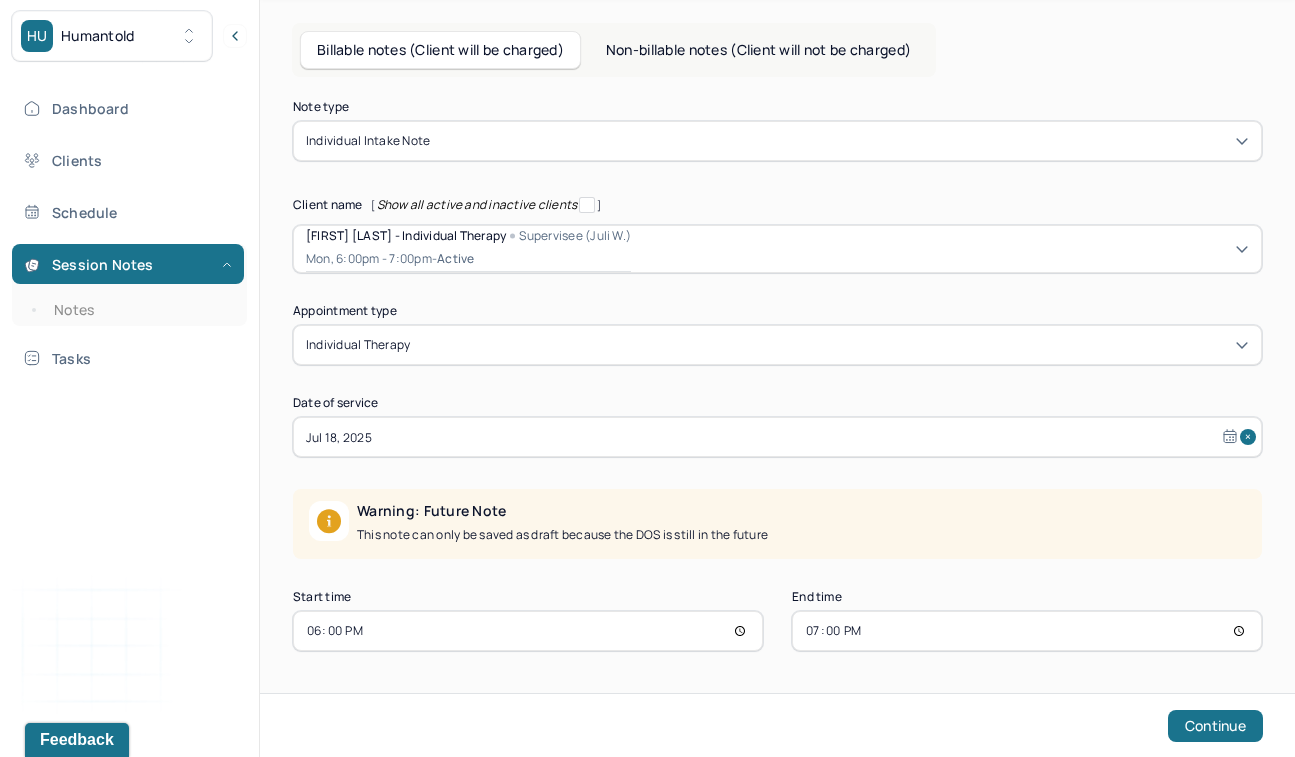click on "18:00" at bounding box center (528, 631) 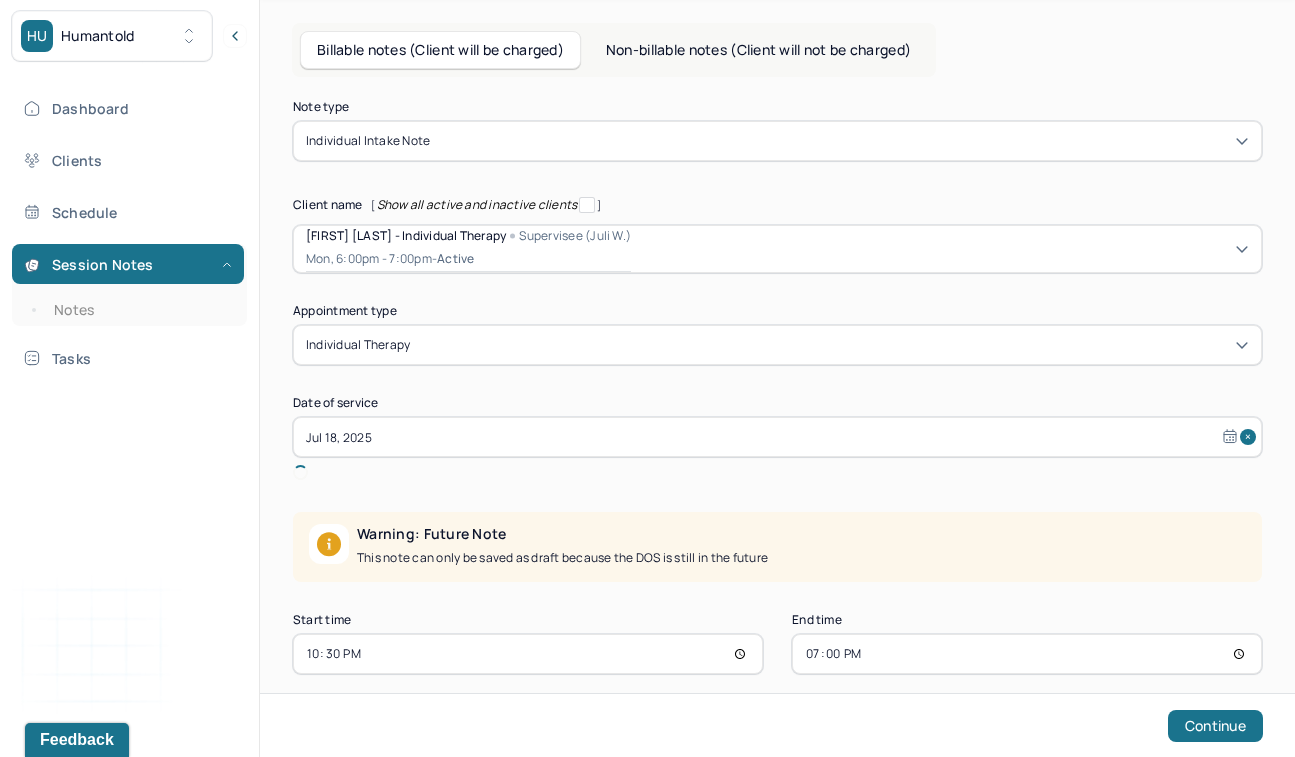 type on "10:30" 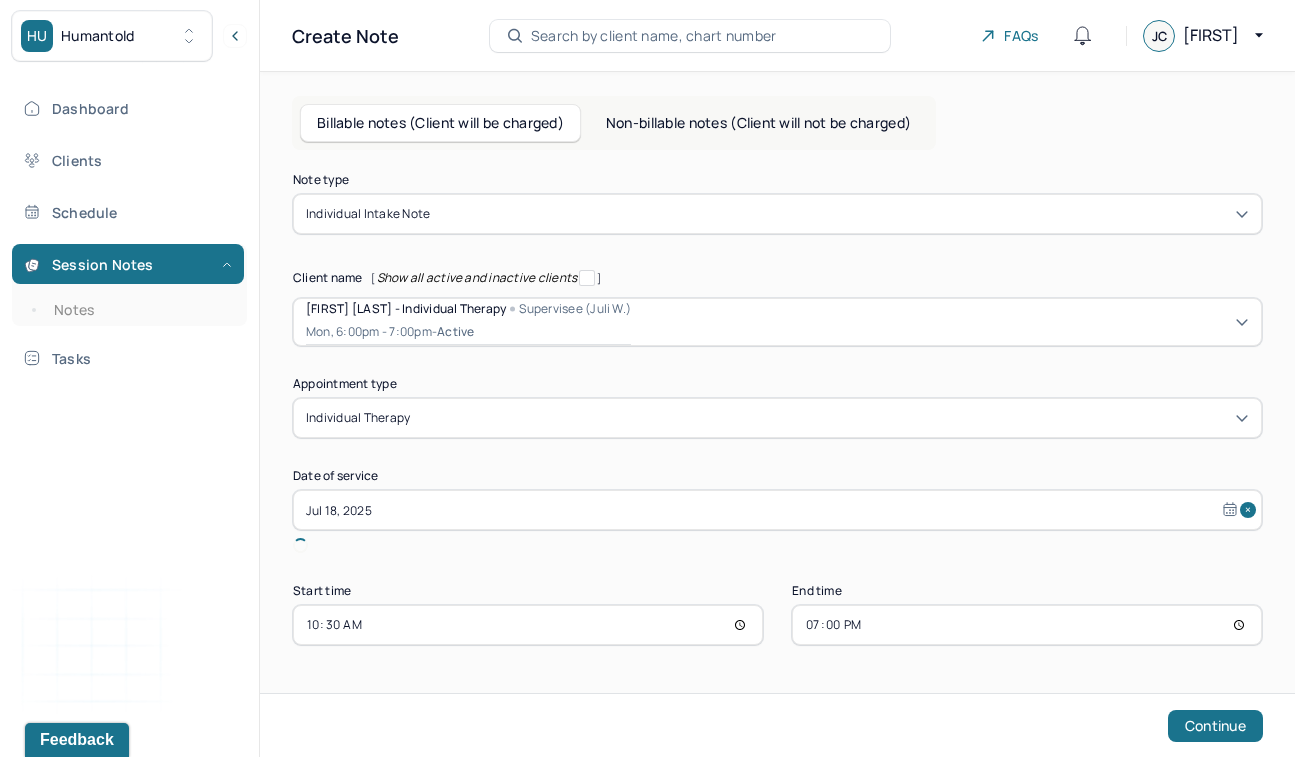 scroll, scrollTop: 0, scrollLeft: 0, axis: both 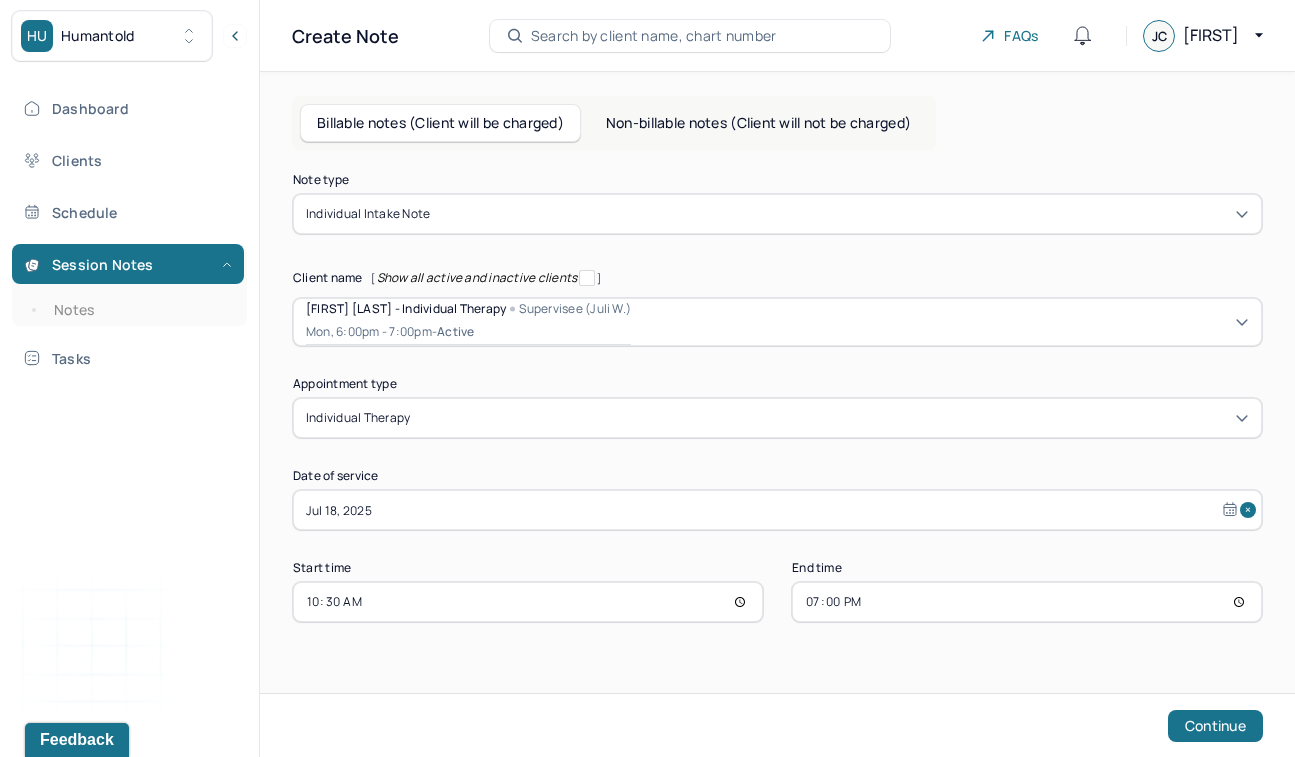 click on "19:00" at bounding box center [1027, 602] 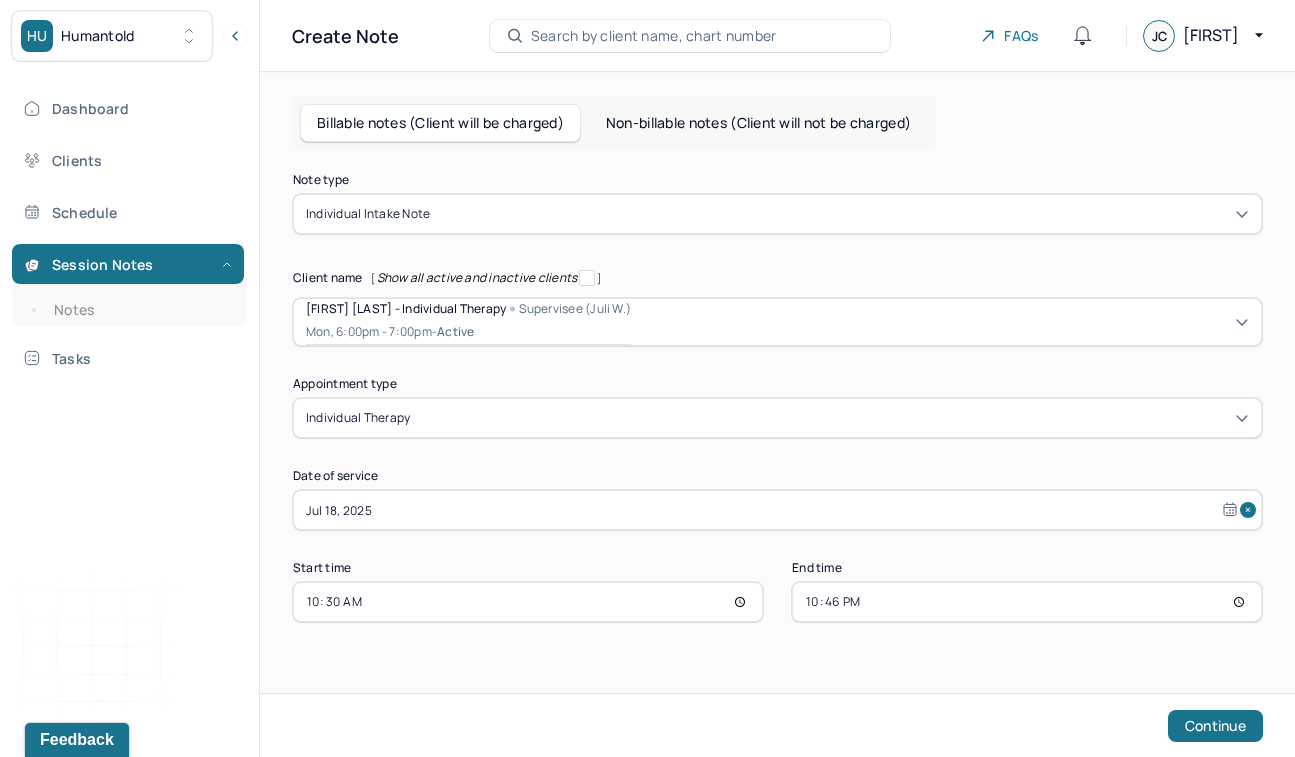 type on "10:46" 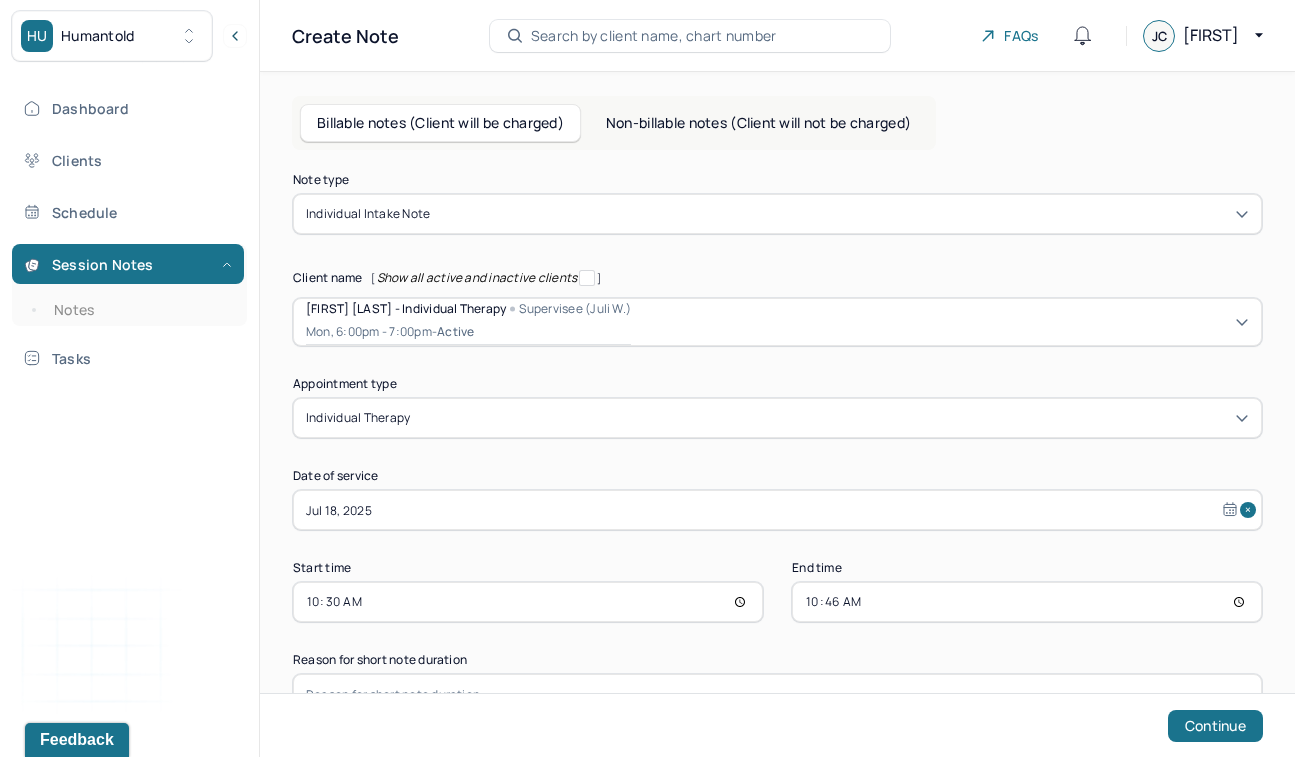 click on "End time" at bounding box center [1027, 568] 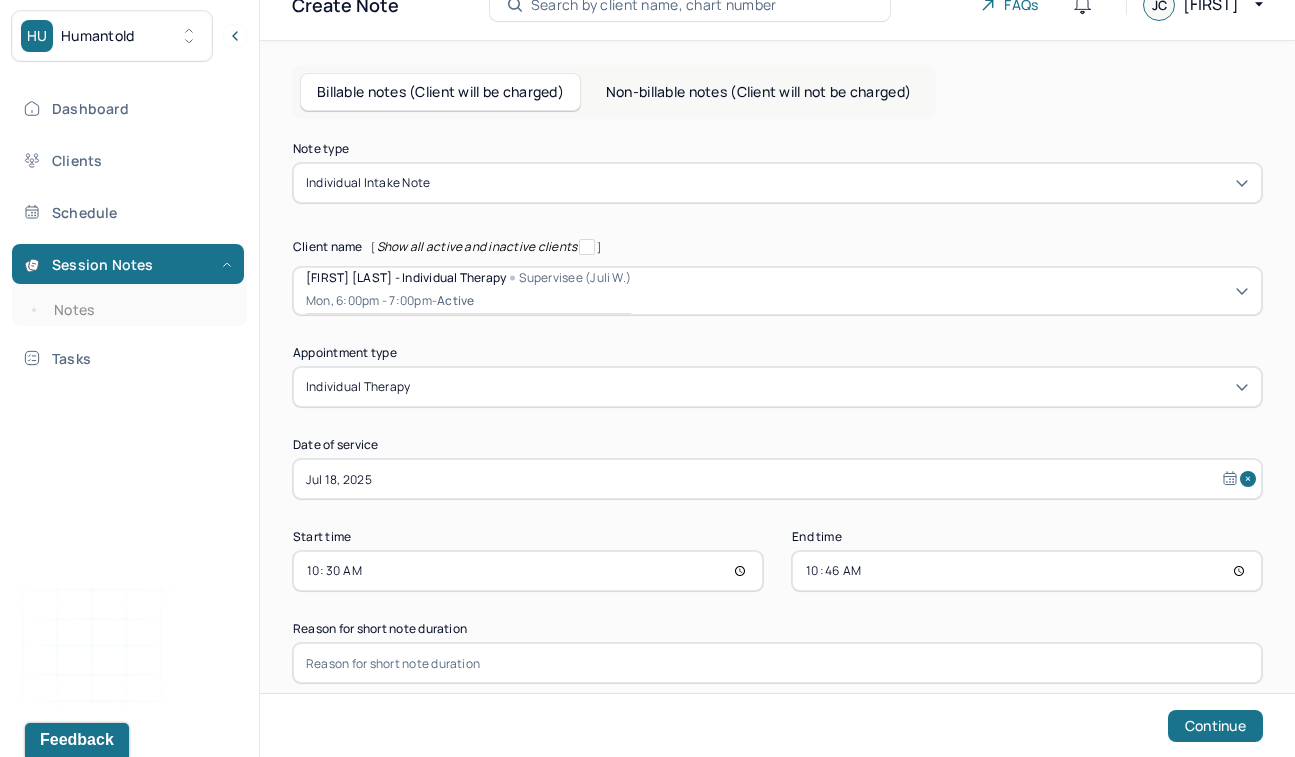 scroll, scrollTop: 31, scrollLeft: 0, axis: vertical 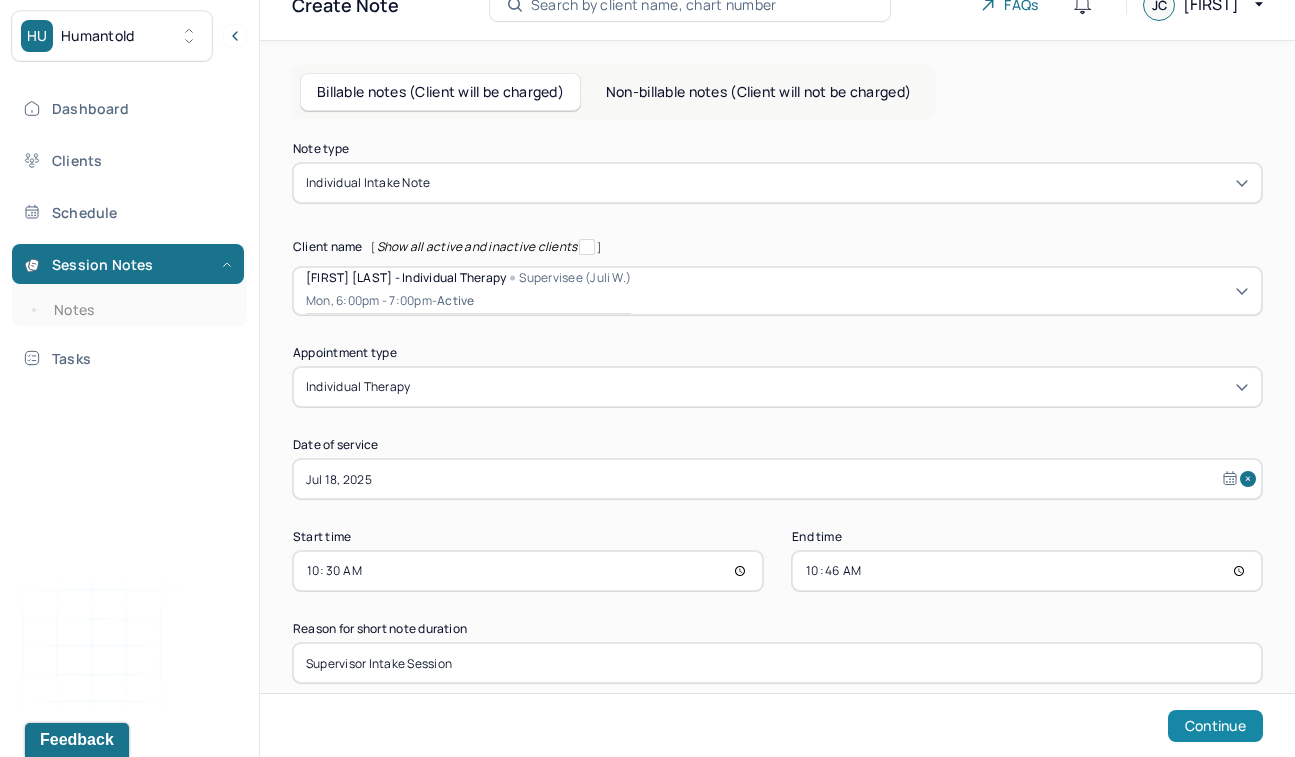 type on "Supervisor Intake Session" 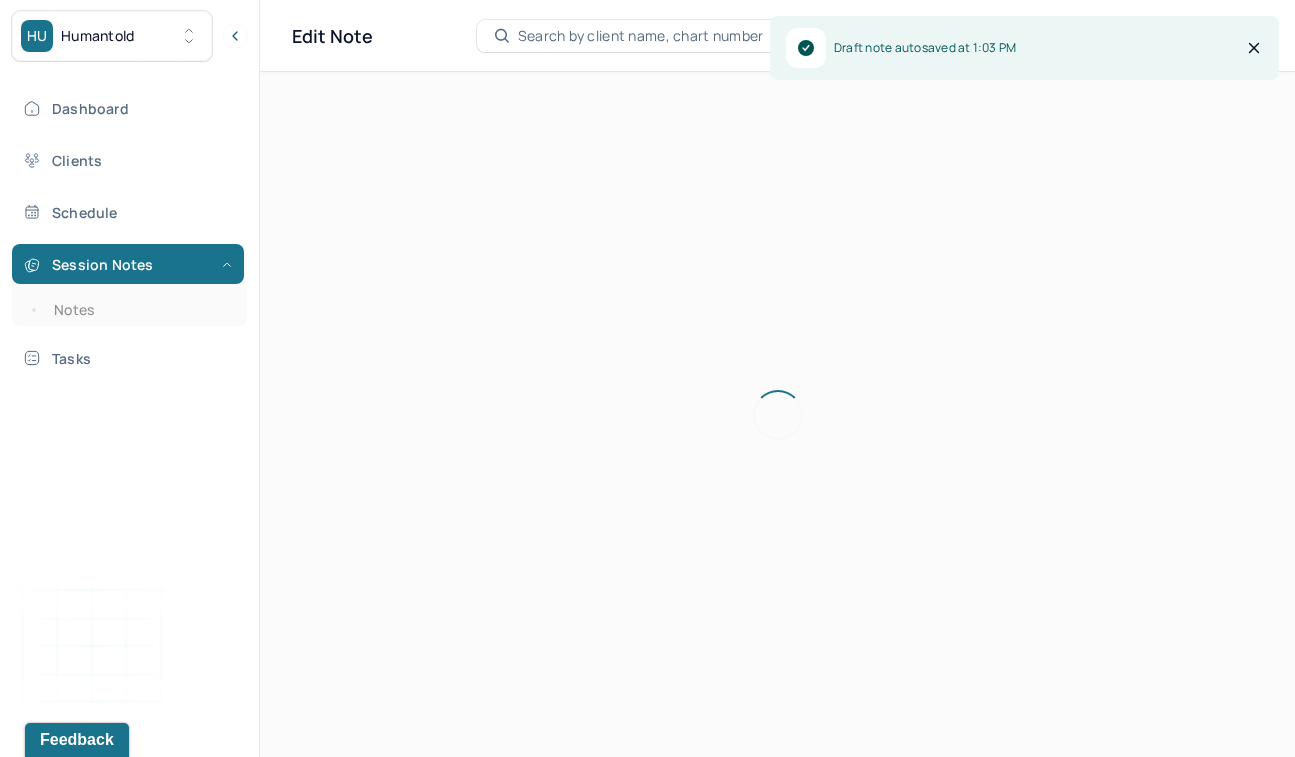 scroll, scrollTop: 0, scrollLeft: 0, axis: both 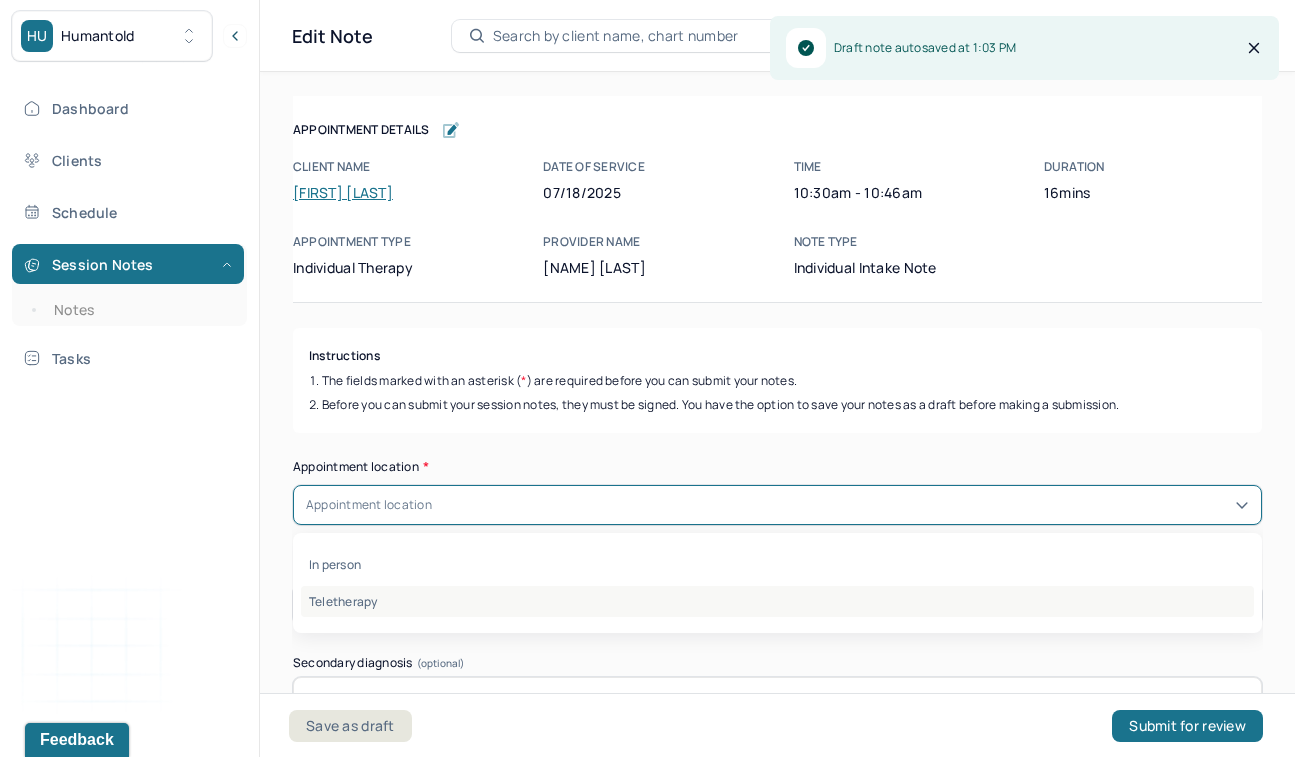 click on "Teletherapy" at bounding box center (777, 601) 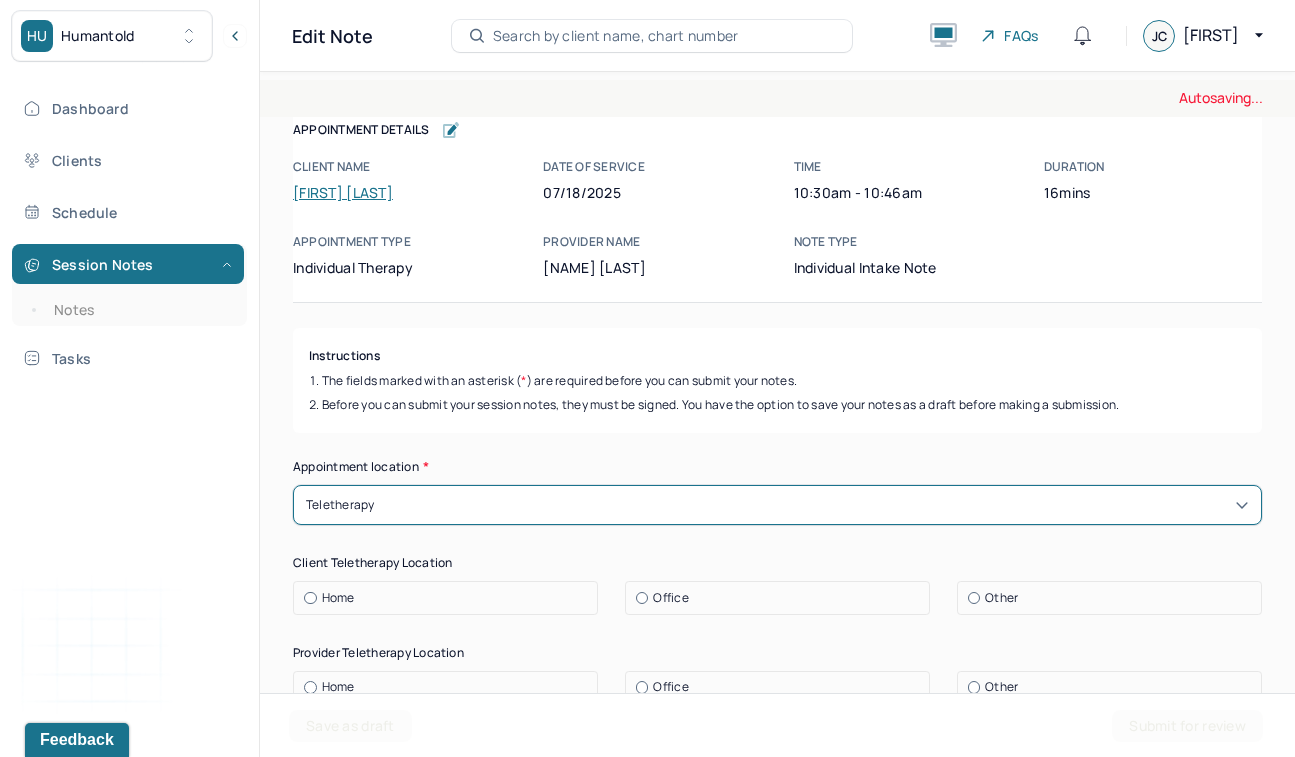 click at bounding box center [310, 598] 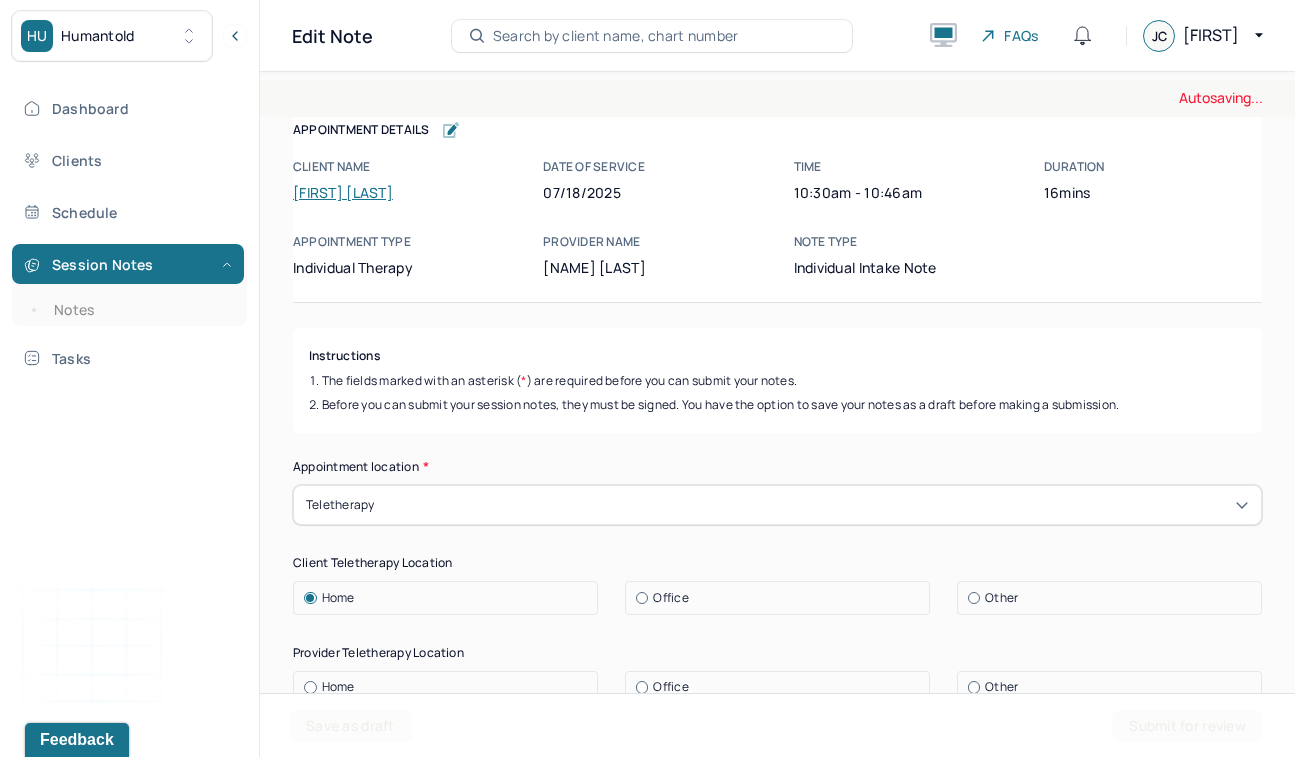 click on "Autosaving... Appointment Details     Client name [FIRST] [LAST] Date of service 07/18/2025 Time 10:30am - 10:46am Duration 16mins Appointment type individual therapy Provider name [FIRST] [LAST] Note type Individual intake note Appointment Details     Client name [FIRST] [LAST] Date of service 07/18/2025 Time 10:30am - 10:46am Duration 16mins Appointment type individual therapy Provider name [FIRST] [LAST] Note type Individual intake note Instructions The fields marked with an asterisk ( * ) are required before you can submit your notes. Before you can submit your session notes, they must be signed. You have the option to save your notes as a draft before making a submission. Appointment location * Teletherapy Client Teletherapy Location Home Office Other Provider Teletherapy Location Home Office Other Consent was received for the teletherapy session The teletherapy session was conducted via video Primary diagnosis * Primary diagnosis Secondary diagnosis (optional) Secondary diagnosis Tertiary diagnosis (optional)" at bounding box center (777, 410) 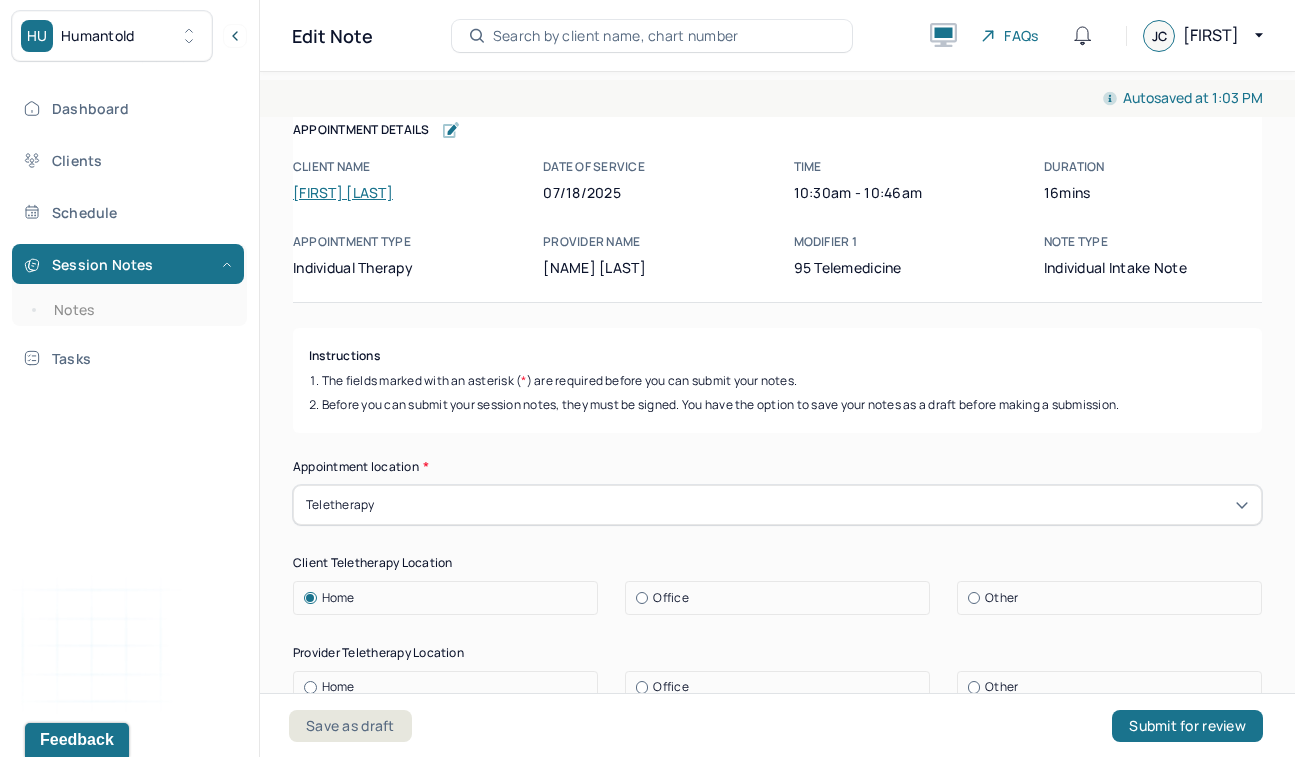 click on "Autosaved at 1:03 PM Appointment Details     Client name [NAME] [LAST] Date of service 07/18/2025 Time 10:30am - 10:46am Duration 16mins Appointment type individual therapy Provider name [NAME] [LAST] Modifier 1 95 Telemedicine Note type Individual intake note Appointment Details     Client name [NAME] [LAST] Date of service 07/18/2025 Time 10:30am - 10:46am Duration 16mins Appointment type individual therapy Provider name [NAME] [LAST] Modifier 1 95 Telemedicine Note type Individual intake note Instructions The fields marked with an asterisk ( * ) are required before you can submit your notes. Before you can submit your session notes, they must be signed. You have the option to save your notes as a draft before making a submission. Appointment location * Teletherapy Client Teletherapy Location Home Office Other Provider Teletherapy Location Home Office Other Consent was received for the teletherapy session The teletherapy session was conducted via video Primary diagnosis * Primary diagnosis Secondary diagnosis" at bounding box center [777, 410] 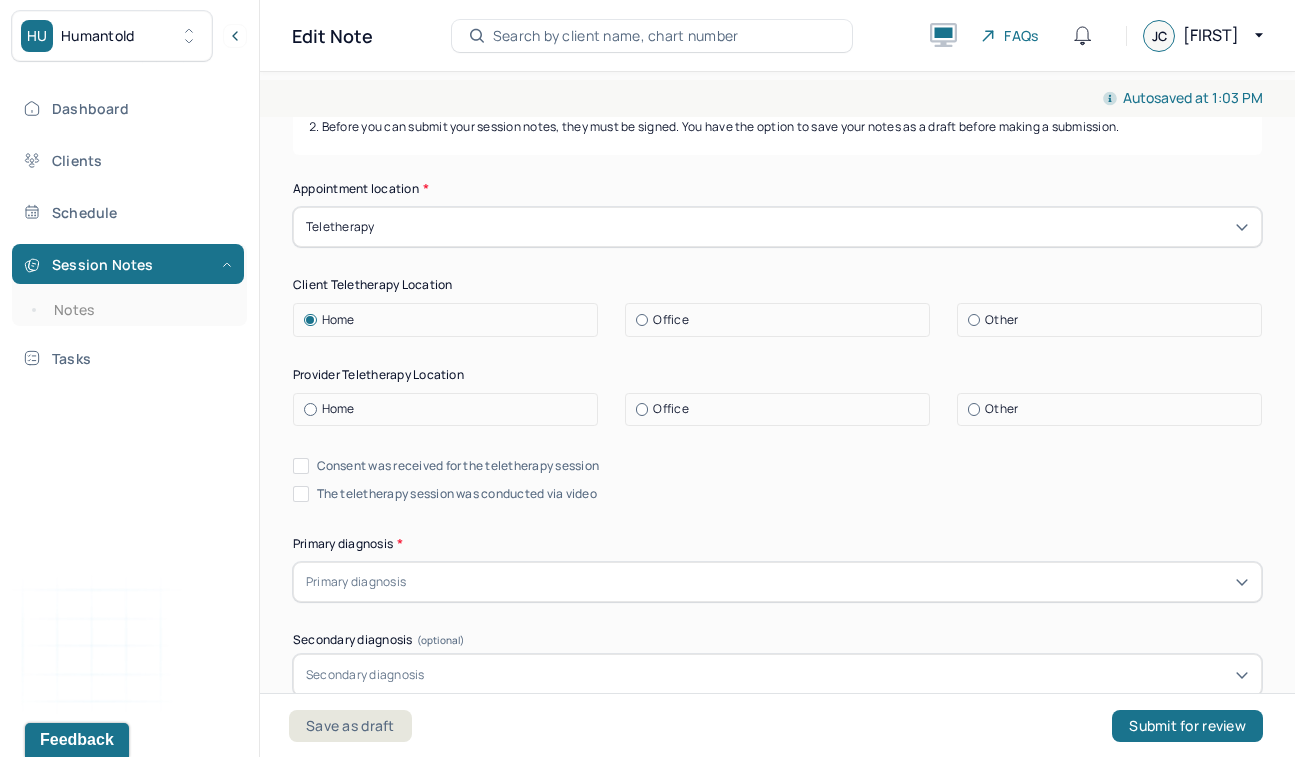 scroll, scrollTop: 283, scrollLeft: 0, axis: vertical 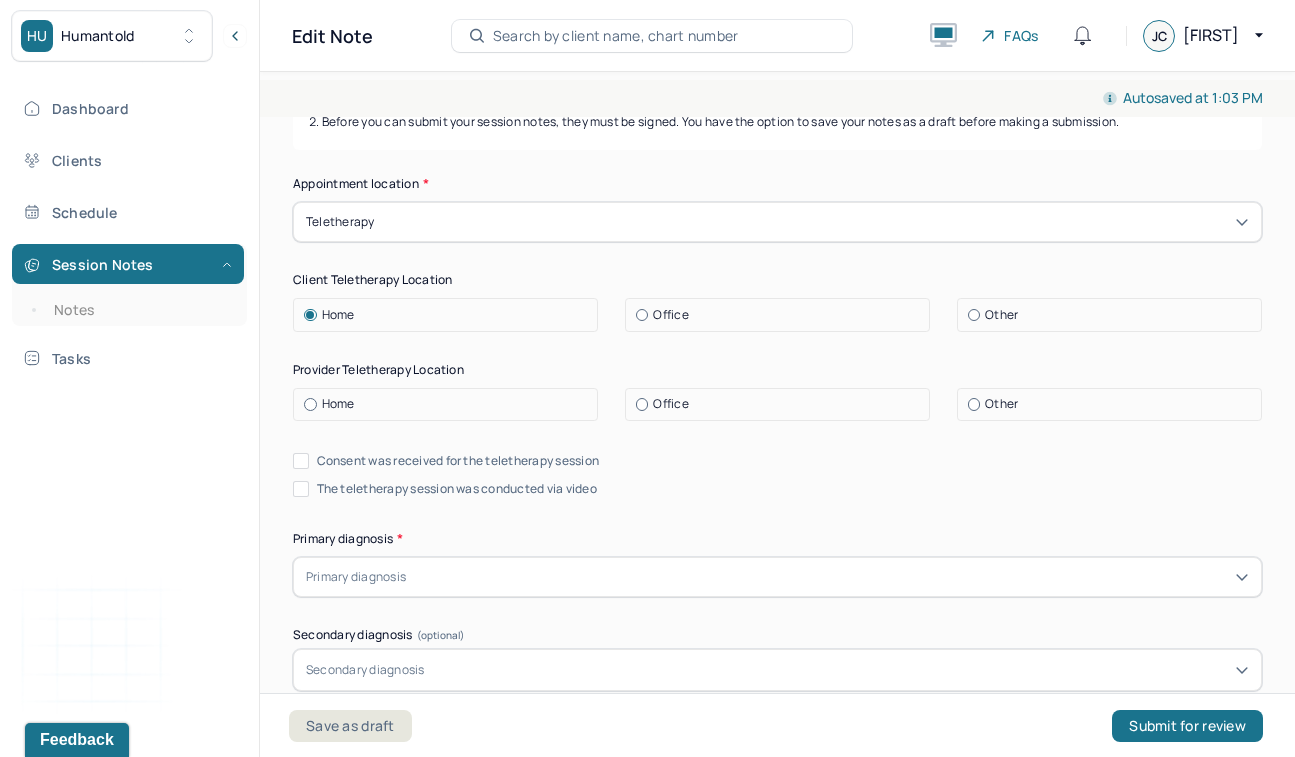 click at bounding box center [310, 404] 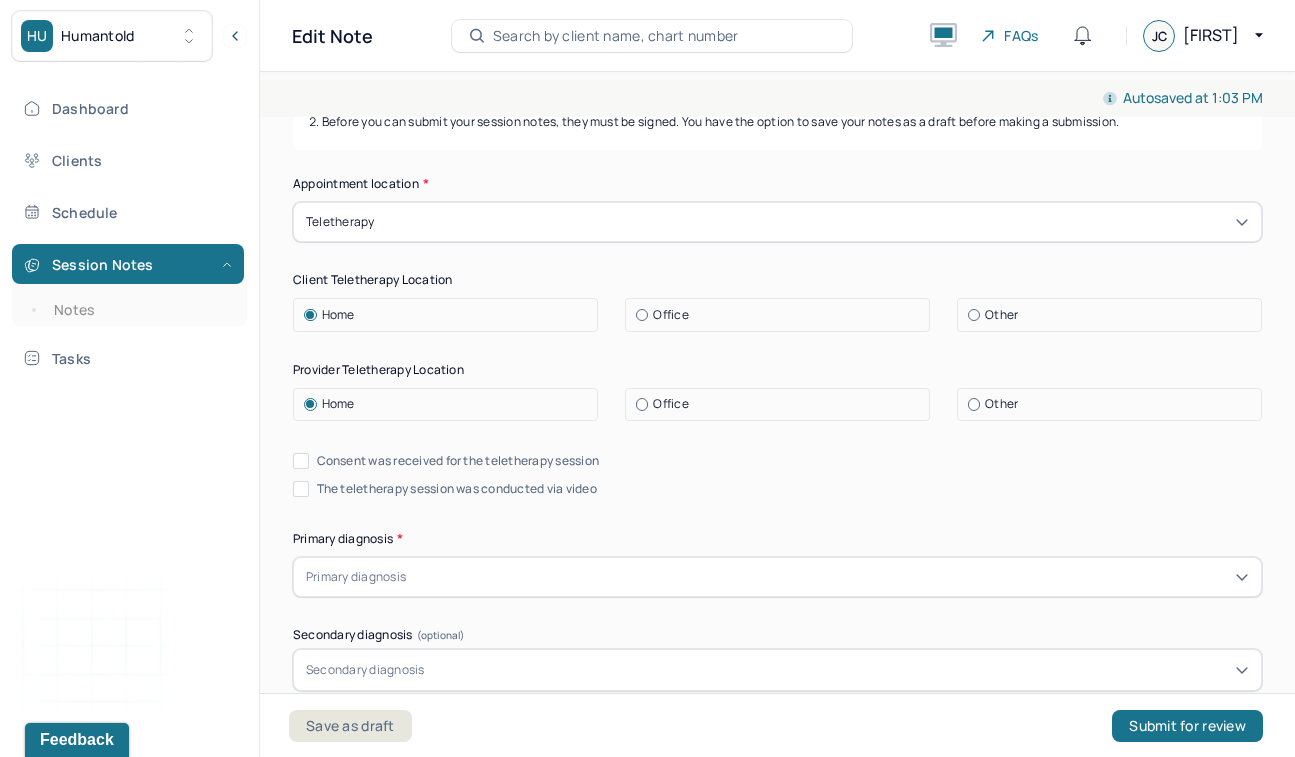 click on "Consent was received for the teletherapy session" at bounding box center [301, 461] 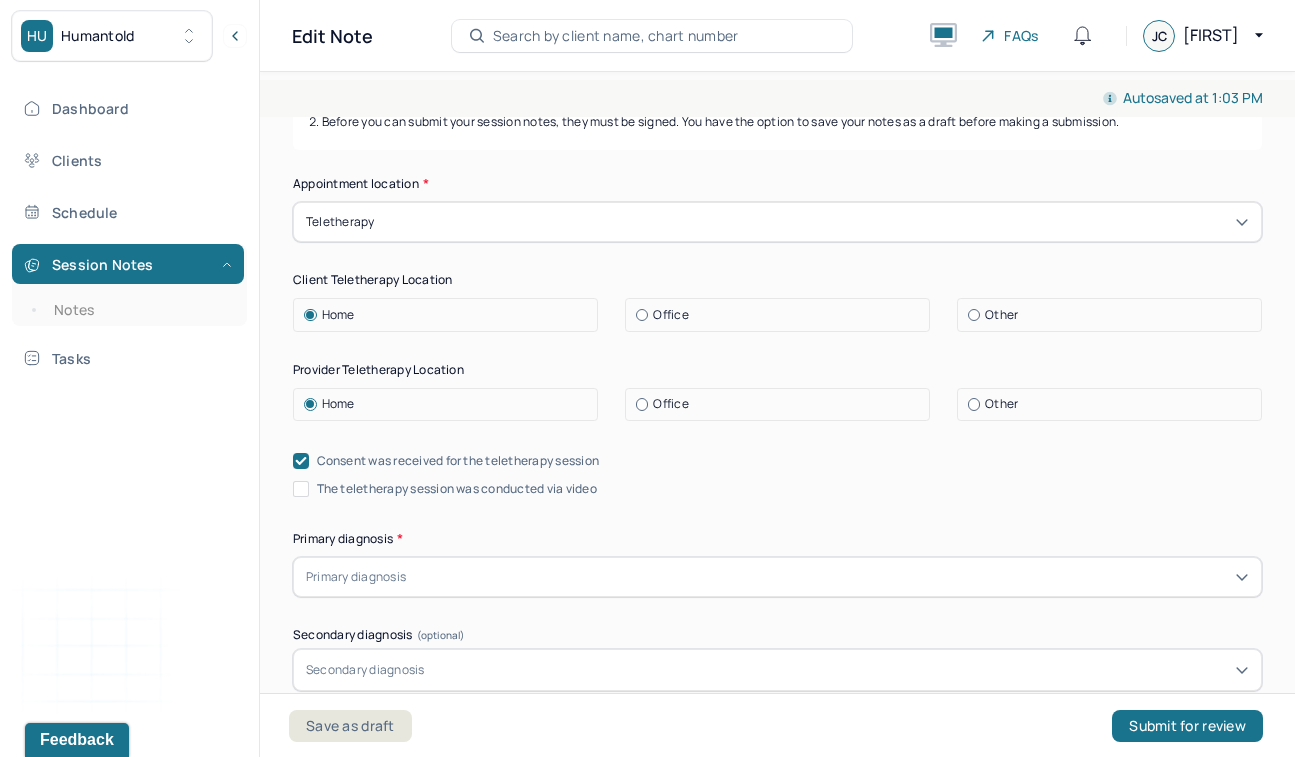 click on "Consent was received for the teletherapy session The teletherapy session was conducted via video" at bounding box center [777, 475] 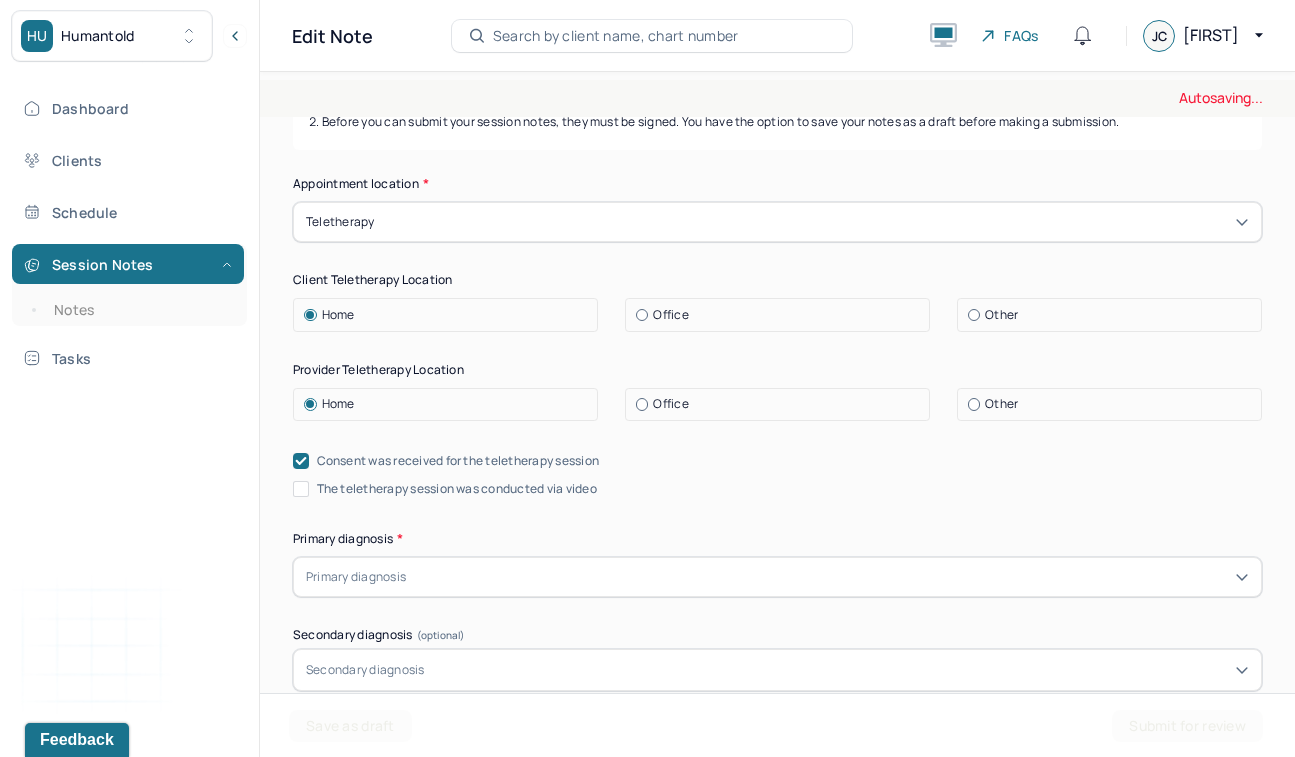 click on "The teletherapy session was conducted via video" at bounding box center [301, 489] 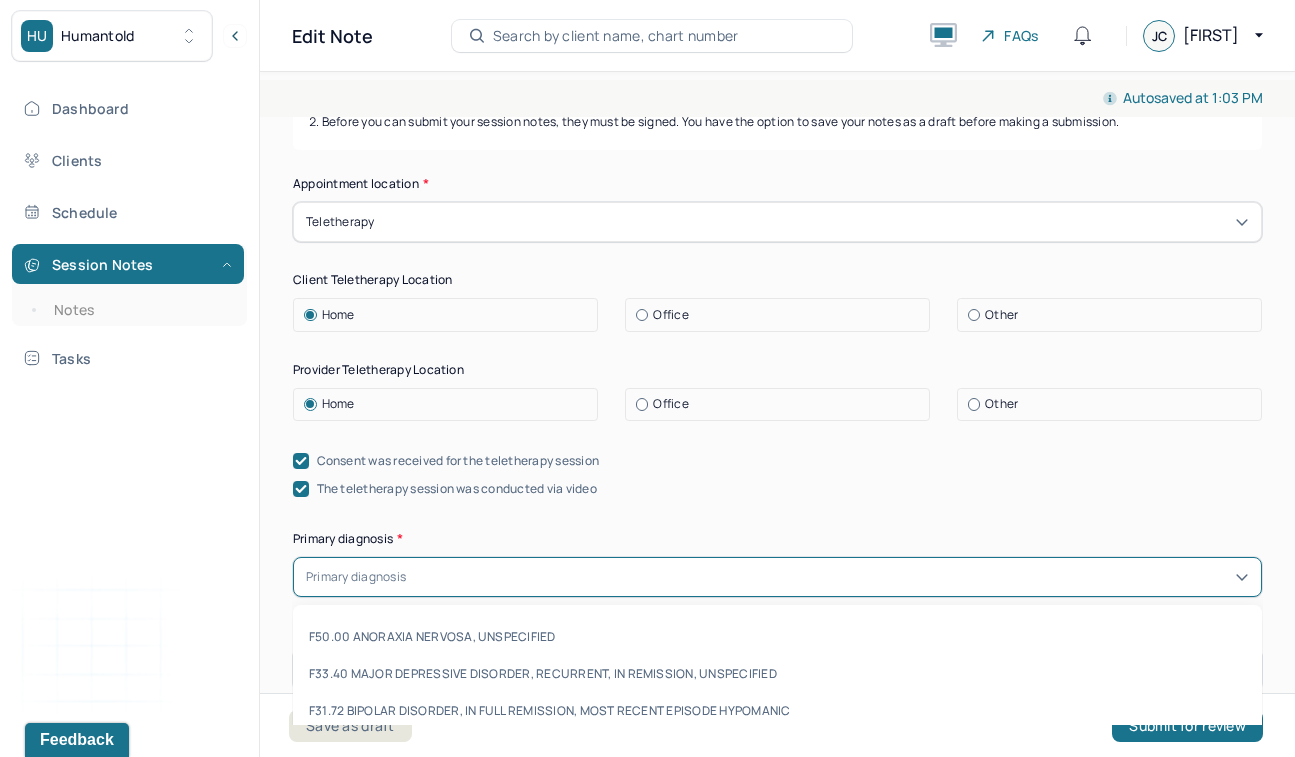 click on "Primary diagnosis" at bounding box center (356, 577) 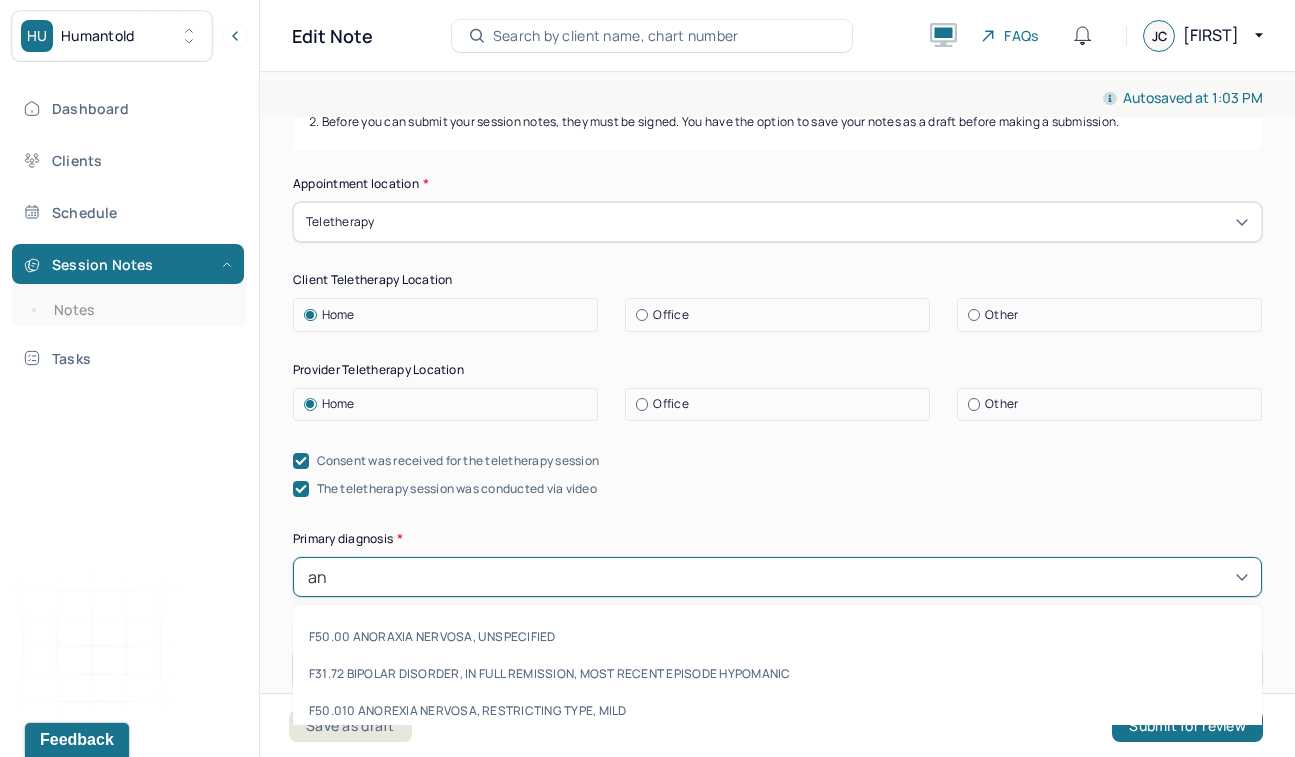 type on "a" 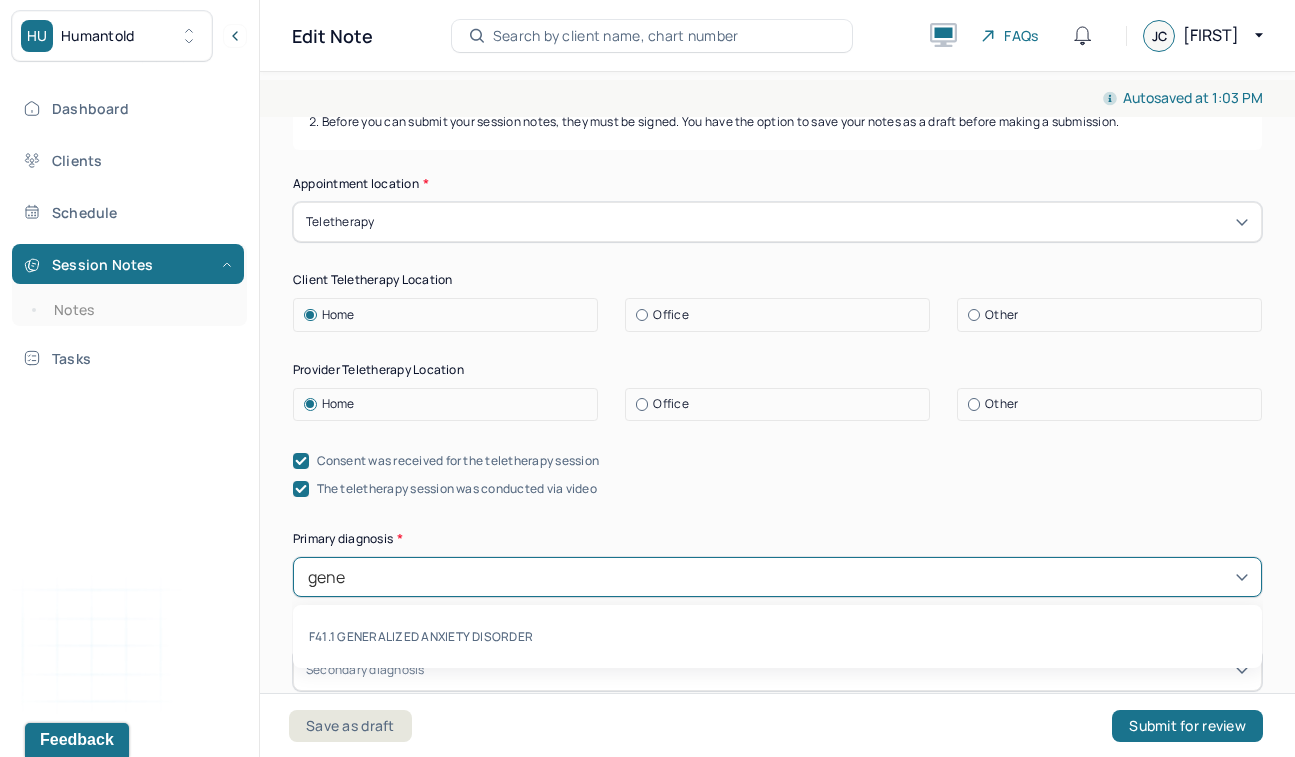 type on "gener" 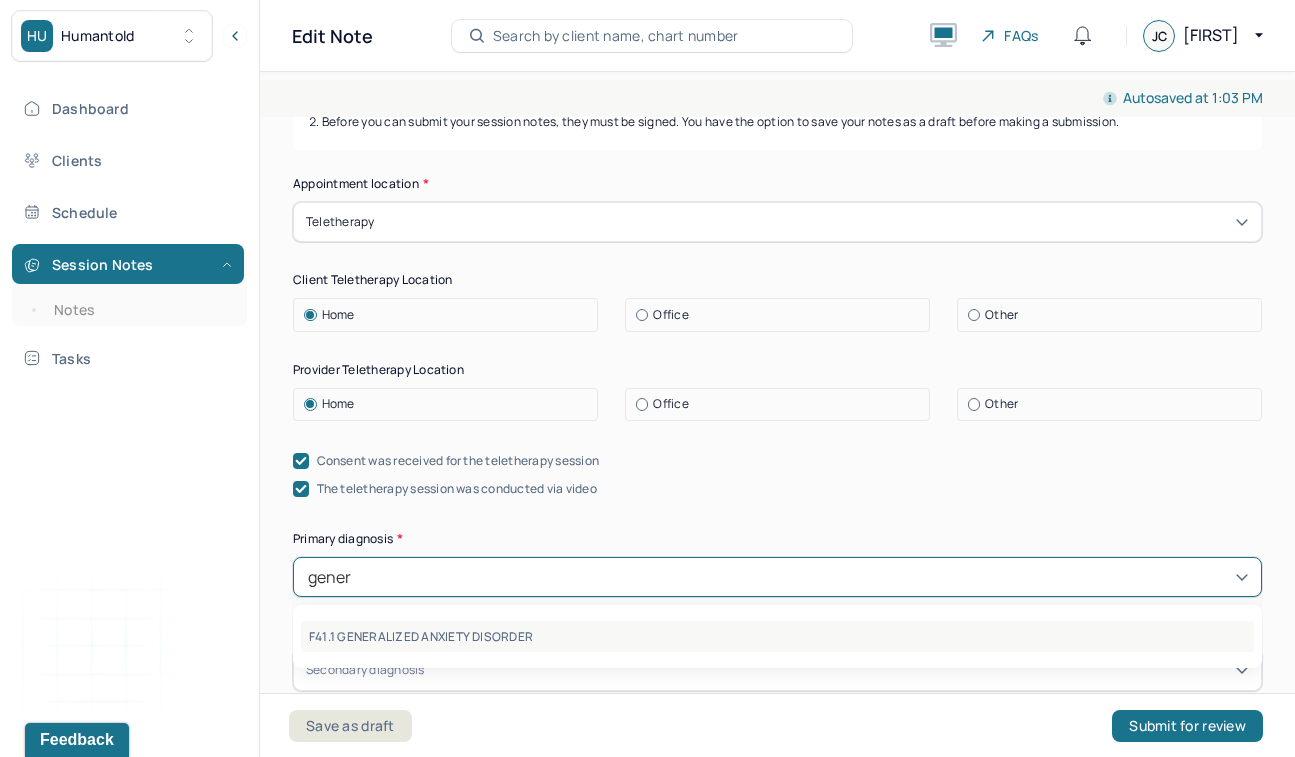 click on "F41.1 GENERALIZED ANXIETY DISORDER" at bounding box center [777, 636] 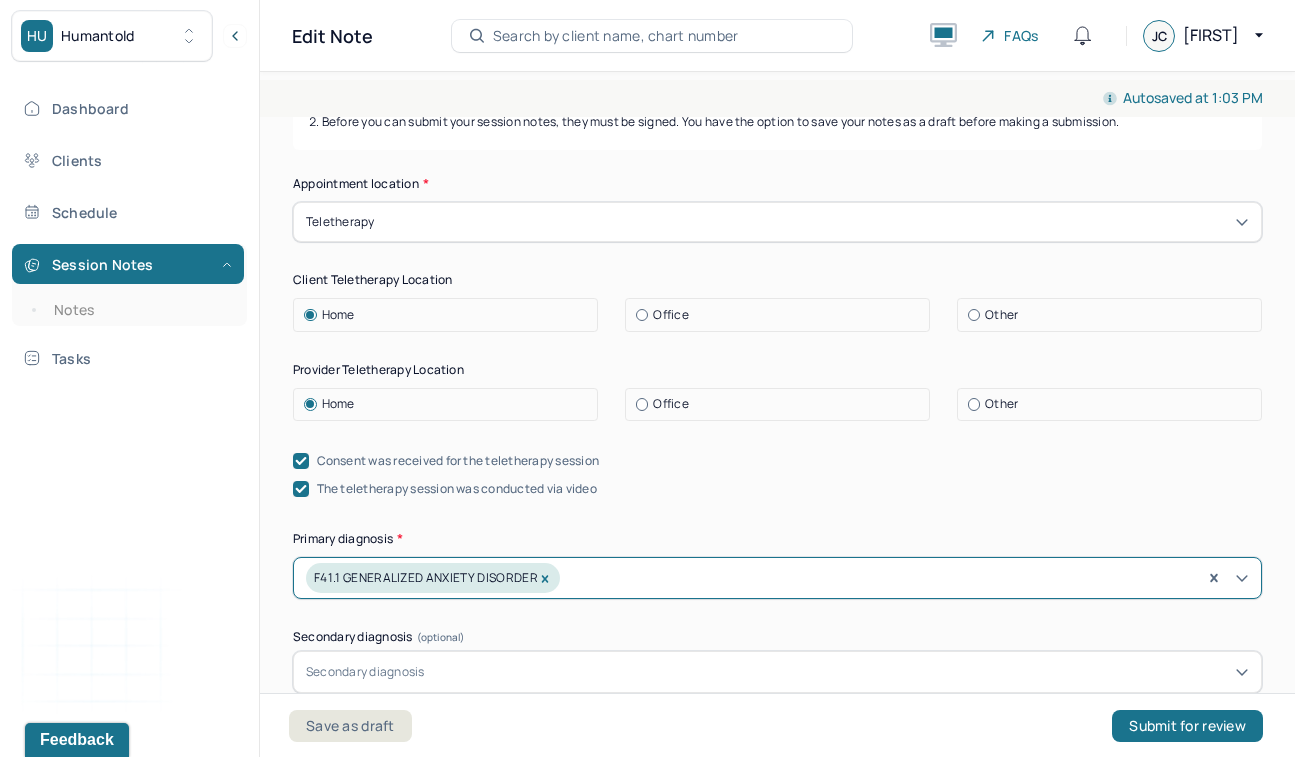 click on "Autosaved at 1:03 PM Appointment Details     Client name [FIRST] [LAST] Date of service 07/18/2025 Time 10:30am - 10:46am Duration 16mins Appointment type individual therapy Provider name [FIRST] [LAST] Modifier 1 95 Telemedicine Note type Individual intake note Appointment Details     Client name [FIRST] [LAST] Date of service 07/18/2025 Time 10:30am - 10:46am Duration 16mins Appointment type individual therapy Provider name [FIRST] [LAST] Modifier 1 95 Telemedicine Note type Individual intake note Instructions The fields marked with an asterisk ( * ) are required before you can submit your notes. Before you can submit your session notes, they must be signed. You have the option to save your notes as a draft before making a submission. Appointment location * Teletherapy Client Teletherapy Location Home Office Other Provider Teletherapy Location Home Office Other Consent was received for the teletherapy session The teletherapy session was conducted via video Primary diagnosis * F41.1 GENERALIZED ANXIETY DISORDER *" at bounding box center [777, 410] 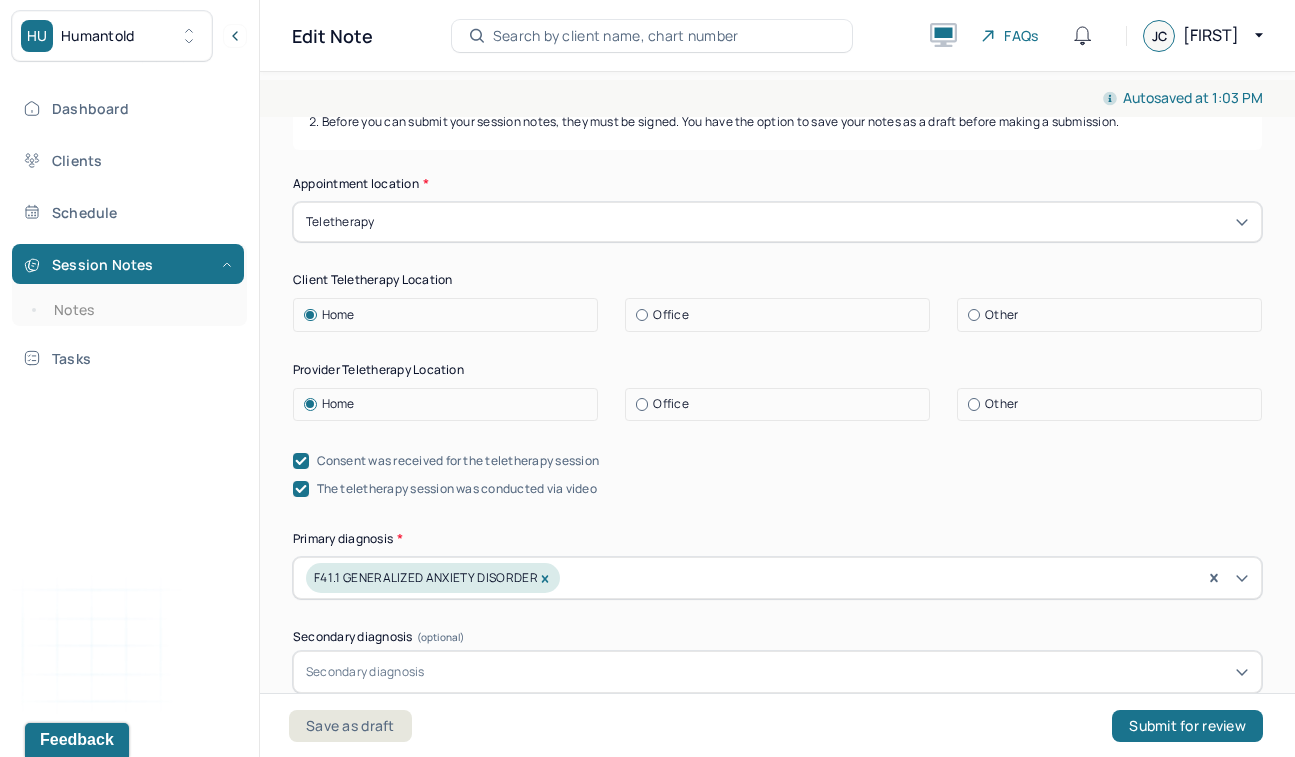 click on "Autosaved at 1:03 PM Appointment Details     Client name [FIRST] [LAST] Date of service 07/18/2025 Time 10:30am - 10:46am Duration 16mins Appointment type individual therapy Provider name [FIRST] [LAST] Modifier 1 95 Telemedicine Note type Individual intake note Appointment Details     Client name [FIRST] [LAST] Date of service 07/18/2025 Time 10:30am - 10:46am Duration 16mins Appointment type individual therapy Provider name [FIRST] [LAST] Modifier 1 95 Telemedicine Note type Individual intake note Instructions The fields marked with an asterisk ( * ) are required before you can submit your notes. Before you can submit your session notes, they must be signed. You have the option to save your notes as a draft before making a submission. Appointment location * Teletherapy Client Teletherapy Location Home Office Other Provider Teletherapy Location Home Office Other Consent was received for the teletherapy session The teletherapy session was conducted via video Primary diagnosis * F41.1 GENERALIZED ANXIETY DISORDER *" at bounding box center (777, 410) 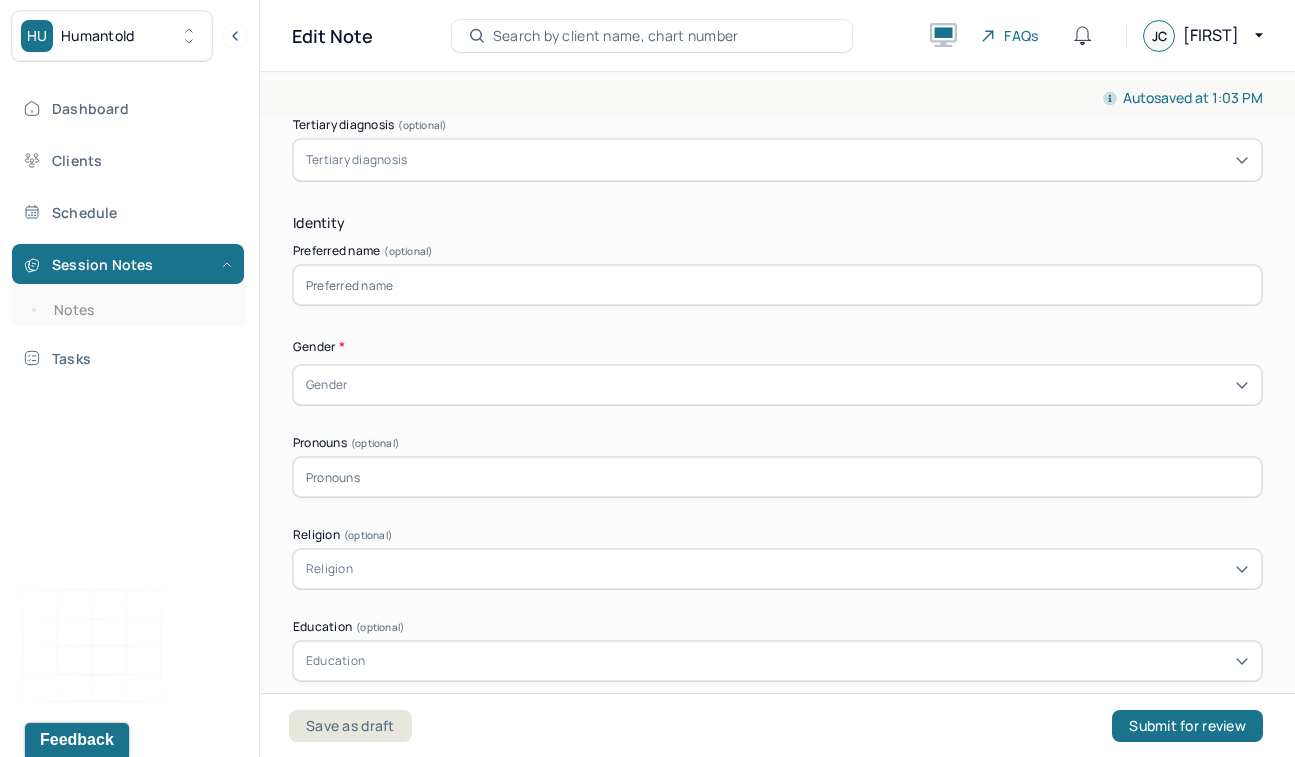 scroll, scrollTop: 892, scrollLeft: 0, axis: vertical 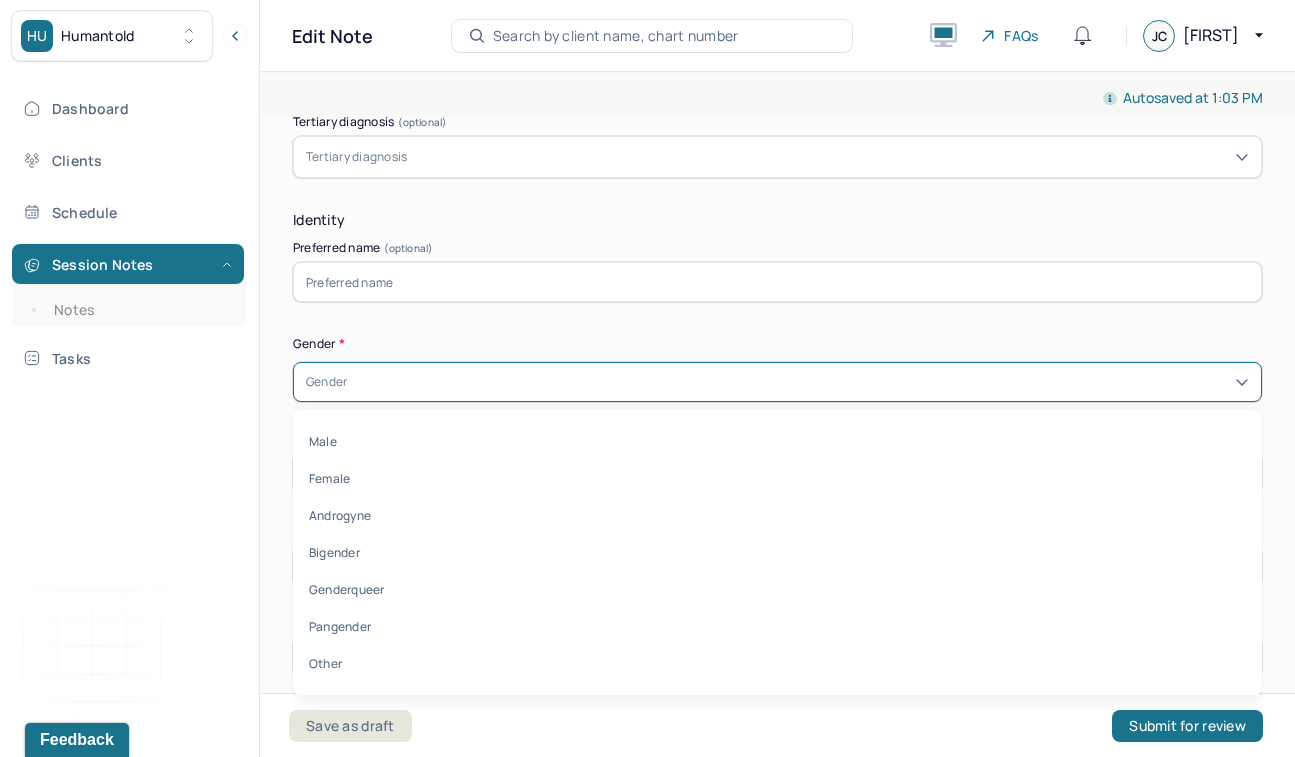click on "Gender" at bounding box center (777, 382) 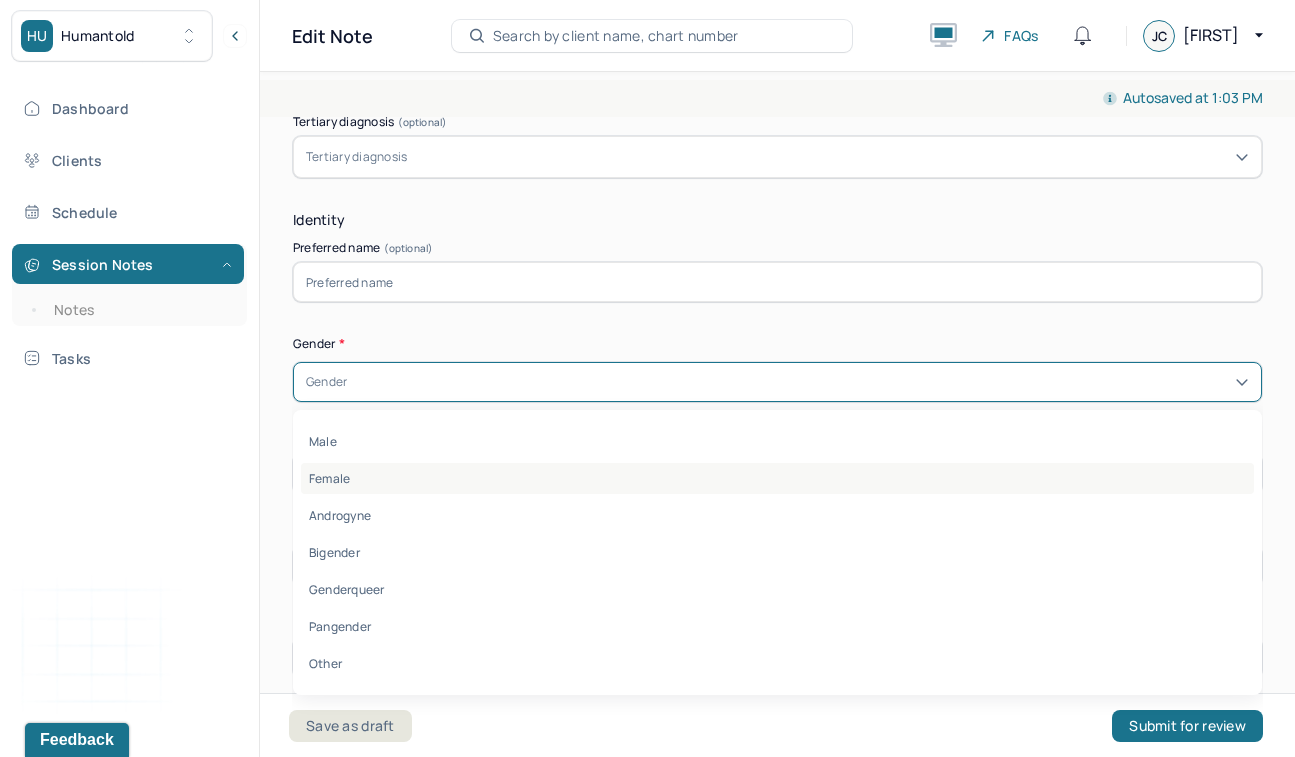 click on "Female" at bounding box center [777, 478] 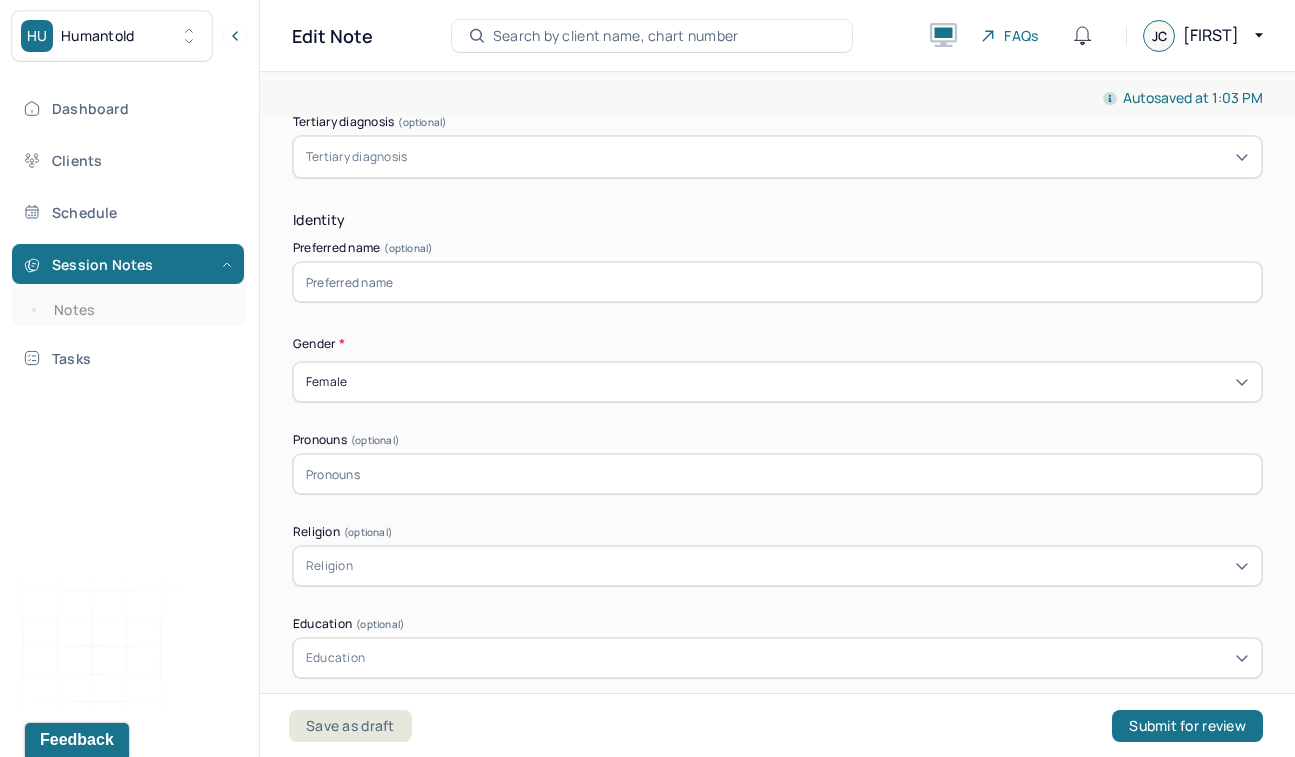click on "Autosaved at 1:03 PM Appointment Details     Client name [FIRST] [LAST] Date of service 07/18/2025 Time 10:30am - 10:46am Duration 16mins Appointment type individual therapy Provider name [FIRST] [LAST] Modifier 1 95 Telemedicine Note type Individual intake note Appointment Details     Client name [FIRST] [LAST] Date of service 07/18/2025 Time 10:30am - 10:46am Duration 16mins Appointment type individual therapy Provider name [FIRST] [LAST] Modifier 1 95 Telemedicine Note type Individual intake note Instructions The fields marked with an asterisk ( * ) are required before you can submit your notes. Before you can submit your session notes, they must be signed. You have the option to save your notes as a draft before making a submission. Appointment location * Teletherapy Client Teletherapy Location Home Office Other Provider Teletherapy Location Home Office Other Consent was received for the teletherapy session The teletherapy session was conducted via video Primary diagnosis * F41.1 GENERALIZED ANXIETY DISORDER *" at bounding box center (777, 410) 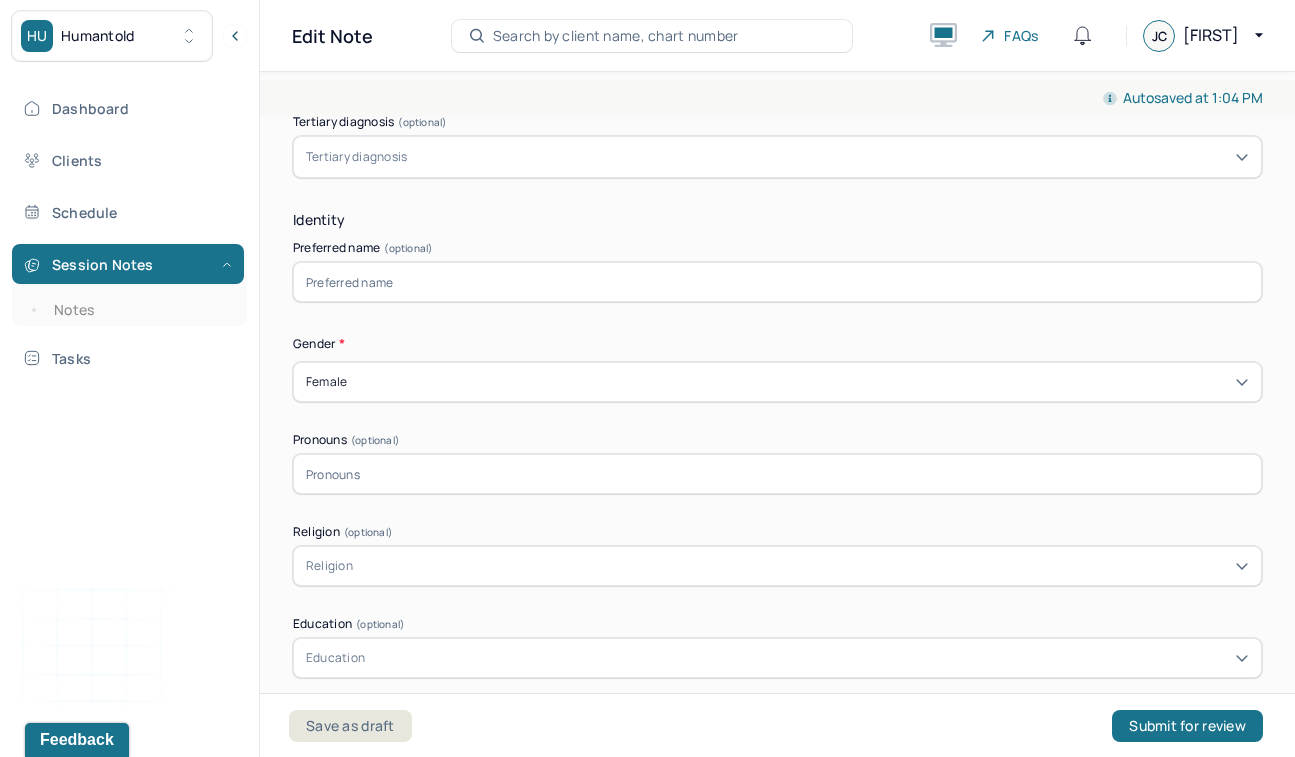 click on "Autosaved at 1:04 PM Appointment Details     Client name [FIRST] [LAST] Date of service 07/18/2025 Time 10:30am - 10:46am Duration 16mins Appointment type individual therapy Provider name [FIRST] [LAST] Modifier 1 95 Telemedicine Note type Individual intake note Appointment Details     Client name [FIRST] [LAST] Date of service 07/18/2025 Time 10:30am - 10:46am Duration 16mins Appointment type individual therapy Provider name [FIRST] [LAST] Modifier 1 95 Telemedicine Note type Individual intake note Instructions The fields marked with an asterisk ( * ) are required before you can submit your notes. Before you can submit your session notes, they must be signed. You have the option to save your notes as a draft before making a submission. Appointment location * Teletherapy Client Teletherapy Location Home Office Other Provider Teletherapy Location Home Office Other Consent was received for the teletherapy session The teletherapy session was conducted via video Primary diagnosis * F41.1 GENERALIZED ANXIETY DISORDER *" at bounding box center [777, 410] 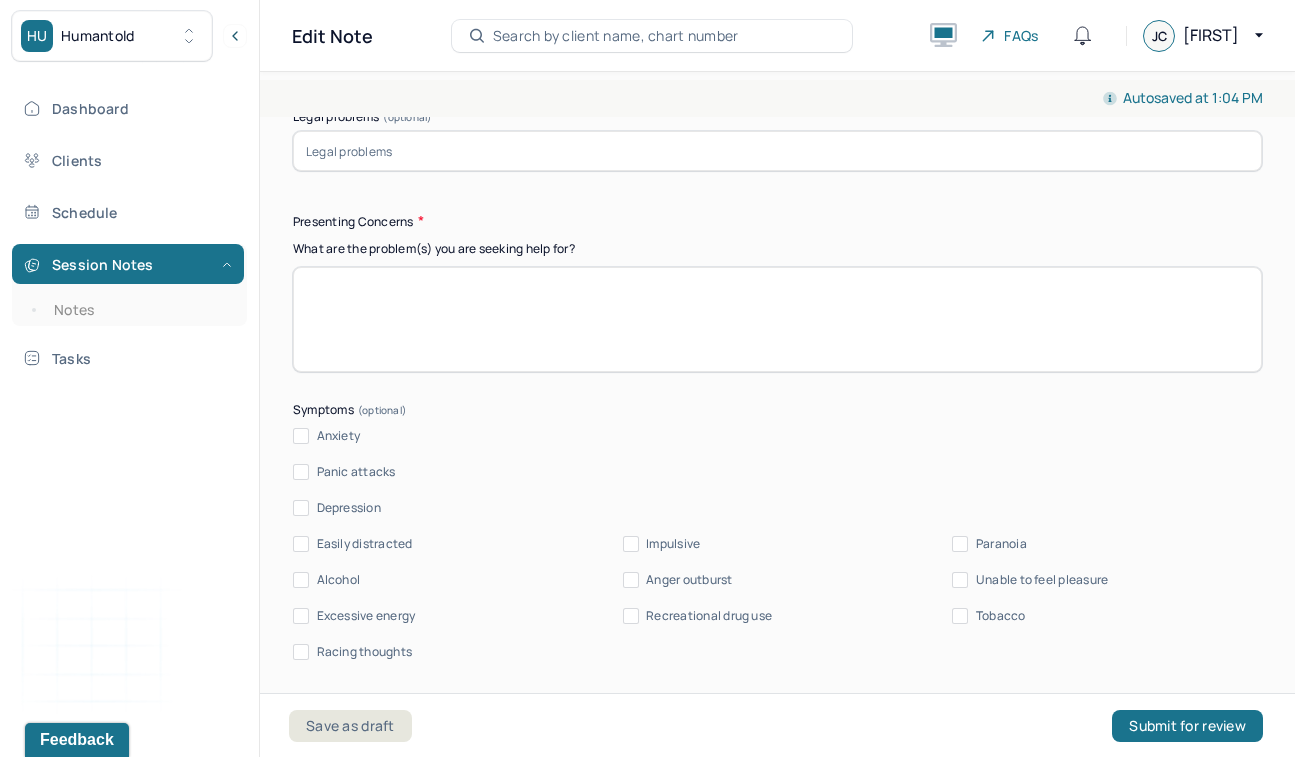 scroll, scrollTop: 2308, scrollLeft: 0, axis: vertical 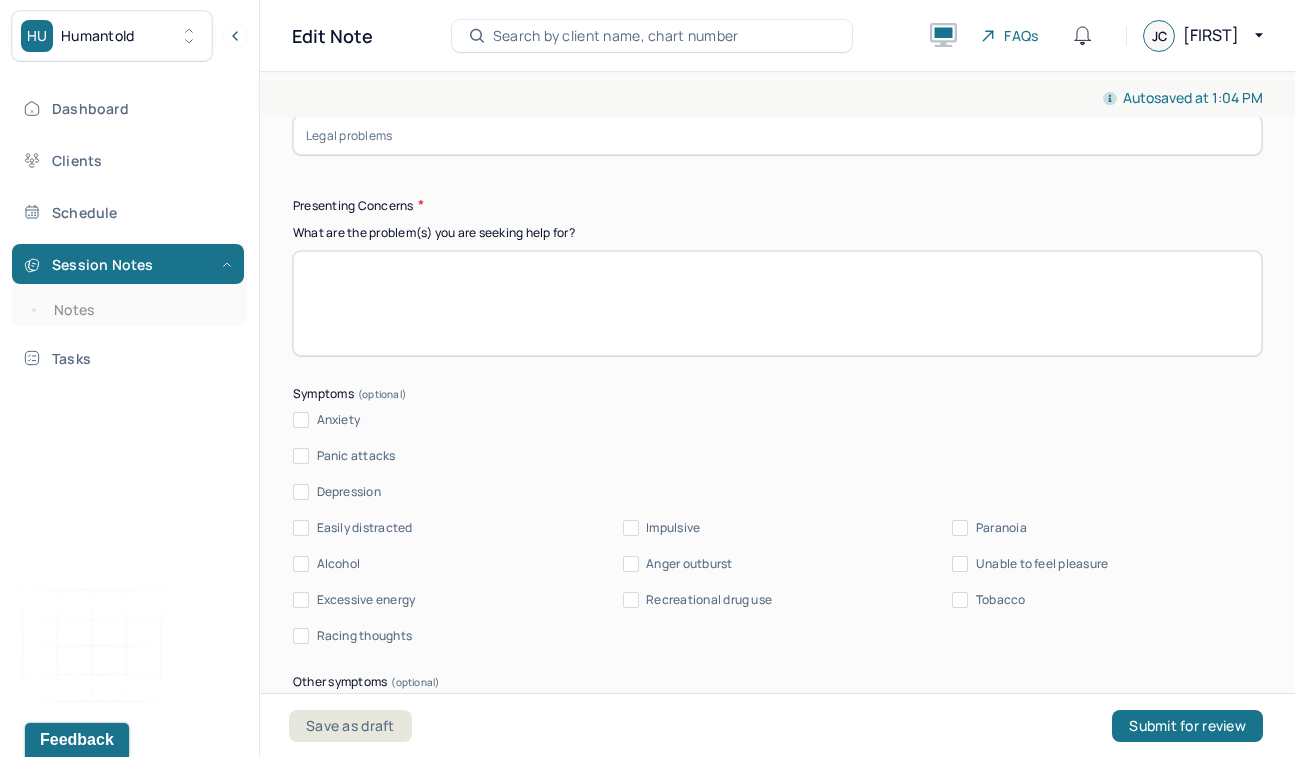 click at bounding box center (777, 303) 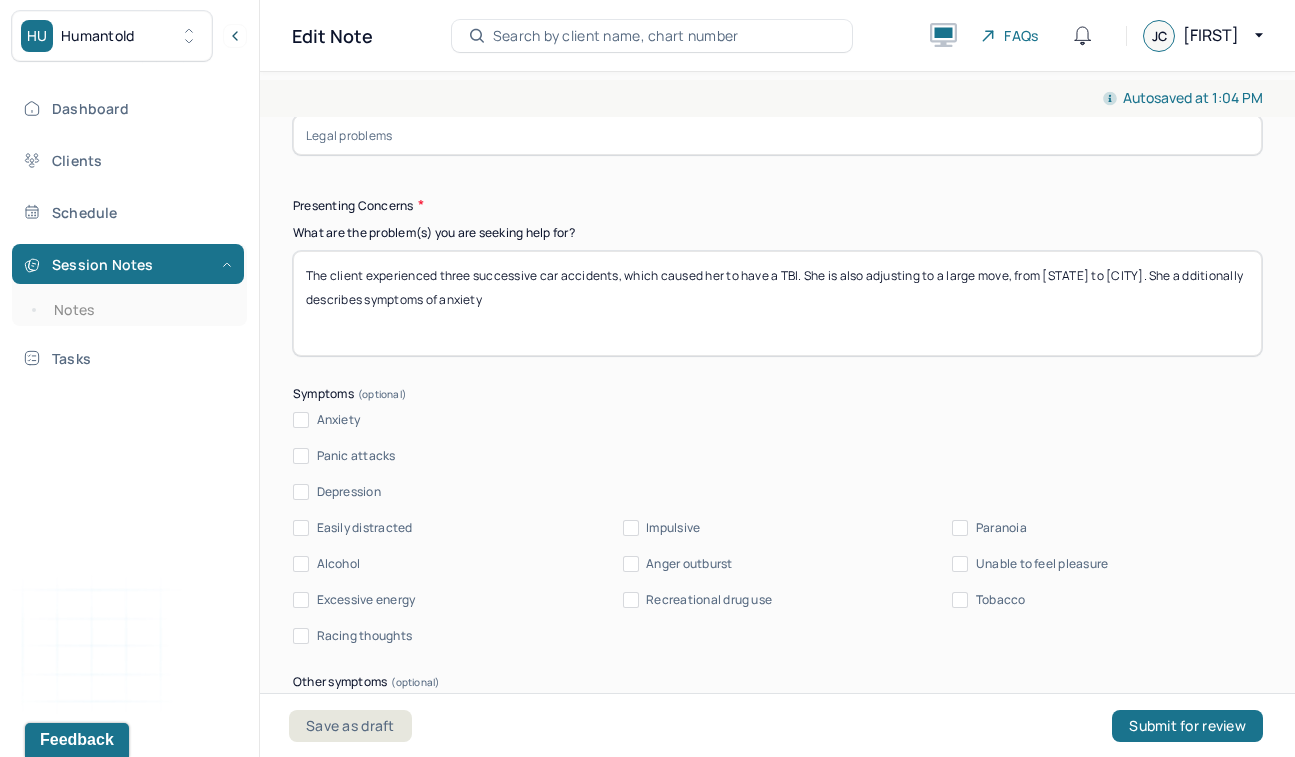 click on "The client experienced three successive car accidents, which caused her to have a TBI. She is also adjusting to a large move, from [STATE] to [CITY]. She a dditionally describes symptoms of anxiety" at bounding box center (777, 303) 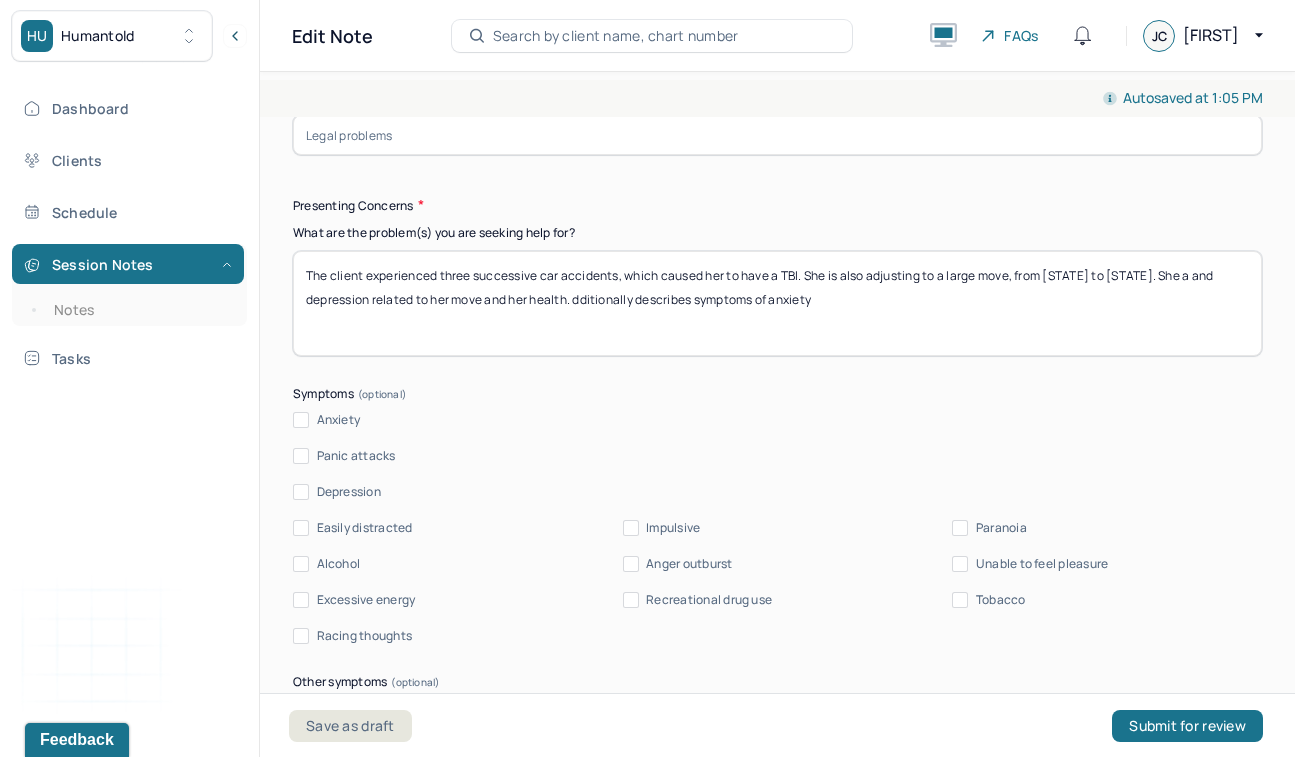 drag, startPoint x: 1209, startPoint y: 272, endPoint x: 577, endPoint y: 283, distance: 632.0957 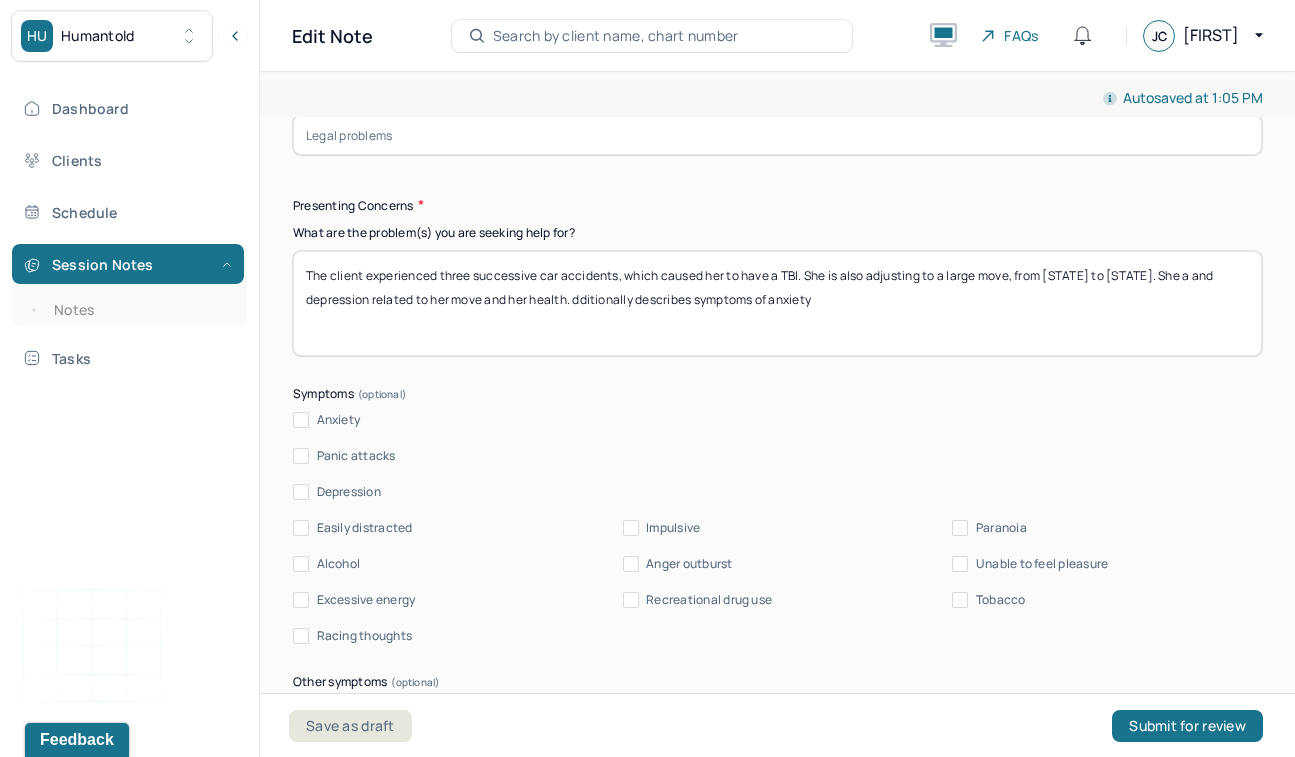 click on "The client experienced three successive car accidents, which caused her to have a TBI. She is also adjusting to a large move, from [STATE] to [STATE]. She a and depression related to her move and her health. dditionally describes symptoms of anxiety" at bounding box center (777, 303) 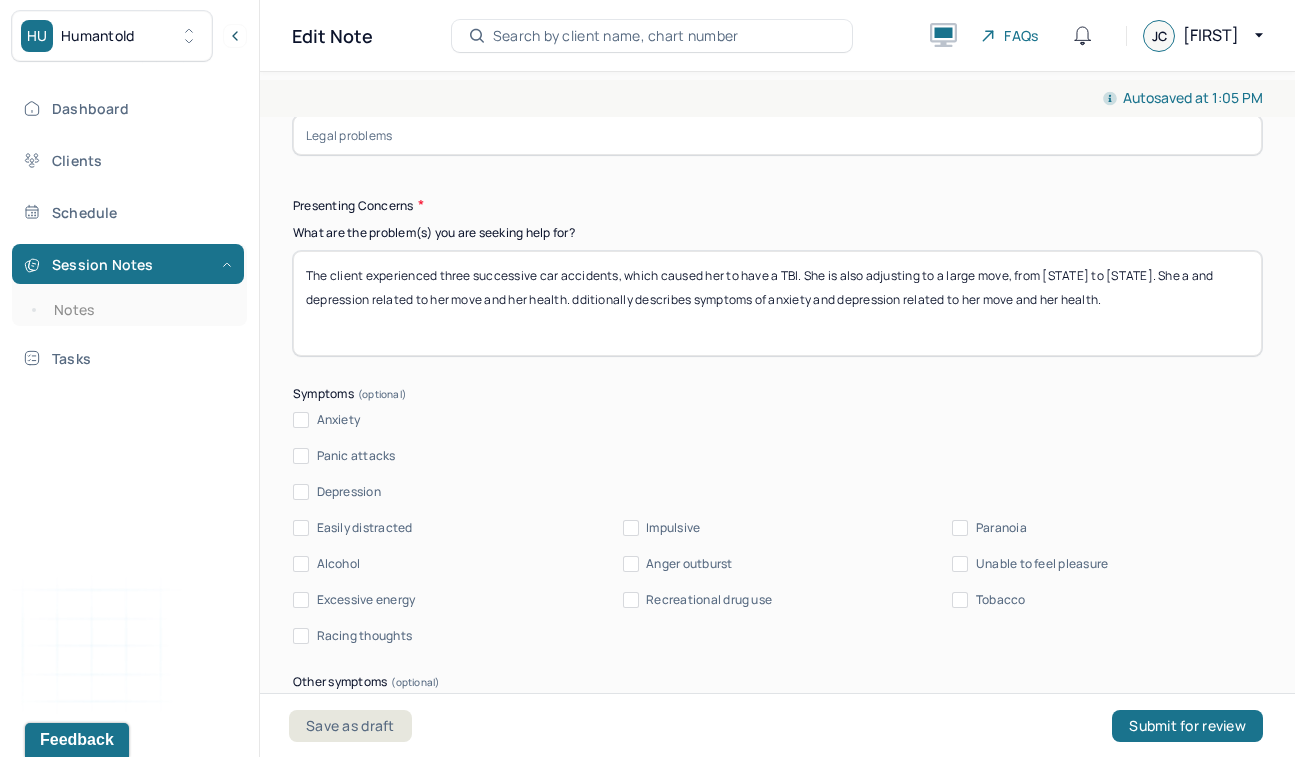 drag, startPoint x: 1212, startPoint y: 269, endPoint x: 579, endPoint y: 301, distance: 633.80835 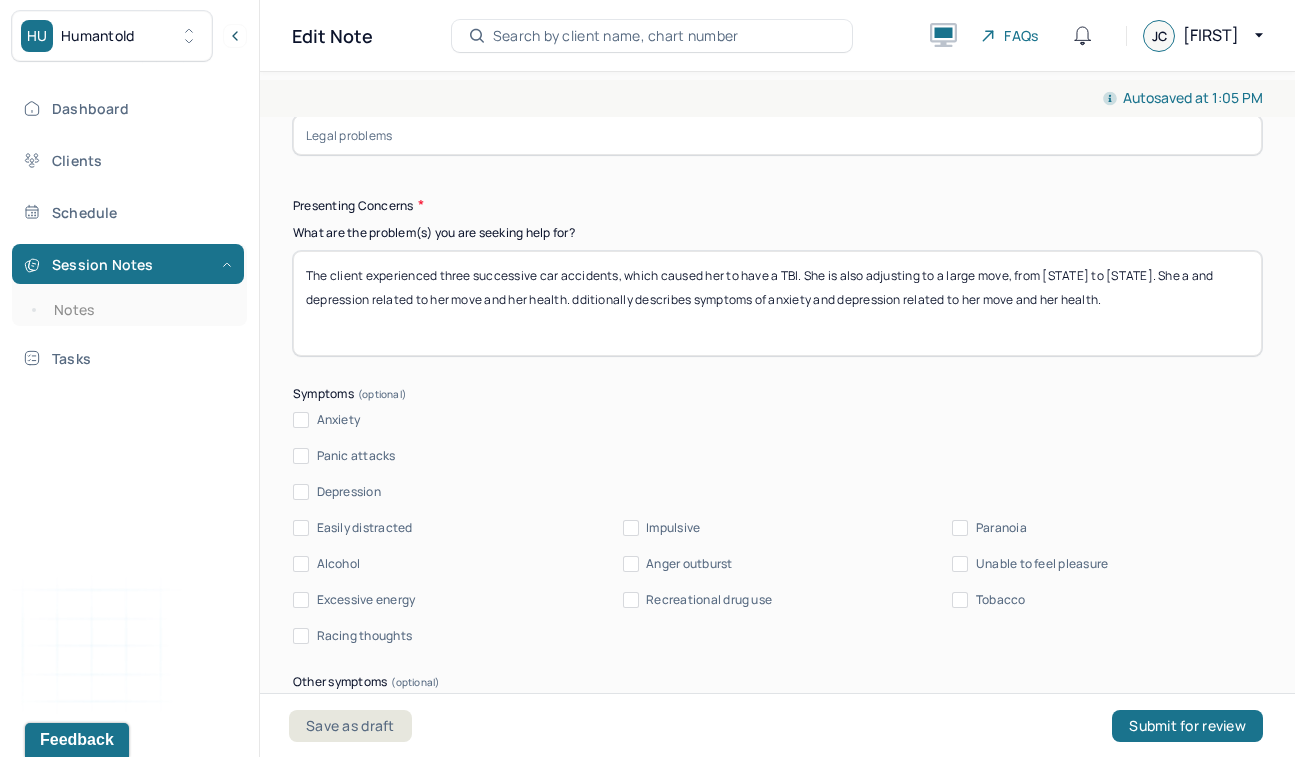 click on "The client experienced three successive car accidents, which caused her to have a TBI. She is also adjusting to a large move, from [STATE] to [STATE]. She a and depression related to her move and her health. dditionally describes symptoms of anxiety and depression related to her move and her health." at bounding box center [777, 303] 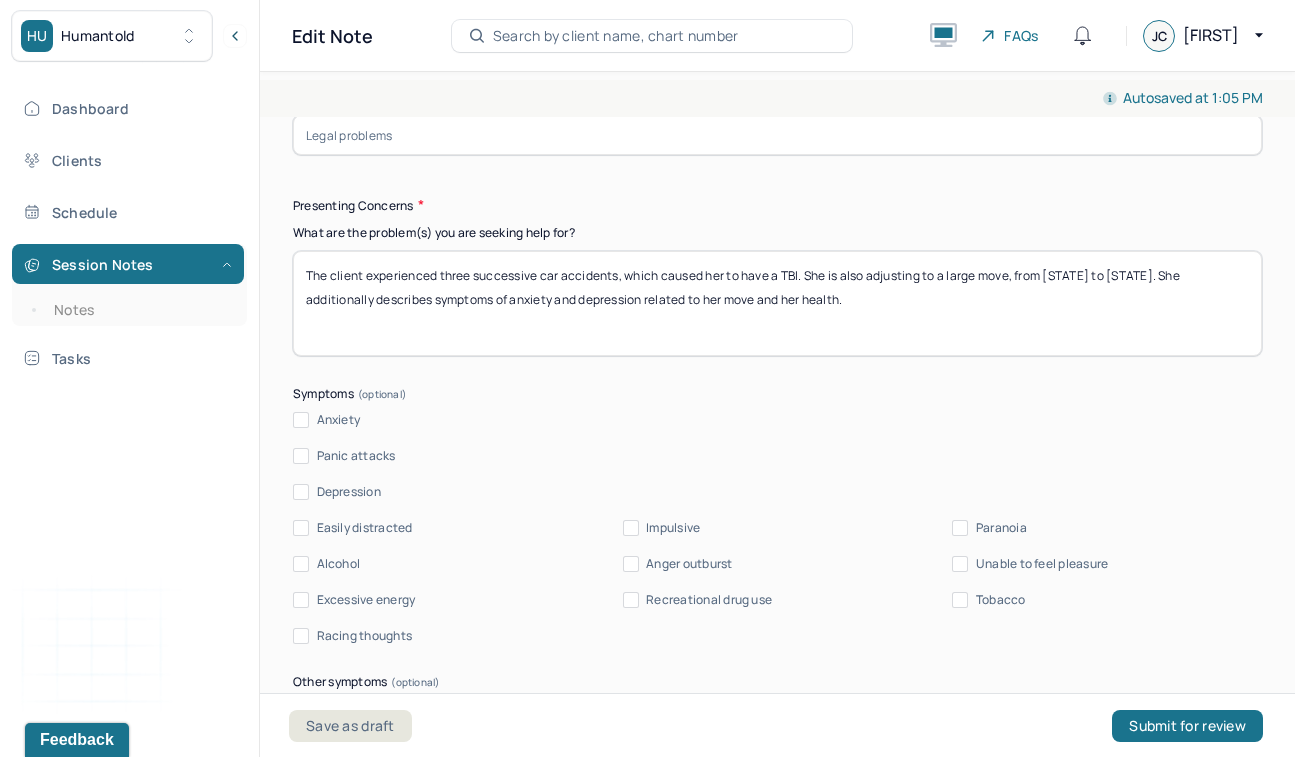 type on "The client experienced three successive car accidents, which caused her to have a TBI. She is also adjusting to a large move, from [STATE] to [STATE]. She additionally describes symptoms of anxiety and depression related to her move and her health." 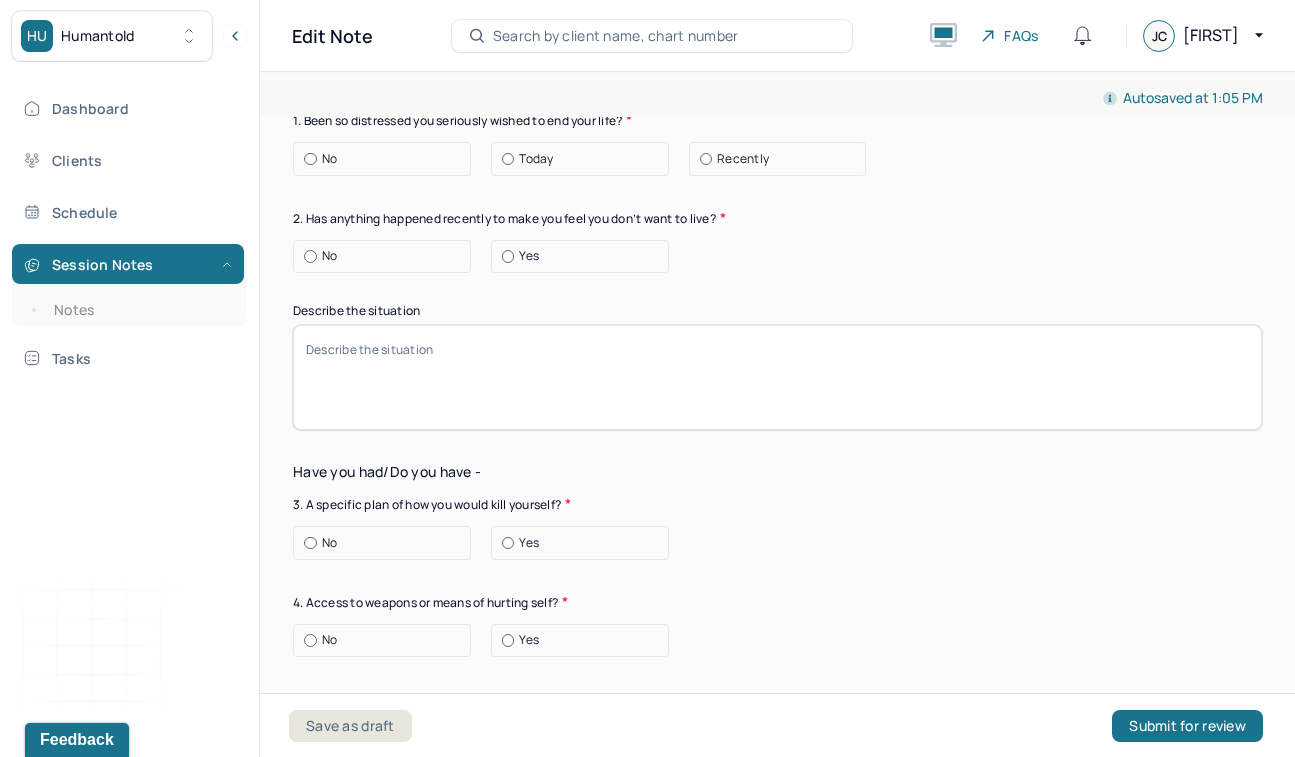 scroll, scrollTop: 6373, scrollLeft: 0, axis: vertical 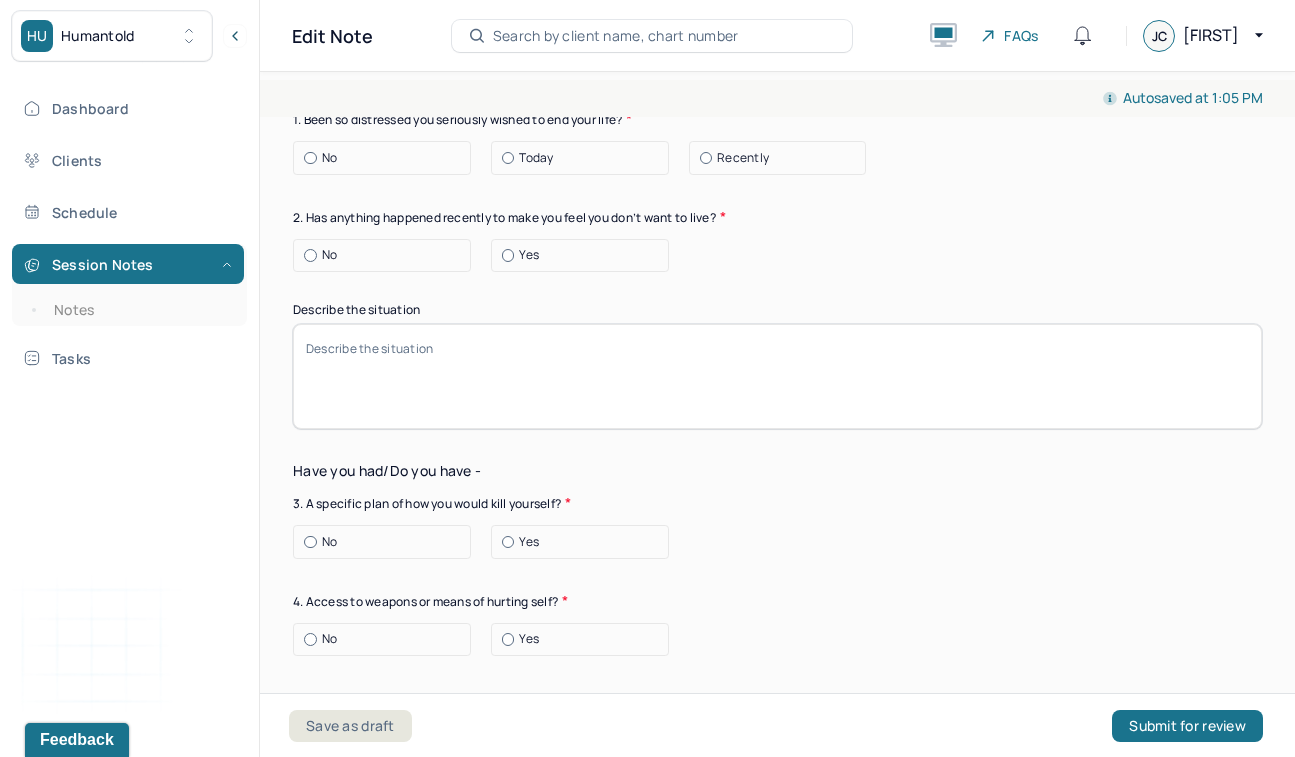 click at bounding box center [310, 158] 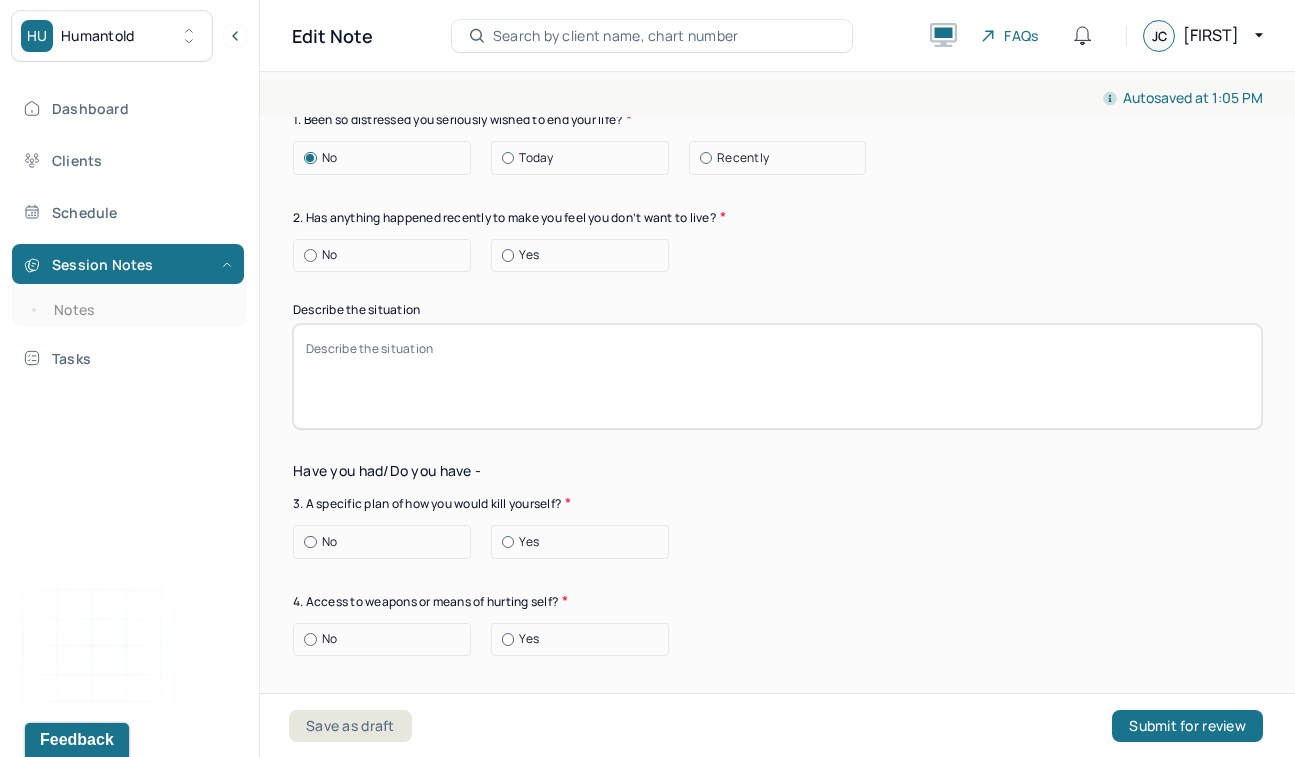 click at bounding box center (310, 255) 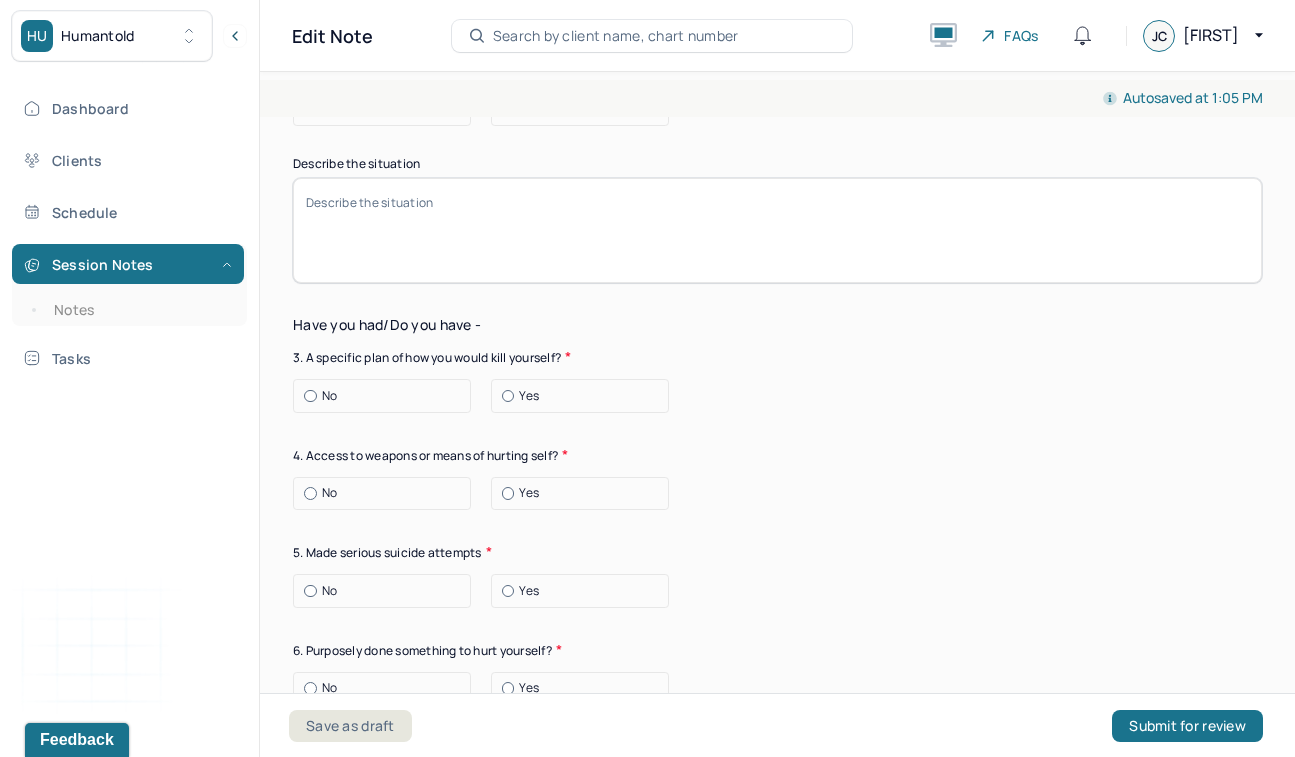 scroll, scrollTop: 6570, scrollLeft: 0, axis: vertical 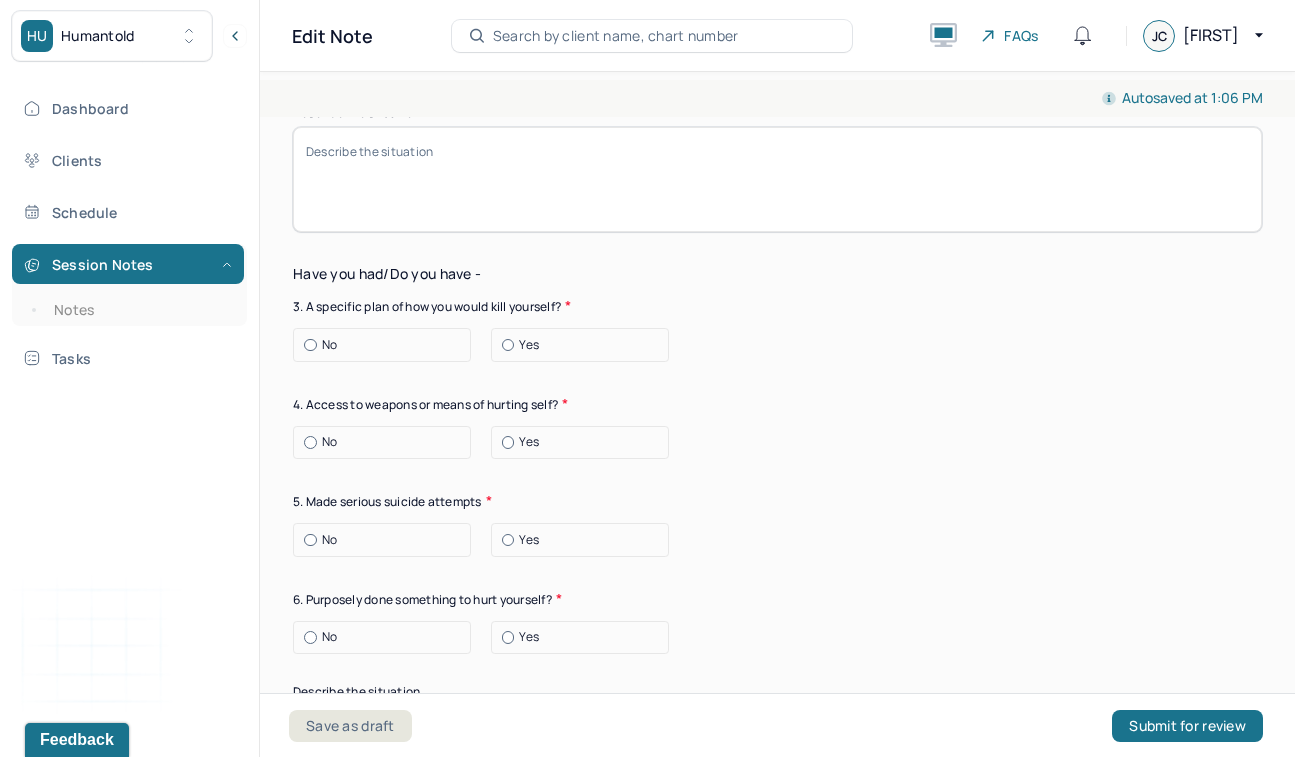 click at bounding box center [310, 345] 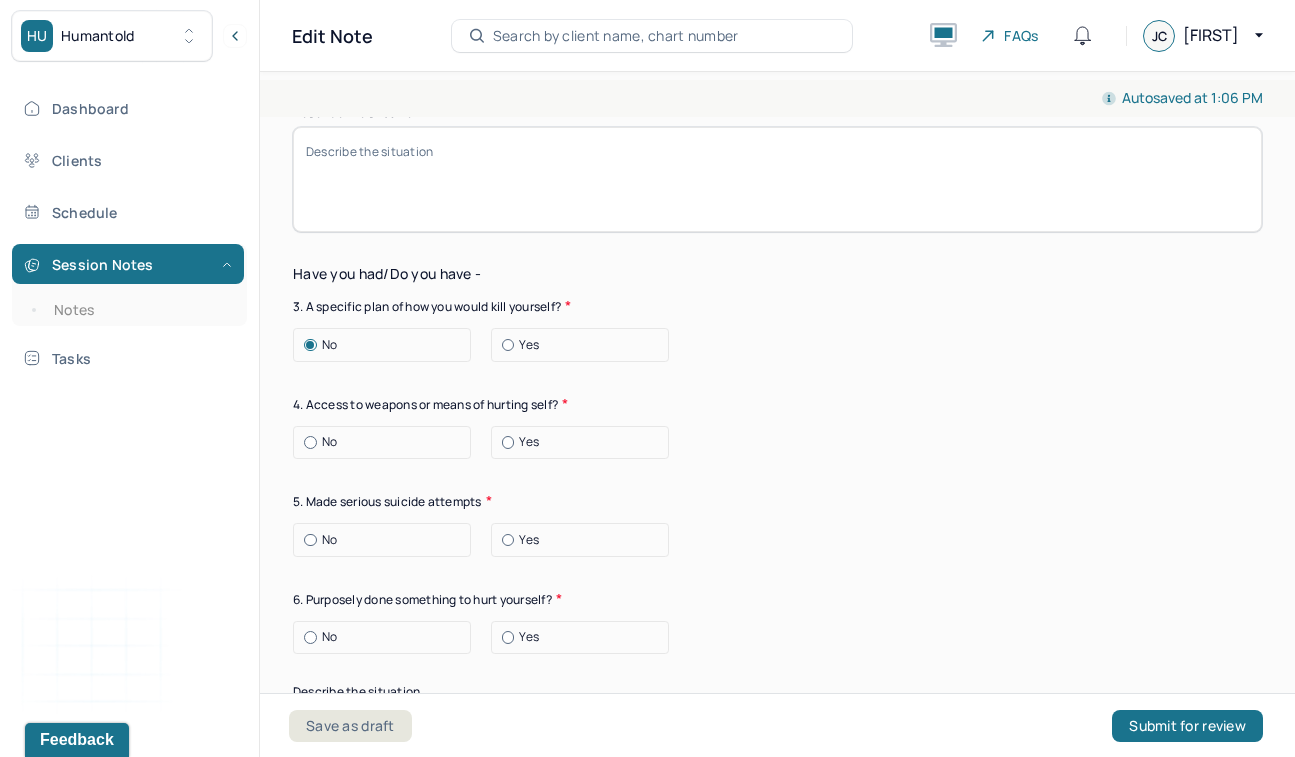 click at bounding box center (310, 442) 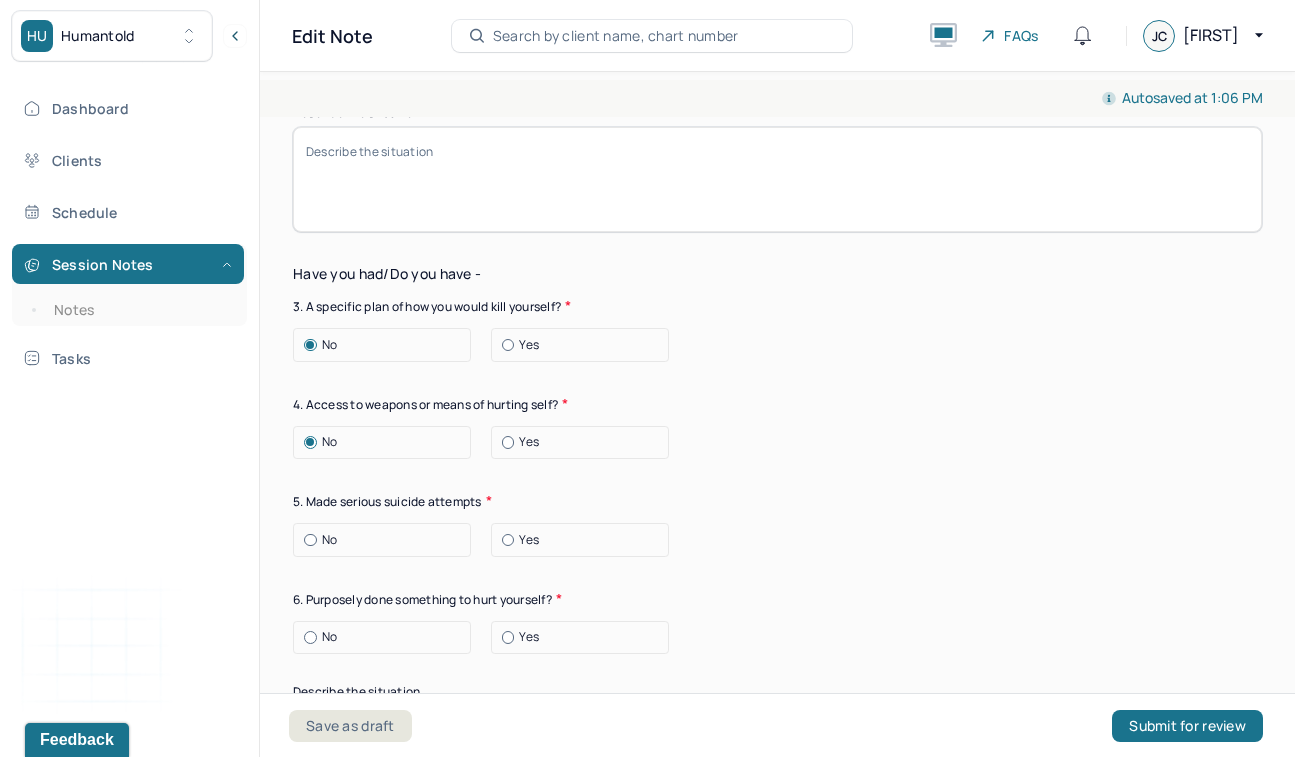 click at bounding box center (310, 540) 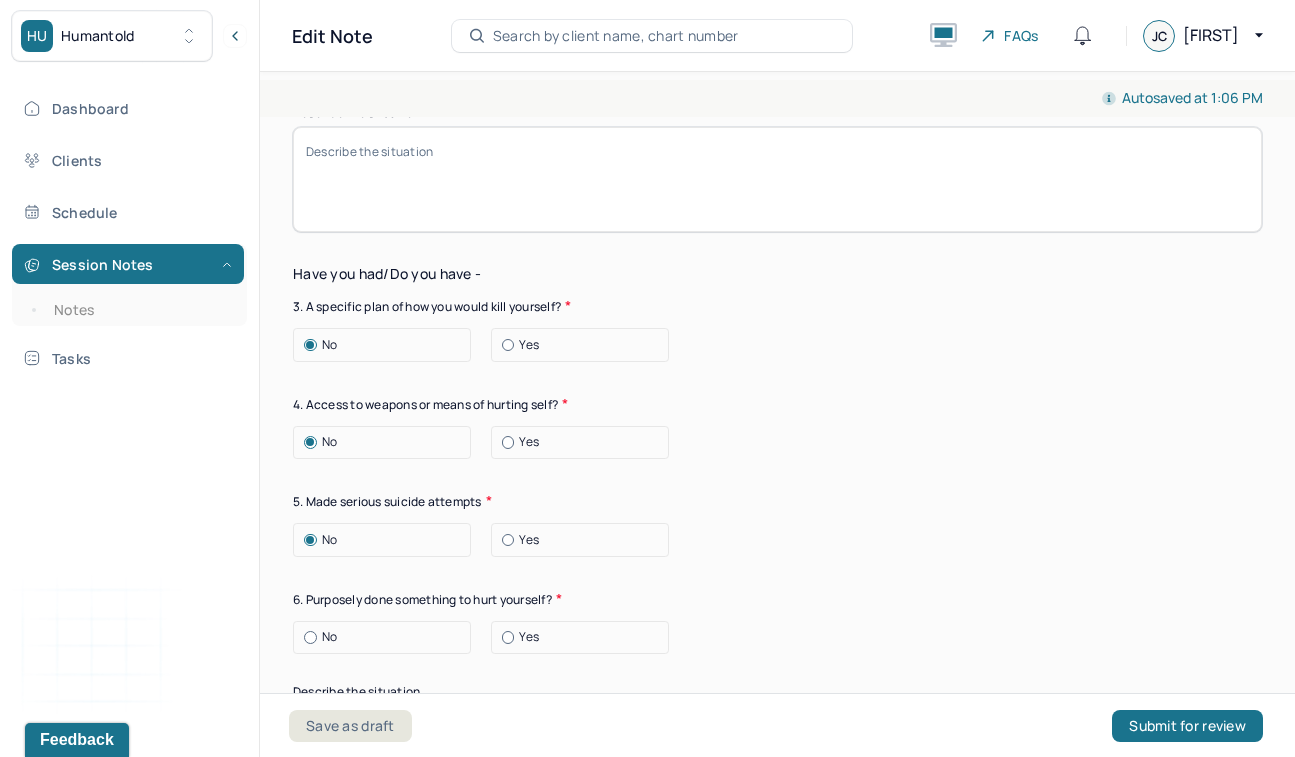 click at bounding box center [310, 637] 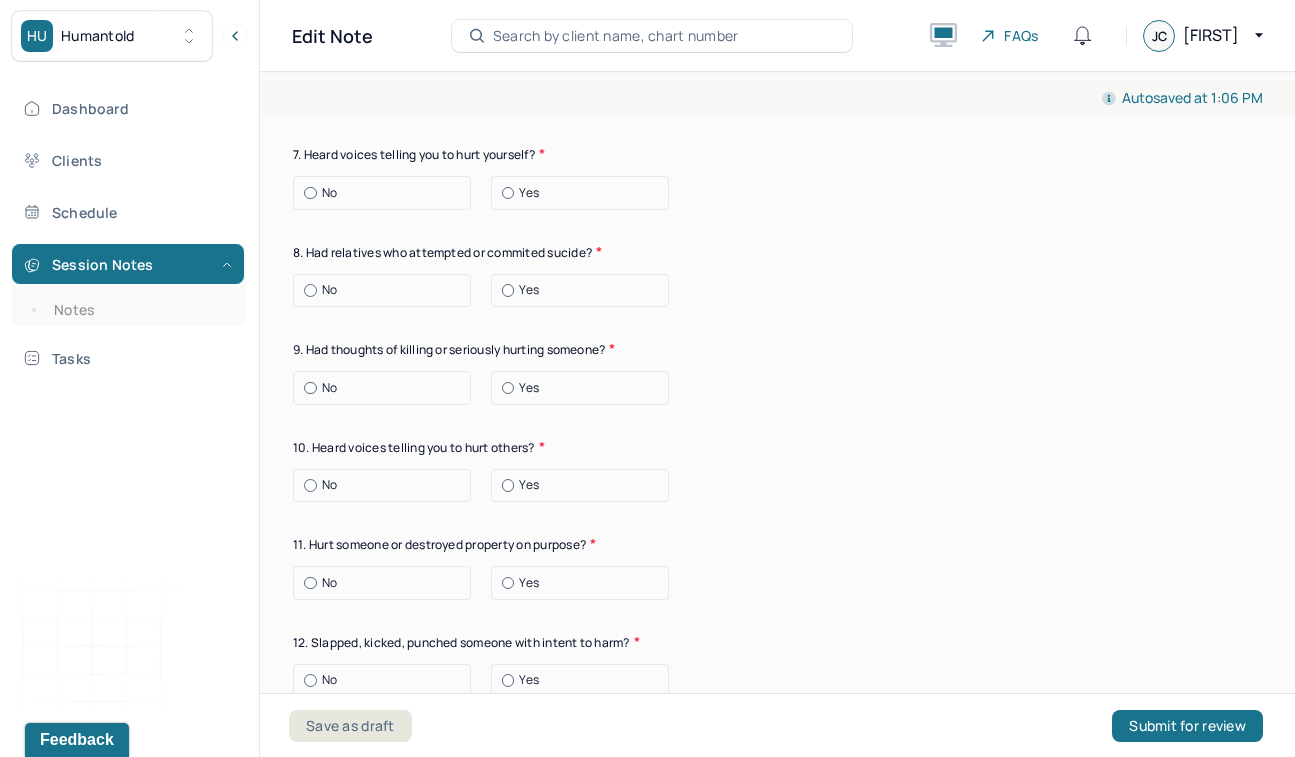 scroll, scrollTop: 7275, scrollLeft: 0, axis: vertical 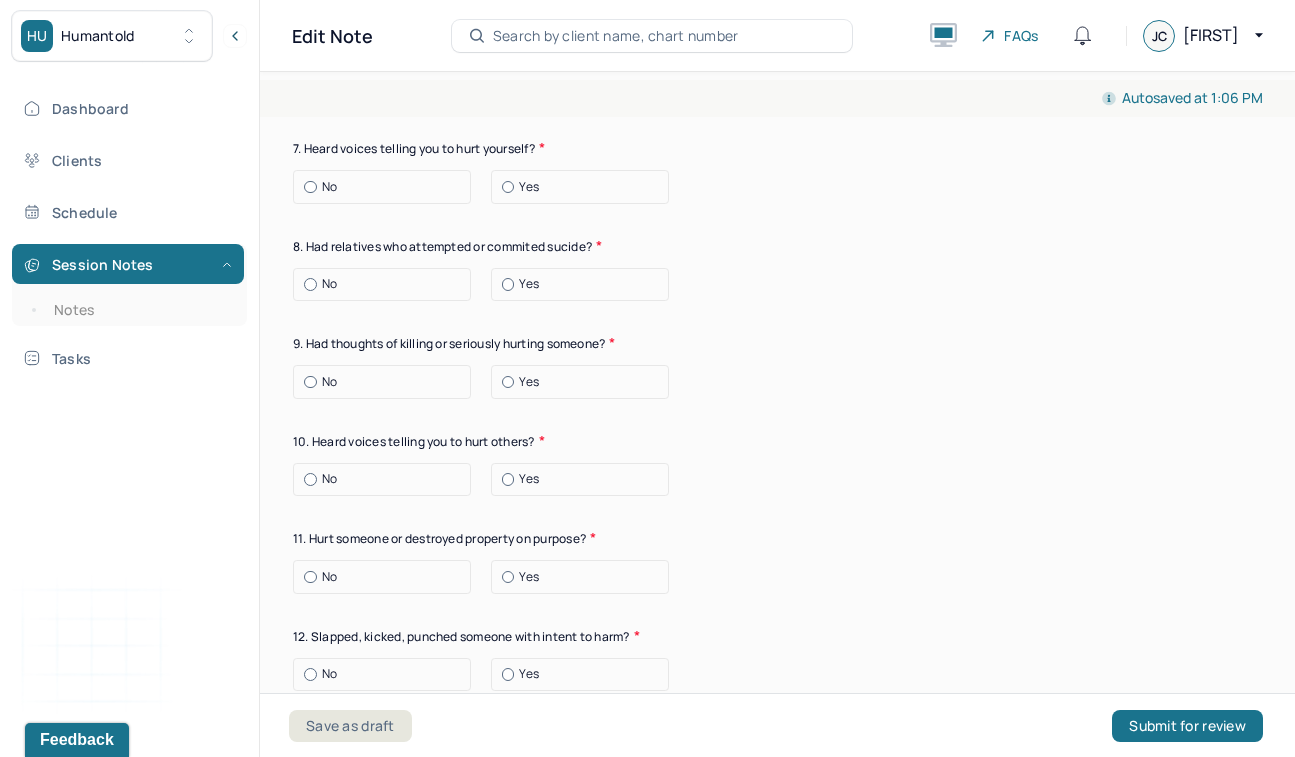 click at bounding box center [310, 187] 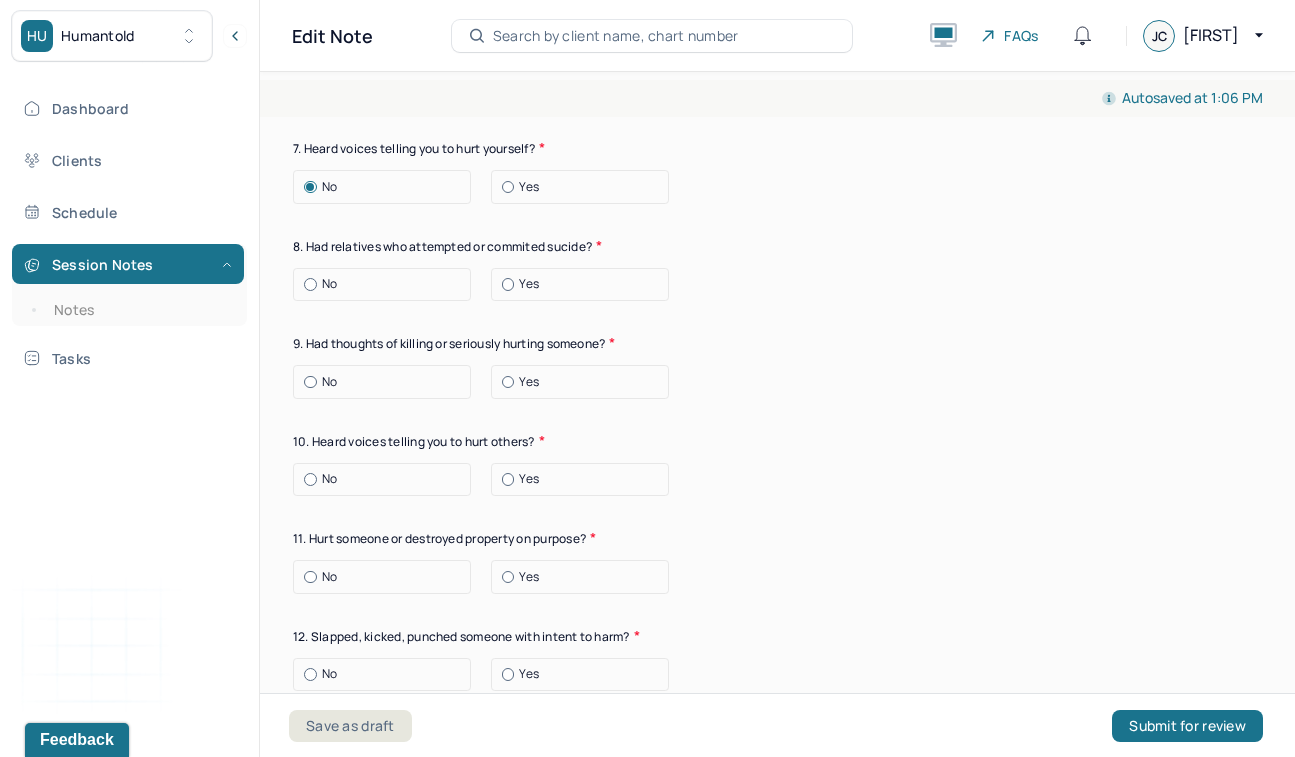 click on "Dashboard Clients Schedule Session Notes Notes Tasks JC James   Clementi provider   Logout" at bounding box center [129, 399] 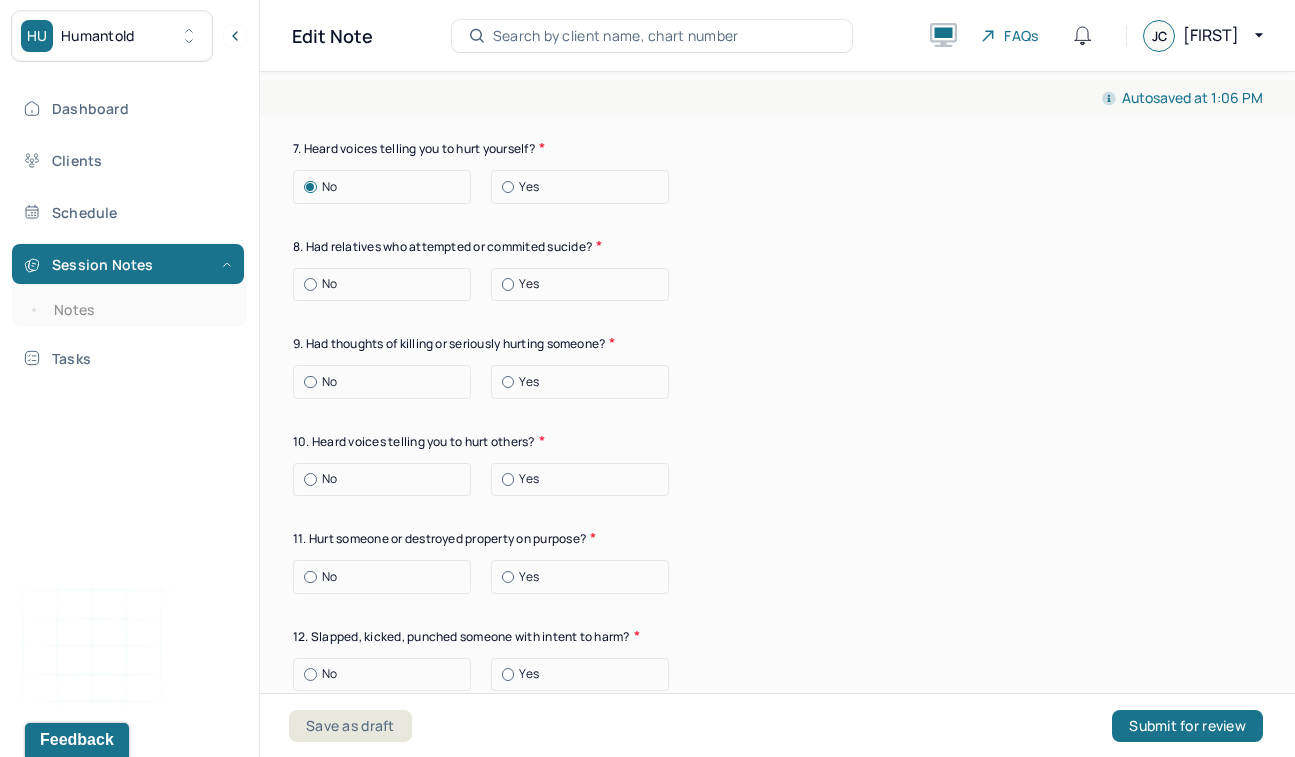 click at bounding box center [310, 284] 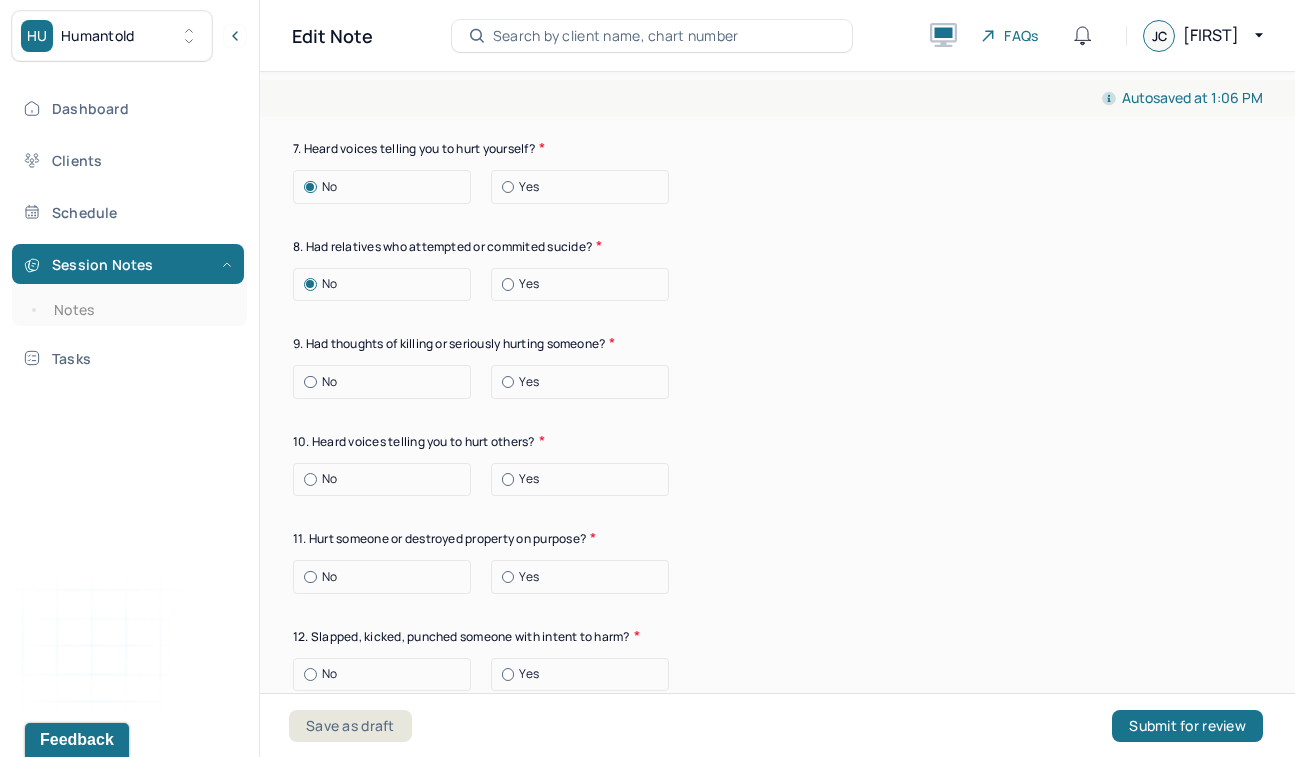click at bounding box center (310, 382) 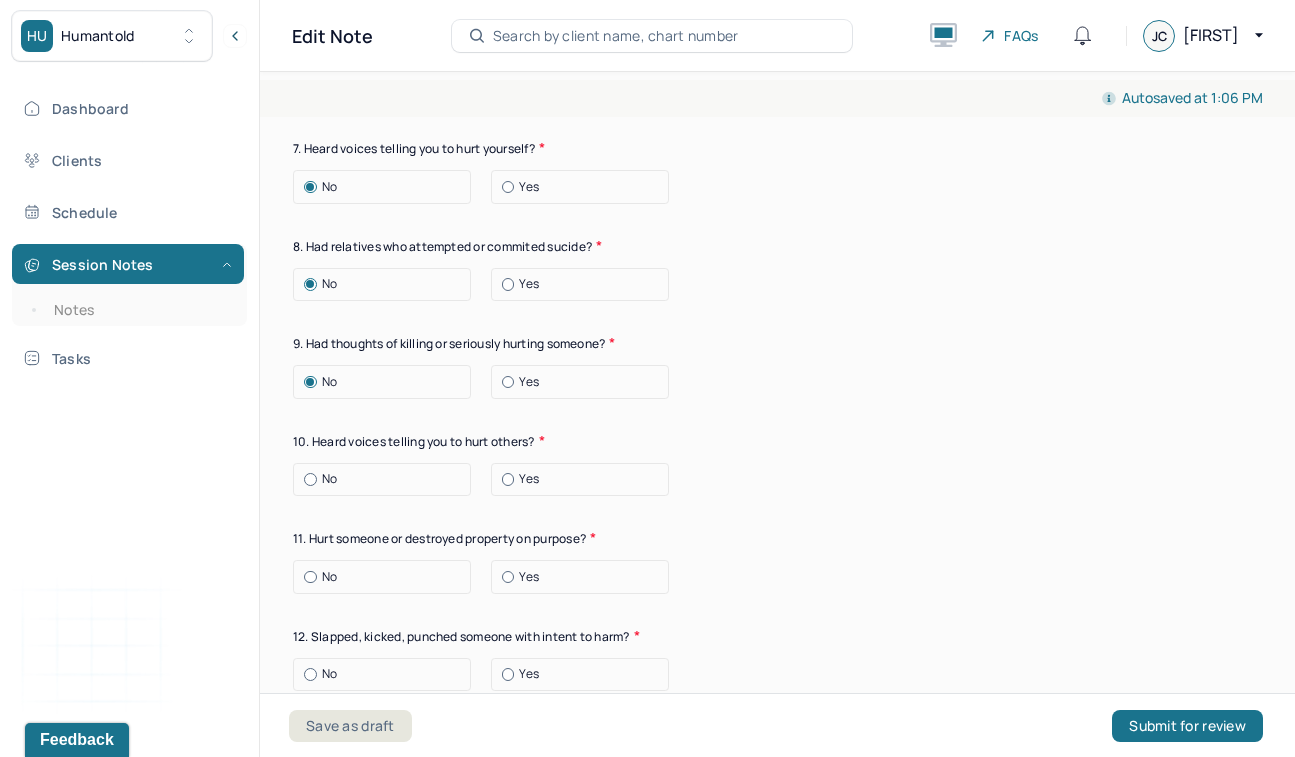 click at bounding box center [310, 479] 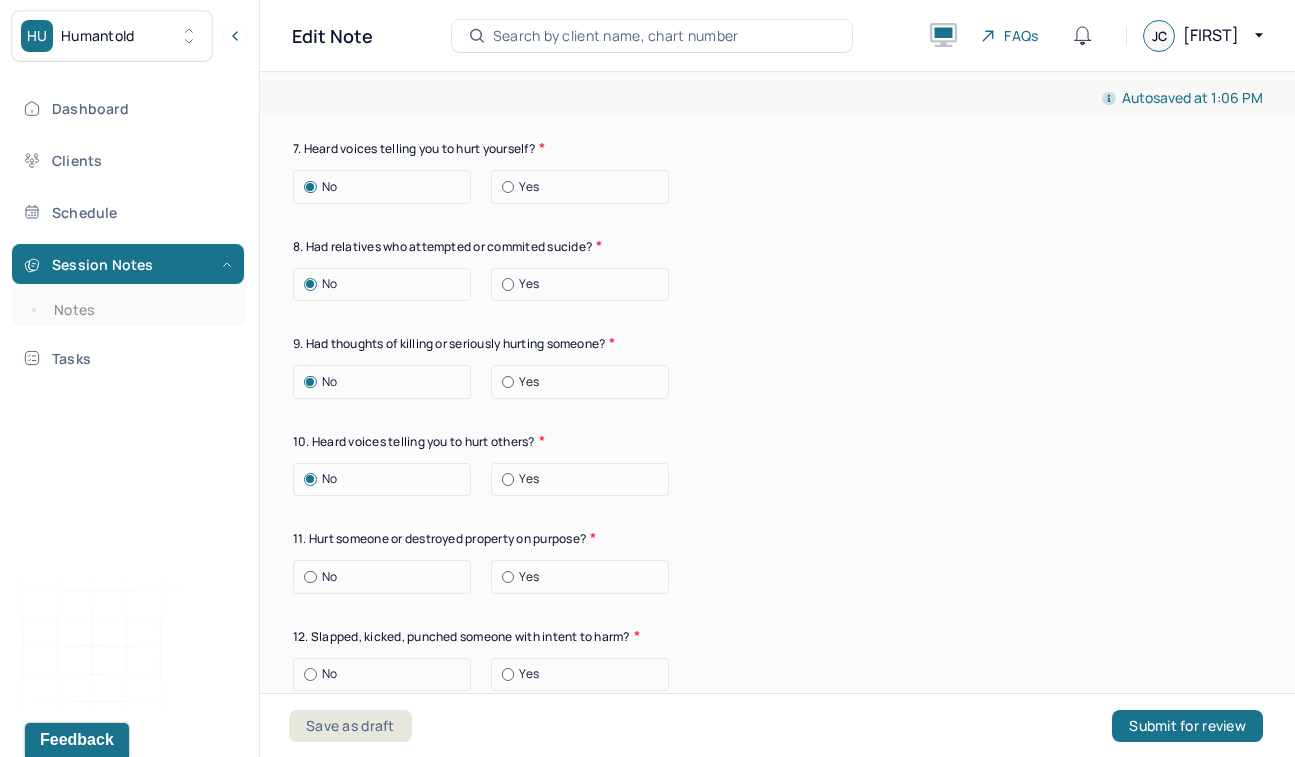 click on "No" at bounding box center (387, 577) 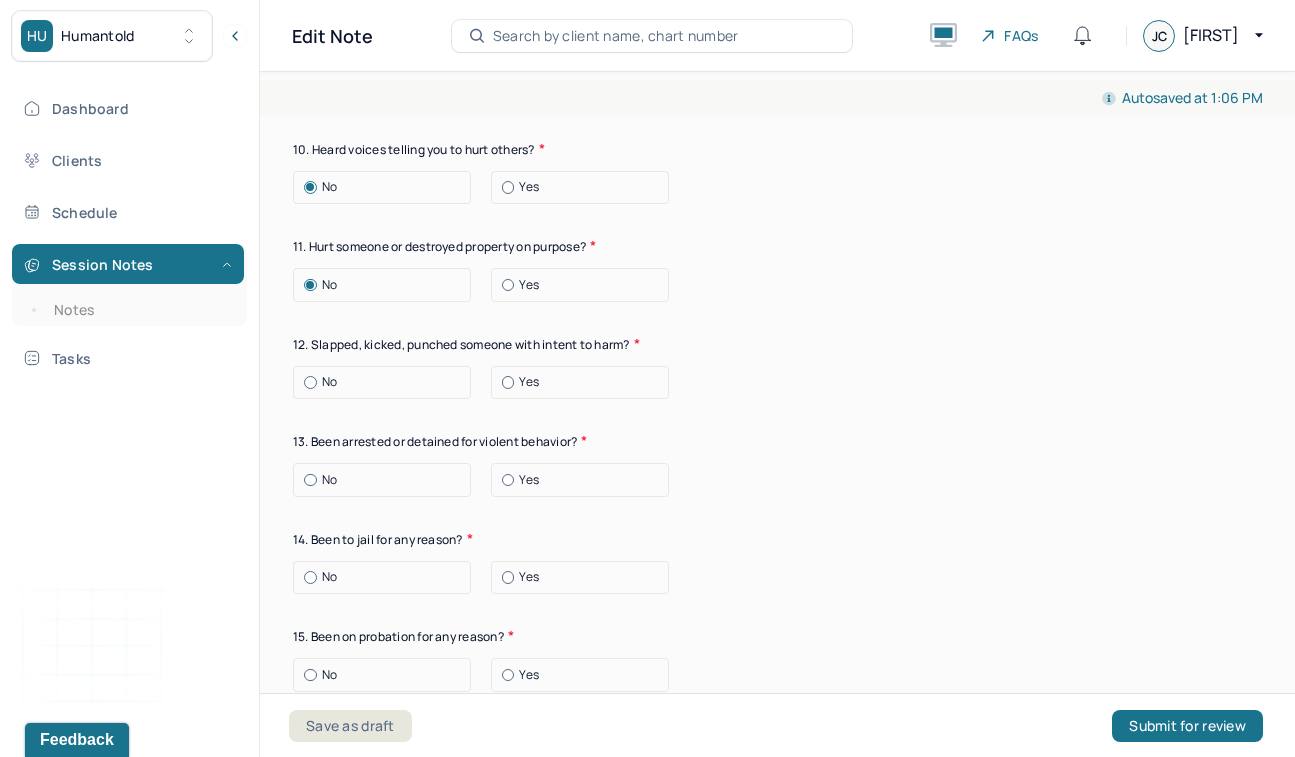 scroll, scrollTop: 7607, scrollLeft: 0, axis: vertical 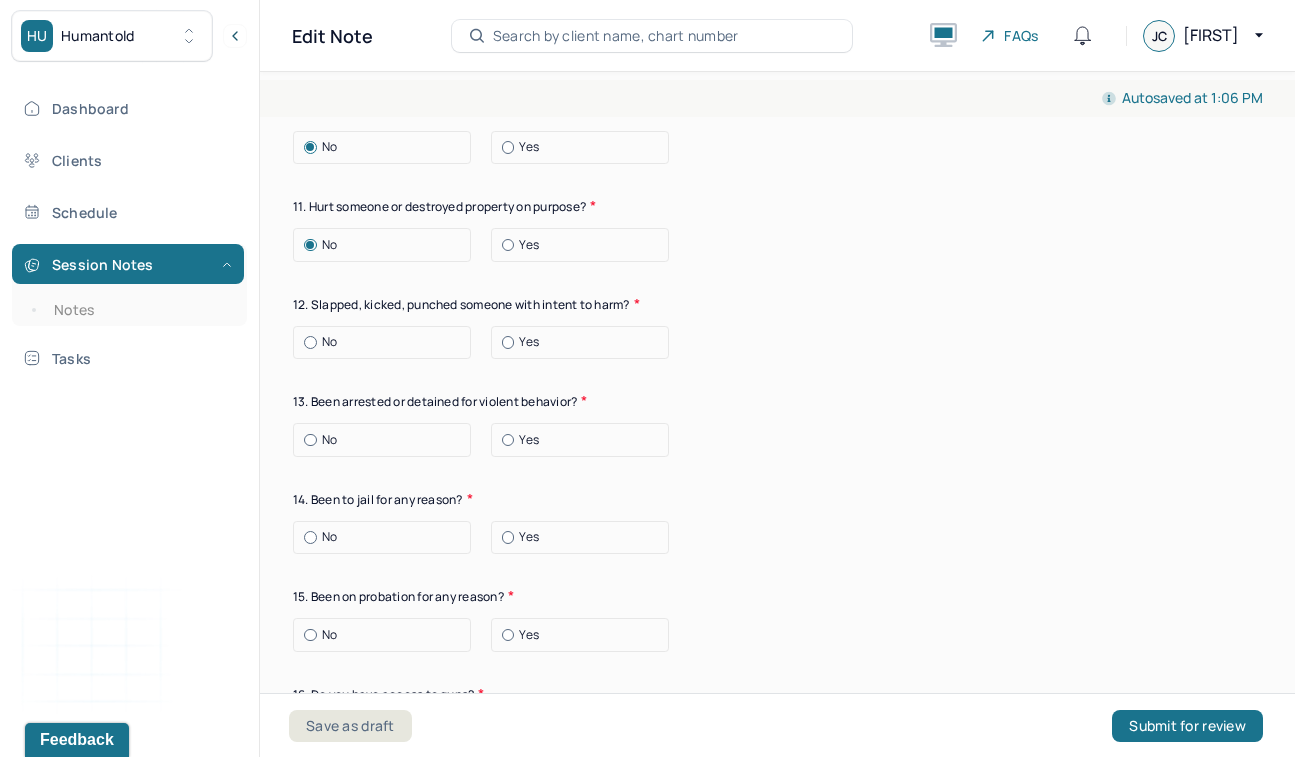 click at bounding box center (310, 342) 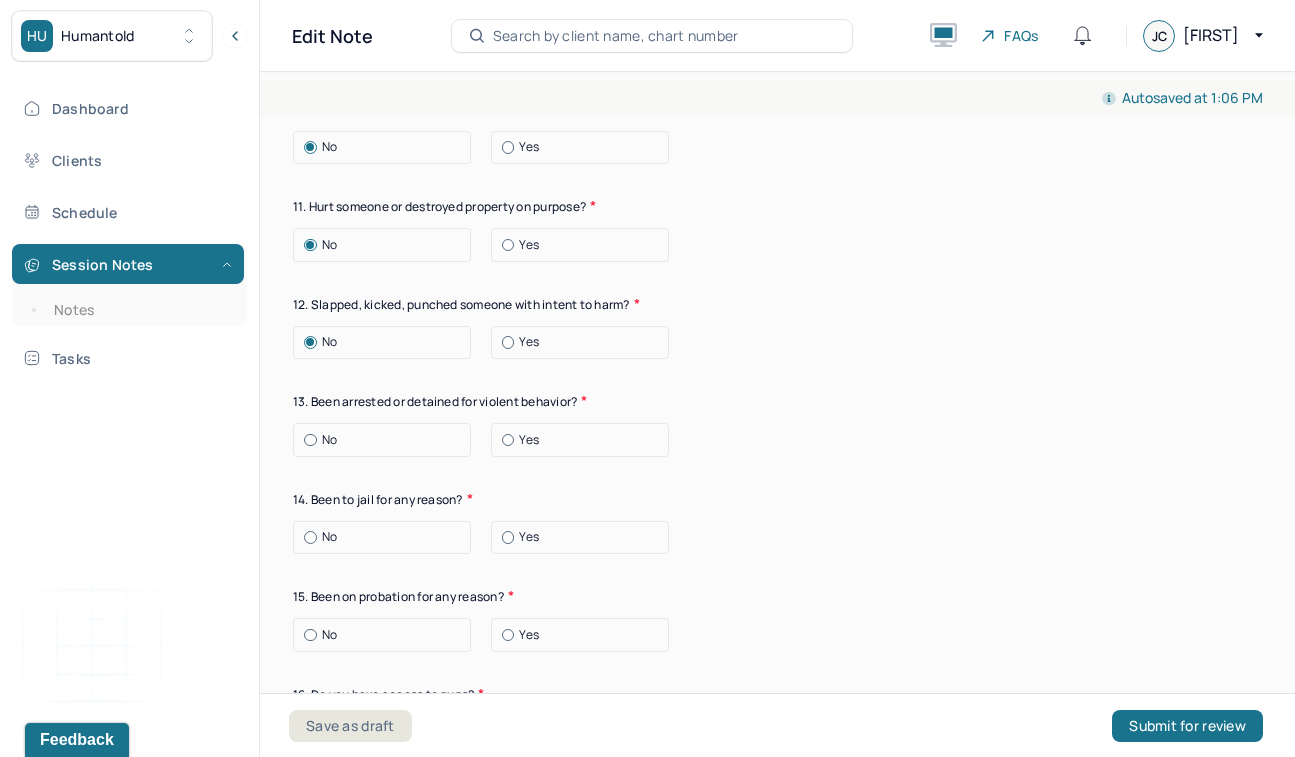 click at bounding box center [310, 440] 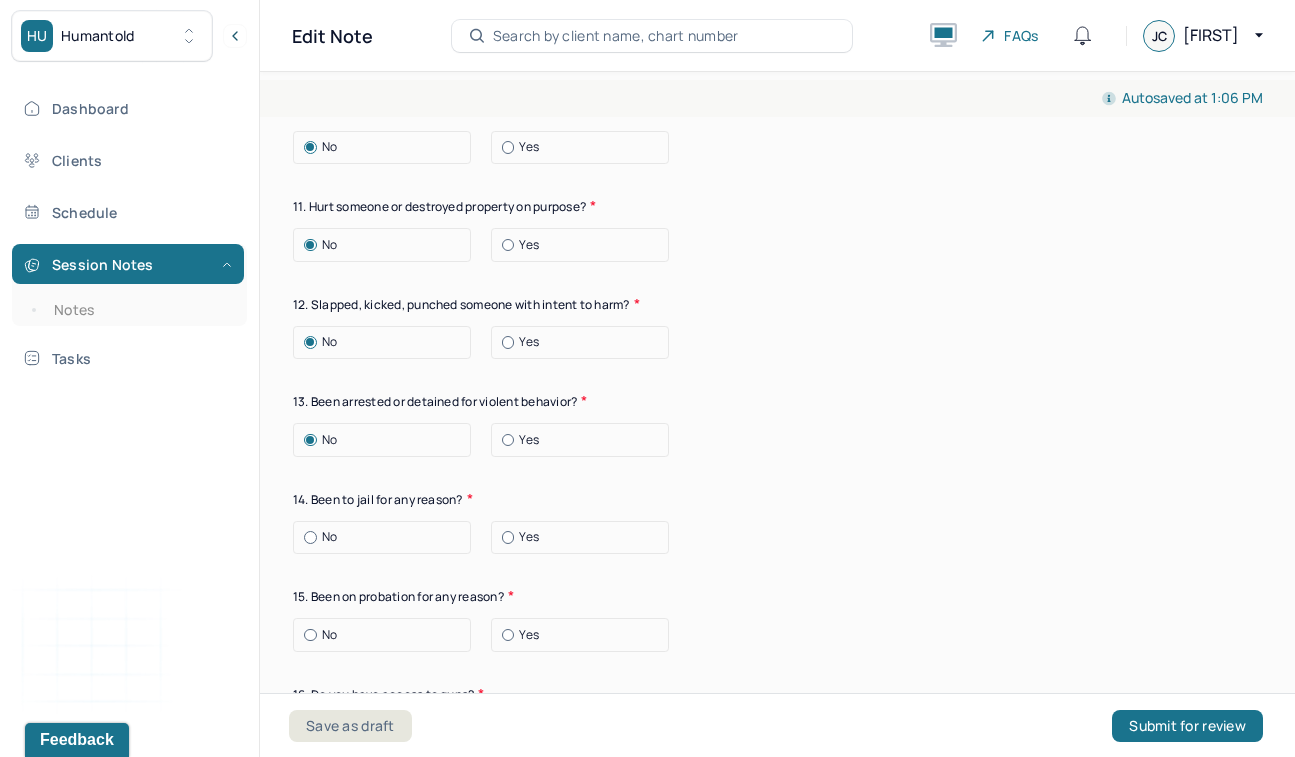 click at bounding box center (310, 537) 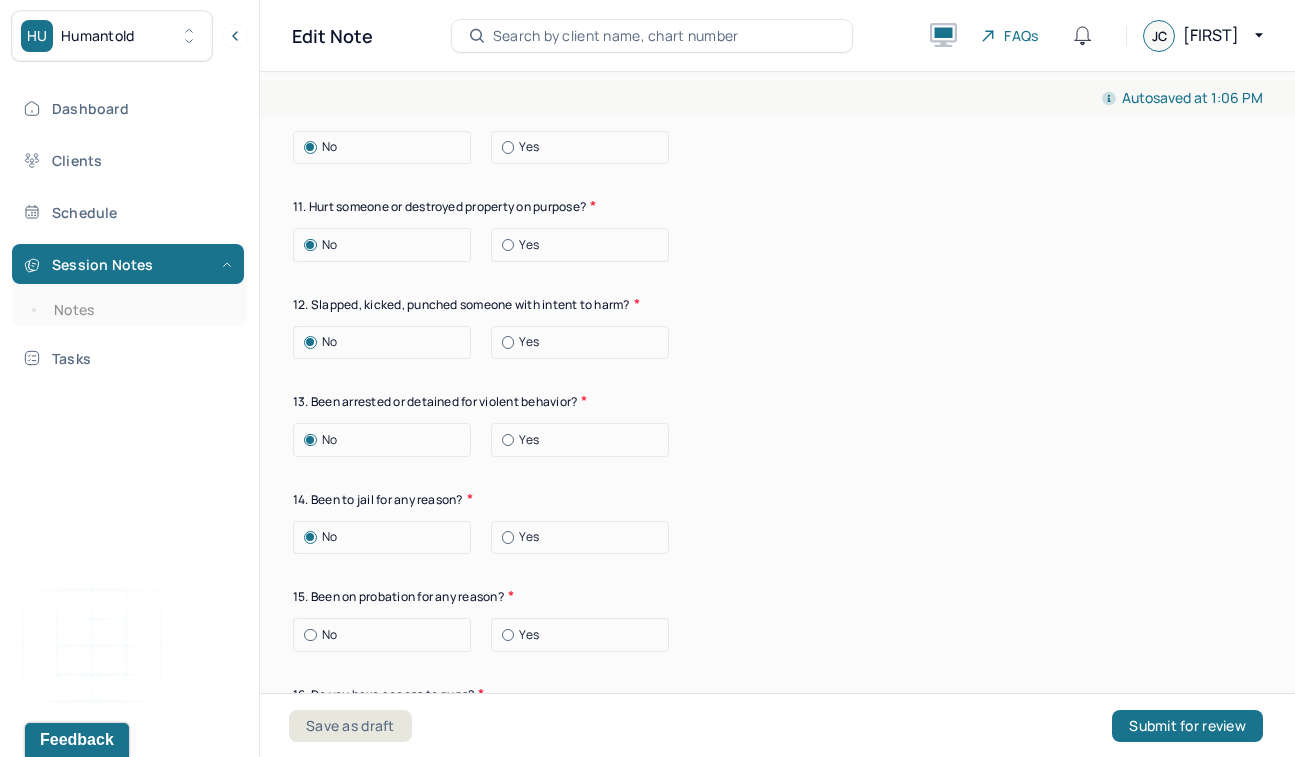 click at bounding box center (310, 635) 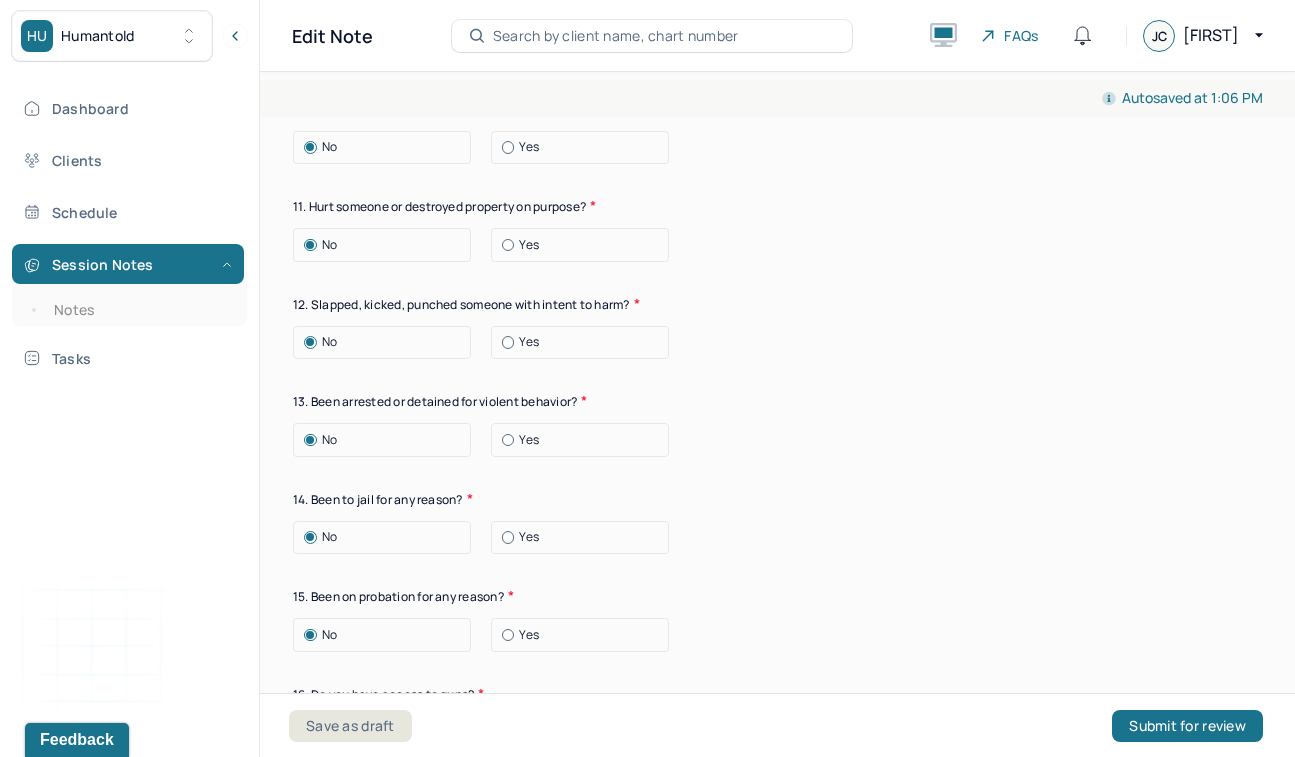 click on "Suicide risk assessment 1. Been so distressed you seriously wished to end your life? No Today Recently 2. Has anything happened recently to make you feel you don’t want to live? No Yes Describe the situation Have you had/Do you have - 3. A specific plan of how you would kill yourself? No Yes 4. Access to weapons or means of hurting self? No Yes 5. Made serious suicide attempts No Yes 6. Purposely done something to hurt yourself? No Yes Describe the situation 7. Heard voices telling you to hurt yourself? No Yes 8. Had relatives who attempted or commited sucide? No Yes 9. Had thoughts of killing or seriously hurting someone? No Yes 10. Heard voices telling you to hurt others? No Yes 11. Hurt someone or destroyed property on purpose? No Yes 12. Slapped, kicked, punched someone with intent to harm? No Yes 13. Been arrested or detained for violent behavior? No Yes 14. Been to jail for any reason? No Yes 15. Been on probation for any reason? No Yes 16. Do you have access to guns? No Yes" at bounding box center (777, -204) 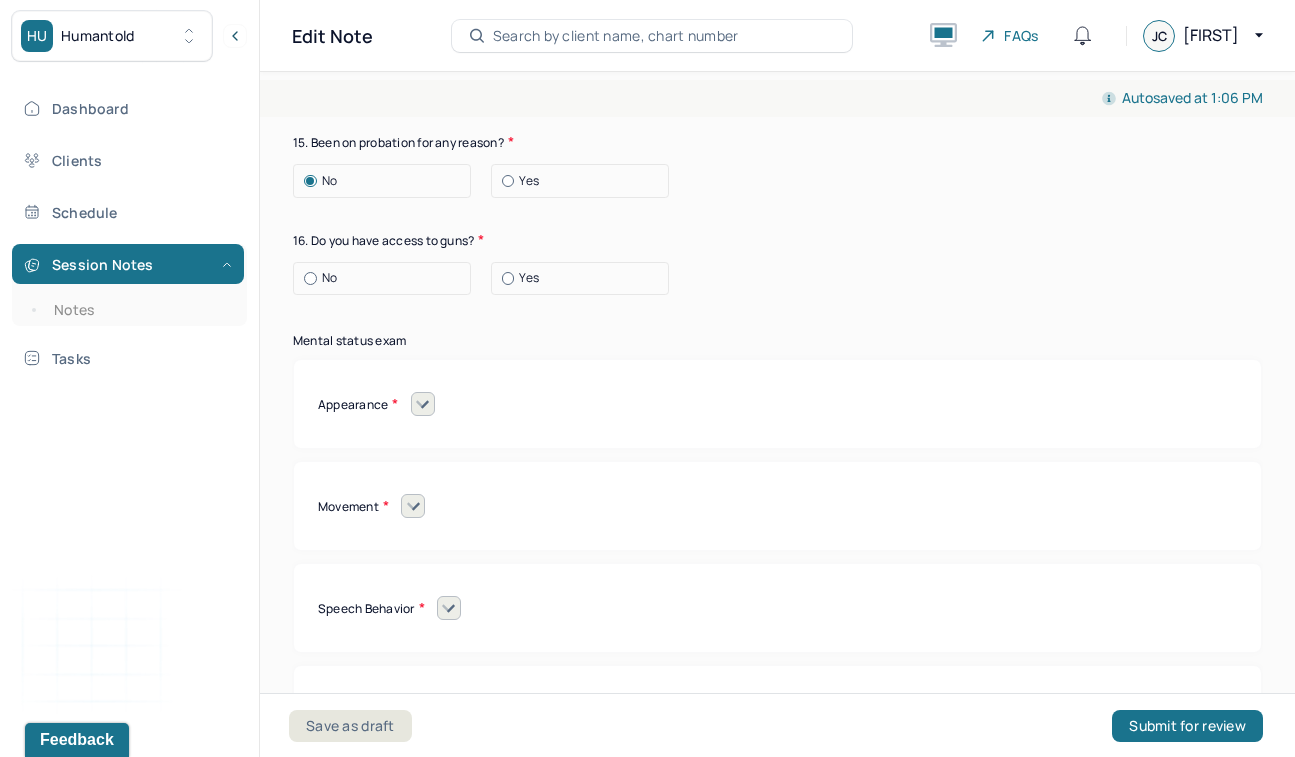 scroll, scrollTop: 8062, scrollLeft: 0, axis: vertical 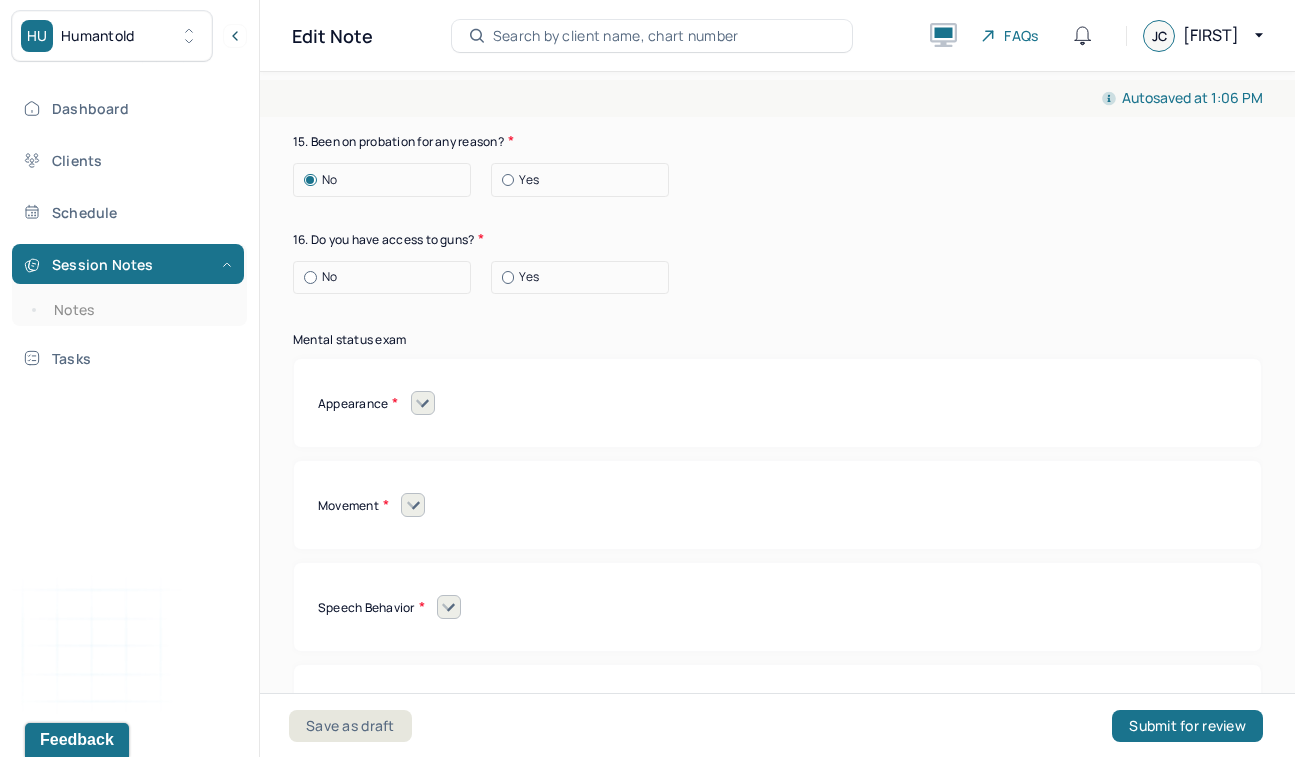 click at bounding box center [310, 277] 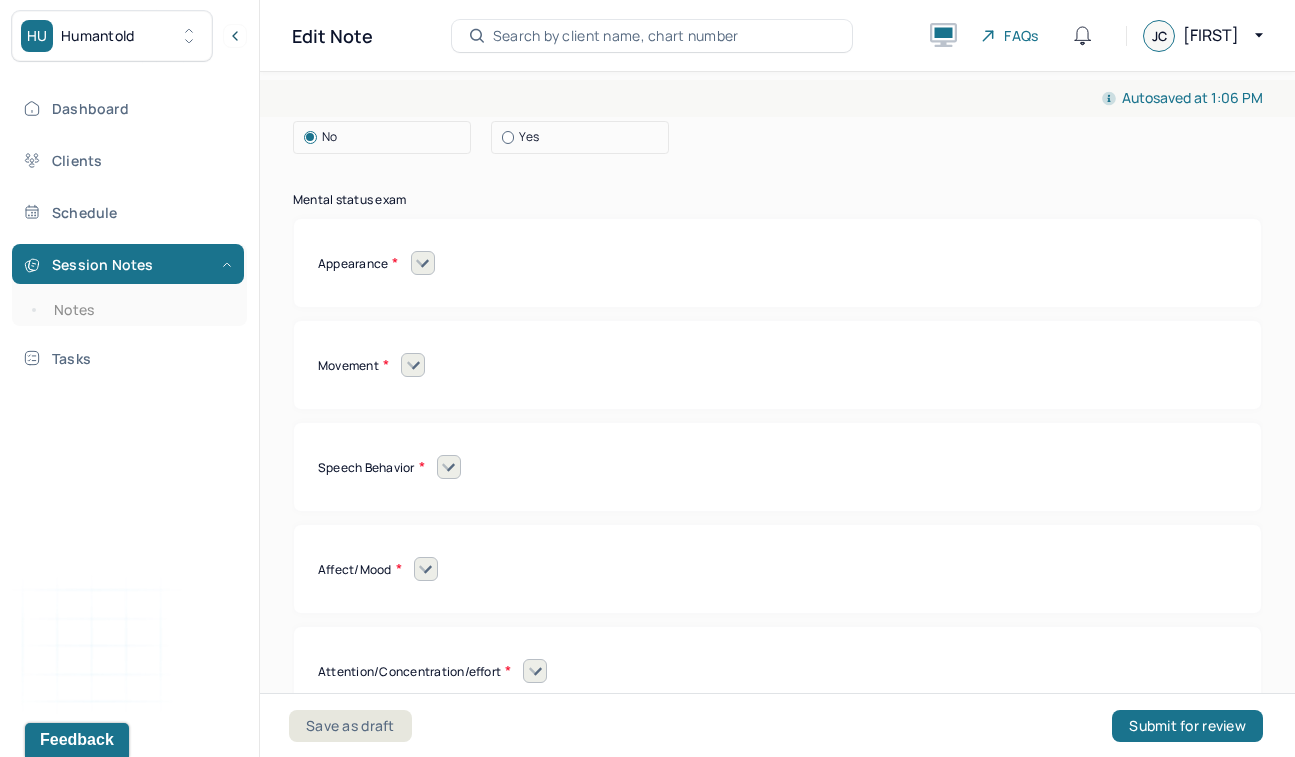 scroll, scrollTop: 8210, scrollLeft: 0, axis: vertical 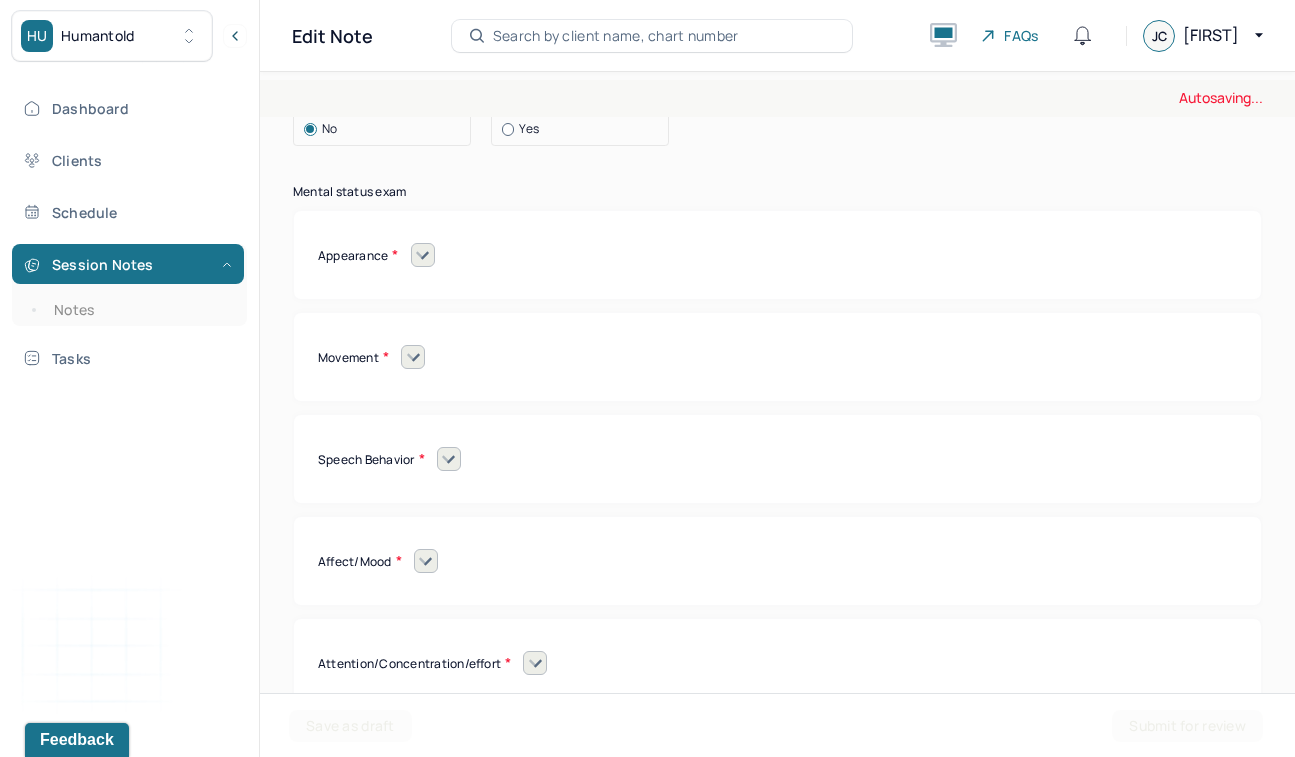 click at bounding box center (423, 255) 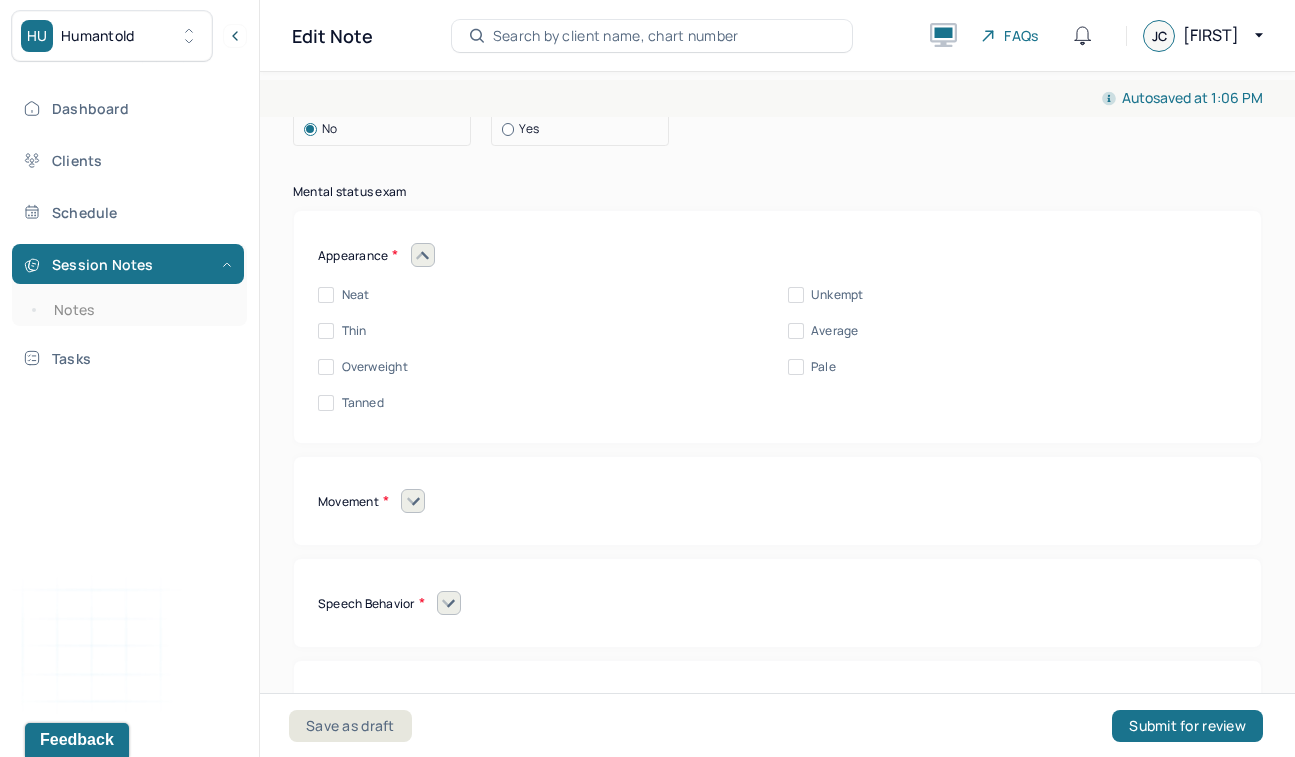 click on "Neat" at bounding box center (326, 295) 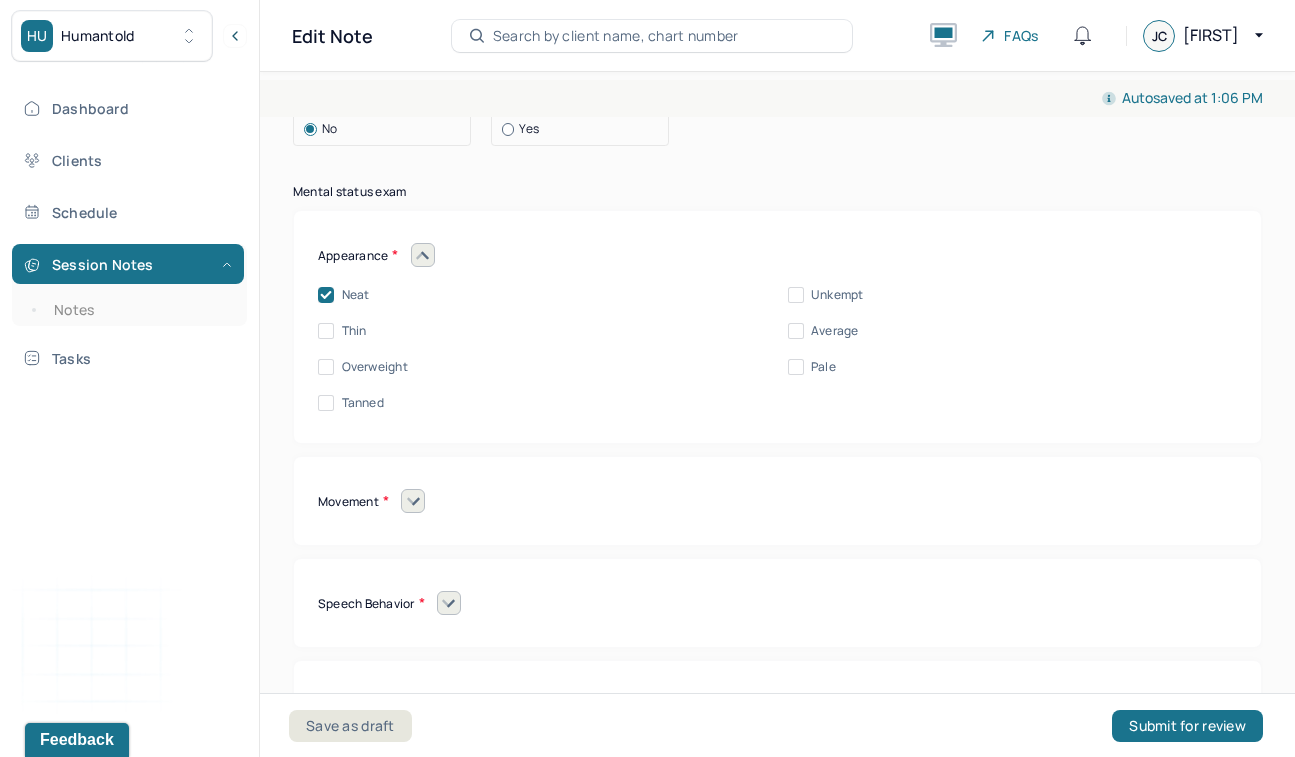 click at bounding box center (413, 501) 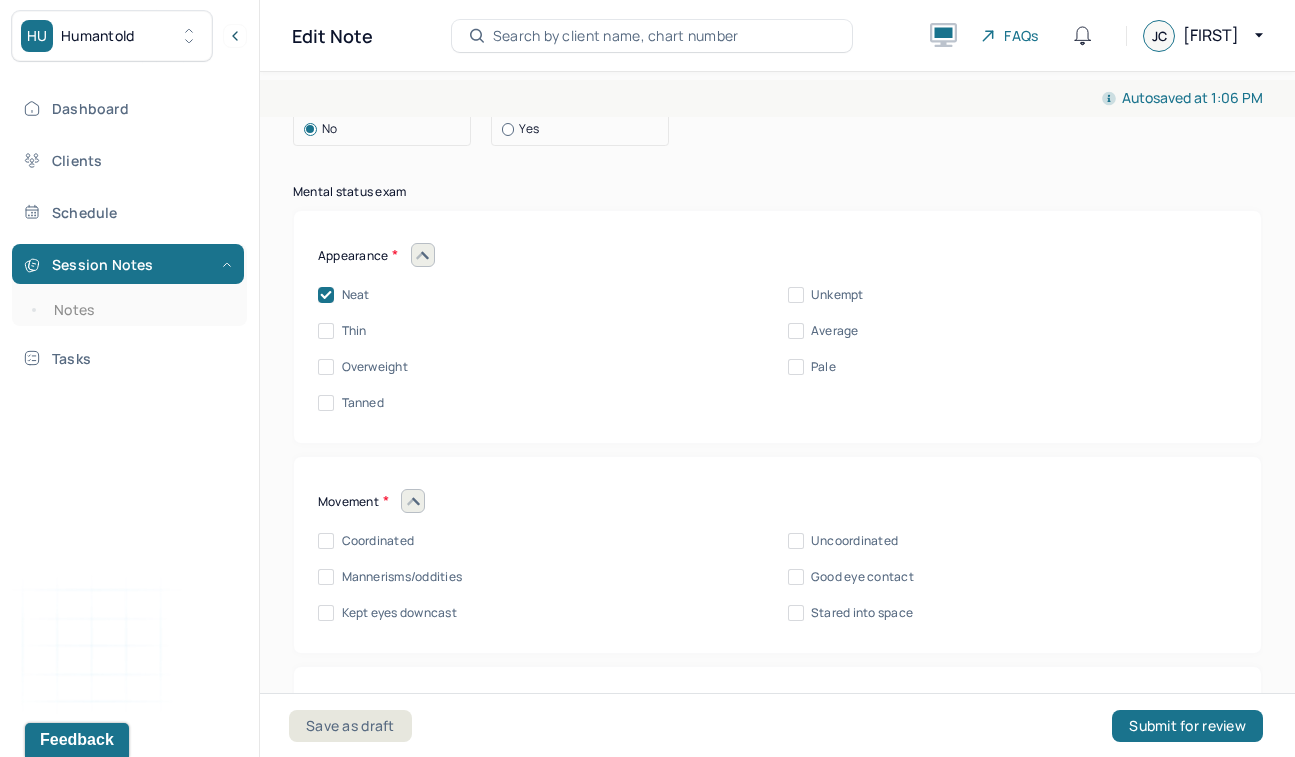 click on "Coordinated" at bounding box center (326, 541) 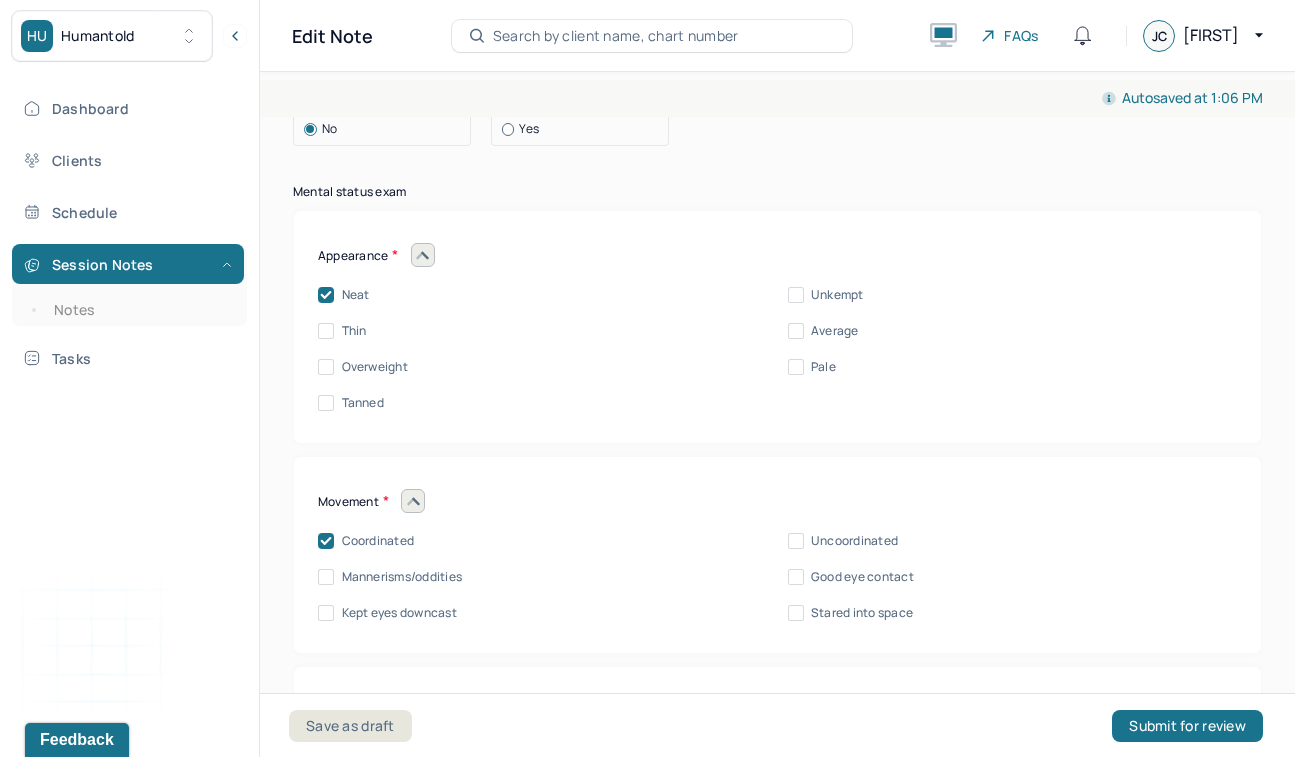 click on "Good eye contact" at bounding box center (796, 577) 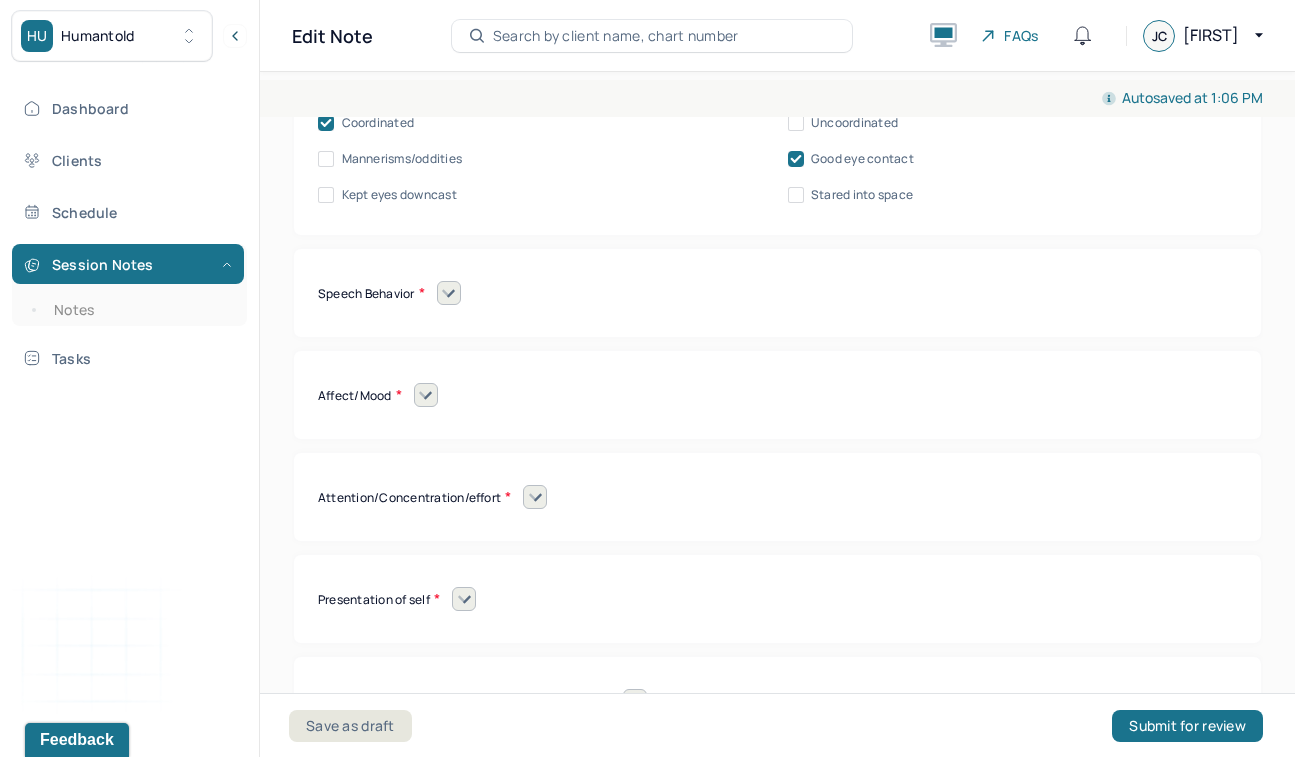 scroll, scrollTop: 8640, scrollLeft: 0, axis: vertical 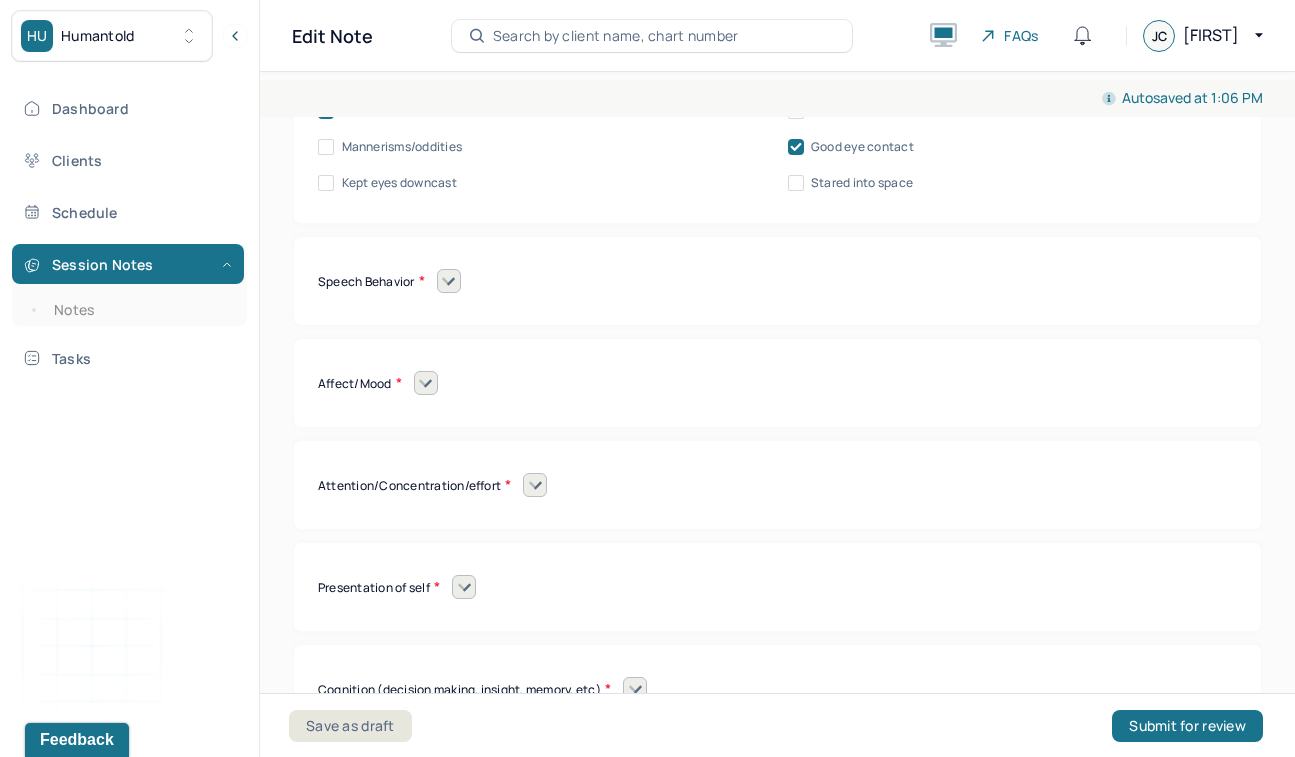 click 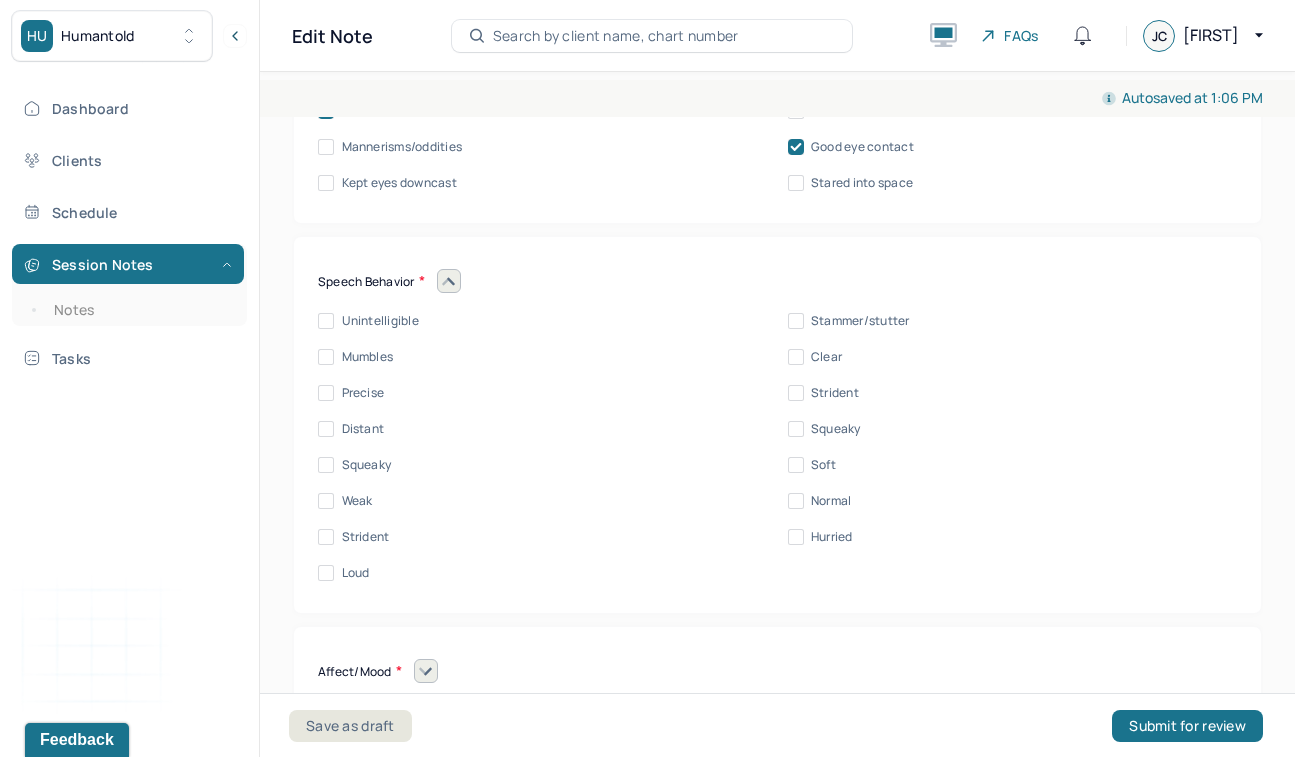 click on "Precise" at bounding box center (326, 393) 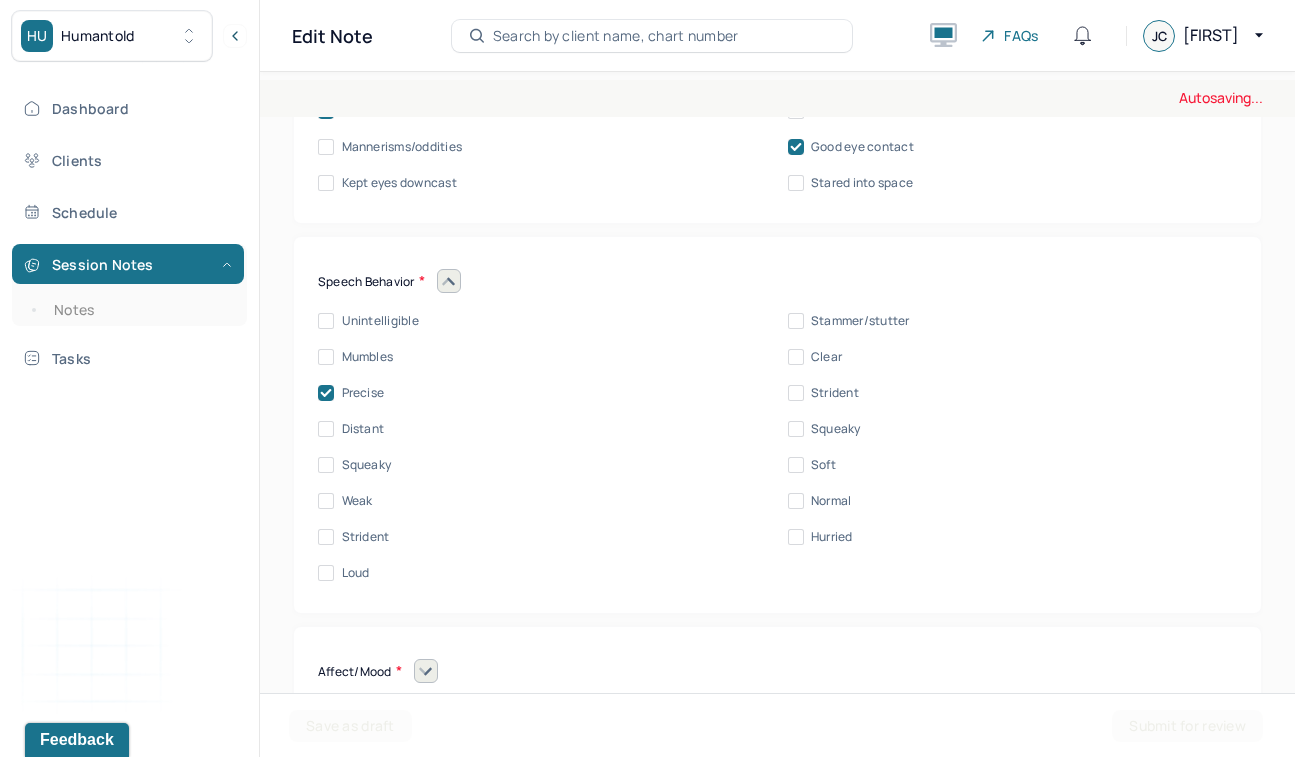 click on "Clear" at bounding box center (796, 357) 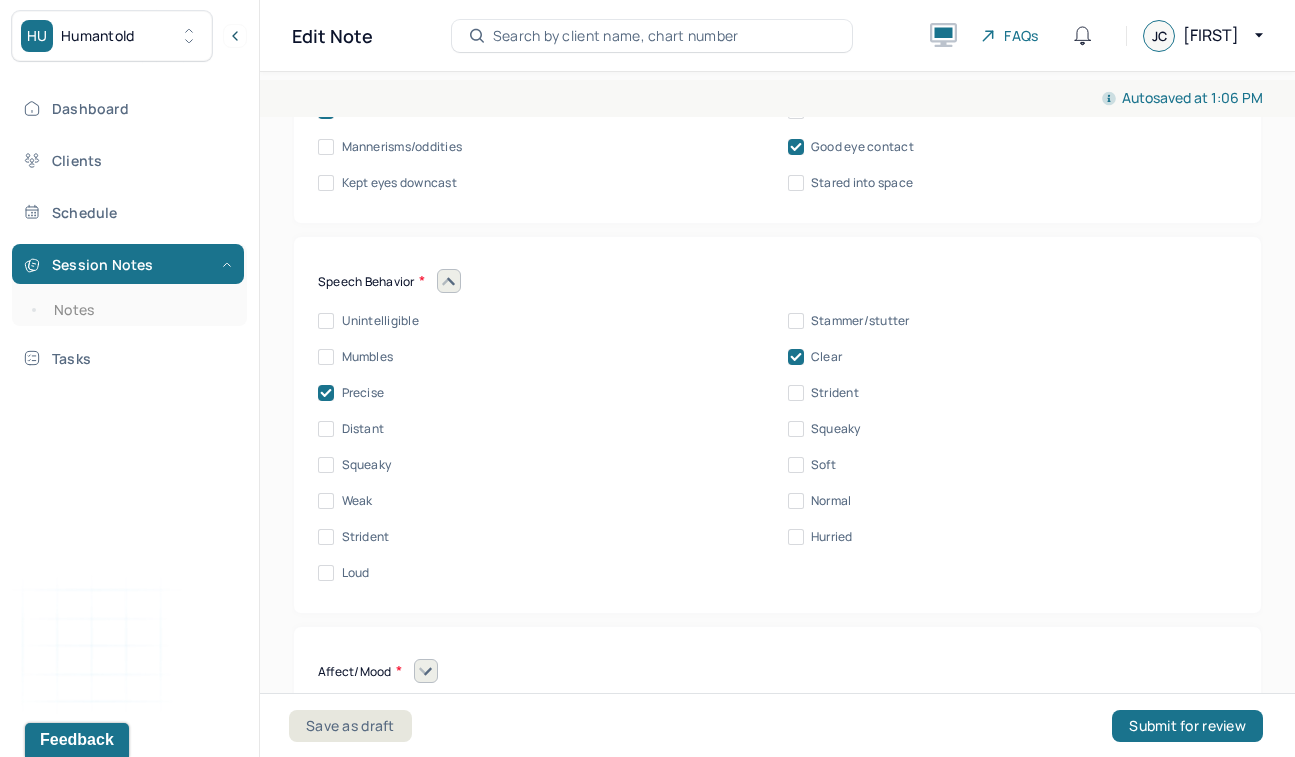 click on "Normal" at bounding box center [796, 501] 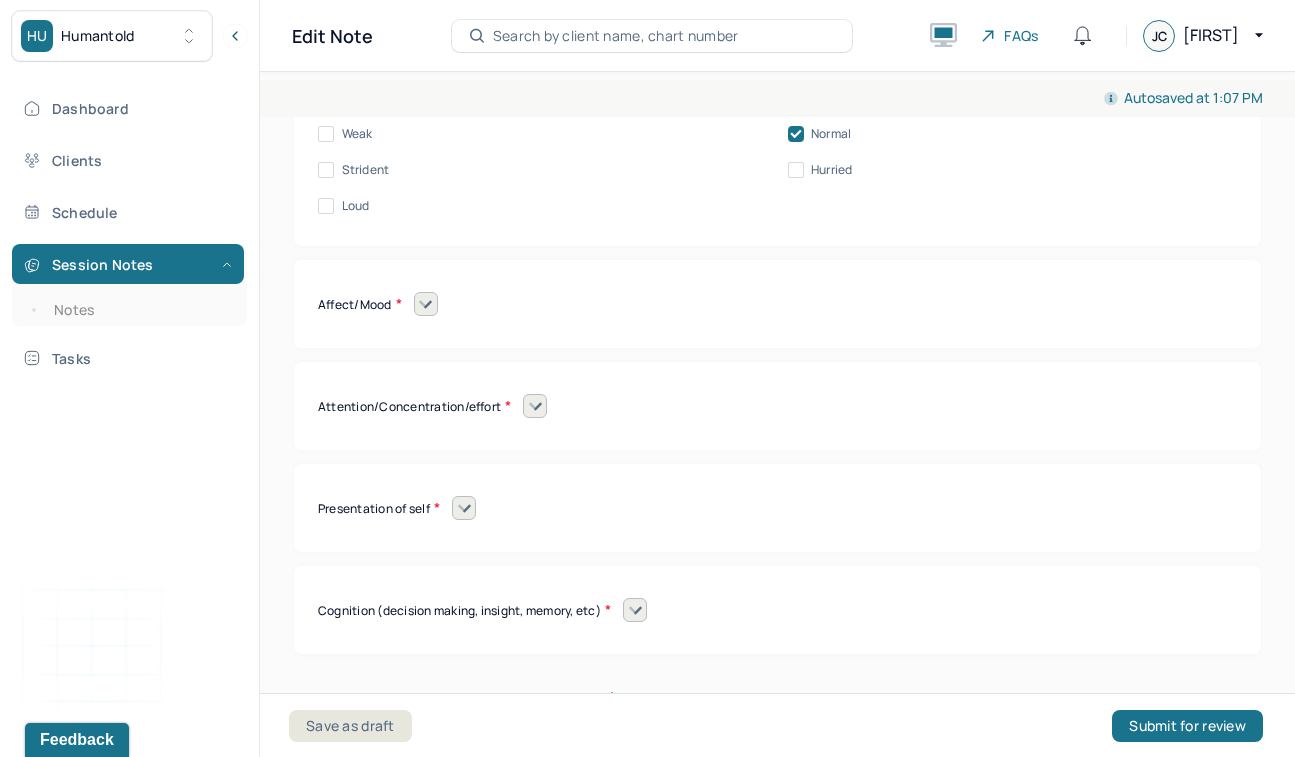 scroll, scrollTop: 9010, scrollLeft: 0, axis: vertical 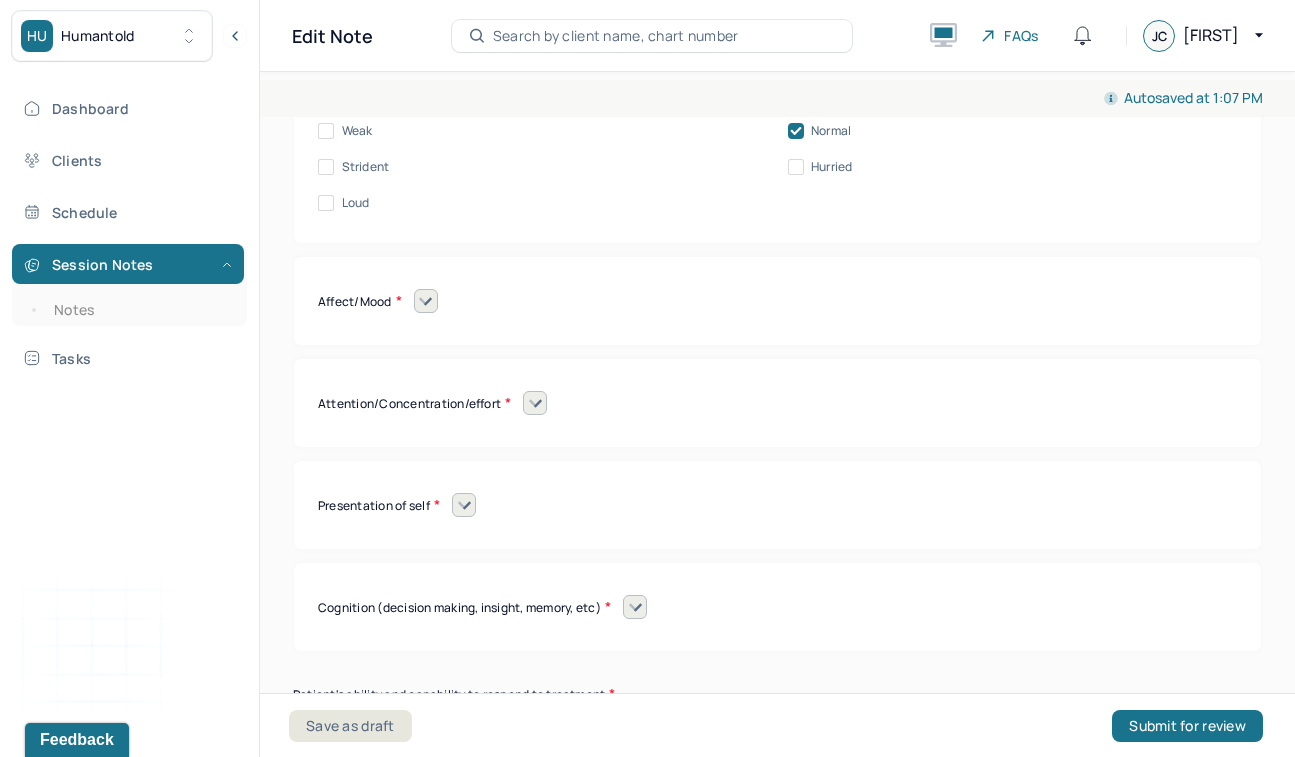 click 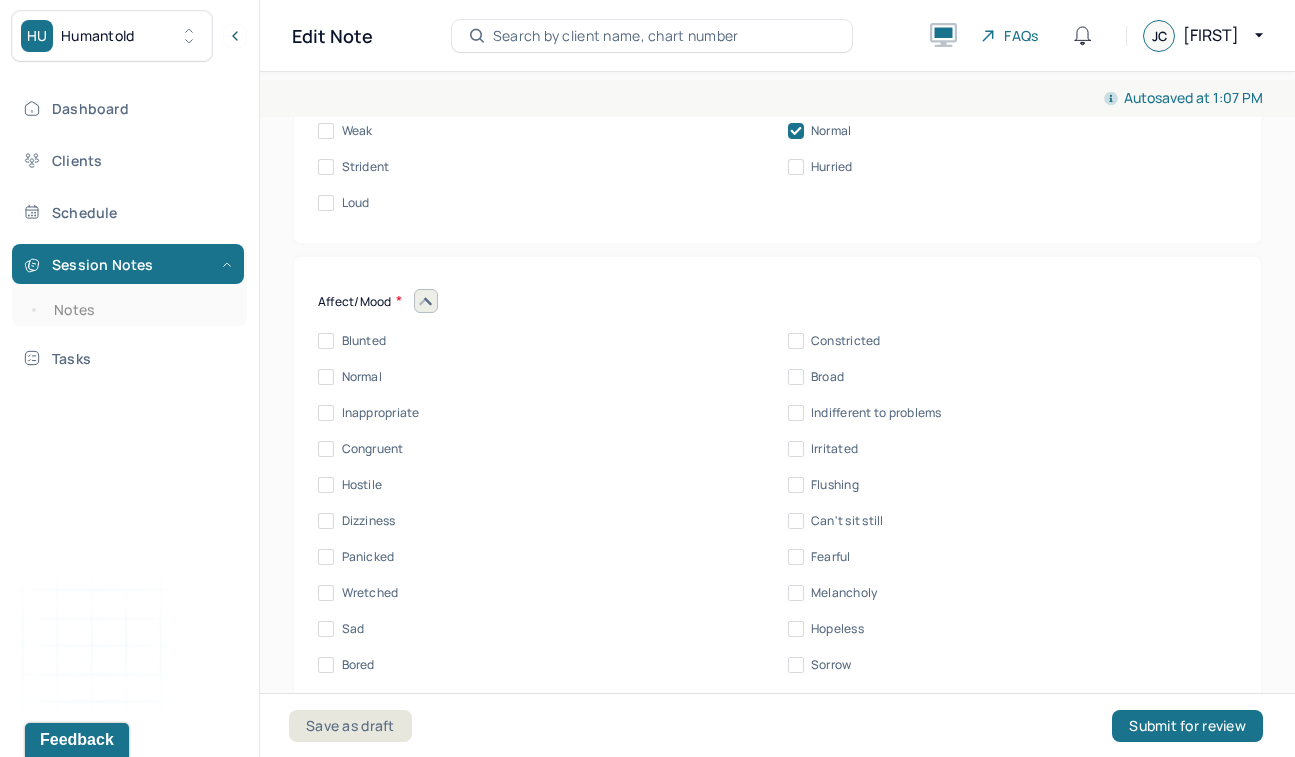 click on "Normal" at bounding box center (326, 377) 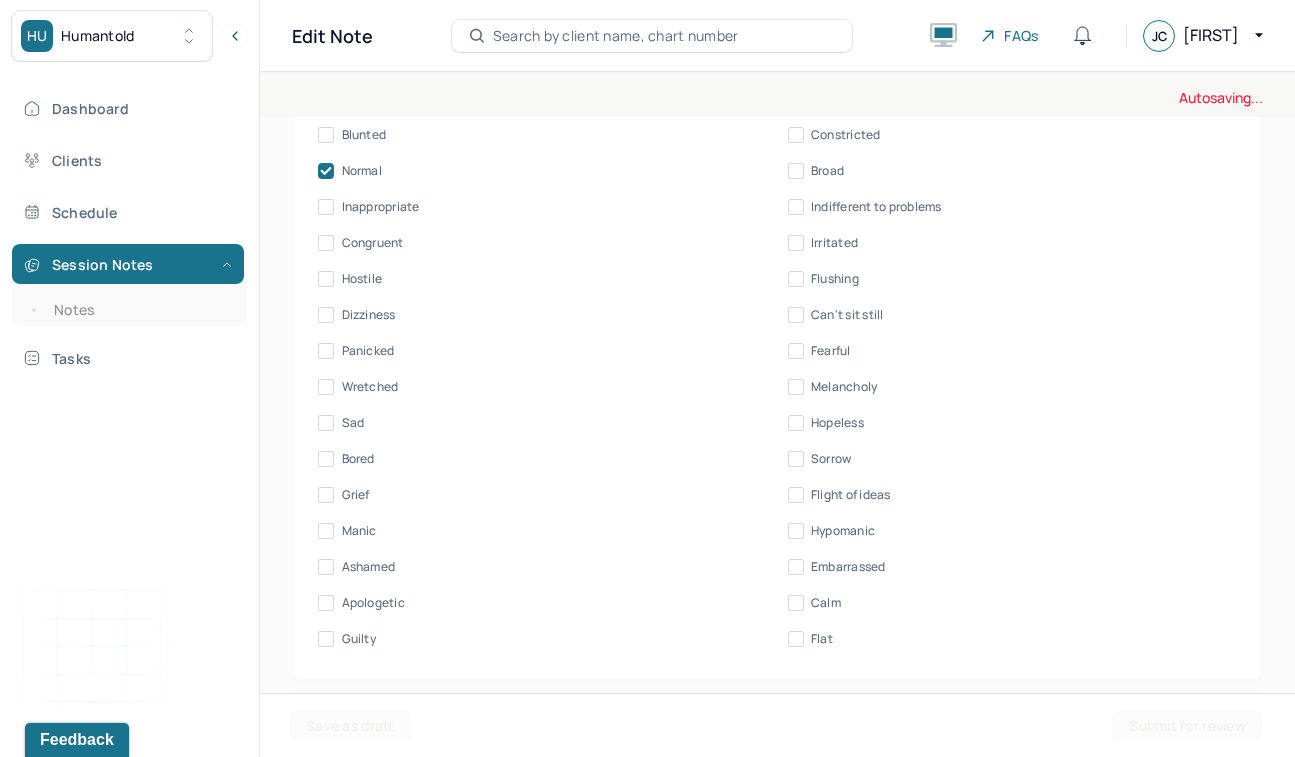scroll, scrollTop: 9247, scrollLeft: 0, axis: vertical 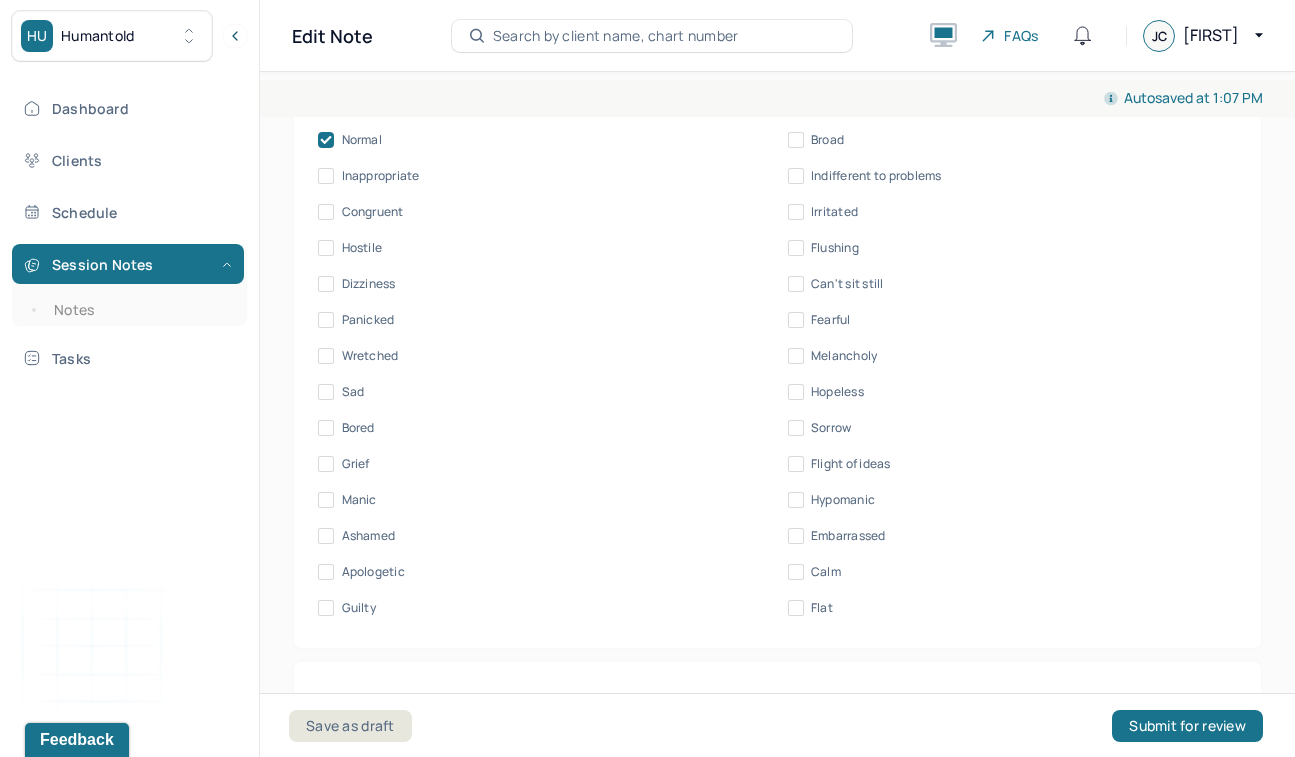 click on "Flight of ideas" at bounding box center (796, 464) 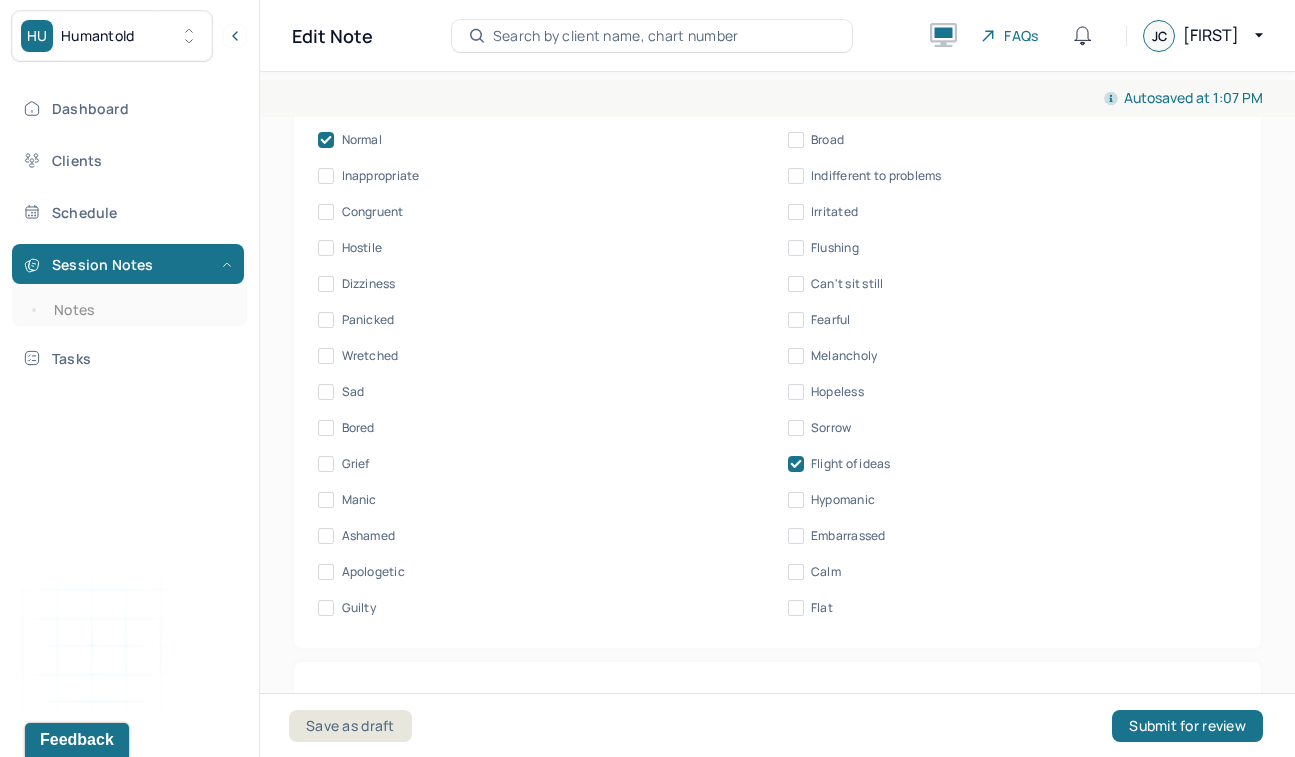 click on "Congruent" at bounding box center [326, 212] 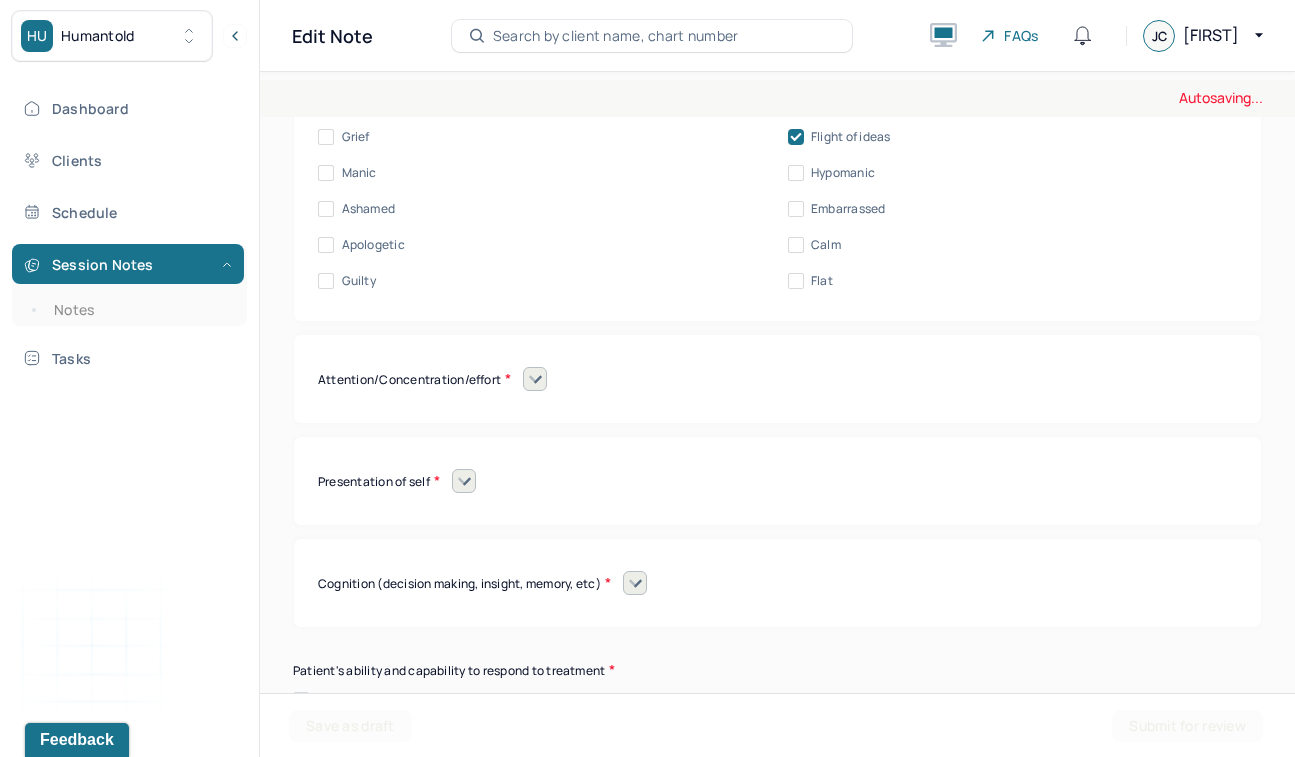 scroll, scrollTop: 9629, scrollLeft: 0, axis: vertical 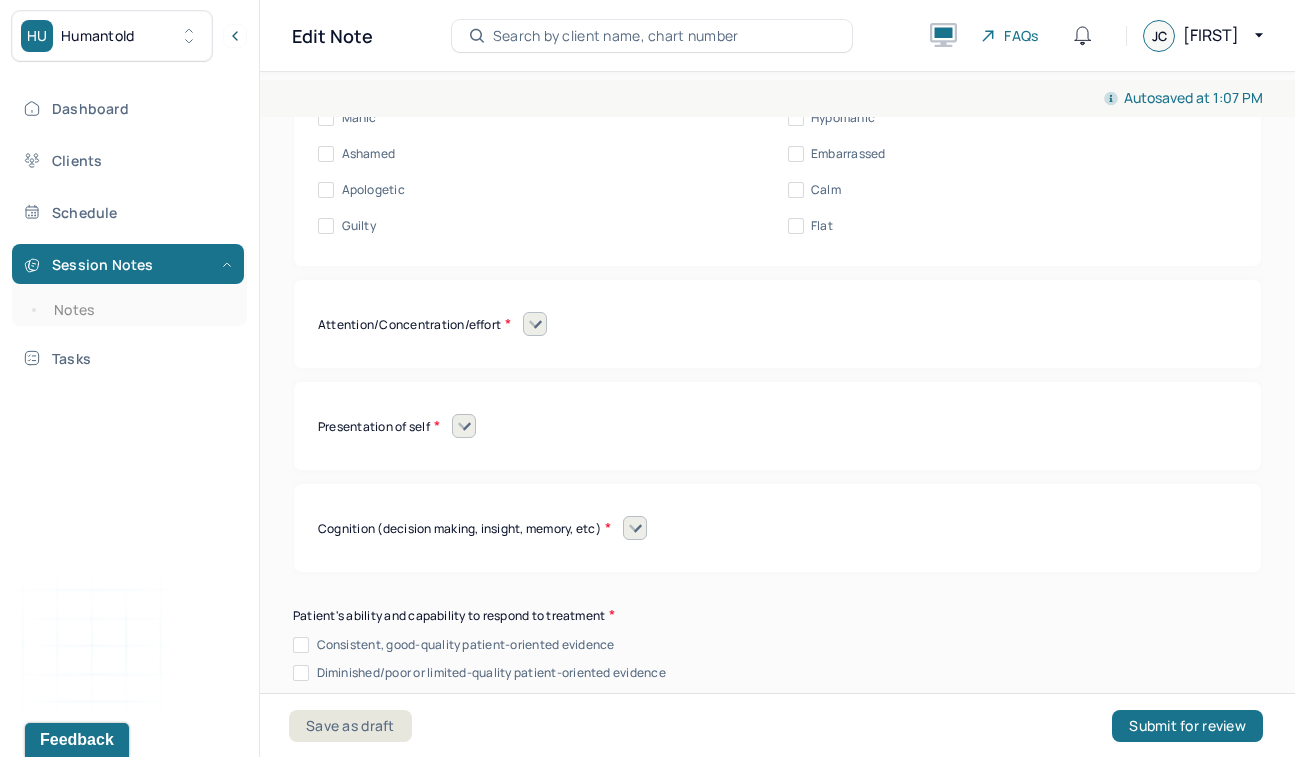 click 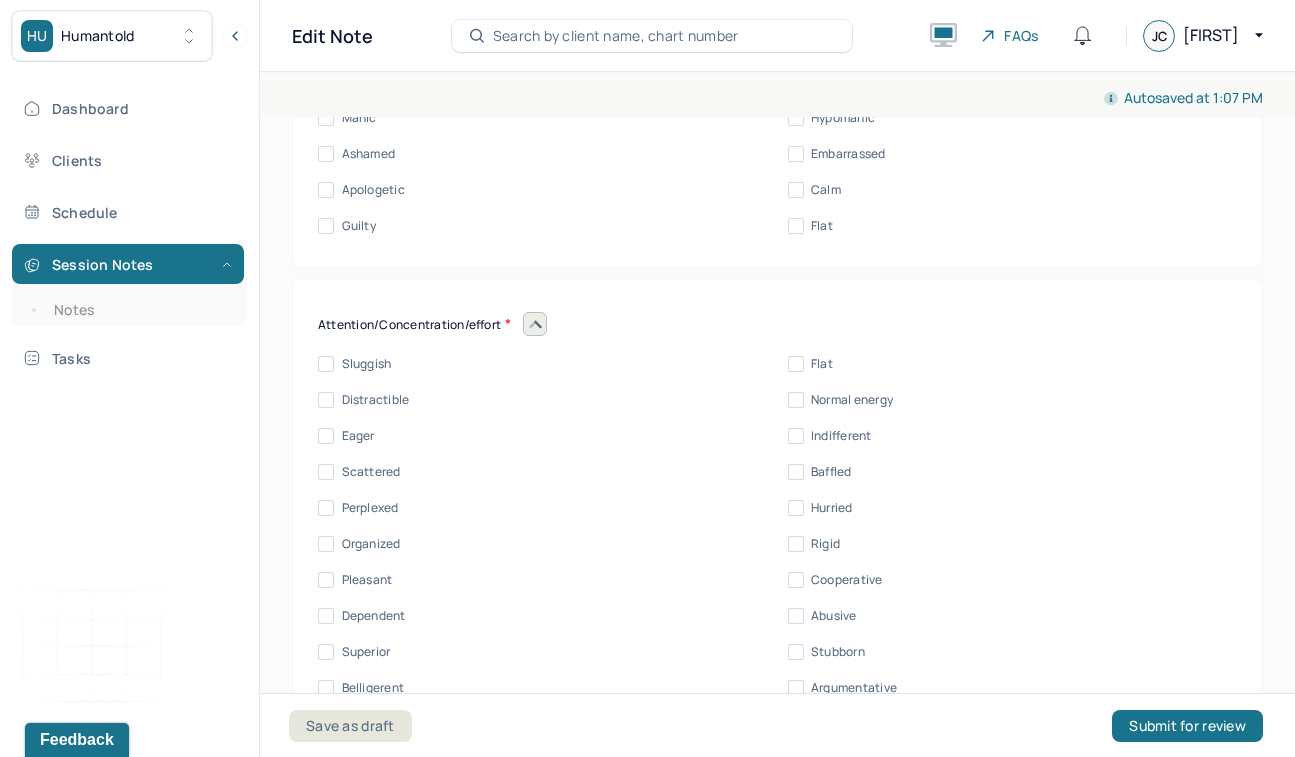 click on "Eager" at bounding box center (326, 436) 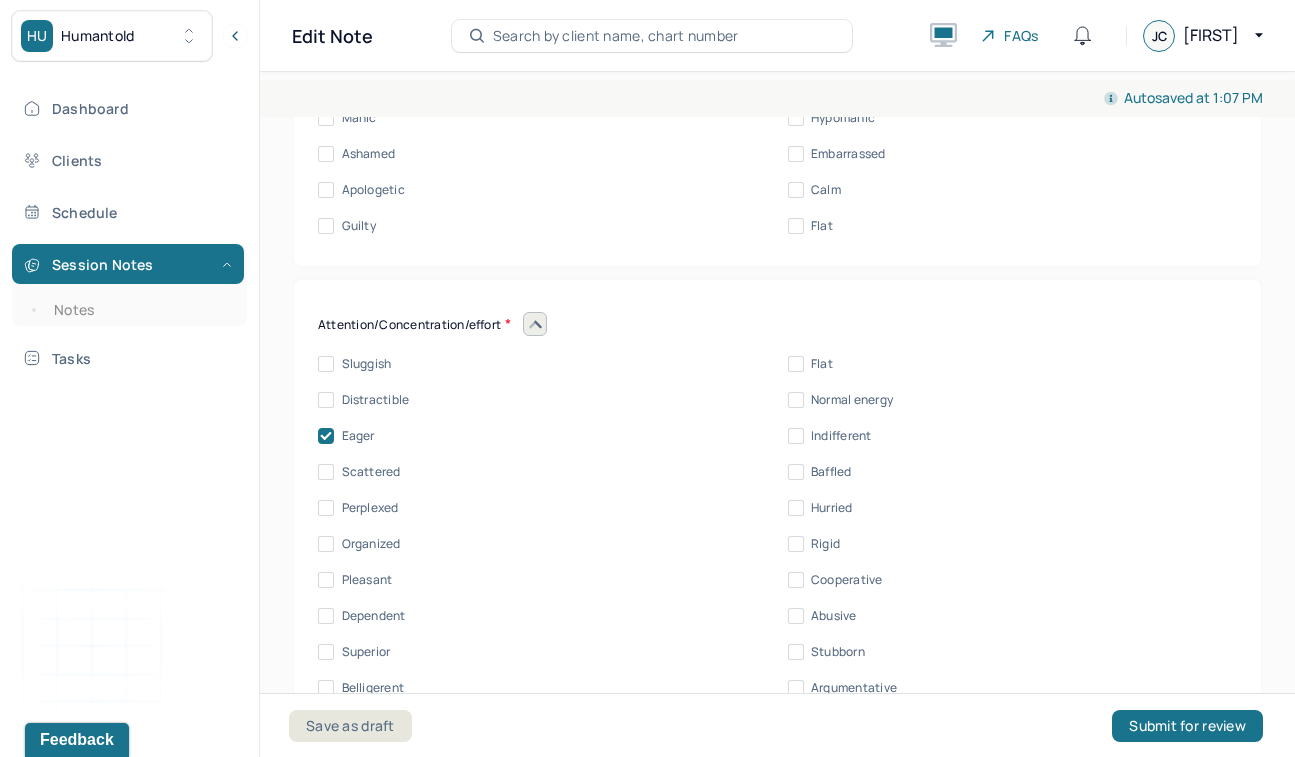 click on "Pleasant" at bounding box center (326, 580) 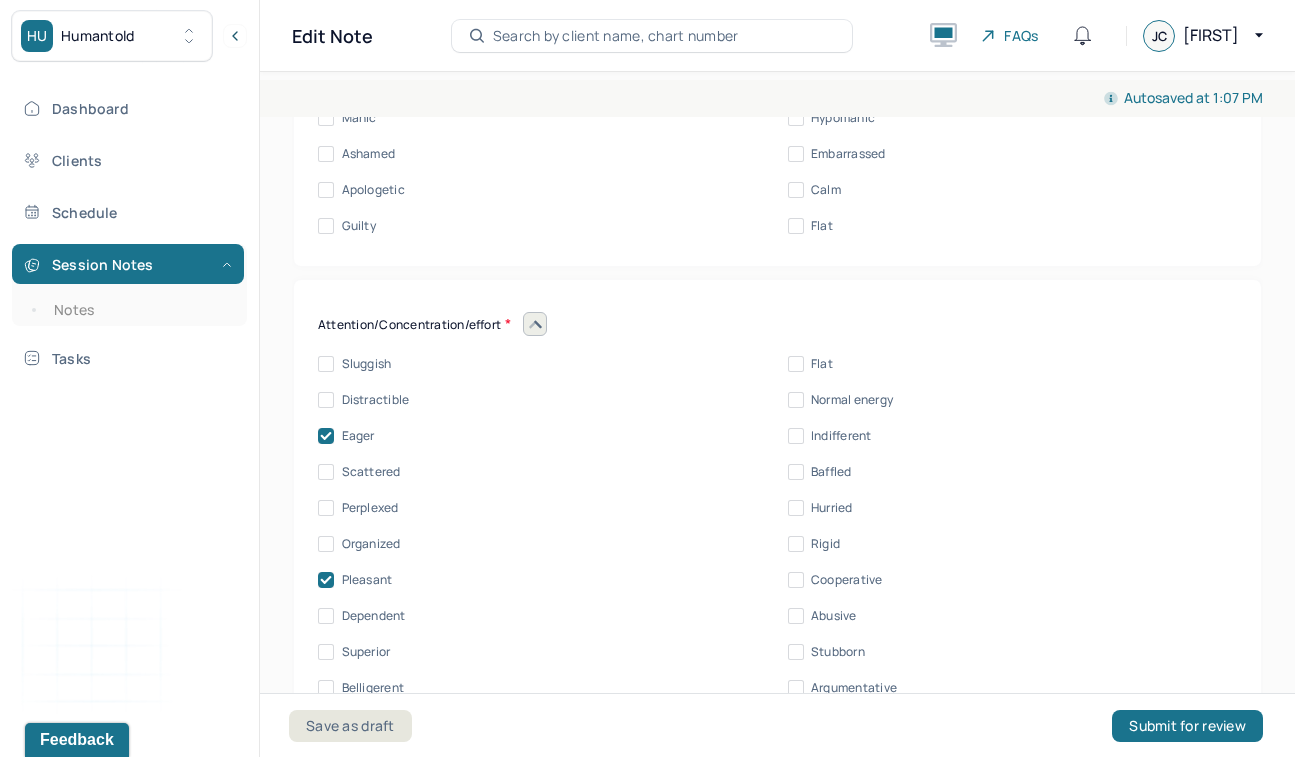 click on "Normal energy" at bounding box center (796, 400) 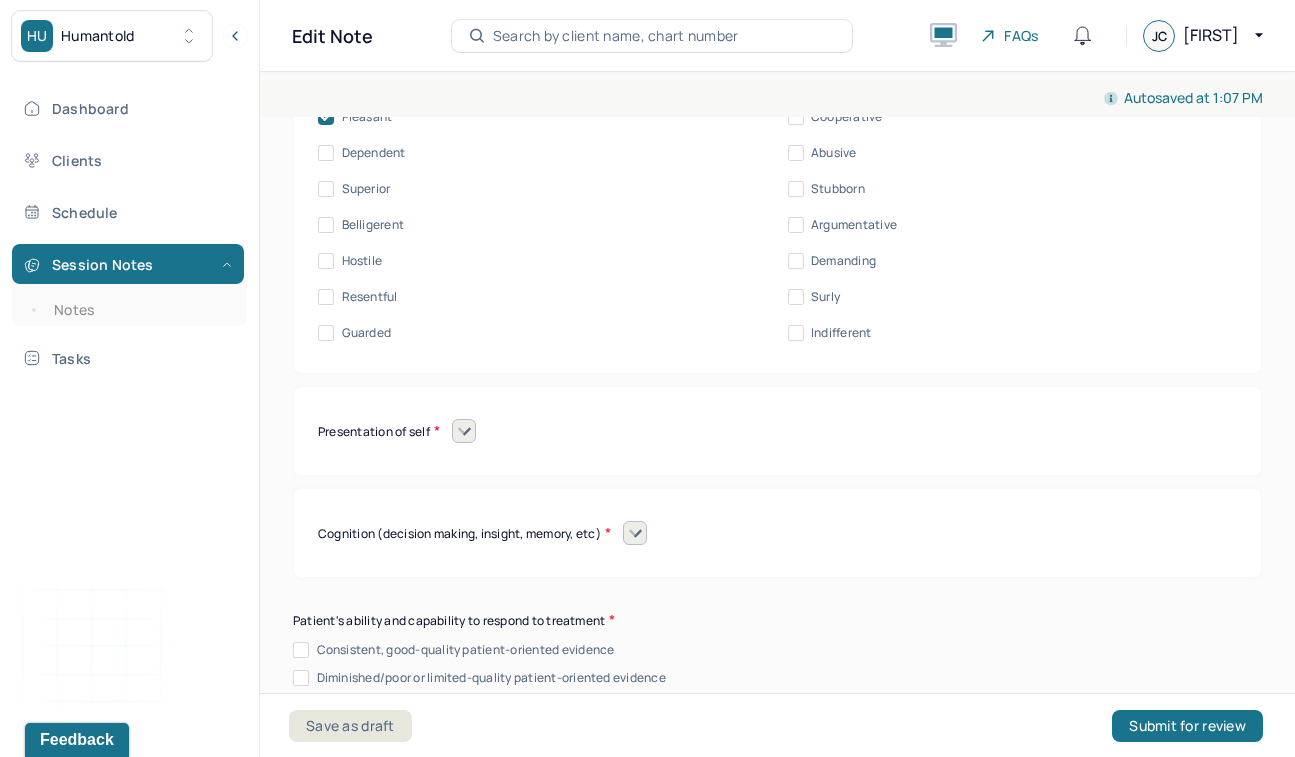 scroll, scrollTop: 10115, scrollLeft: 0, axis: vertical 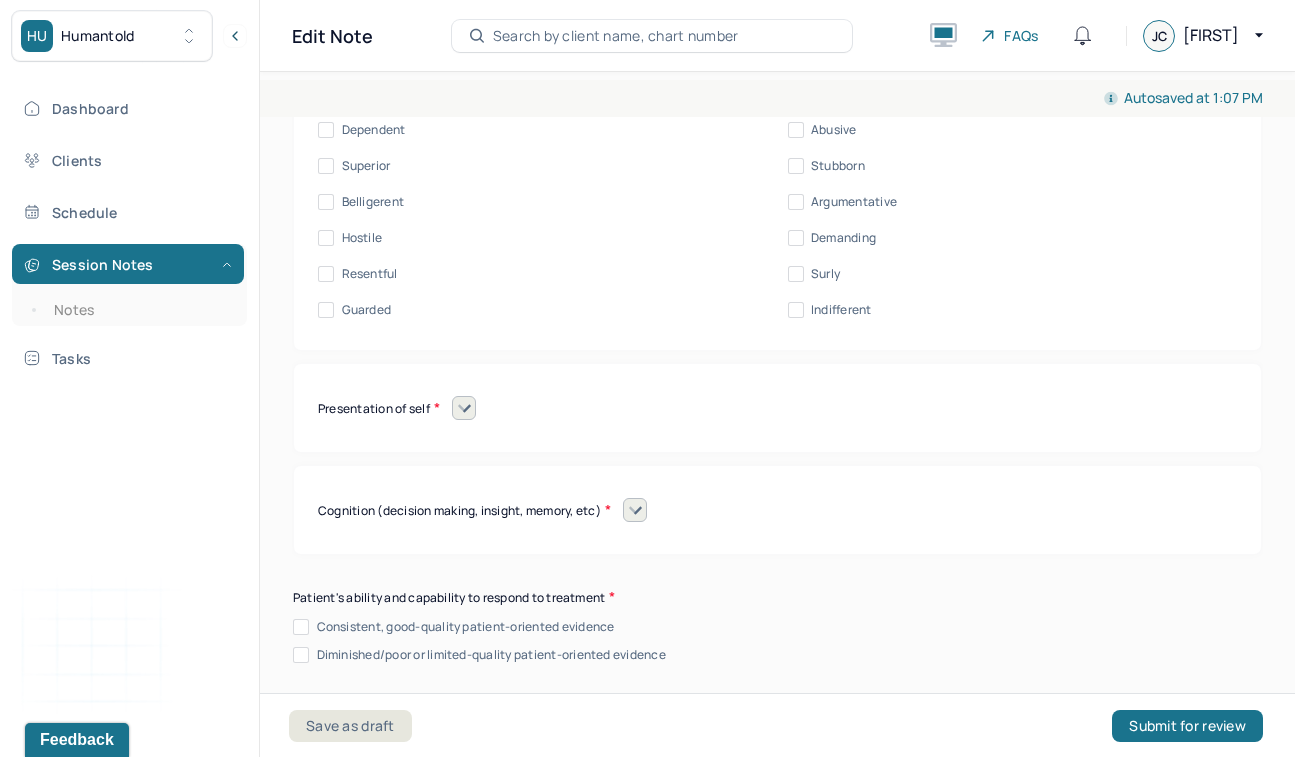 click at bounding box center (464, 408) 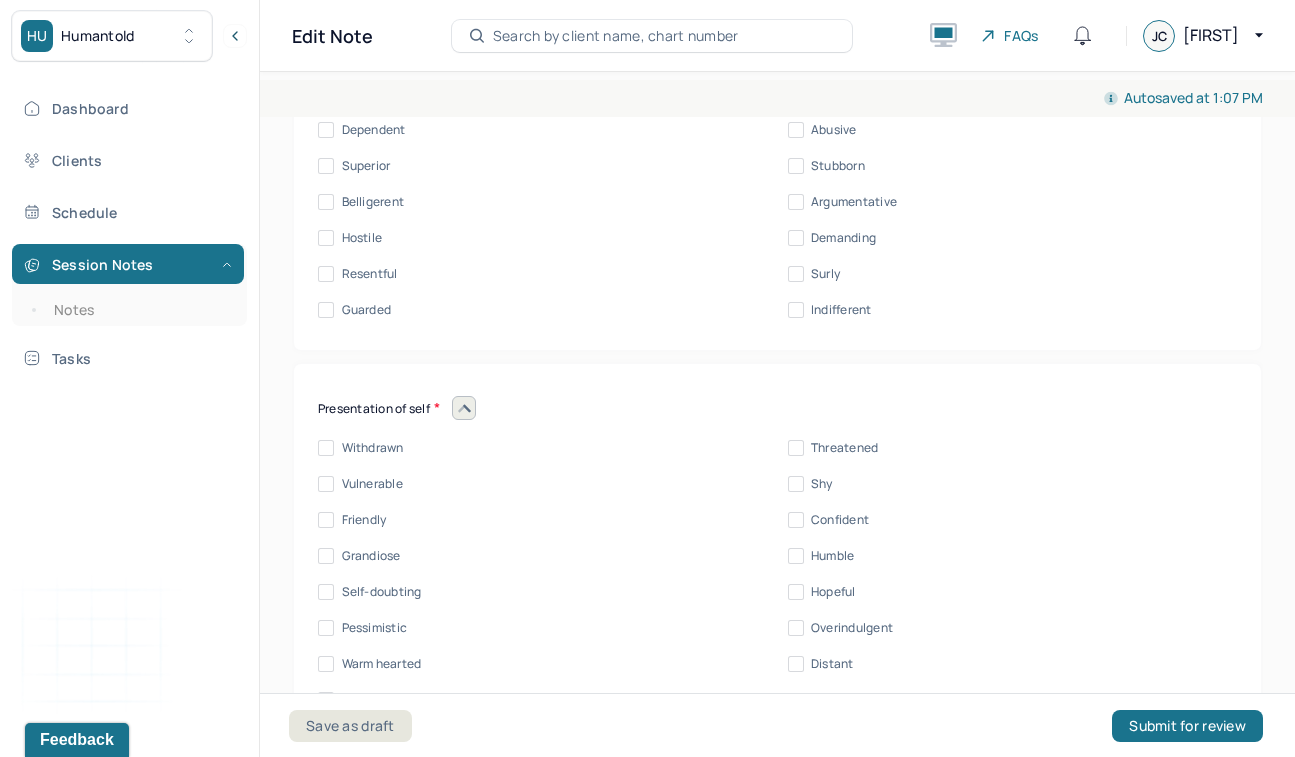 click on "Friendly" at bounding box center [326, 520] 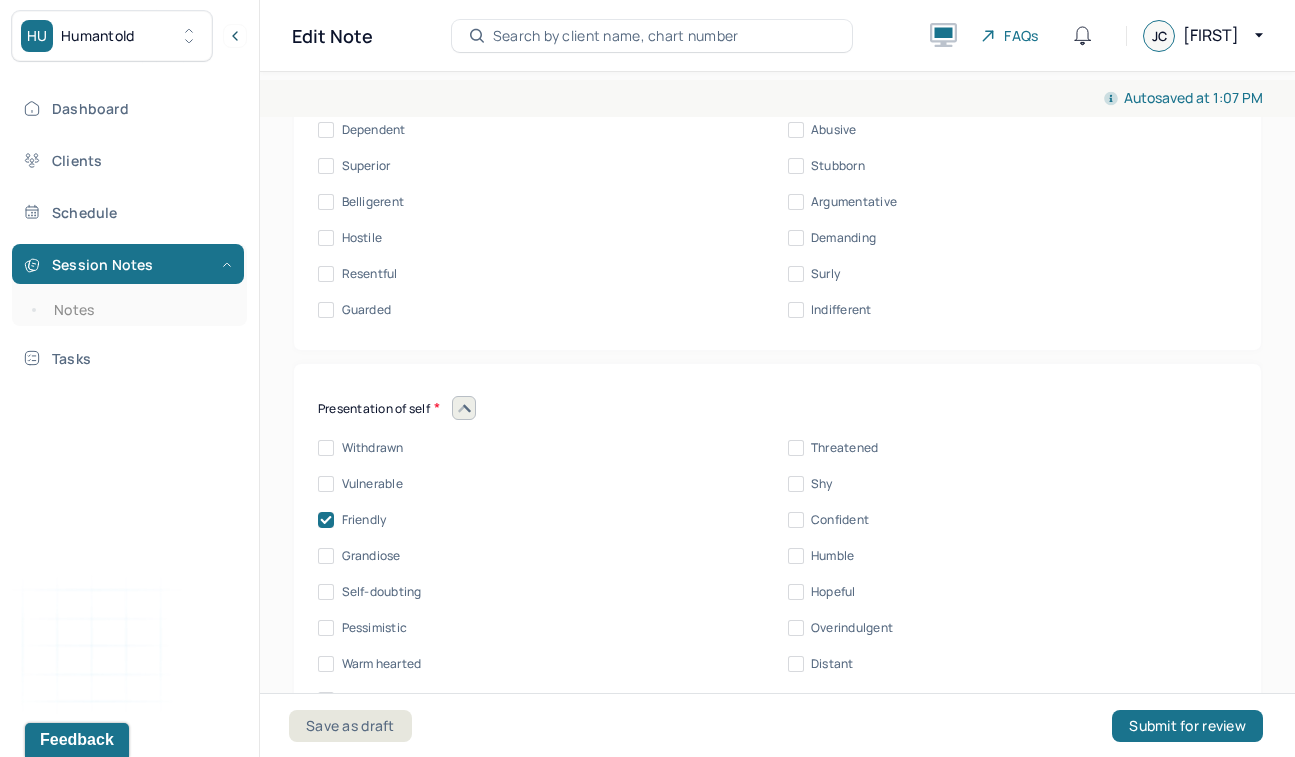 click on "Warm hearted" at bounding box center [326, 664] 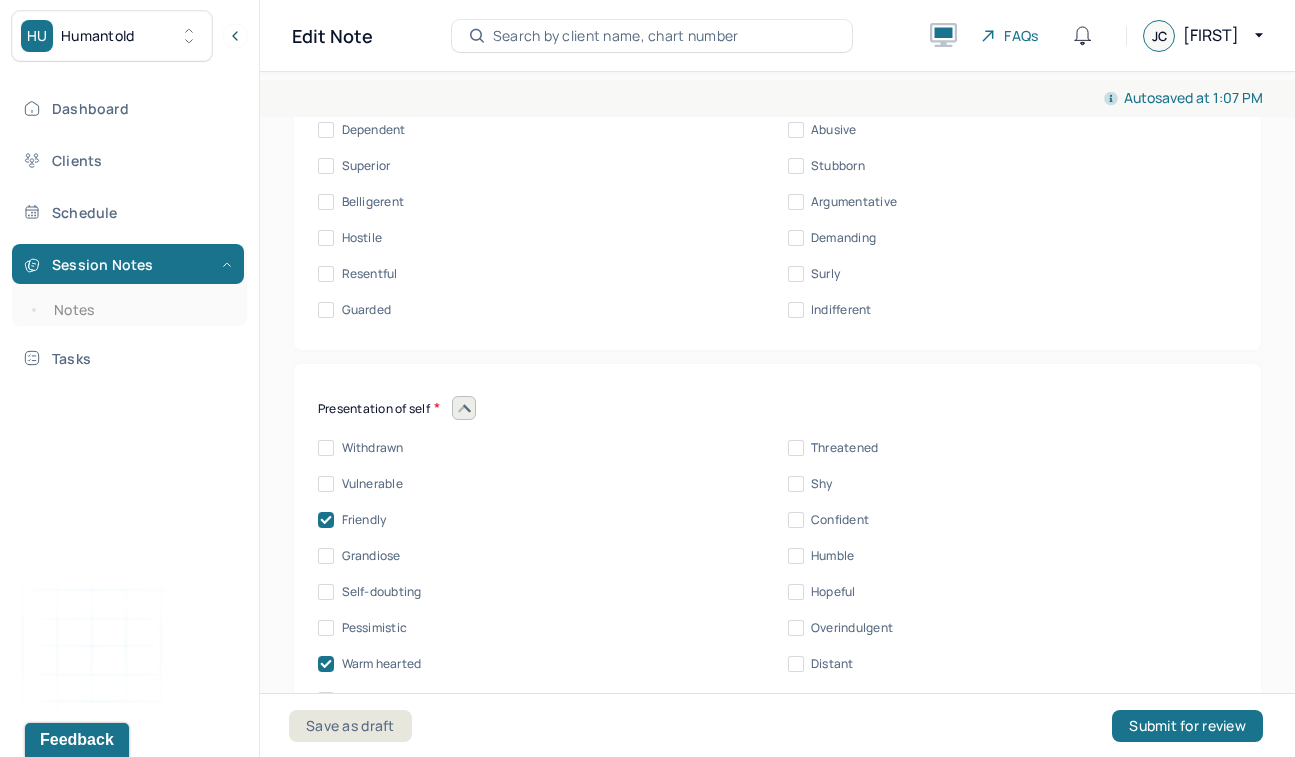 click on "Hopeful" at bounding box center (796, 592) 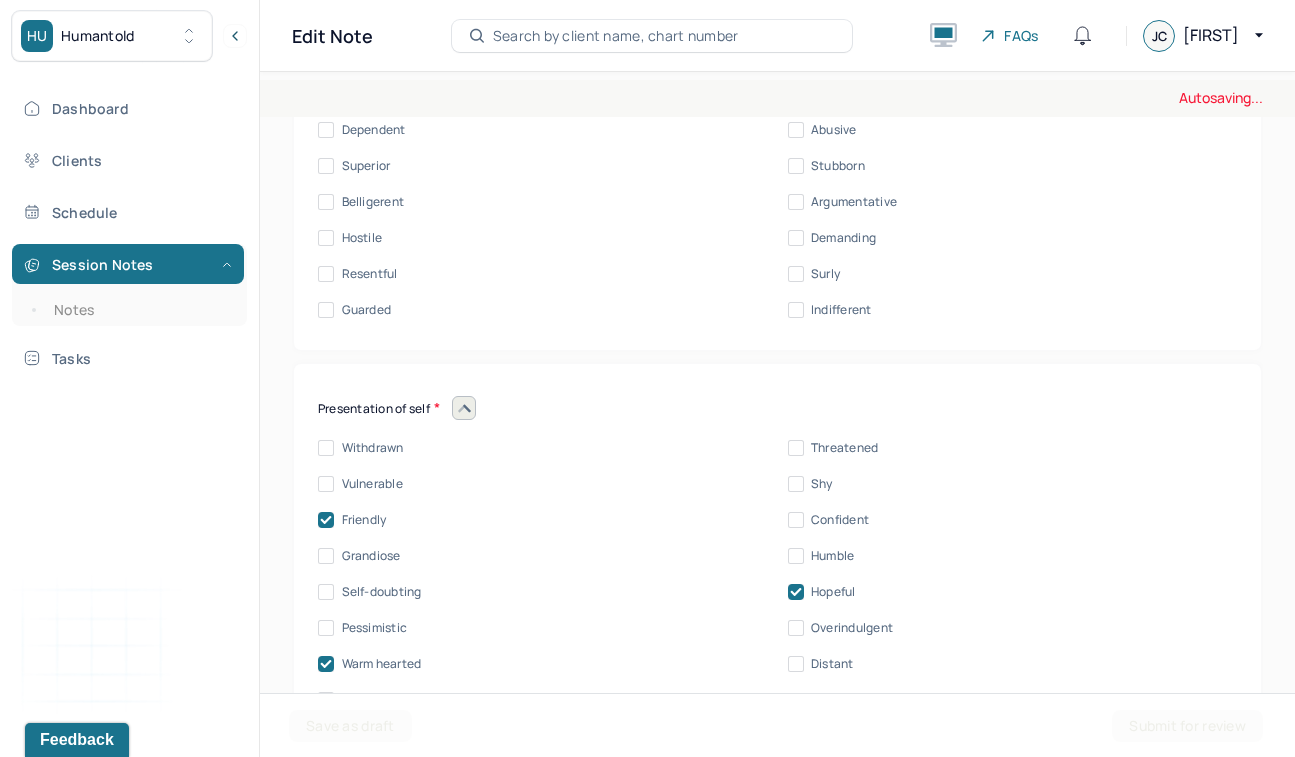click on "Confident" at bounding box center [796, 520] 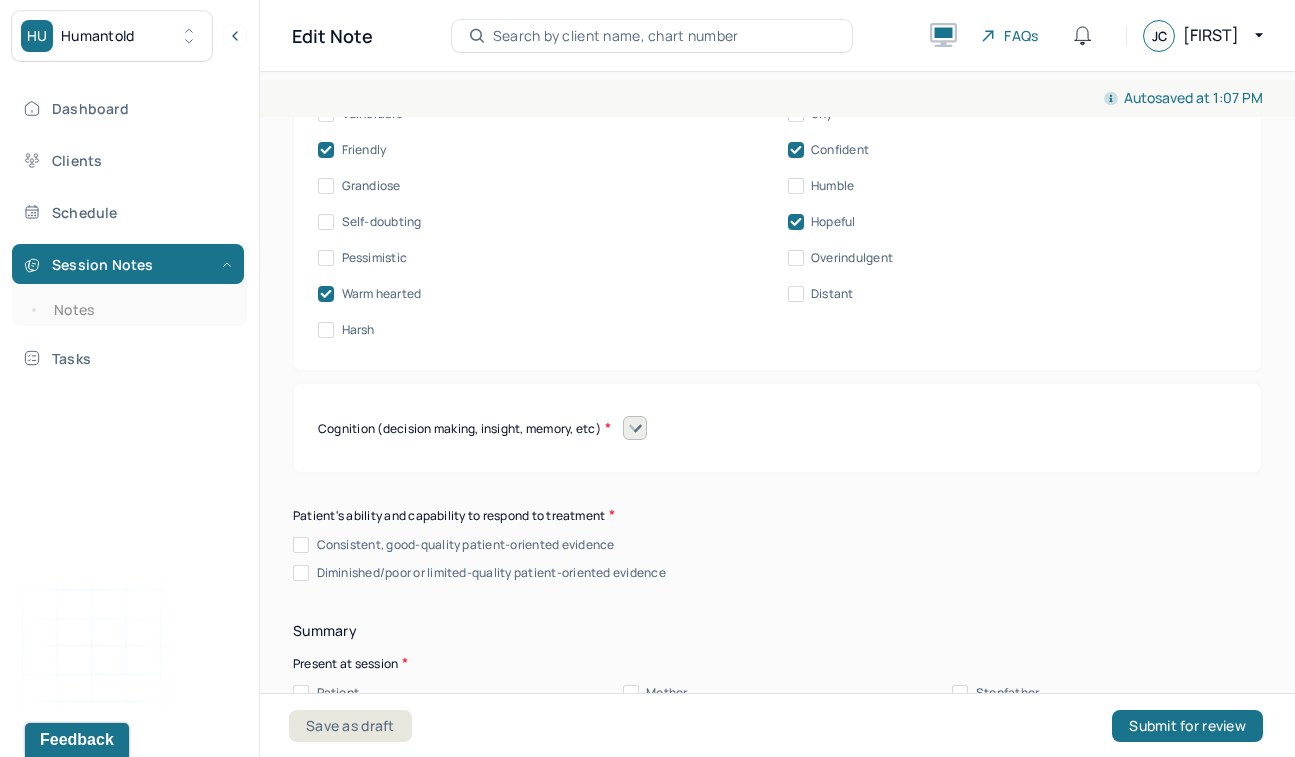 scroll, scrollTop: 10486, scrollLeft: 0, axis: vertical 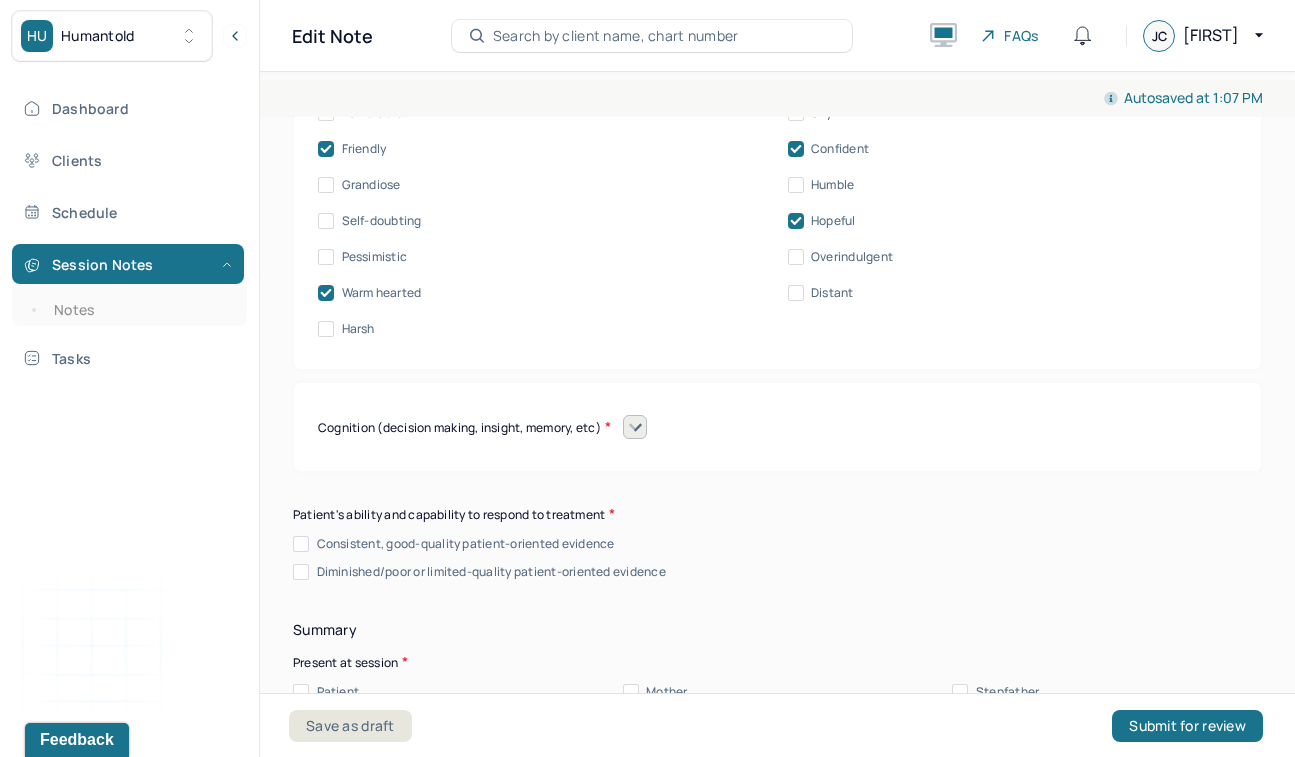 click 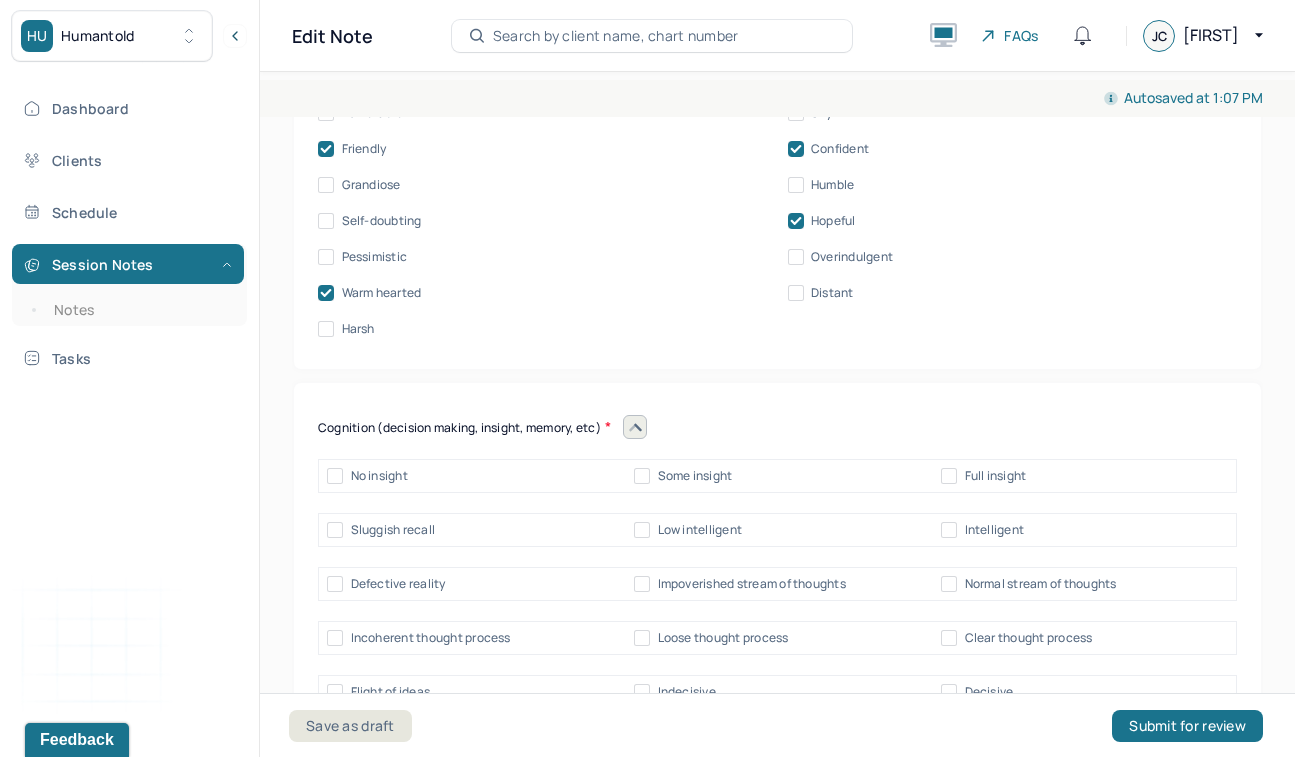 click on "Autosaved at [TIME] Appointment Details     Client name [FIRST] [LAST] Date of service [DATE] Time [TIME] - [TIME] Duration [MINUTES]mins Appointment type individual therapy Provider name [FIRST] [LAST] Modifier 1 95 Telemedicine Note type Individual intake note Appointment Details     Client name [FIRST] [LAST] Date of service [DATE] Time [TIME] - [TIME] Duration [MINUTES]mins Appointment type individual therapy Provider name [FIRST] [LAST] Modifier 1 95 Telemedicine Note type Individual intake note Instructions The fields marked with an asterisk ( * ) are required before you can submit your notes. Before you can submit your session notes, they must be signed. You have the option to save your notes as a draft before making a submission. Appointment location * Teletherapy Client Teletherapy Location Home Office Other Provider Teletherapy Location Home Office Other Consent was received for the teletherapy session The teletherapy session was conducted via video Primary diagnosis * F41.1 GENERALIZED ANXIETY DISORDER *" at bounding box center (777, 410) 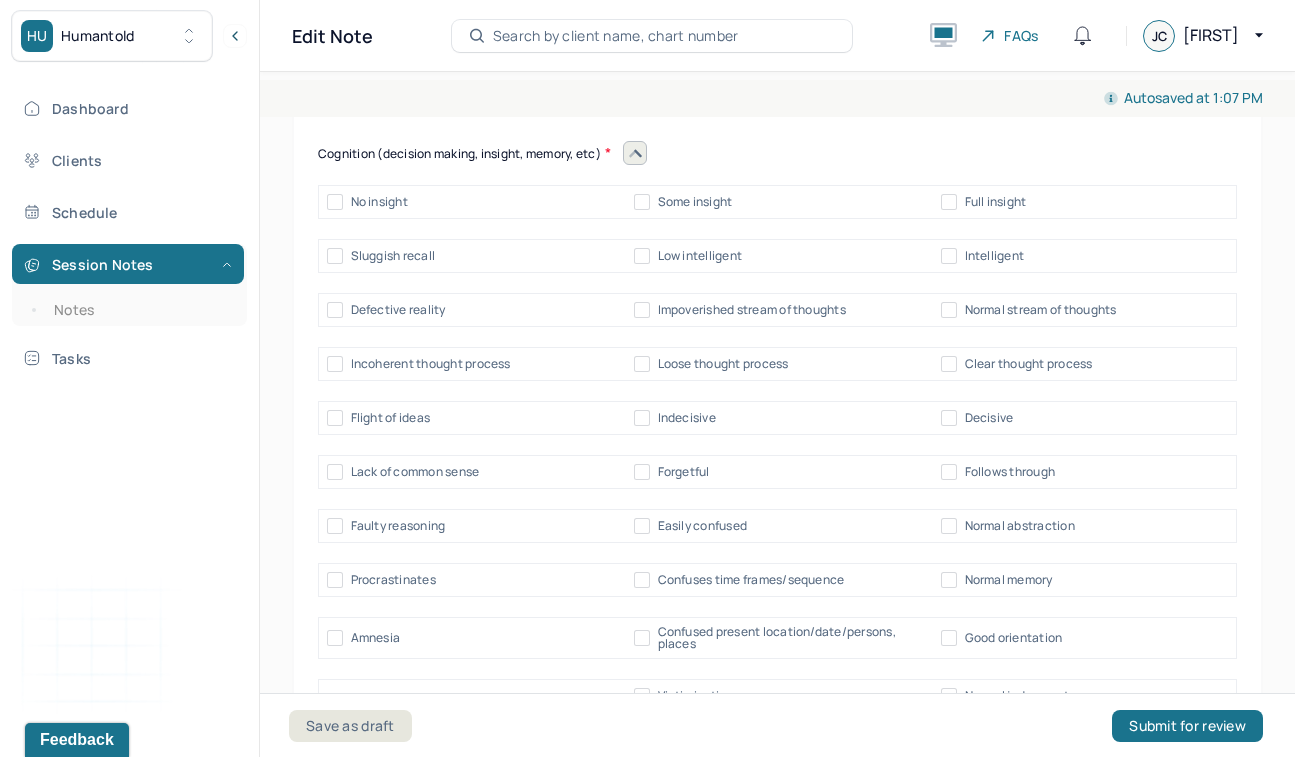scroll, scrollTop: 10761, scrollLeft: 0, axis: vertical 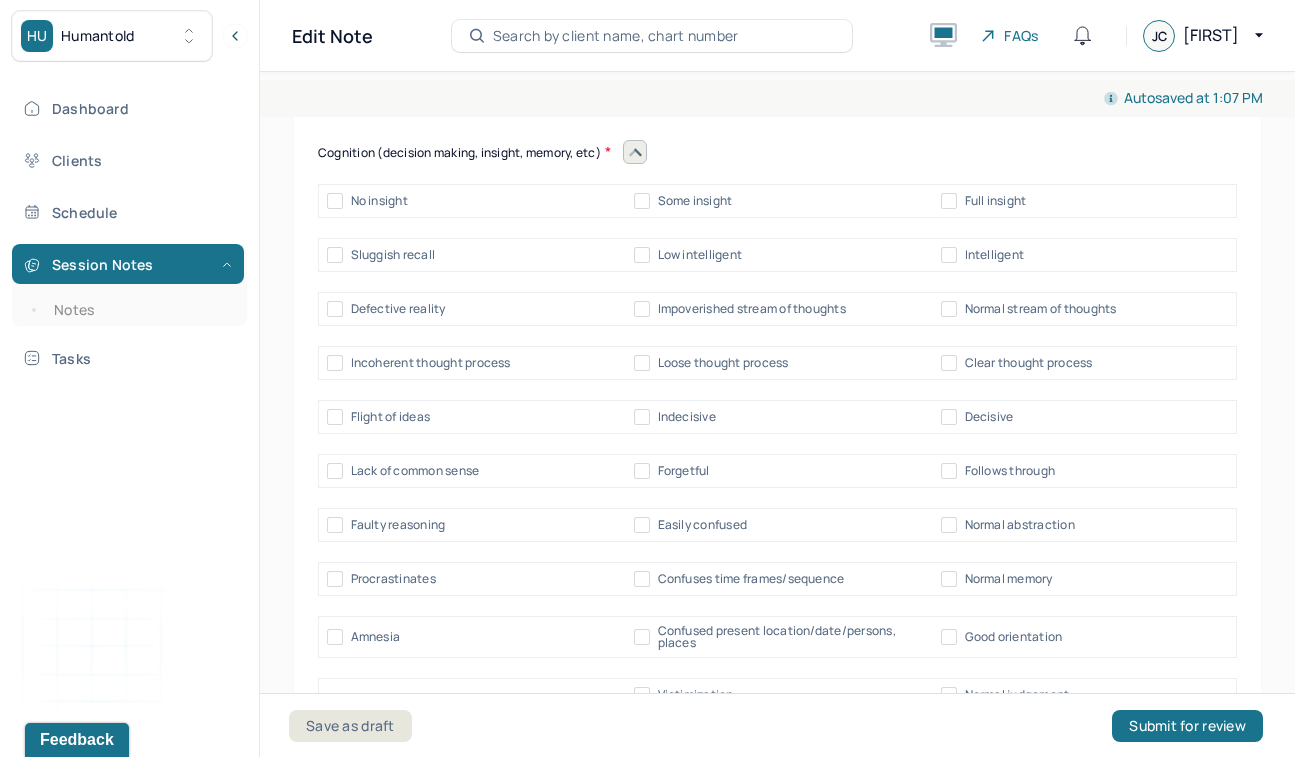 click on "Some insight" at bounding box center (642, 201) 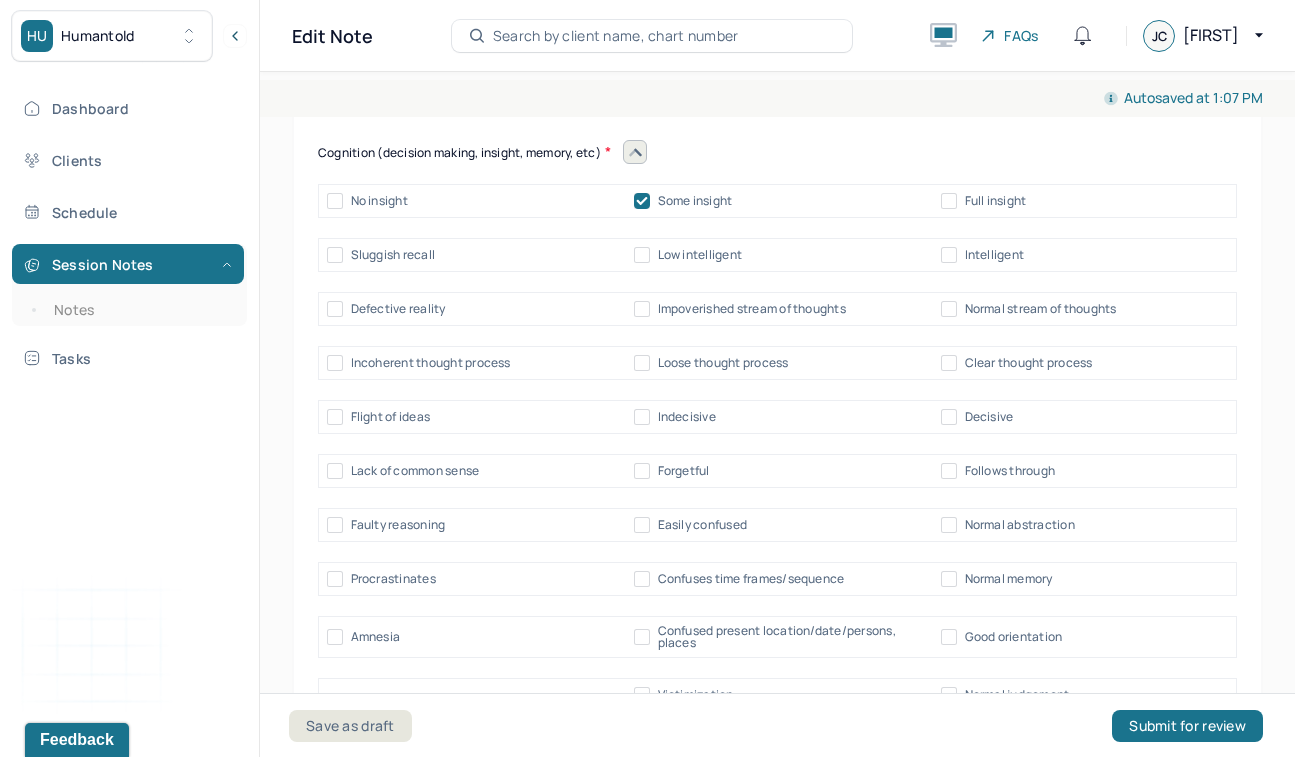 click on "Intelligent" at bounding box center [949, 255] 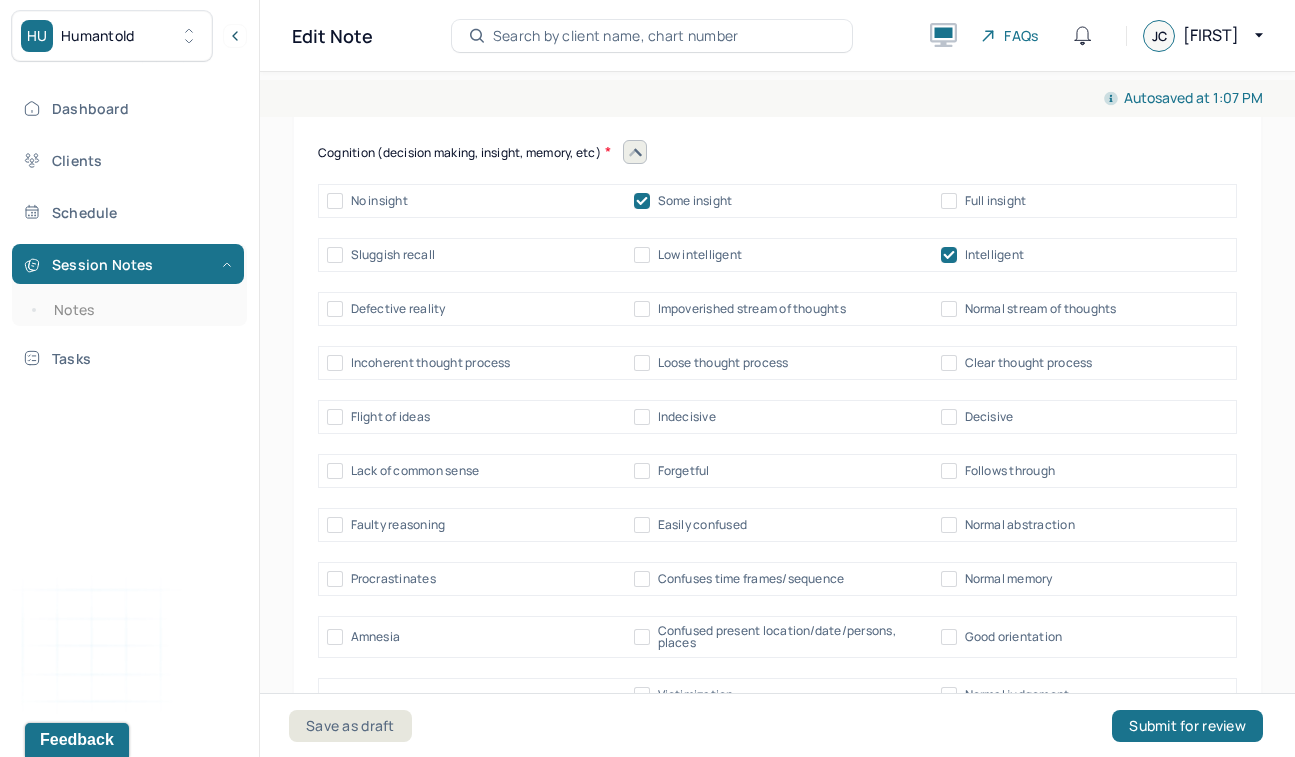 click on "Normal stream of thoughts" at bounding box center (949, 309) 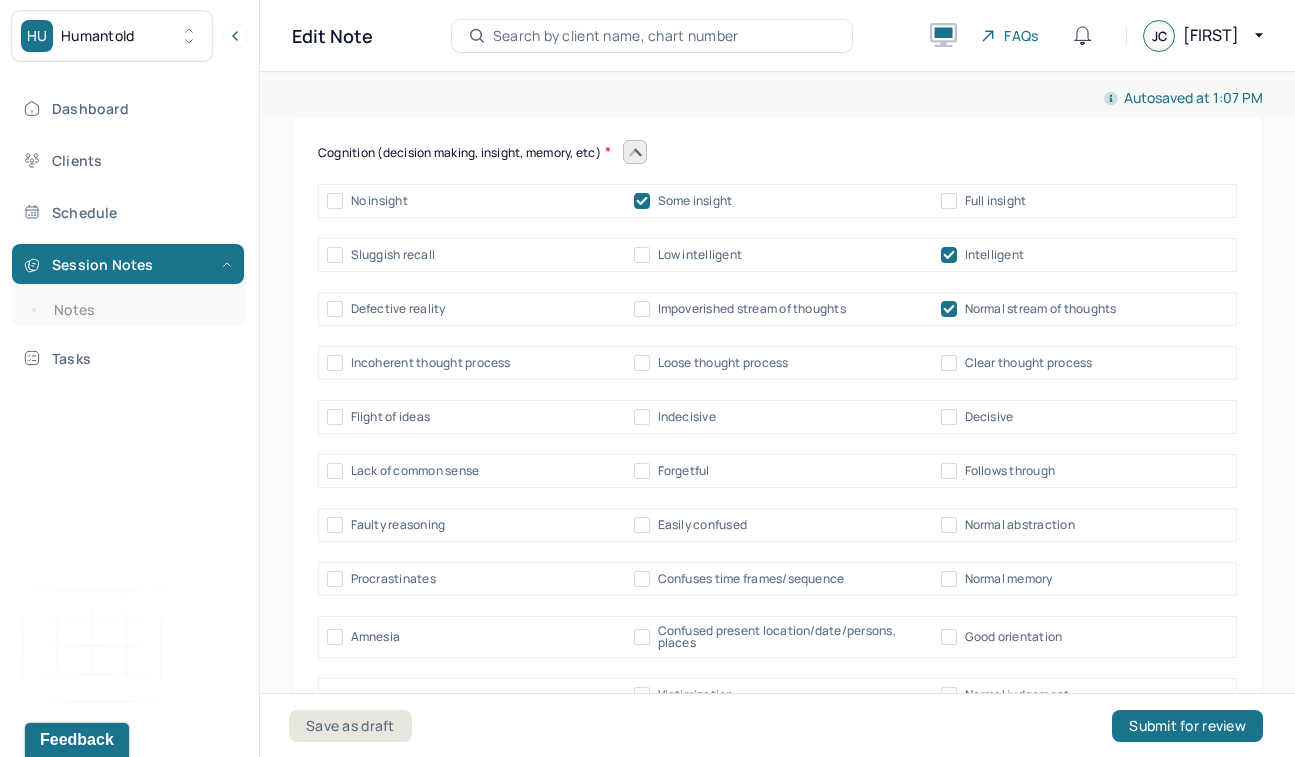 click on "Clear thought process" at bounding box center (949, 363) 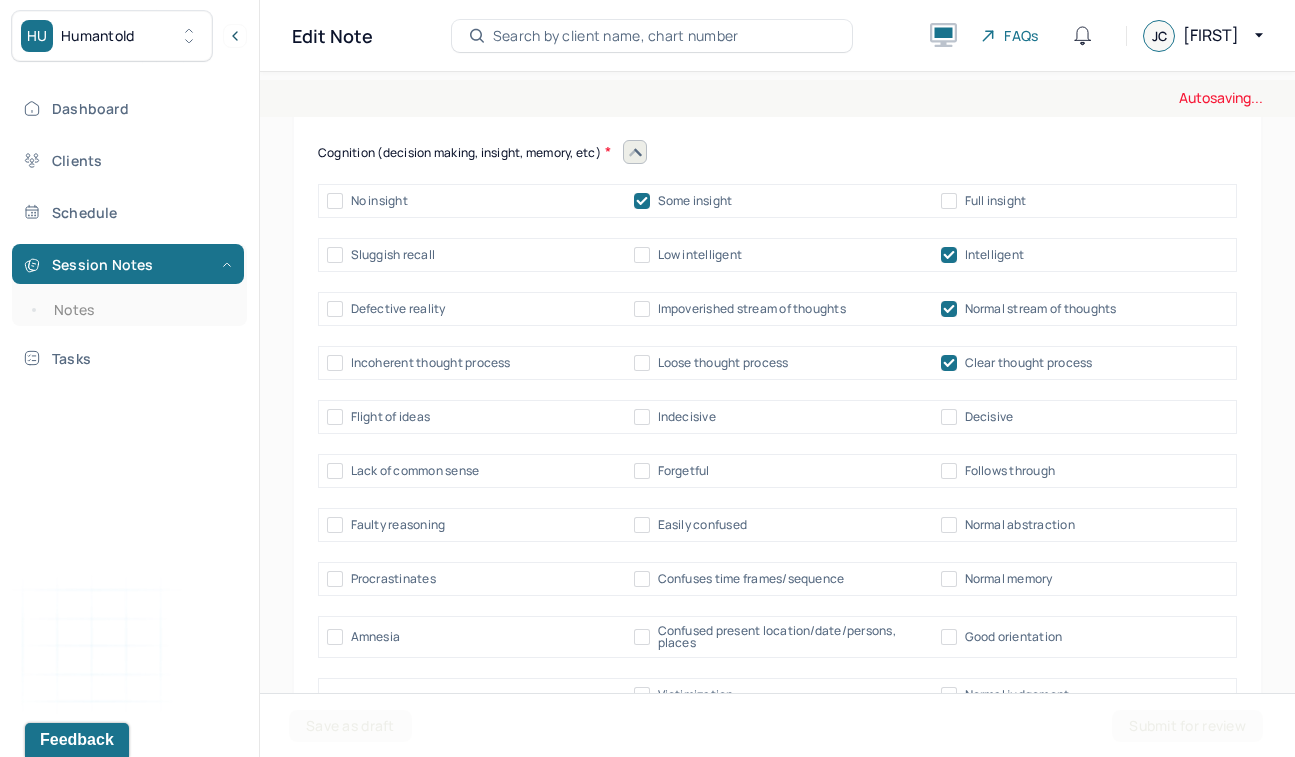 click on "Decisive" at bounding box center (949, 417) 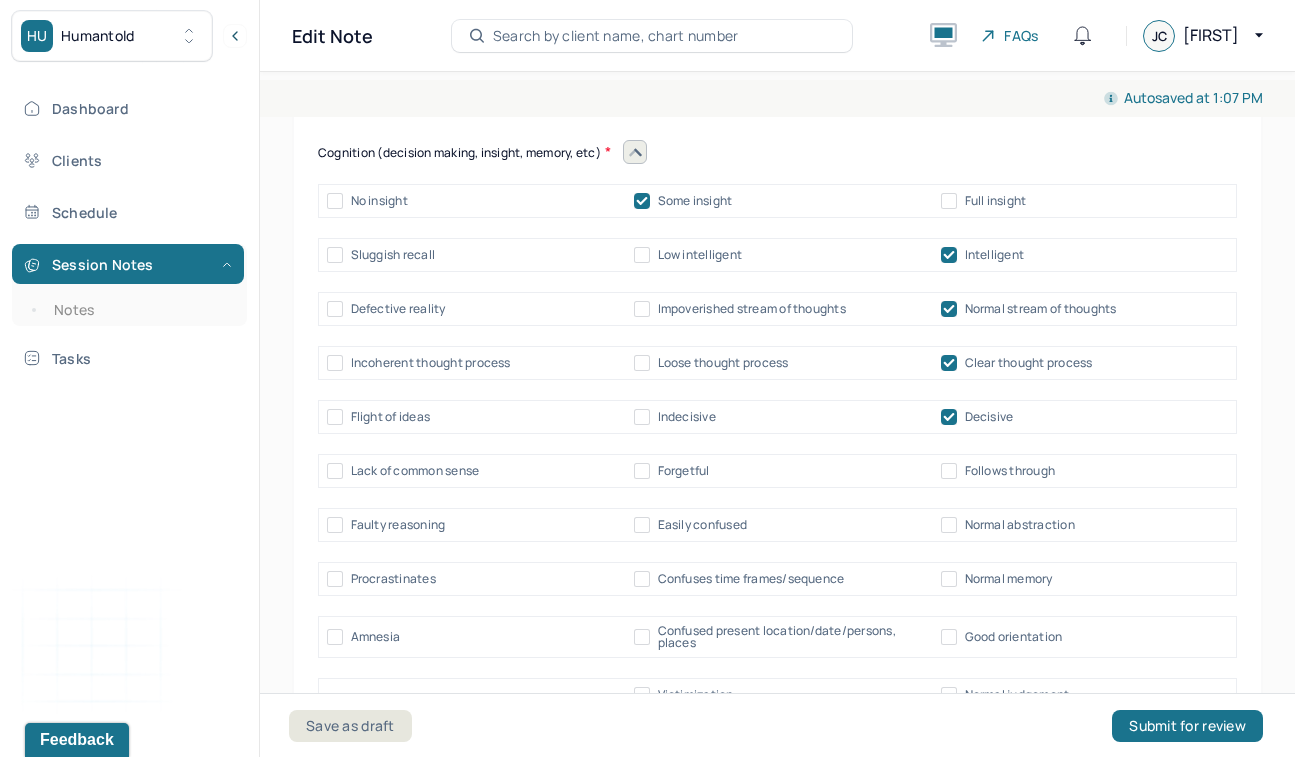 click on "Normal abstraction" at bounding box center (949, 525) 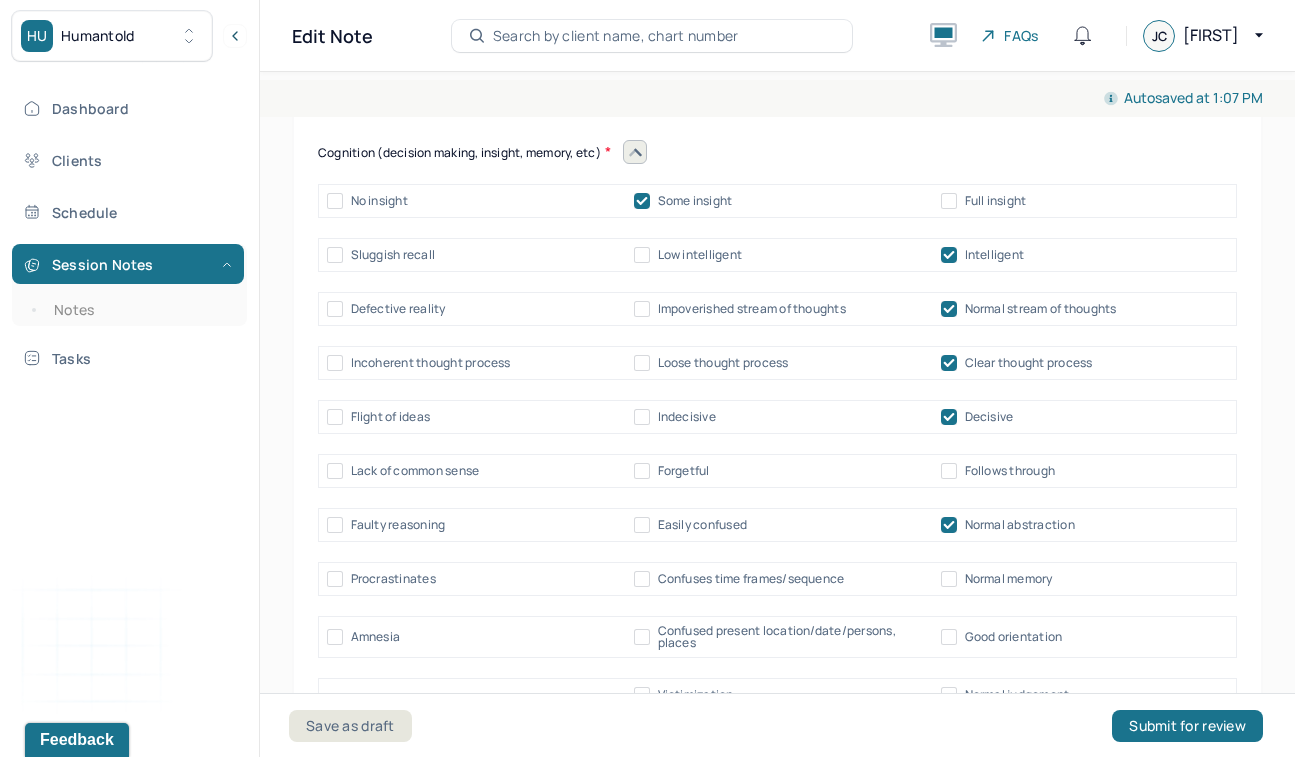 click on "Procrastinates Confuses time frames/sequence Normal memory" at bounding box center [777, 579] 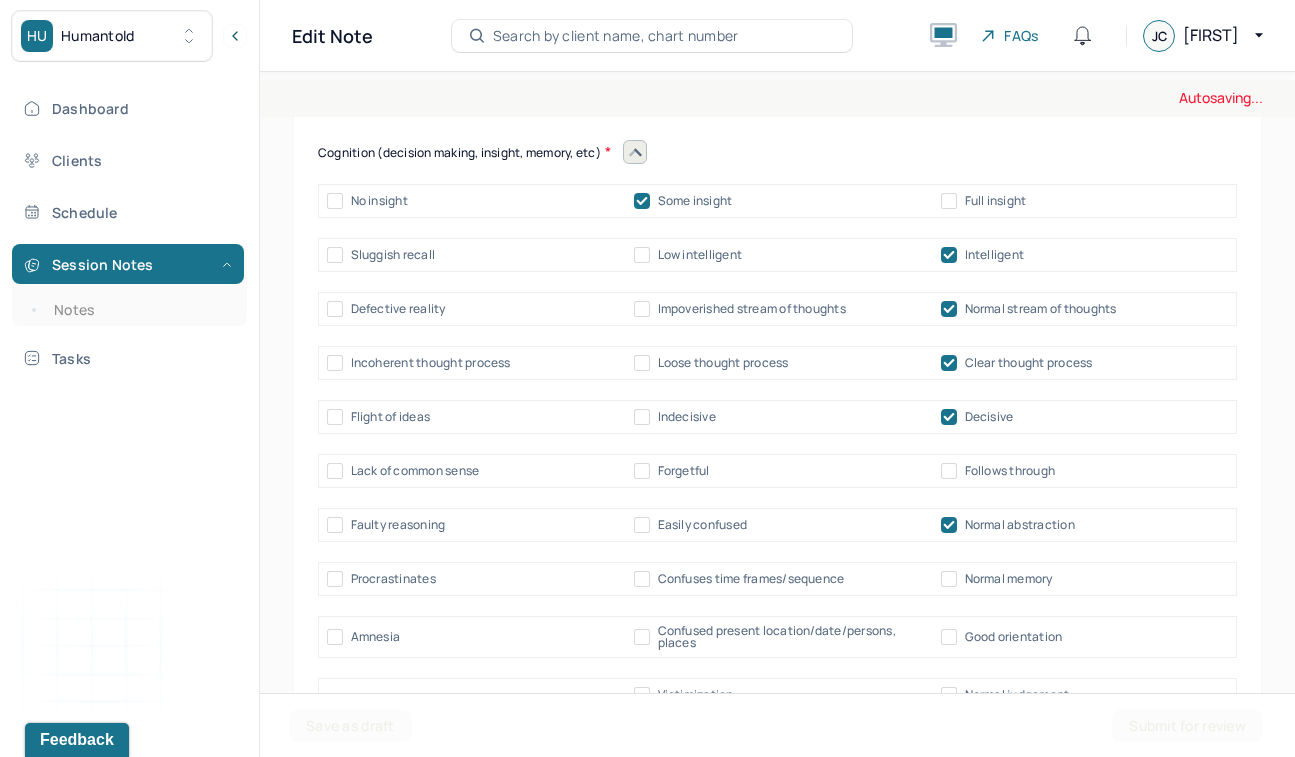 click on "Normal memory" at bounding box center [949, 579] 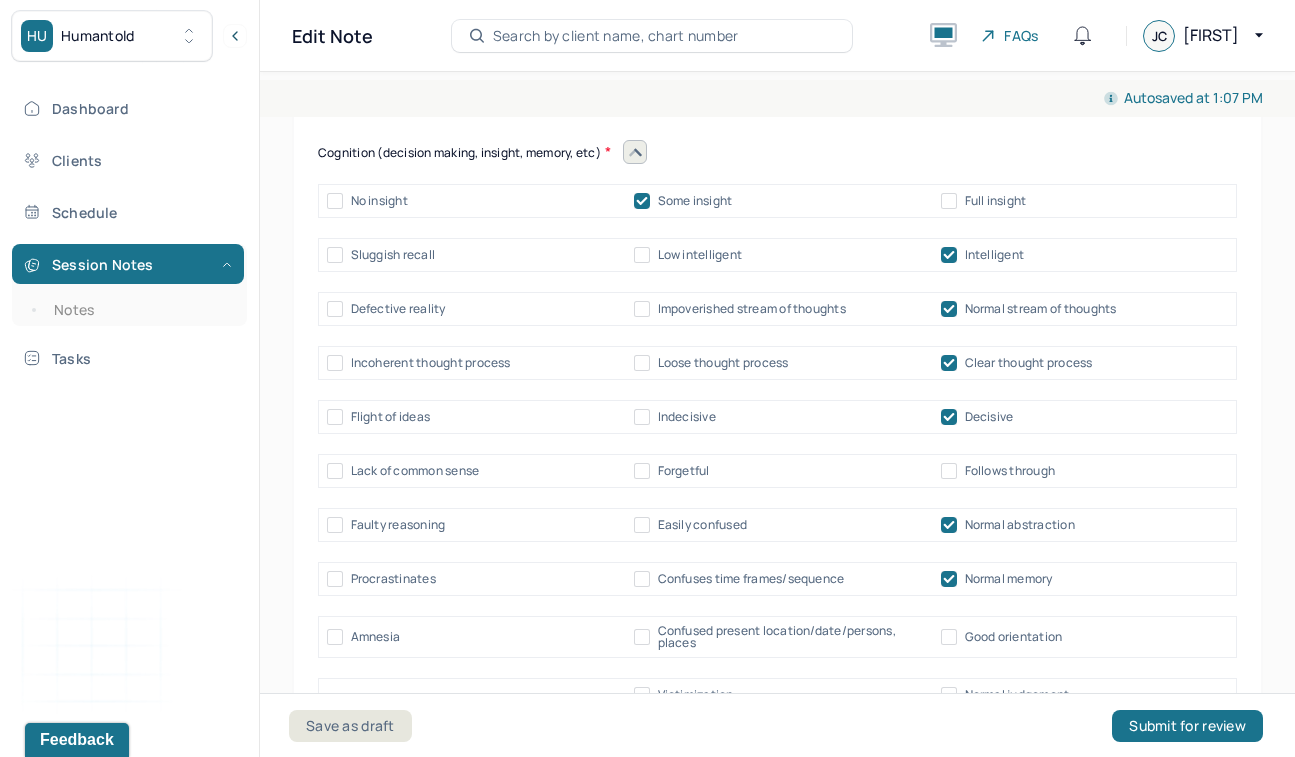 click on "Good orientation" at bounding box center (949, 637) 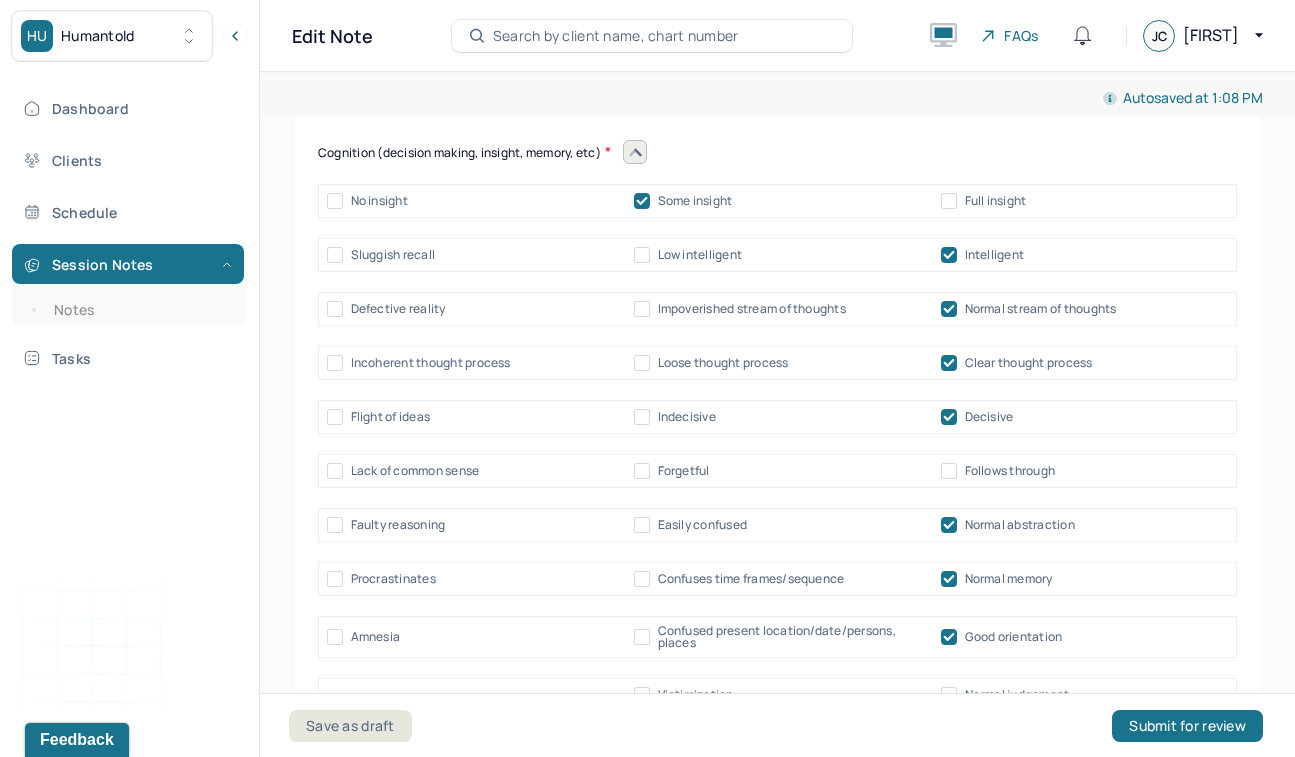 click on "Normal judgement" at bounding box center (949, 695) 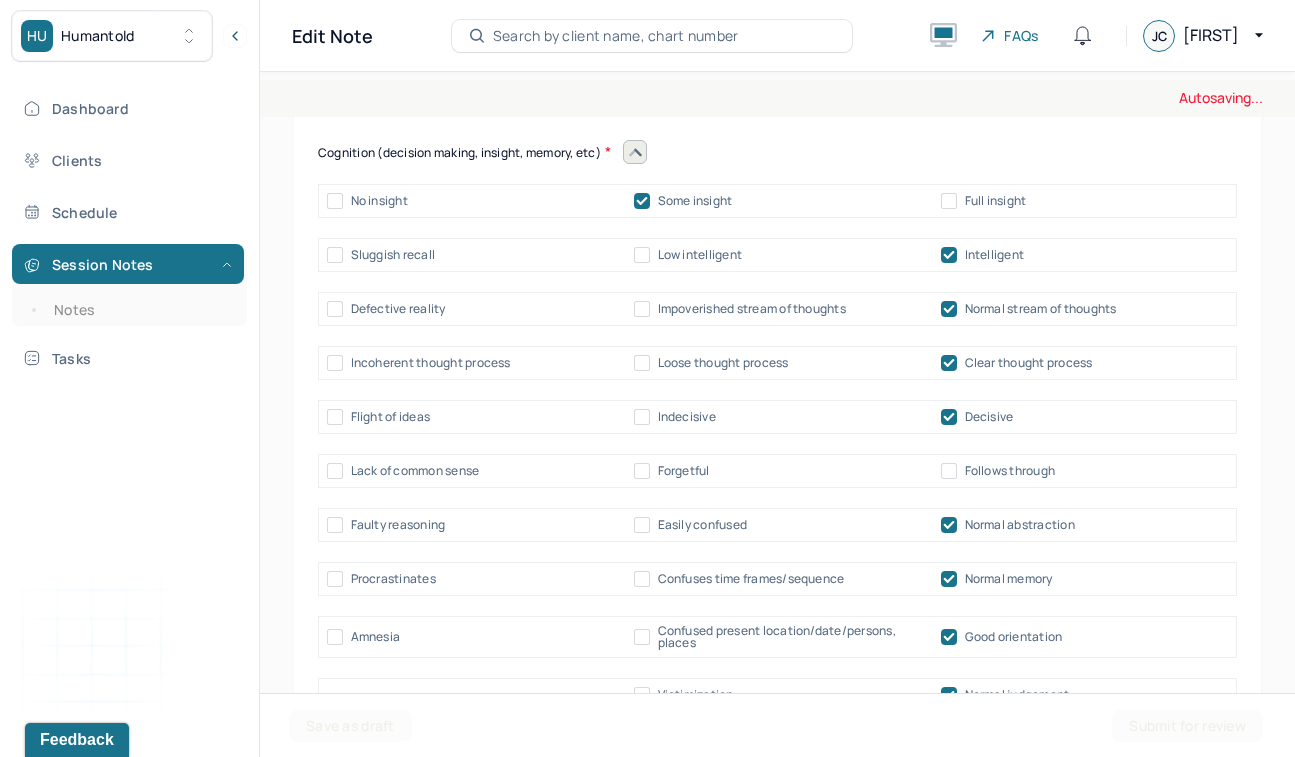 click on "Autosaving... Appointment Details     Client name [FIRST] [LAST] Date of service 07/18/2025 Time 10:30am - 10:46am Duration 16mins Appointment type individual therapy Provider name [FIRST] [LAST] Modifier 1 95 Telemedicine Note type Individual intake note Appointment Details     Client name [FIRST] [LAST] Date of service 07/18/2025 Time 10:30am - 10:46am Duration 16mins Appointment type individual therapy Provider name [FIRST] [LAST] Modifier 1 95 Telemedicine Note type Individual intake note Instructions The fields marked with an asterisk ( * ) are required before you can submit your notes. Before you can submit your session notes, they must be signed. You have the option to save your notes as a draft before making a submission. Appointment location * Teletherapy Client Teletherapy Location Home Office Other Provider Teletherapy Location Home Office Other Consent was received for the teletherapy session The teletherapy session was conducted via video Primary diagnosis * F41.1 GENERALIZED ANXIETY DISORDER Identity" at bounding box center [777, 410] 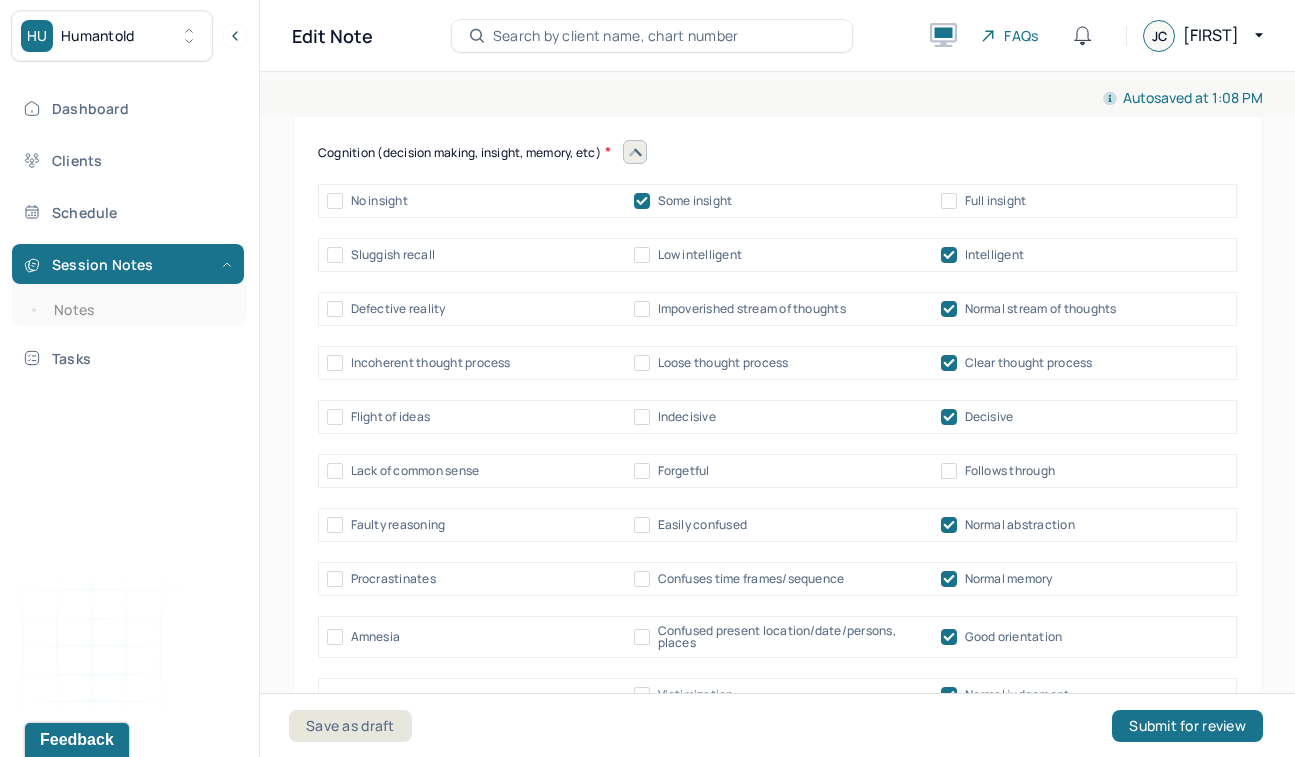 click on "Autosaved at 1:08 PM Appointment Details     Client name [FIRST] [LAST] Date of service 07/18/2025 Time 10:30am - 10:46am Duration 16mins Appointment type individual therapy Provider name [FIRST] [LAST] Modifier 1 95 Telemedicine Note type Individual intake note Appointment Details     Client name [FIRST] [LAST] Date of service 07/18/2025 Time 10:30am - 10:46am Duration 16mins Appointment type individual therapy Provider name [FIRST] [LAST] Modifier 1 95 Telemedicine Note type Individual intake note Instructions The fields marked with an asterisk ( * ) are required before you can submit your notes. Before you can submit your session notes, they must be signed. You have the option to save your notes as a draft before making a submission. Appointment location * Teletherapy Client Teletherapy Location Home Office Other Provider Teletherapy Location Home Office Other Consent was received for the teletherapy session The teletherapy session was conducted via video Primary diagnosis * F41.1 GENERALIZED ANXIETY DISORDER *" at bounding box center [777, 410] 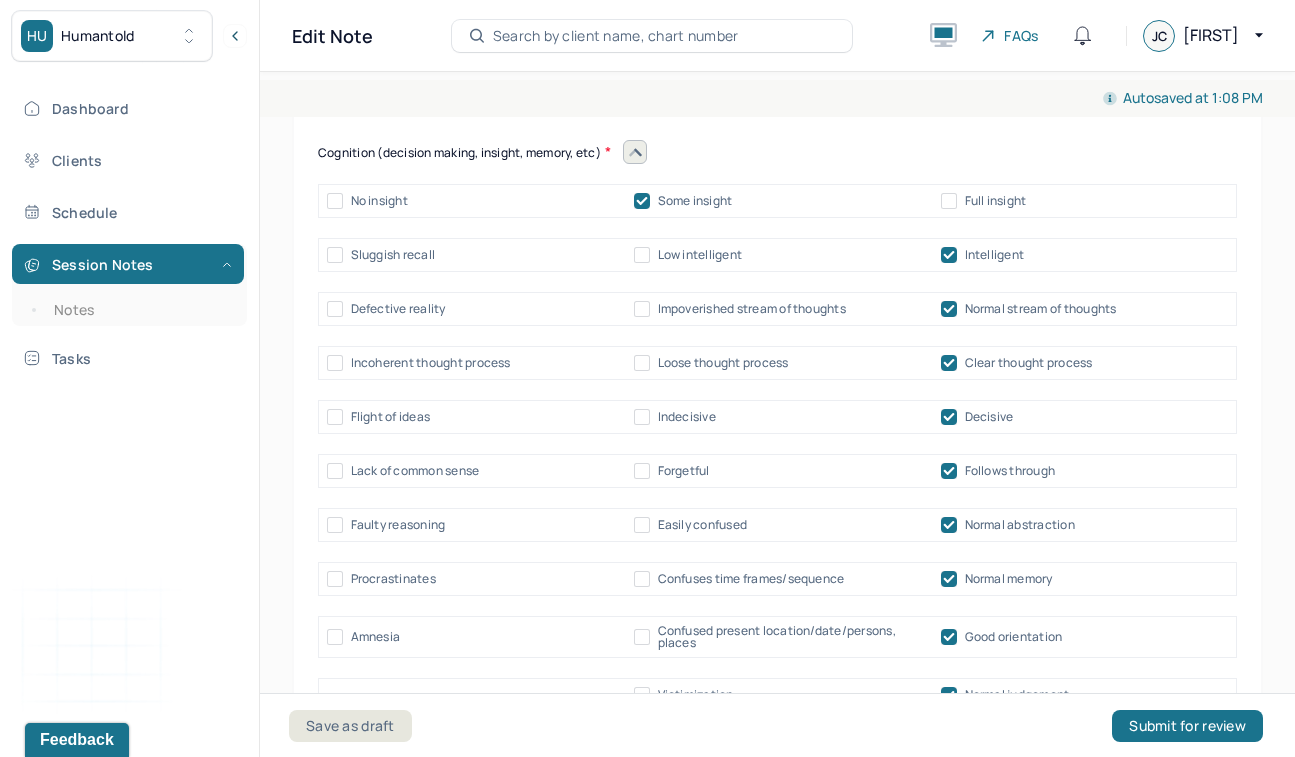 click on "Autosaved at 1:08 PM Appointment Details     Client name [FIRST] [LAST] Date of service 07/18/2025 Time 10:30am - 10:46am Duration 16mins Appointment type individual therapy Provider name [FIRST] [LAST] Modifier 1 95 Telemedicine Note type Individual intake note Appointment Details     Client name [FIRST] [LAST] Date of service 07/18/2025 Time 10:30am - 10:46am Duration 16mins Appointment type individual therapy Provider name [FIRST] [LAST] Modifier 1 95 Telemedicine Note type Individual intake note Instructions The fields marked with an asterisk ( * ) are required before you can submit your notes. Before you can submit your session notes, they must be signed. You have the option to save your notes as a draft before making a submission. Appointment location * Teletherapy Client Teletherapy Location Home Office Other Provider Teletherapy Location Home Office Other Consent was received for the teletherapy session The teletherapy session was conducted via video Primary diagnosis * F41.1 GENERALIZED ANXIETY DISORDER *" at bounding box center [777, 410] 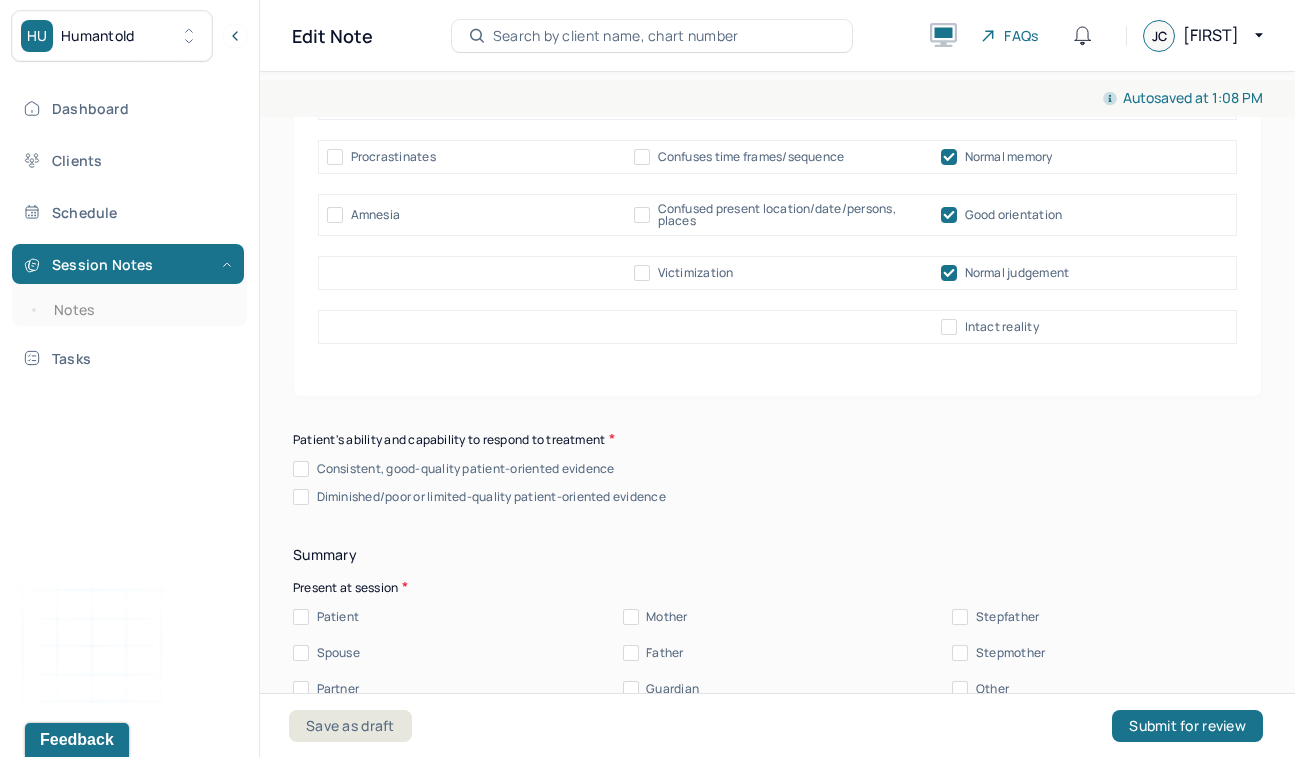 scroll, scrollTop: 11284, scrollLeft: 0, axis: vertical 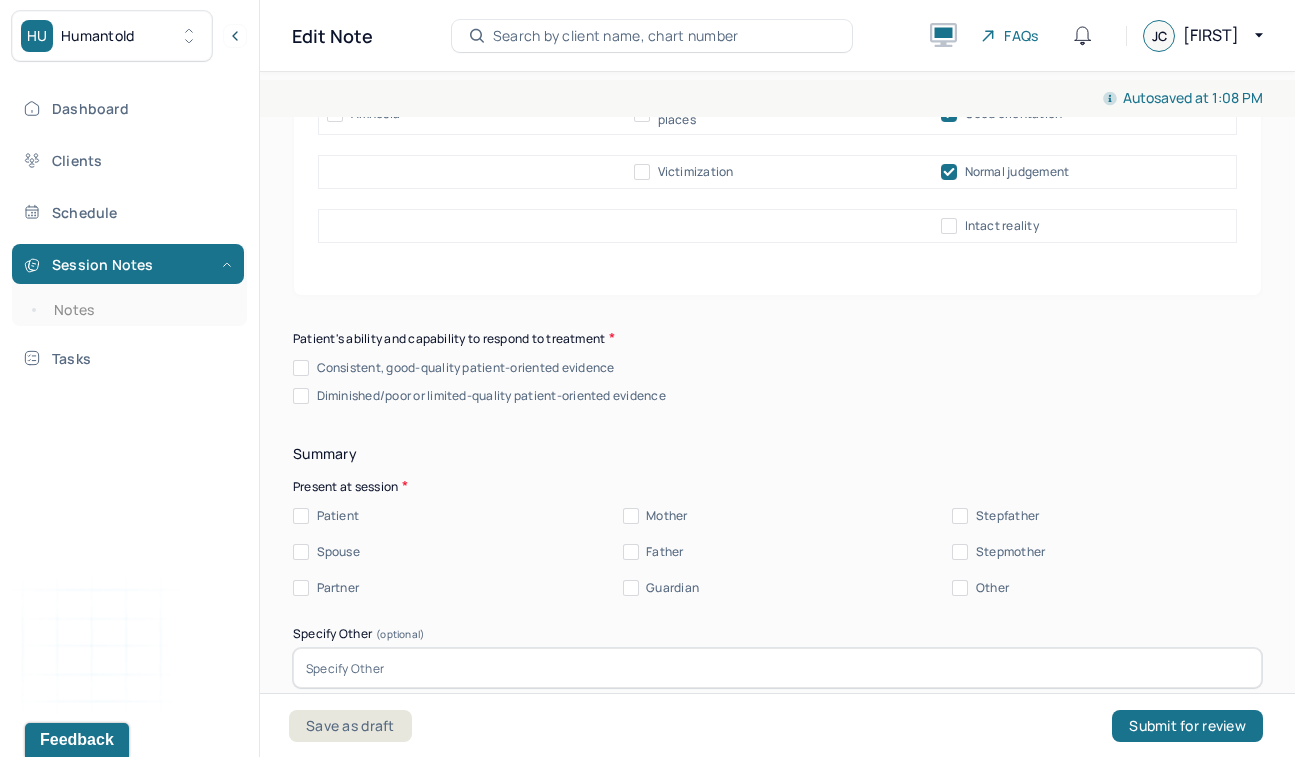click on "Consistent, good-quality patient-oriented evidence" at bounding box center (301, 368) 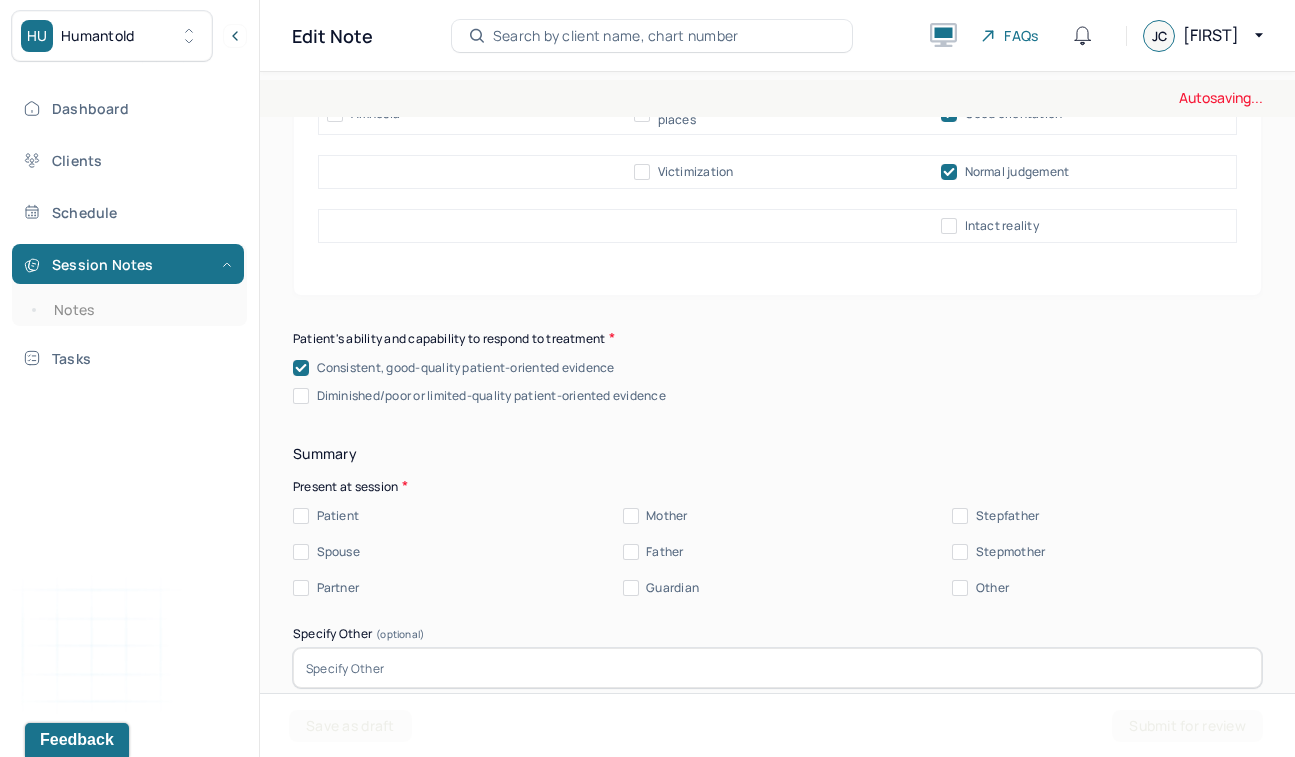 click on "Patient" at bounding box center [301, 516] 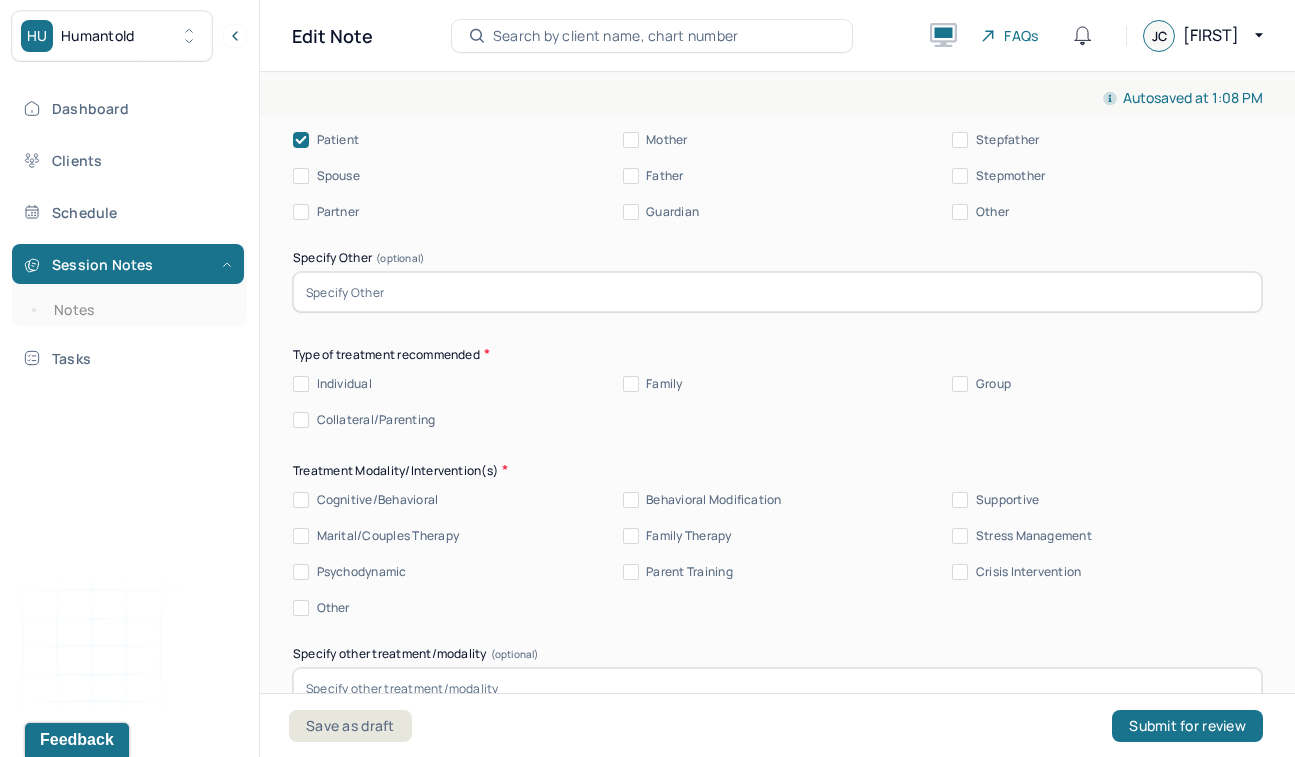 scroll, scrollTop: 11738, scrollLeft: 0, axis: vertical 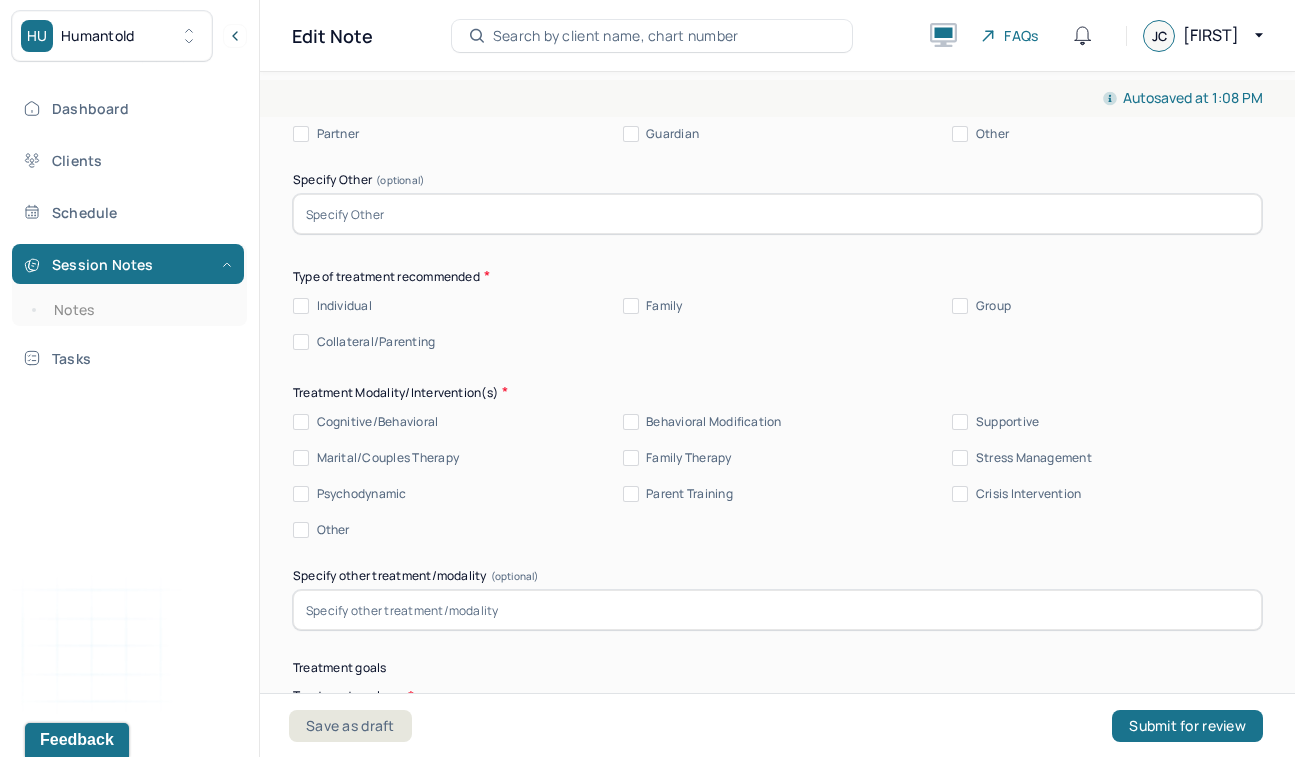 click on "Individual" at bounding box center [301, 306] 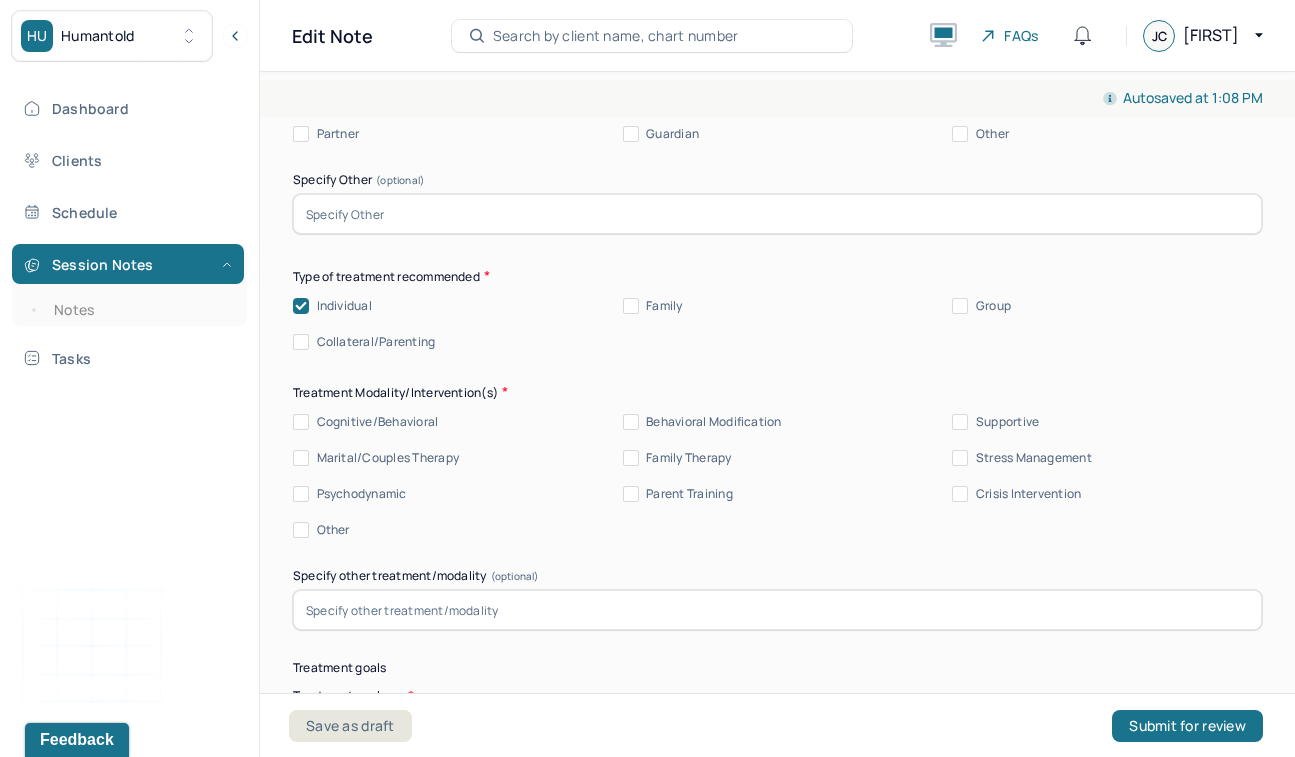 click on "Cognitive/Behavioral" at bounding box center (301, 422) 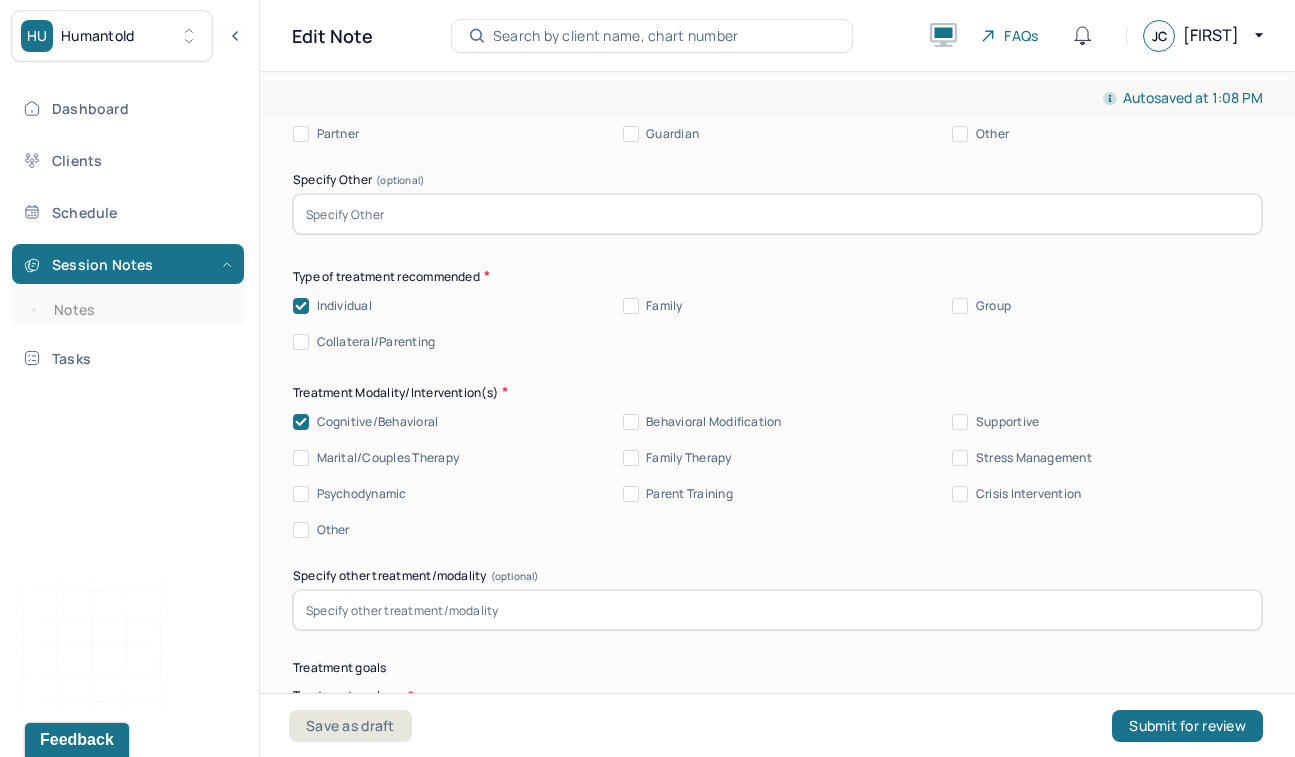 click on "Psychodynamic" at bounding box center [301, 494] 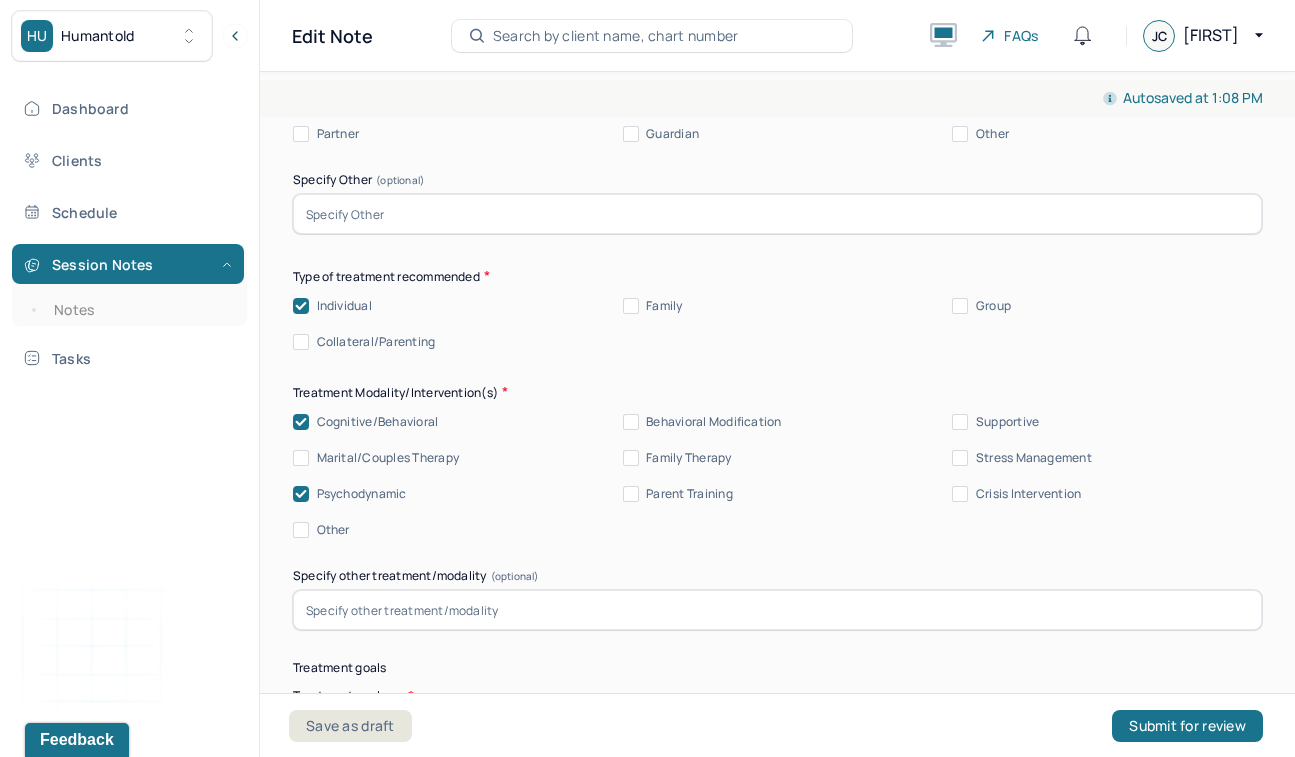 click on "Stress Management" at bounding box center (960, 458) 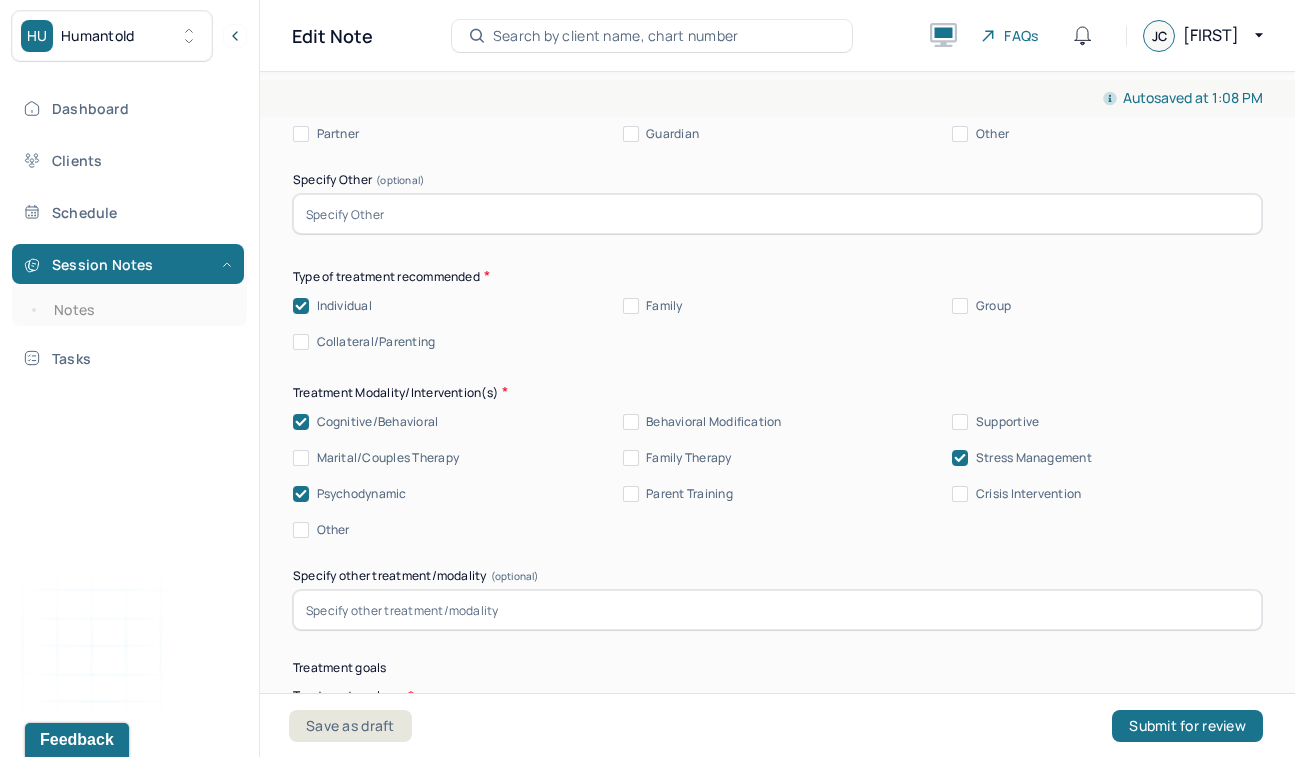 click on "Supportive" at bounding box center [960, 422] 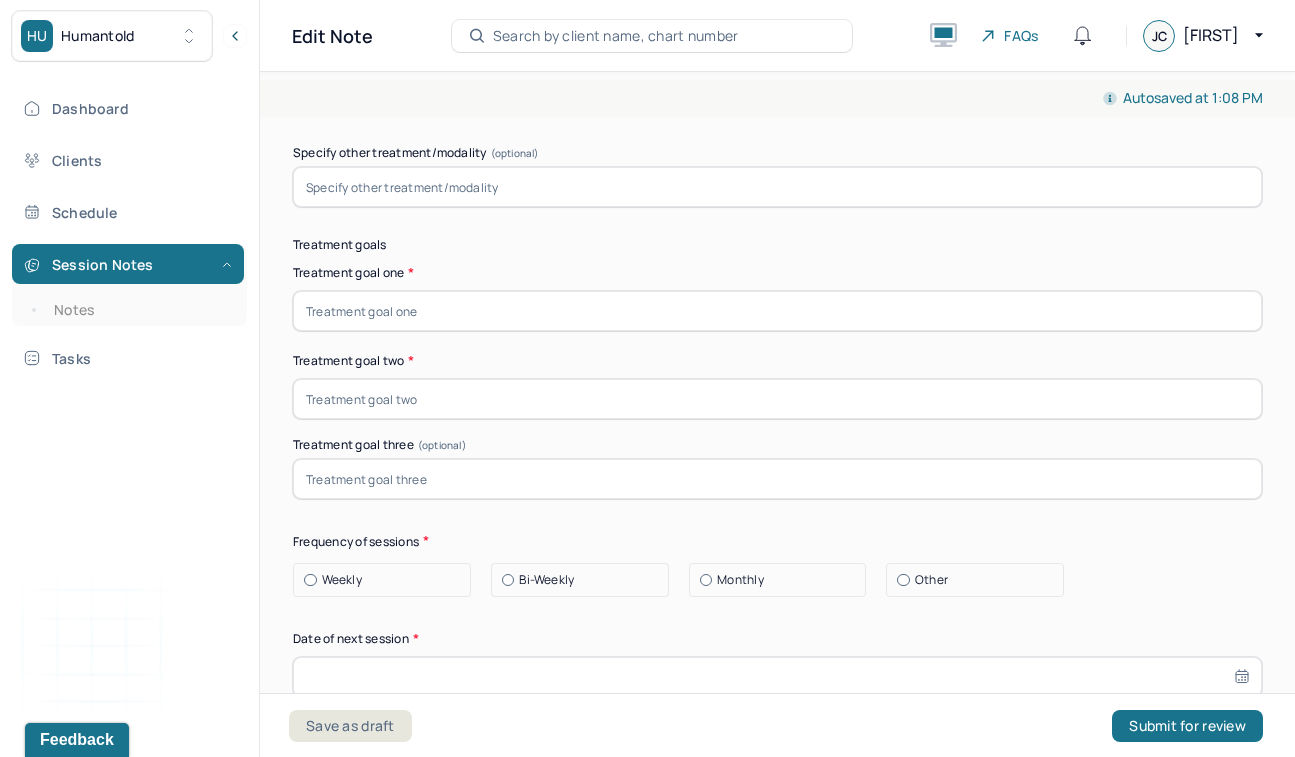 scroll, scrollTop: 12162, scrollLeft: 0, axis: vertical 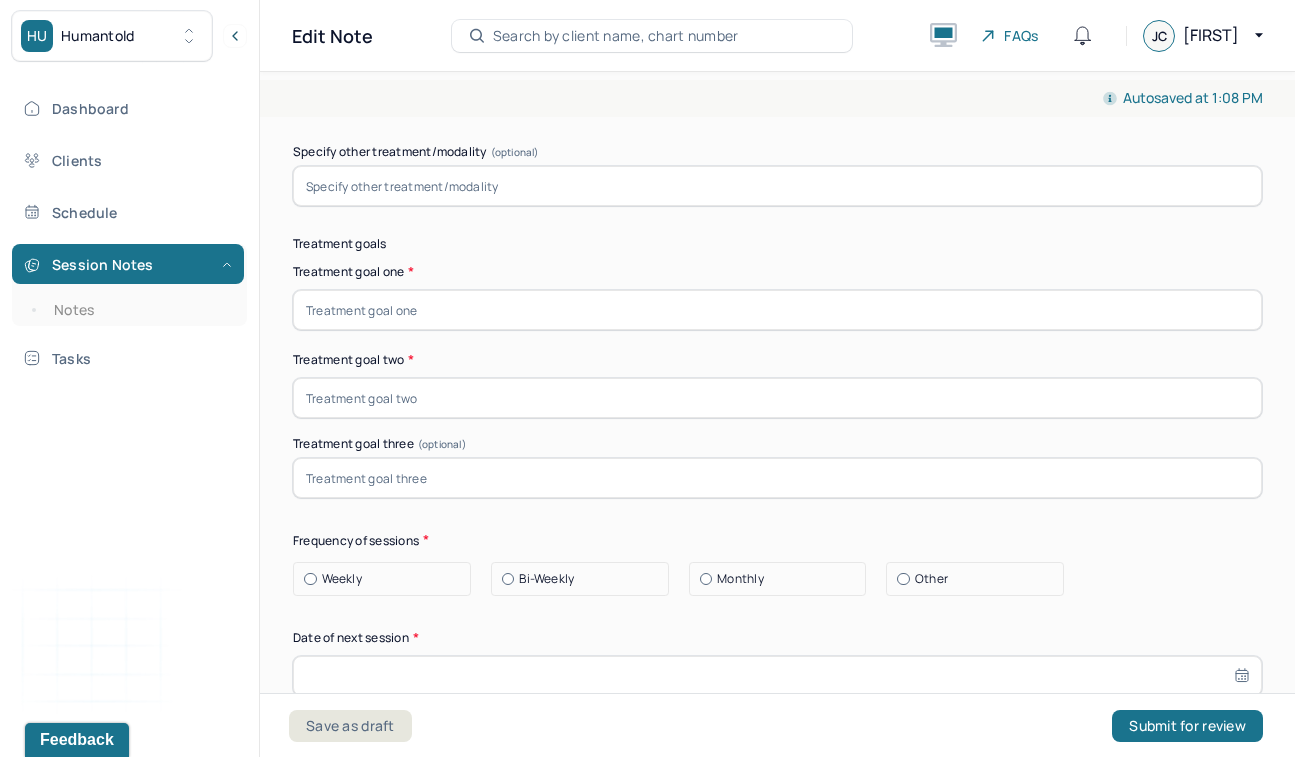 click at bounding box center [777, 310] 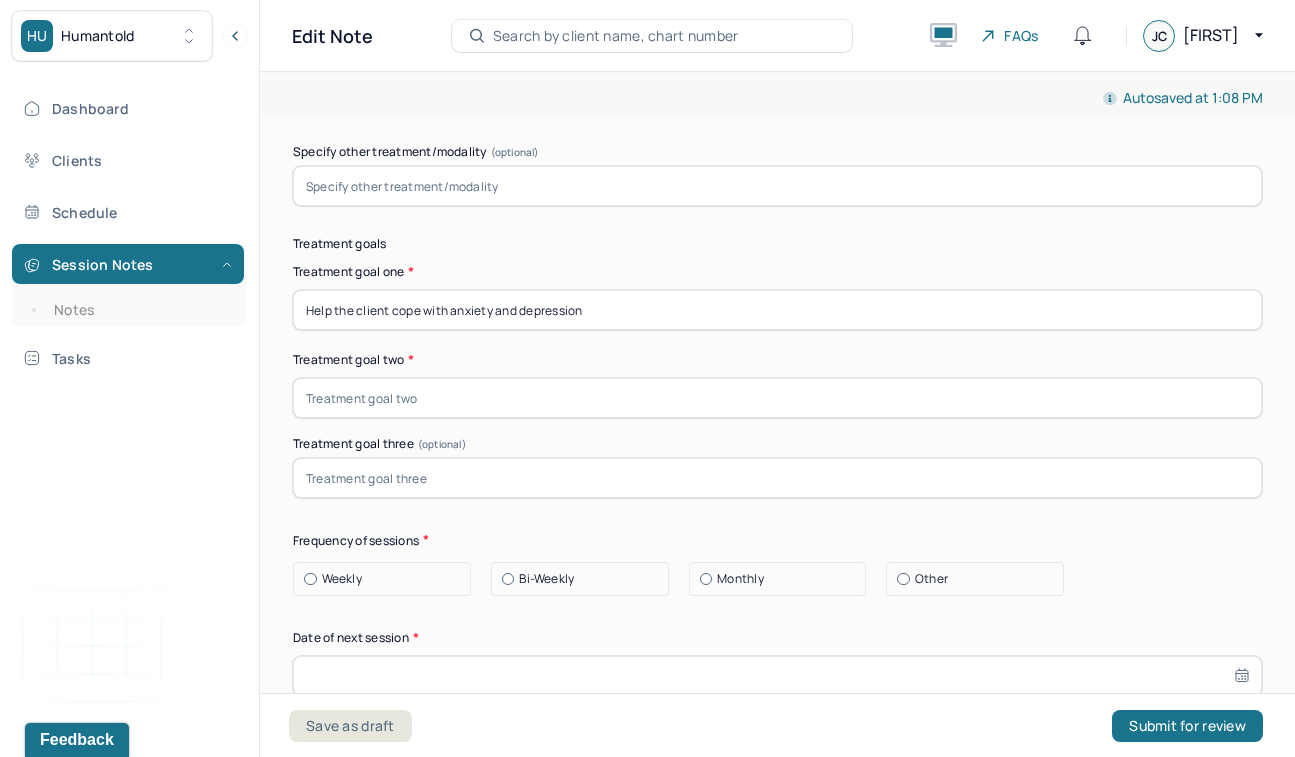 type on "Help the client cope with anxiety and depression" 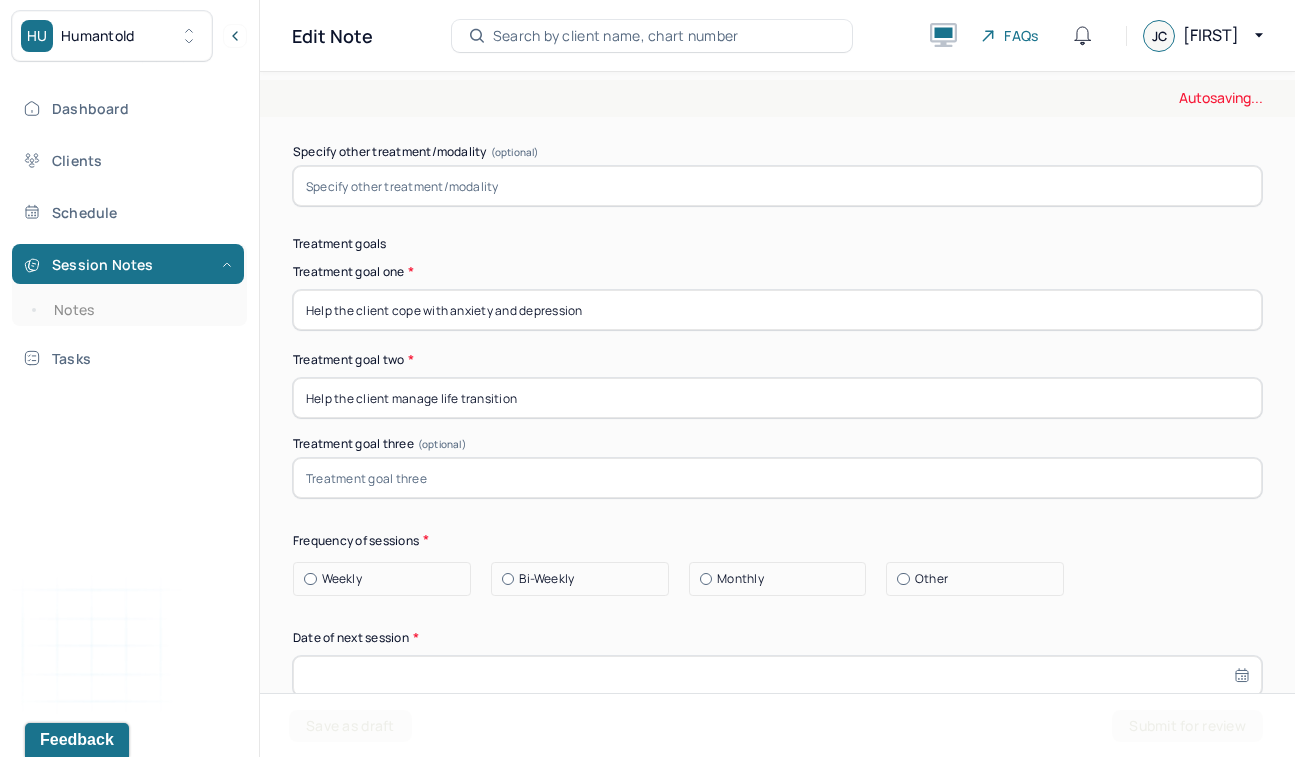 type on "Help the client manage life transition" 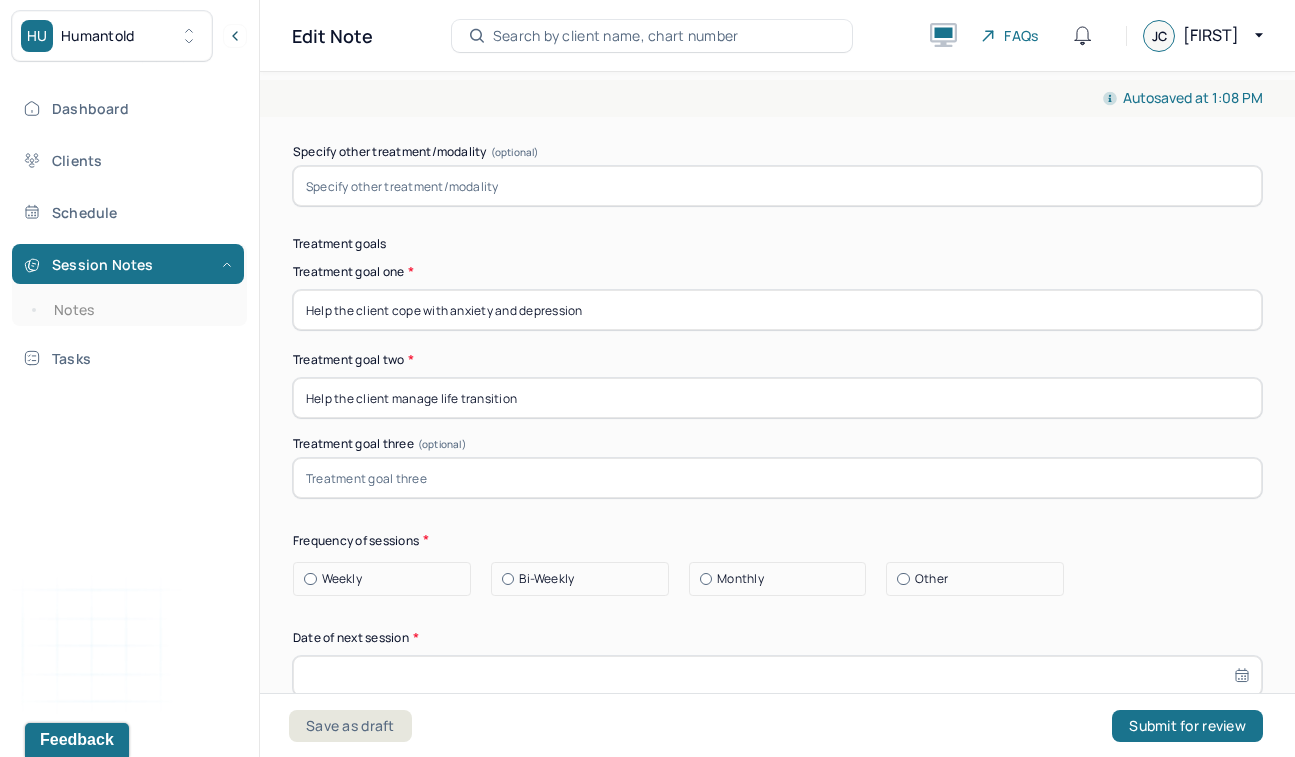 click on "Autosaved at 1:08 PM Appointment Details     Client name [FIRST] [LAST] Date of service 07/18/2025 Time 10:30am - 10:46am Duration 16mins Appointment type individual therapy Provider name [FIRST] [LAST] Modifier 1 95 Telemedicine Note type Individual intake note Appointment Details     Client name [FIRST] [LAST] Date of service 07/18/2025 Time 10:30am - 10:46am Duration 16mins Appointment type individual therapy Provider name [FIRST] [LAST] Modifier 1 95 Telemedicine Note type Individual intake note Instructions The fields marked with an asterisk ( * ) are required before you can submit your notes. Before you can submit your session notes, they must be signed. You have the option to save your notes as a draft before making a submission. Appointment location * Teletherapy Client Teletherapy Location Home Office Other Provider Teletherapy Location Home Office Other Consent was received for the teletherapy session The teletherapy session was conducted via video Primary diagnosis * F41.1 GENERALIZED ANXIETY DISORDER *" at bounding box center (777, 410) 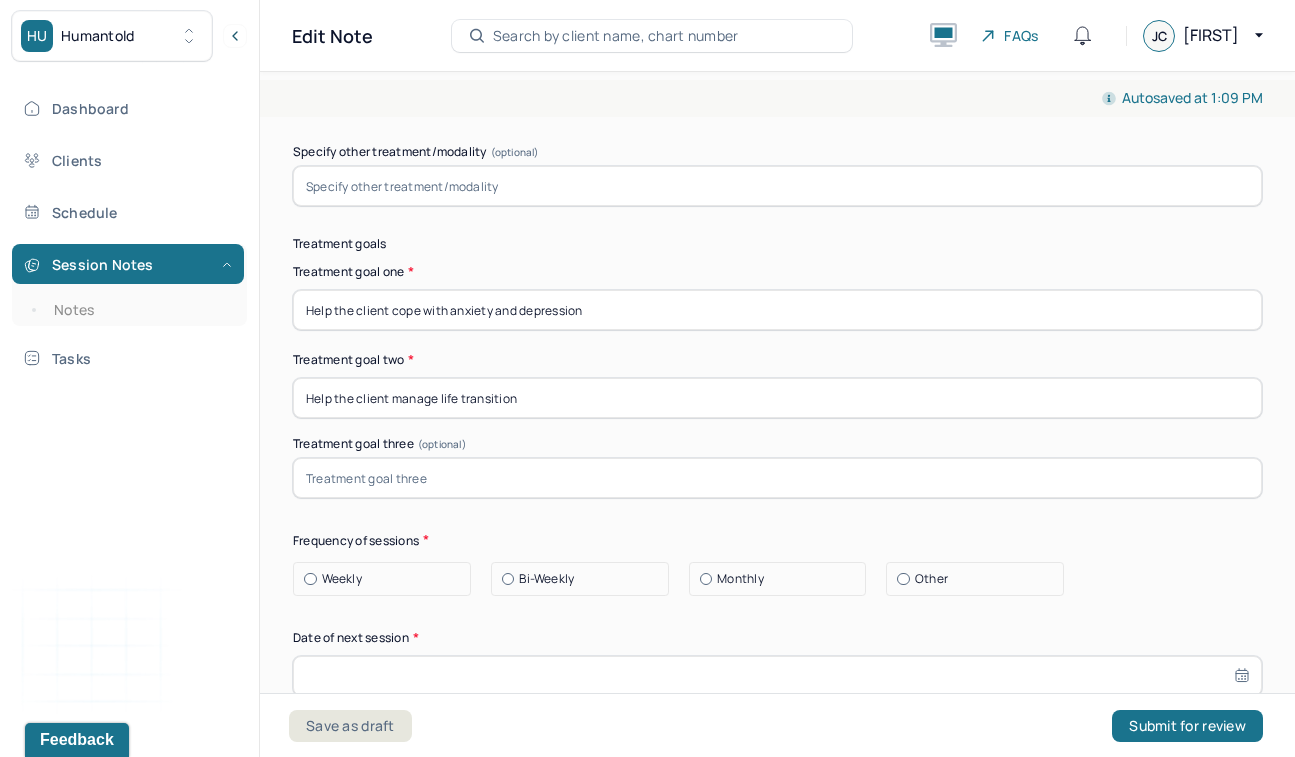 click on "Autosaved at 1:09 PM Appointment Details     Client name [FIRST] [LAST] Date of service 07/18/2025 Time 10:30am - 10:46am Duration 16mins Appointment type individual therapy Provider name [FIRST] [LAST] Modifier 1 95 Telemedicine Note type Individual intake note Appointment Details     Client name [FIRST] [LAST] Date of service 07/18/2025 Time 10:30am - 10:46am Duration 16mins Appointment type individual therapy Provider name [FIRST] [LAST] Modifier 1 95 Telemedicine Note type Individual intake note Instructions The fields marked with an asterisk ( * ) are required before you can submit your notes. Before you can submit your session notes, they must be signed. You have the option to save your notes as a draft before making a submission. Appointment location * Teletherapy Client Teletherapy Location Home Office Other Provider Teletherapy Location Home Office Other Consent was received for the teletherapy session The teletherapy session was conducted via video Primary diagnosis * F41.1 GENERALIZED ANXIETY DISORDER *" at bounding box center [777, 410] 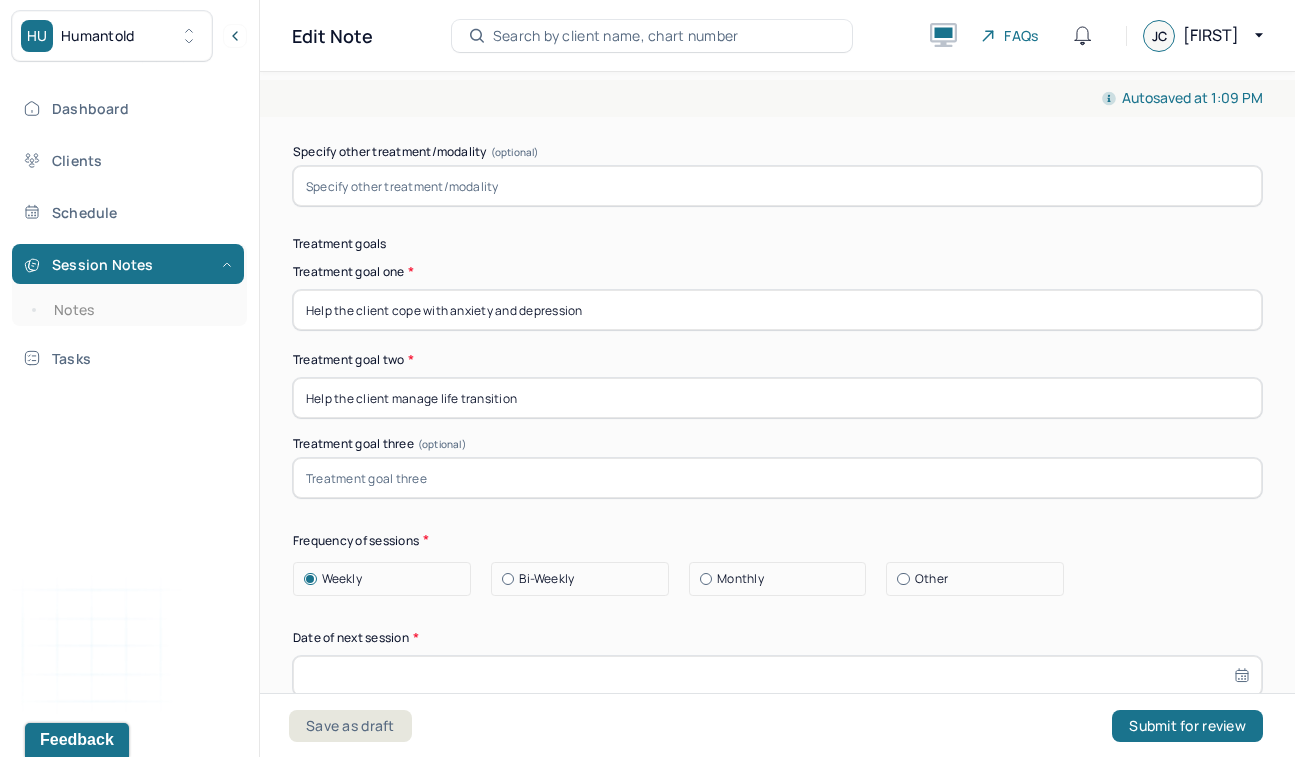 click on "Summary Present at session Patient Mother Stepfather Spouse Father Stepmother Partner Guardian Other Specify Other (optional) Type of treatment recommended Individual Family Group Collateral/Parenting Treatment Modality/Intervention(s) Cognitive/Behavioral Behavioral Modification Supportive Marital/Couples Therapy  Family Therapy Stress Management Psychodynamic Parent Training Crisis Intervention Other Specify other treatment/modality (optional) Treatment goals Treatment goal one * Help the client cope with anxiety and depression Treatment goal two * Help the client manage life transition Treatment goal three (optional) Frequency of sessions Weekly Bi-Weekly Monthly Other Date of next session * Subjective report Please make sure to only include what the client has reported. This should only tie back to what the client reported in the session, re; symptoms, mood/affect, ideations, interpersonal conflicts, etc. Do not include your assessment or interpretation of the clients symptoms here. Summary Prognosis" at bounding box center [777, 601] 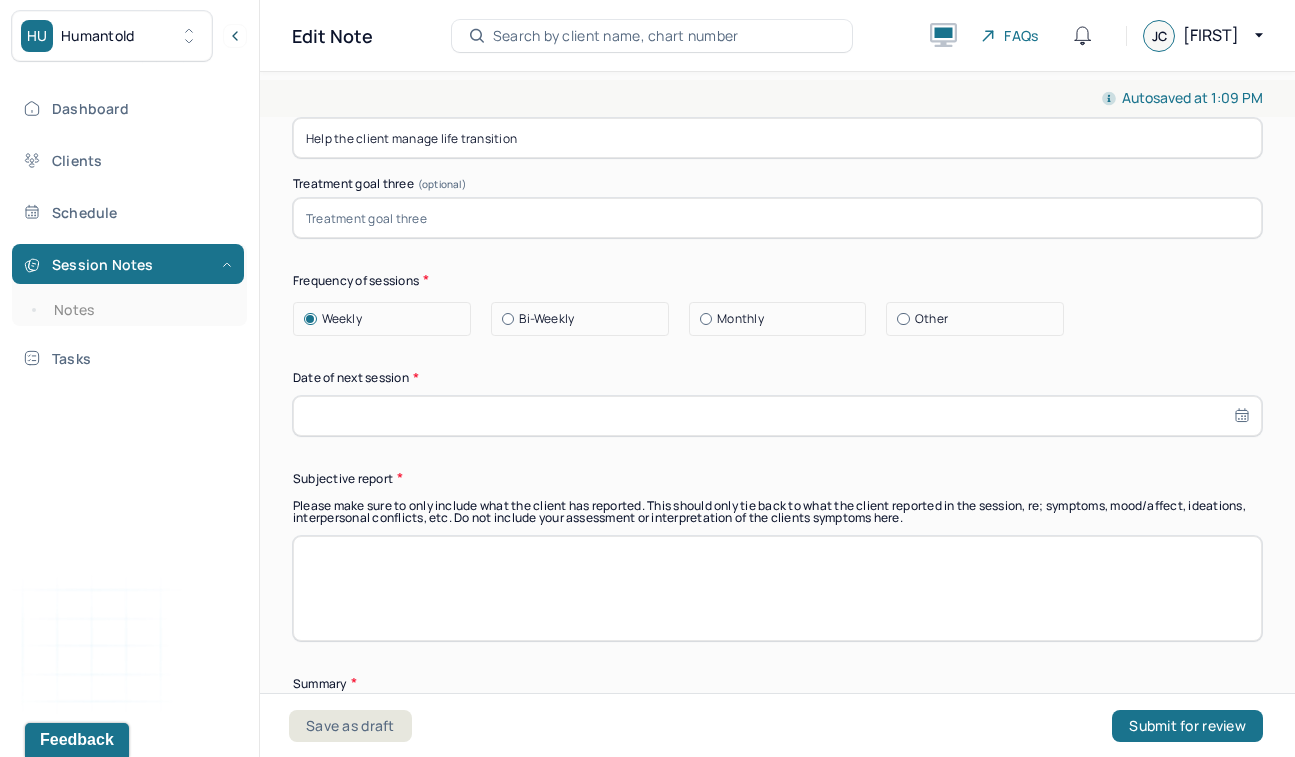 scroll, scrollTop: 12443, scrollLeft: 0, axis: vertical 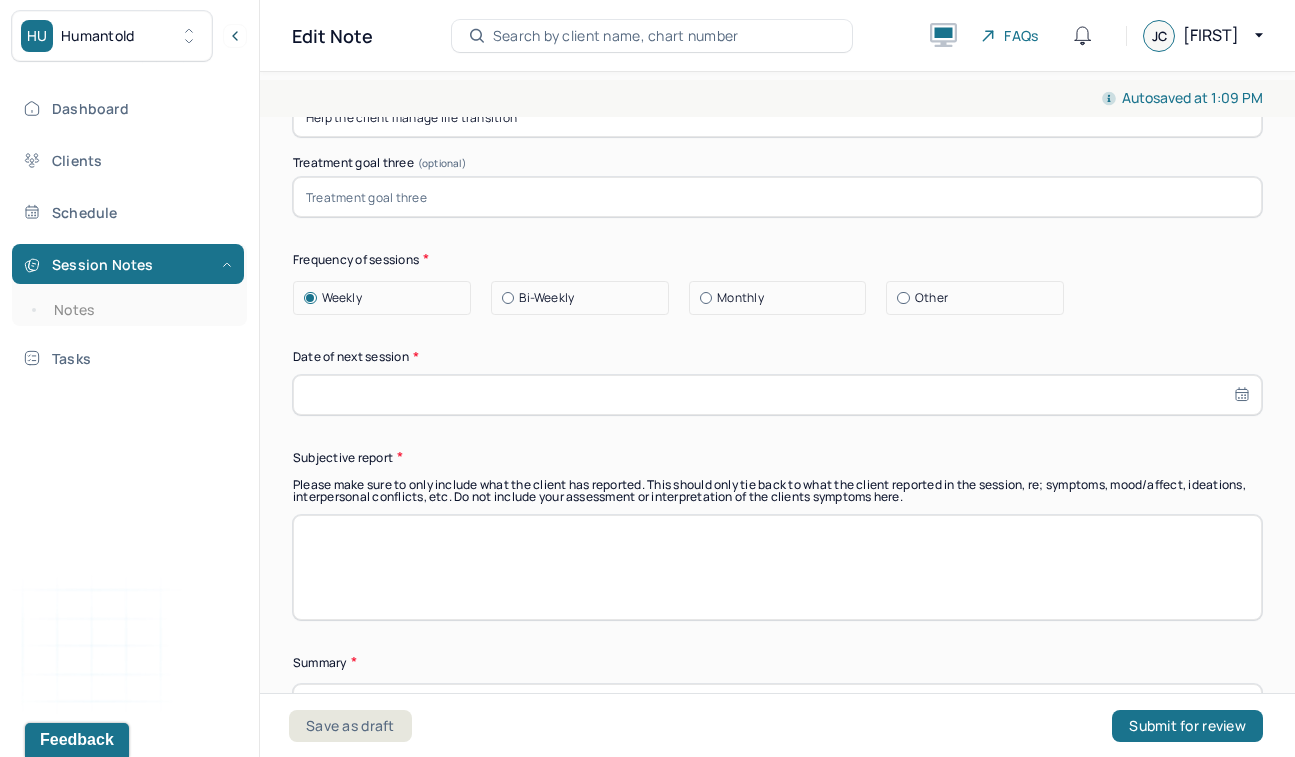 click at bounding box center [777, 395] 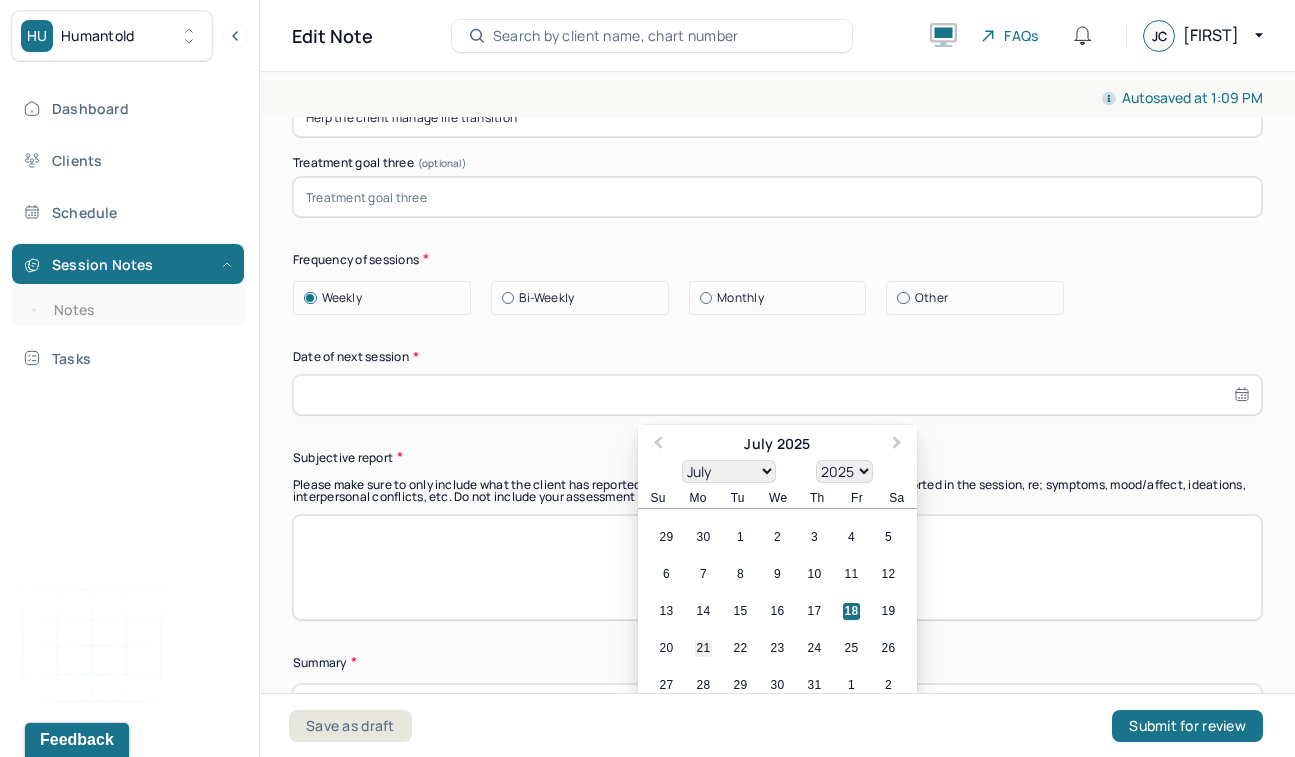 click on "21" at bounding box center [703, 648] 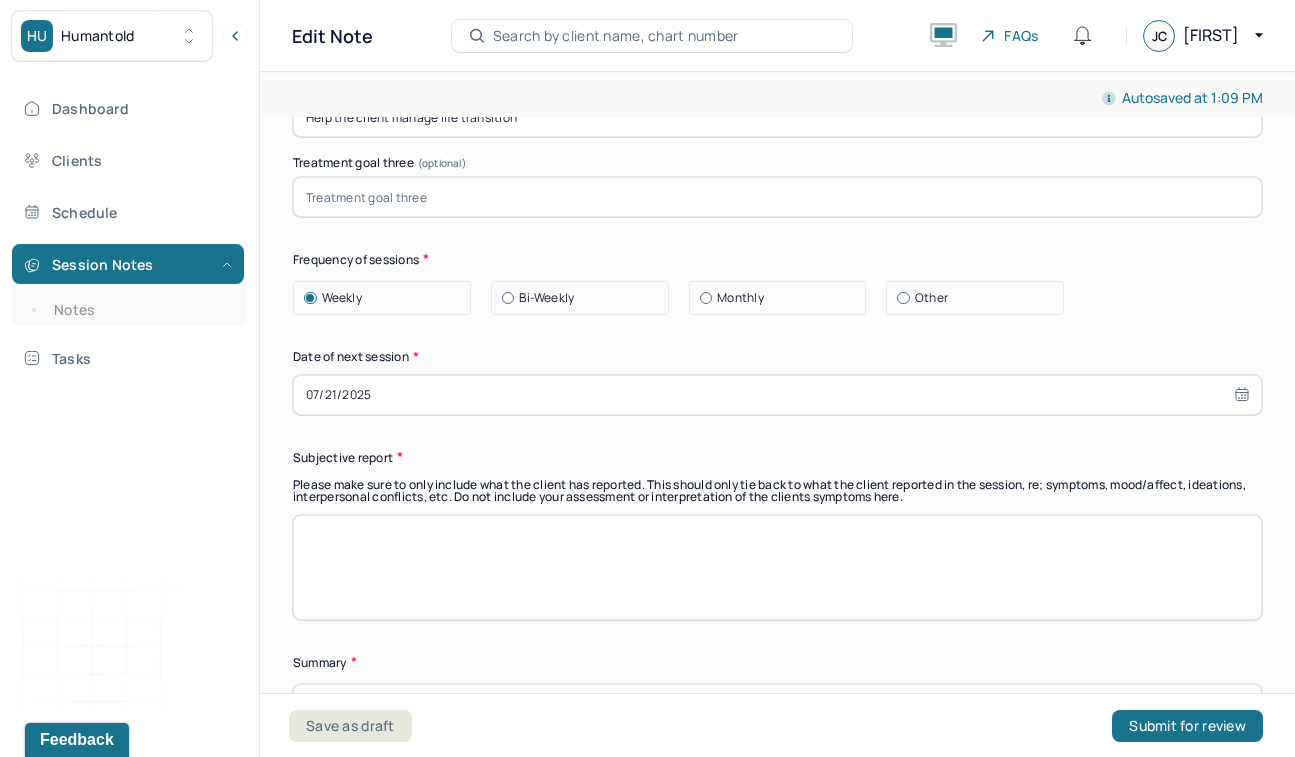 click on "Subjective report" at bounding box center (777, 457) 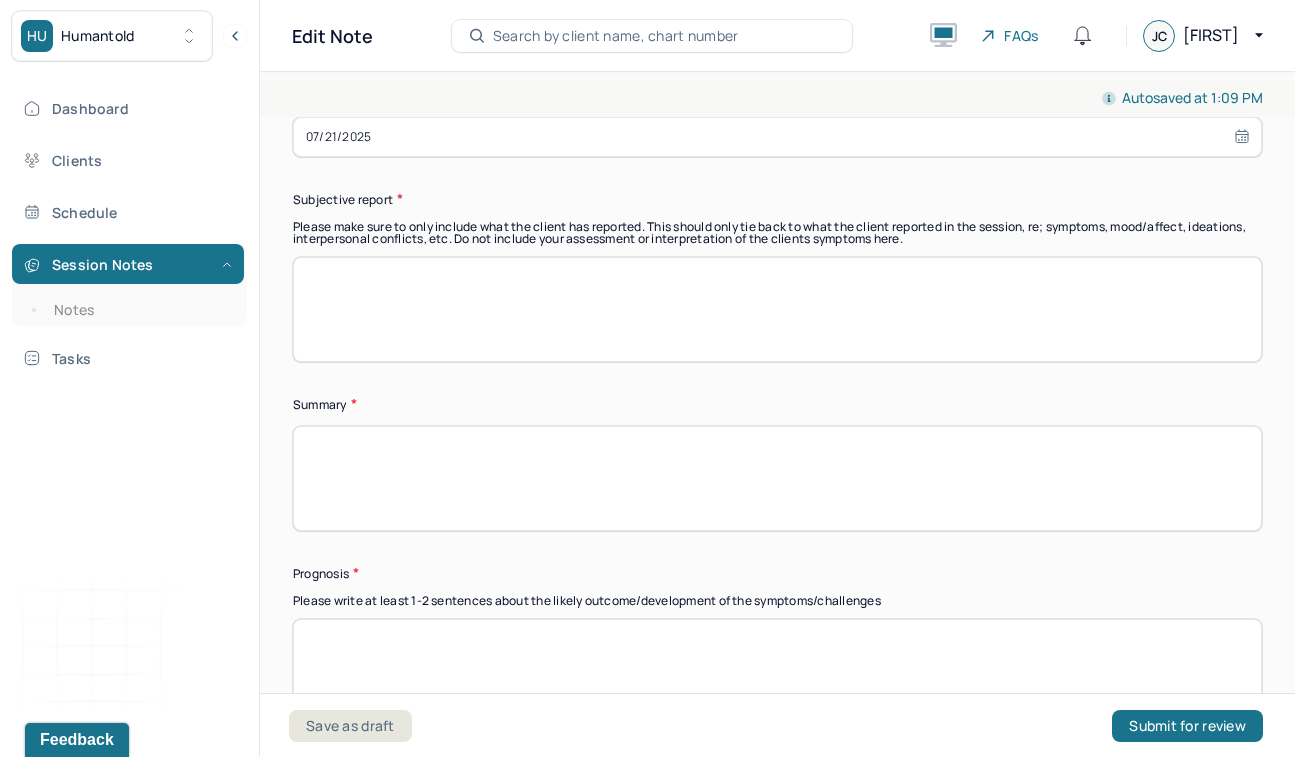 scroll, scrollTop: 12708, scrollLeft: 0, axis: vertical 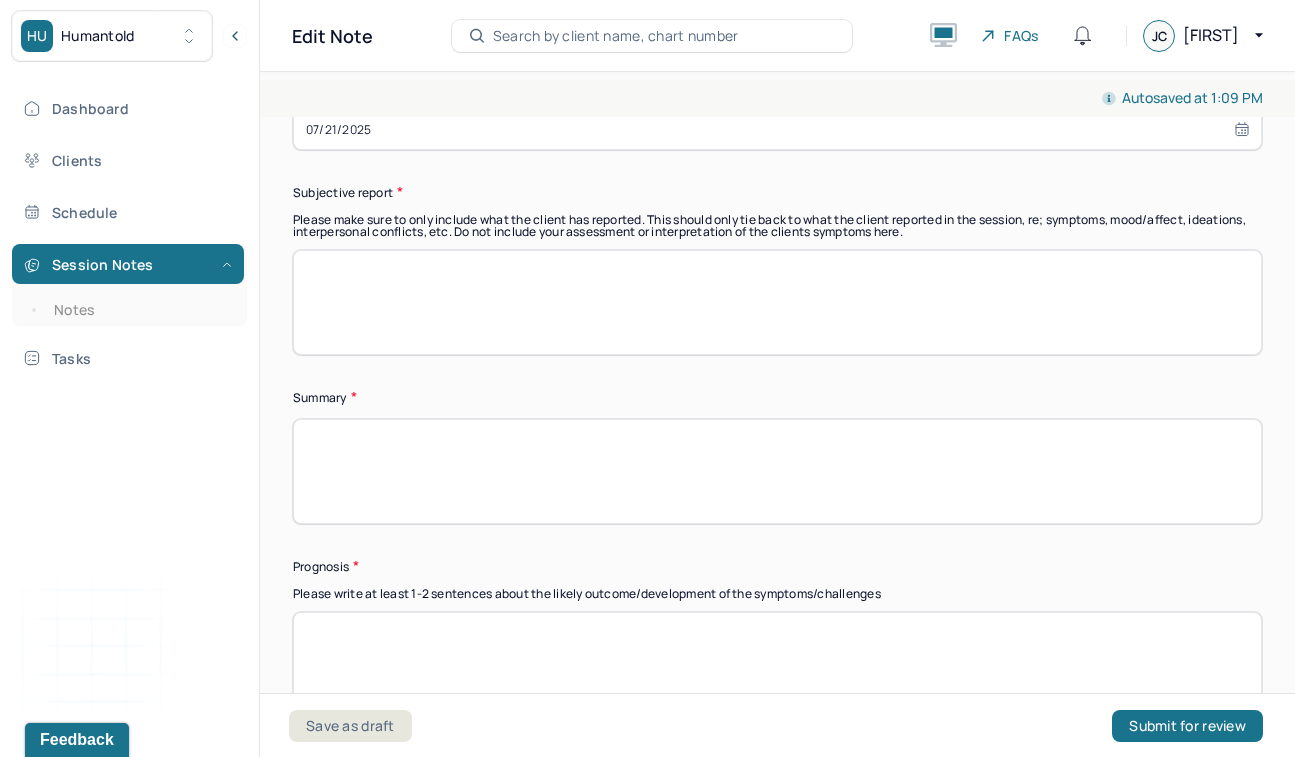 click at bounding box center [777, 471] 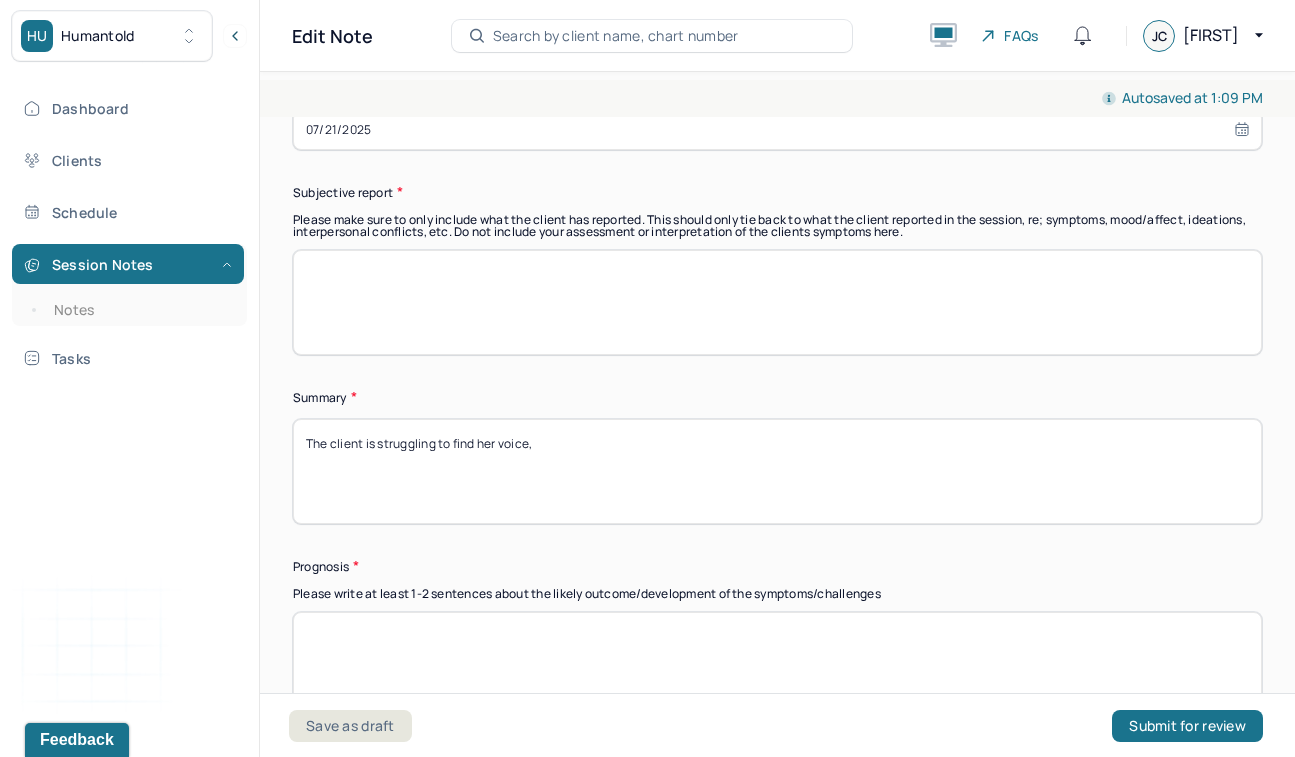 type on "The client is struggling to find her voice," 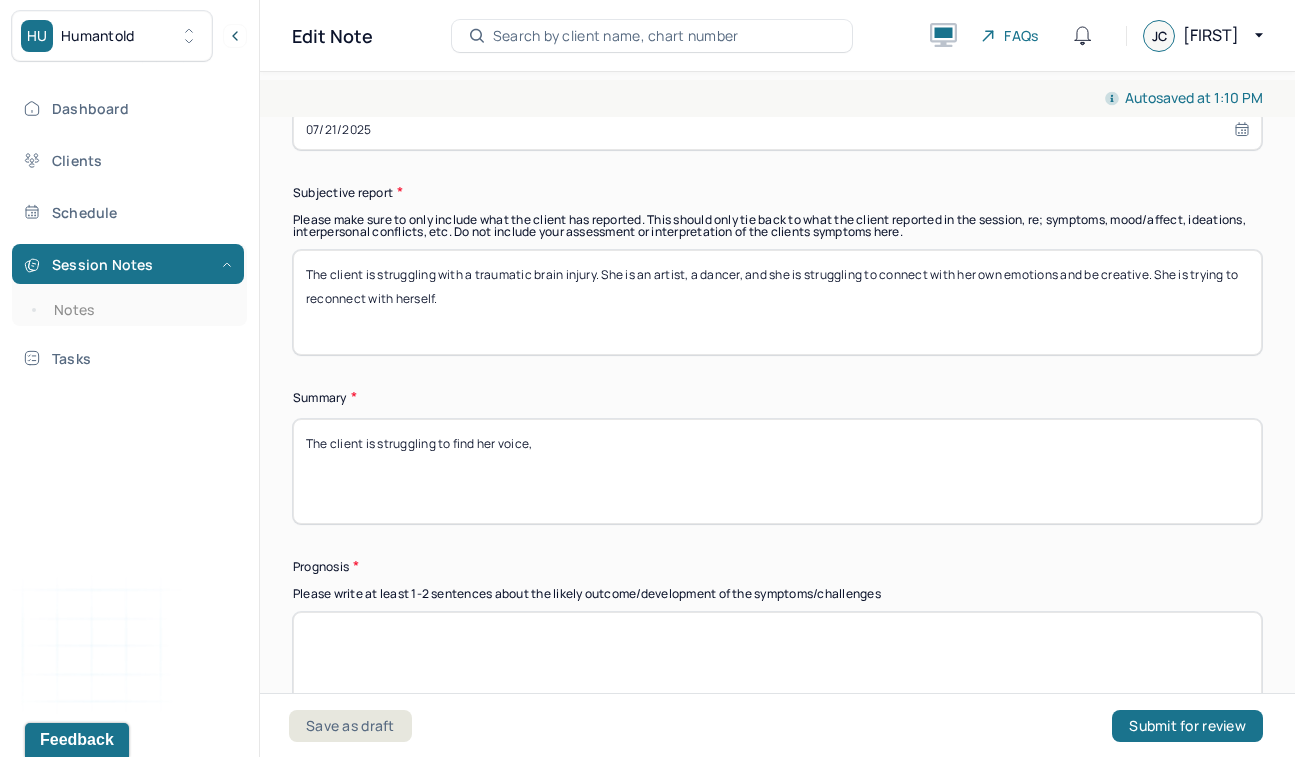 type on "The client is struggling with a traumatic brain injury. She is an artist, a dancer, and she is struggling to connect with her own emotions and be creative. She is trying to reconnect with herself." 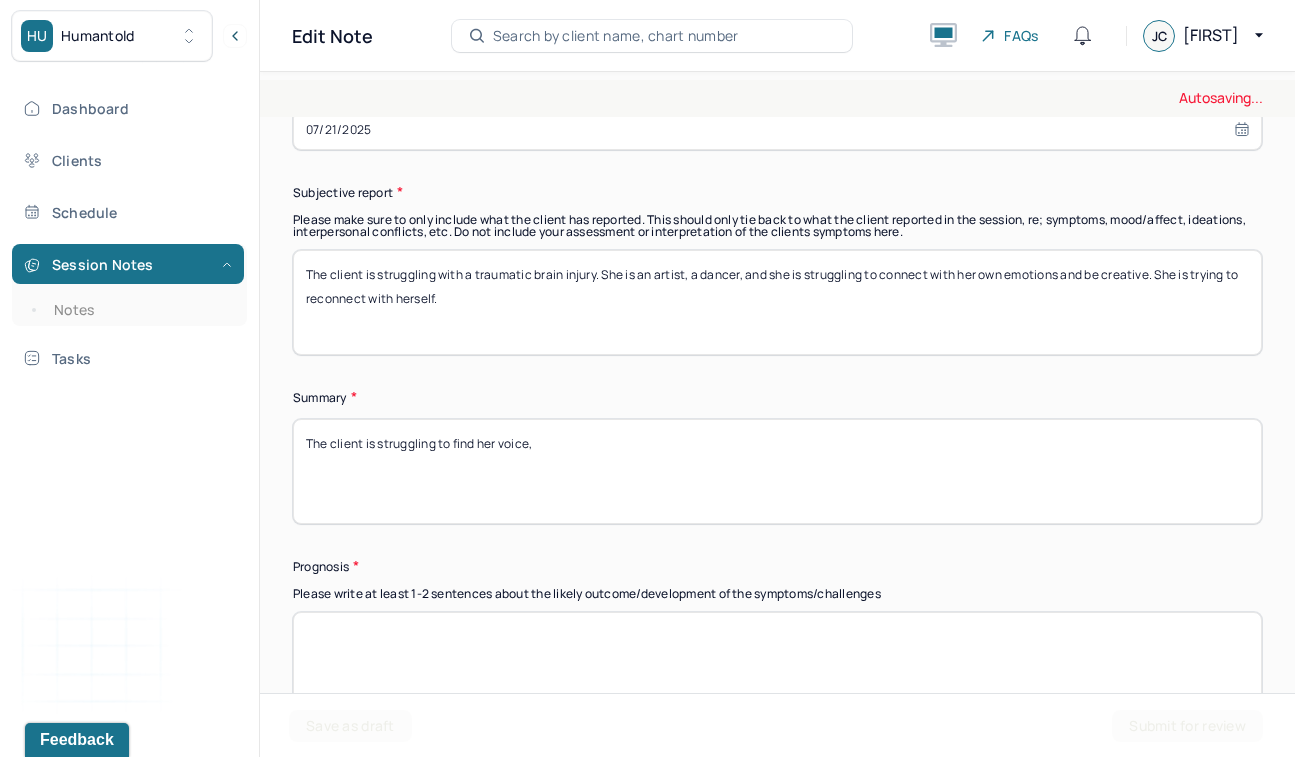 click on "The client is struggling to find her voice," at bounding box center (777, 471) 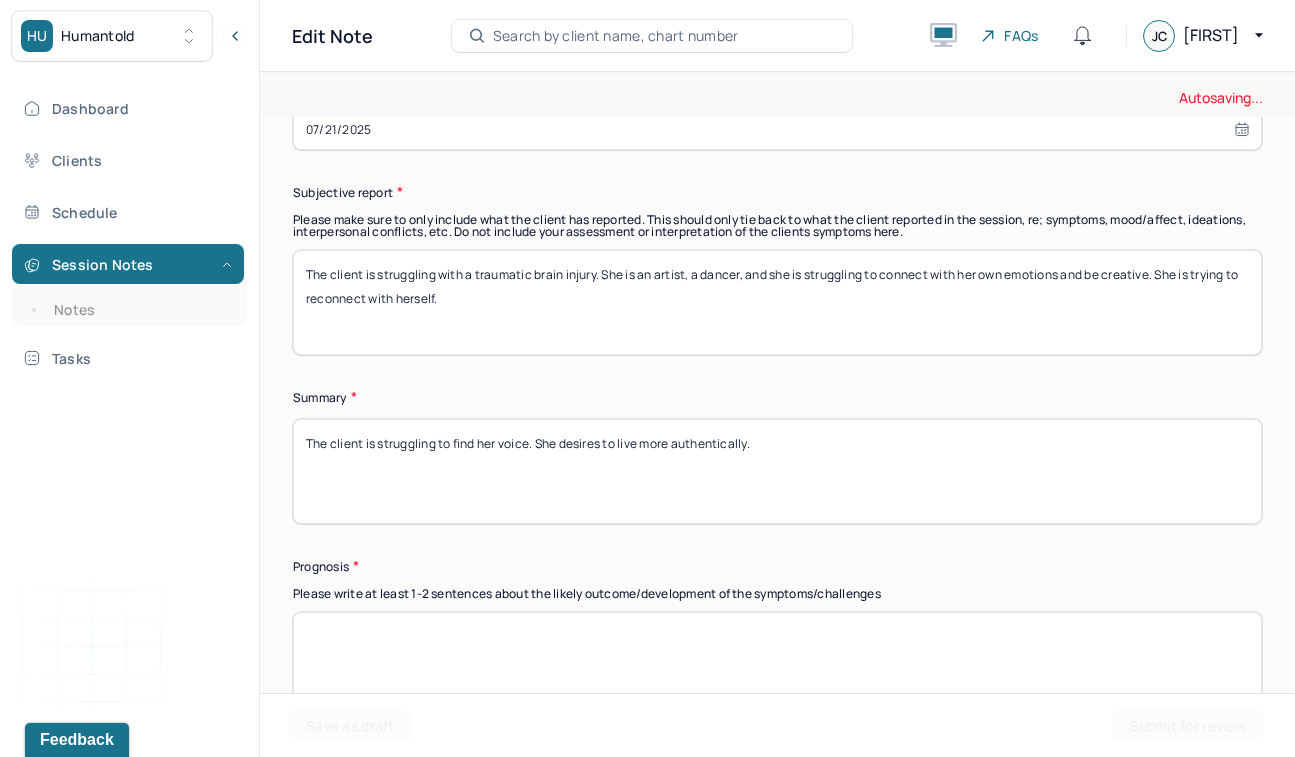 type on "The client is struggling to find her voice. She desires to live more authentically." 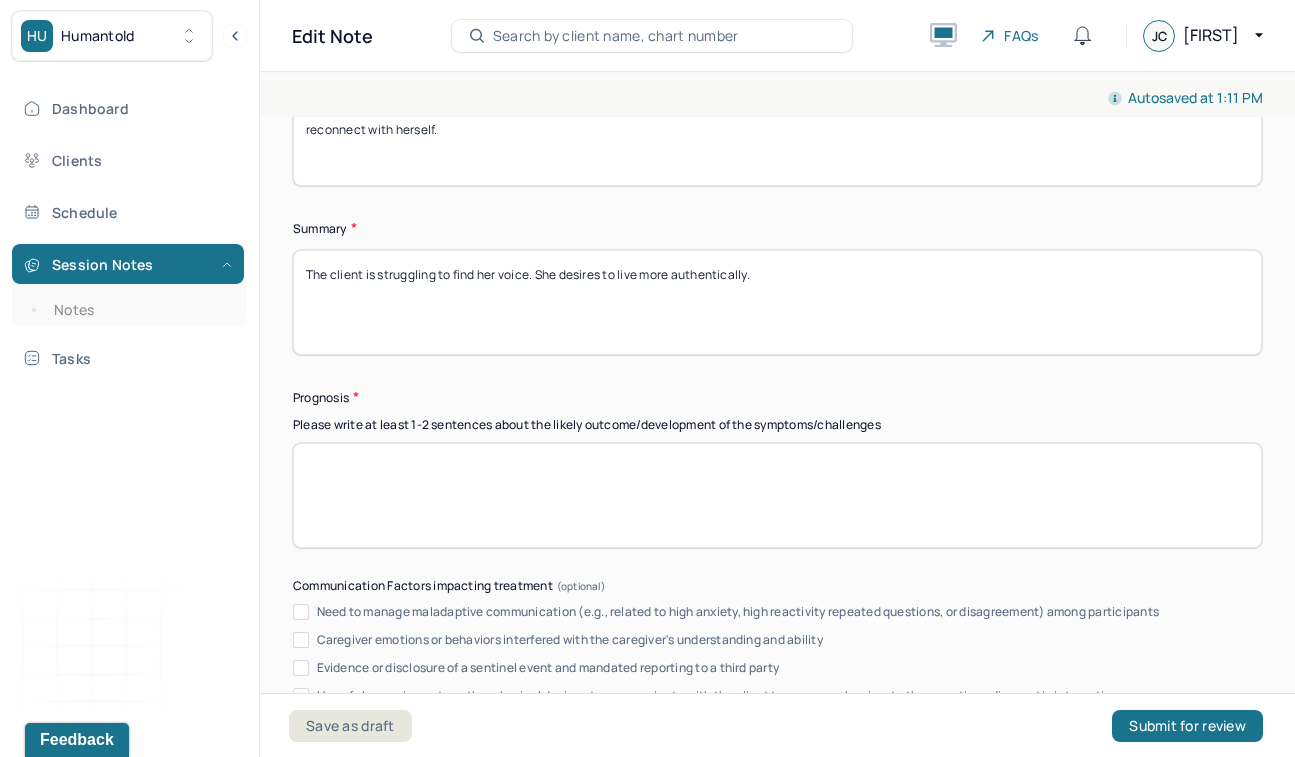 scroll, scrollTop: 12975, scrollLeft: 0, axis: vertical 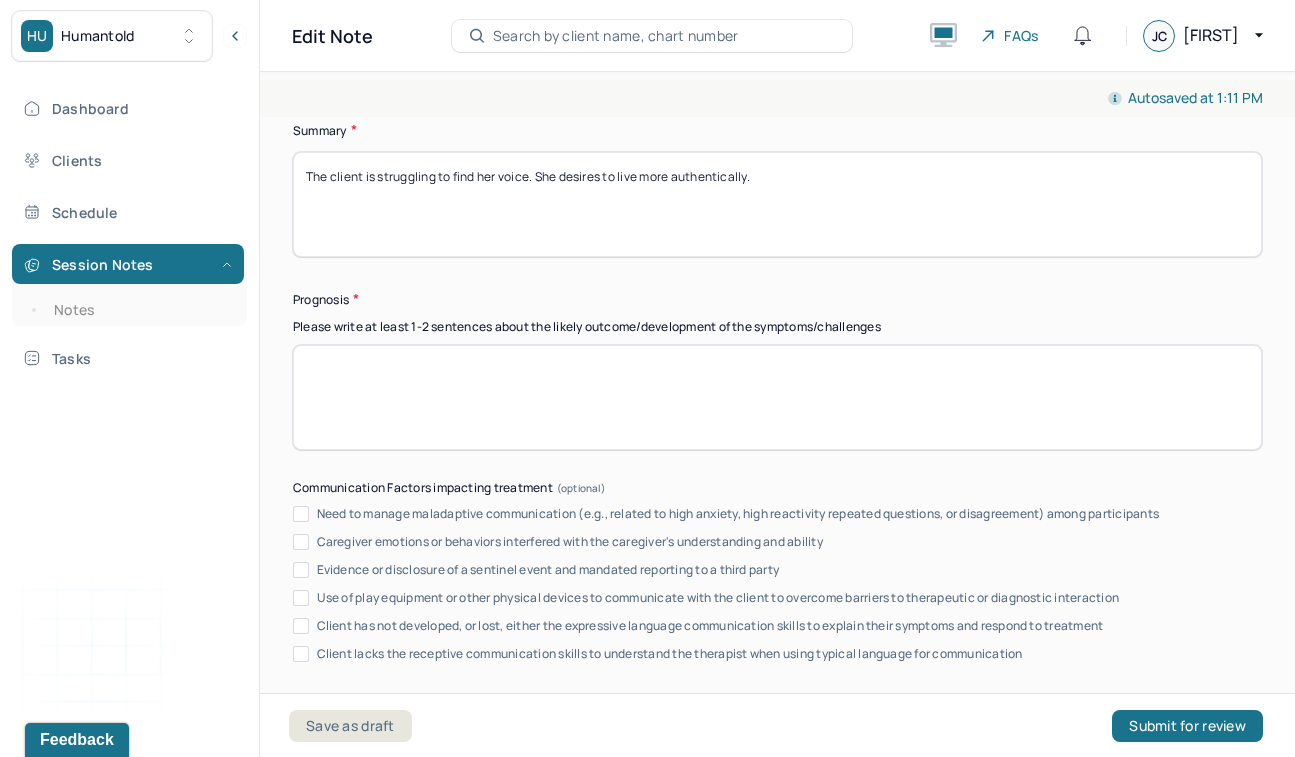 click at bounding box center (777, 397) 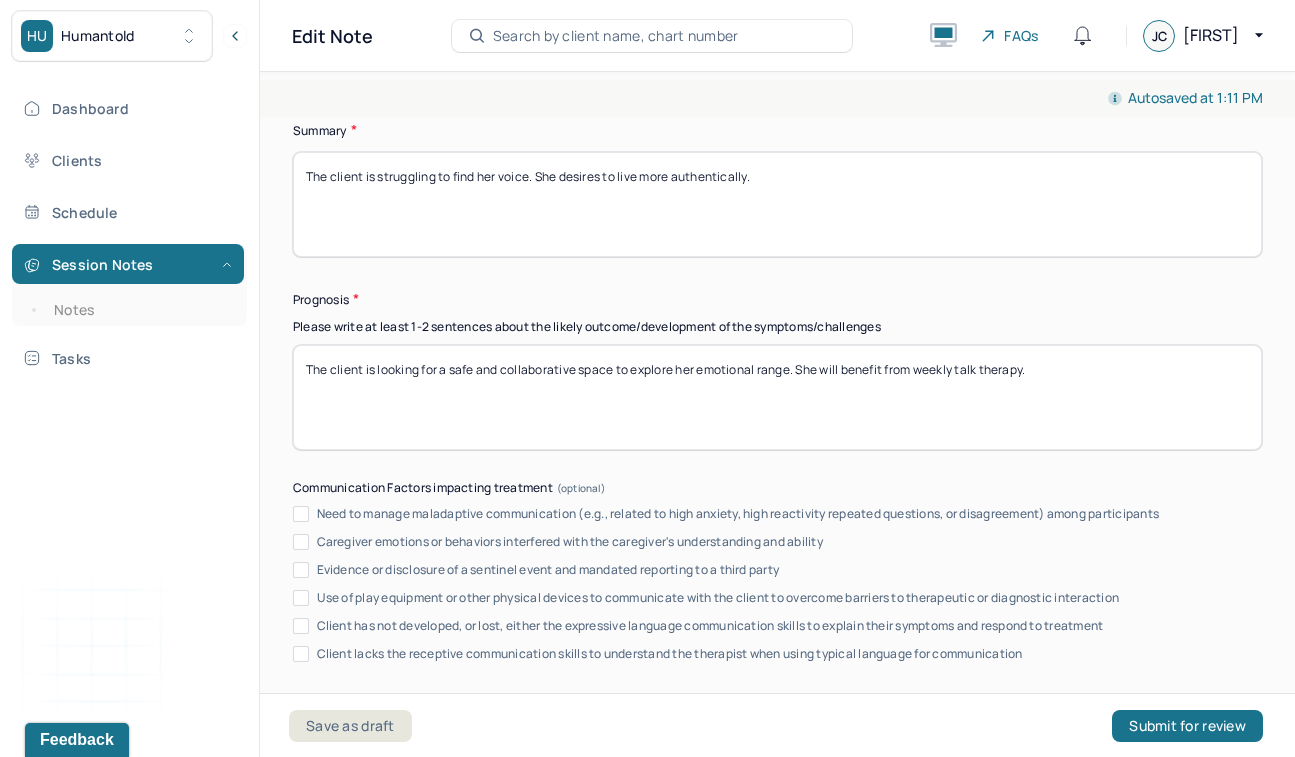 type on "The client is looking for a safe and collaborative space to explore her emotional range. She will benefit from weekly talk therapy." 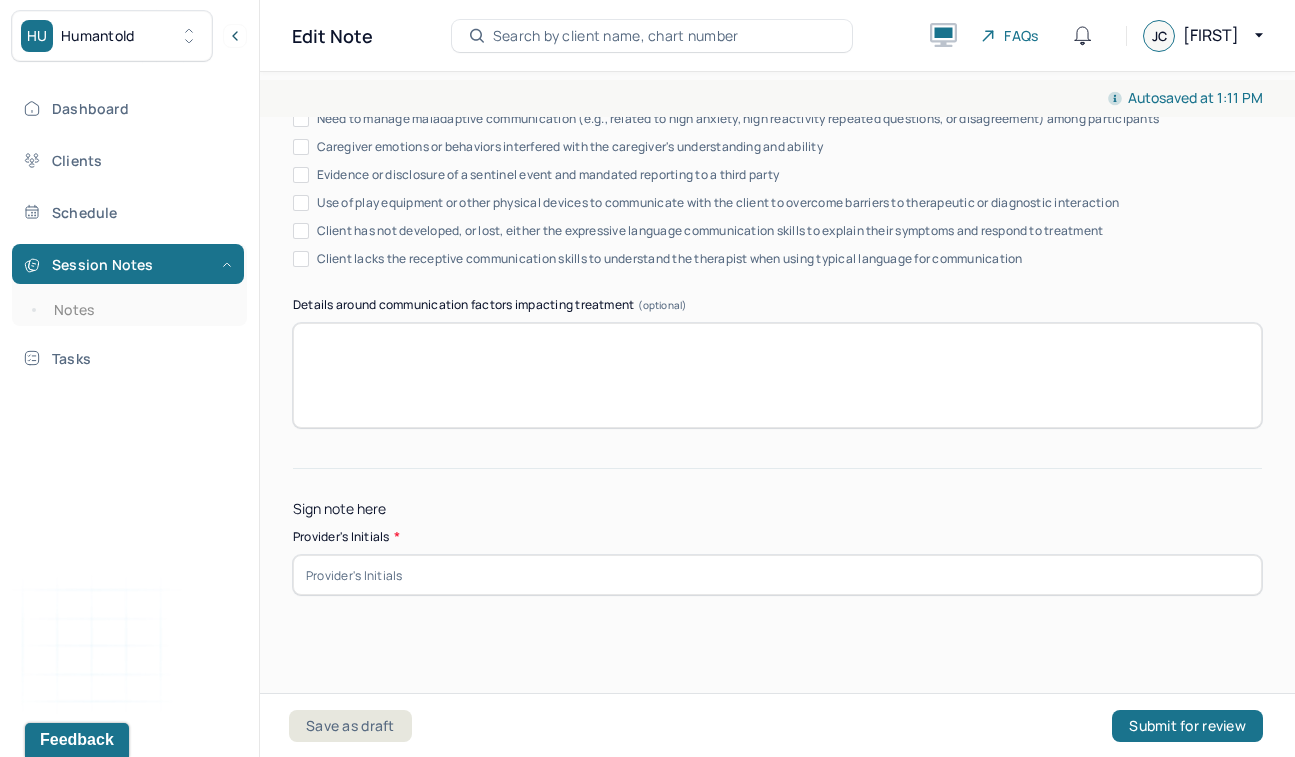 scroll, scrollTop: 13369, scrollLeft: 0, axis: vertical 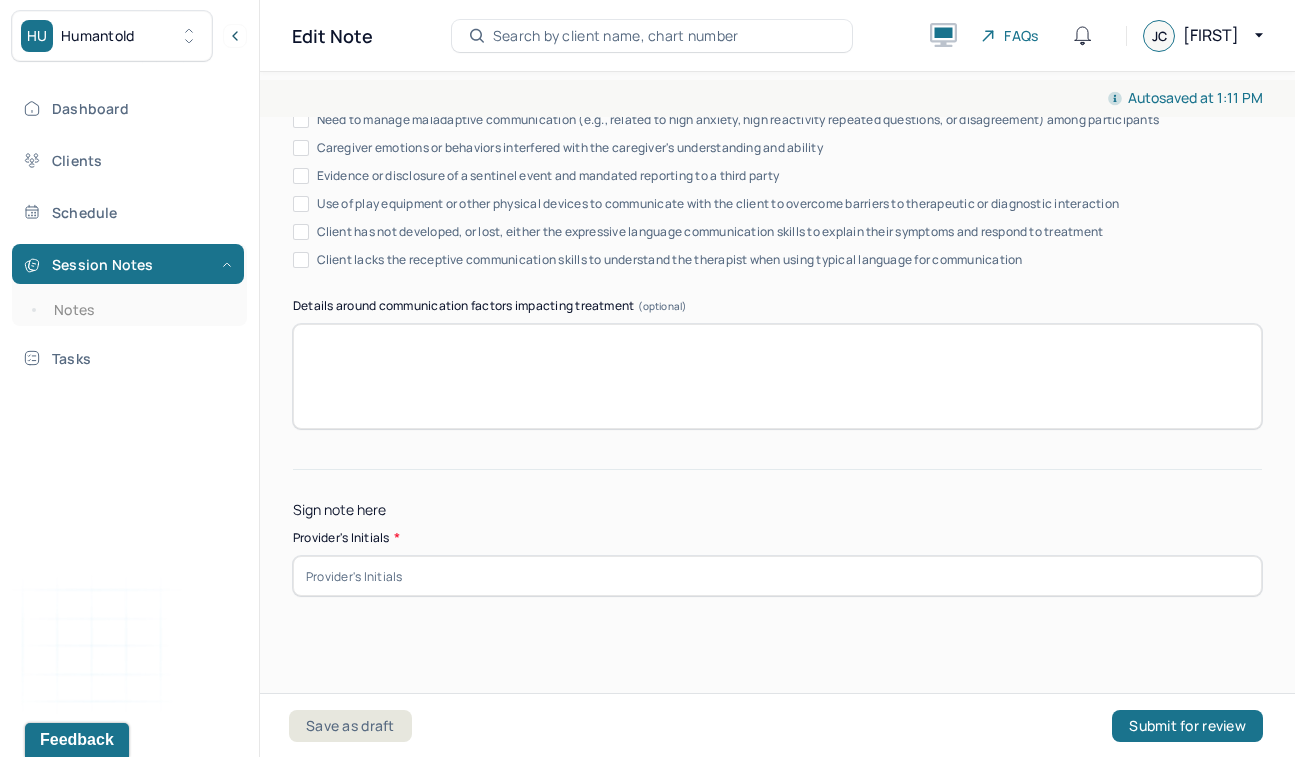 click at bounding box center [777, 576] 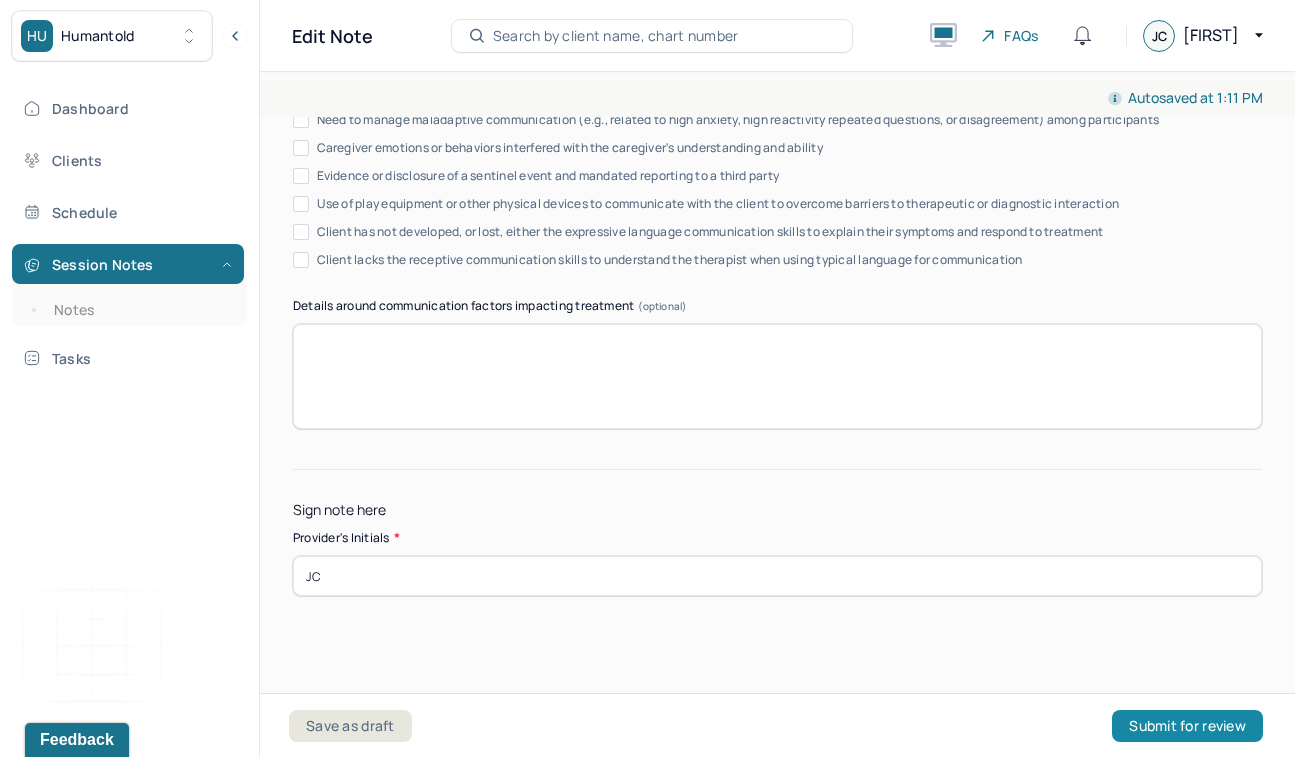 type on "JC" 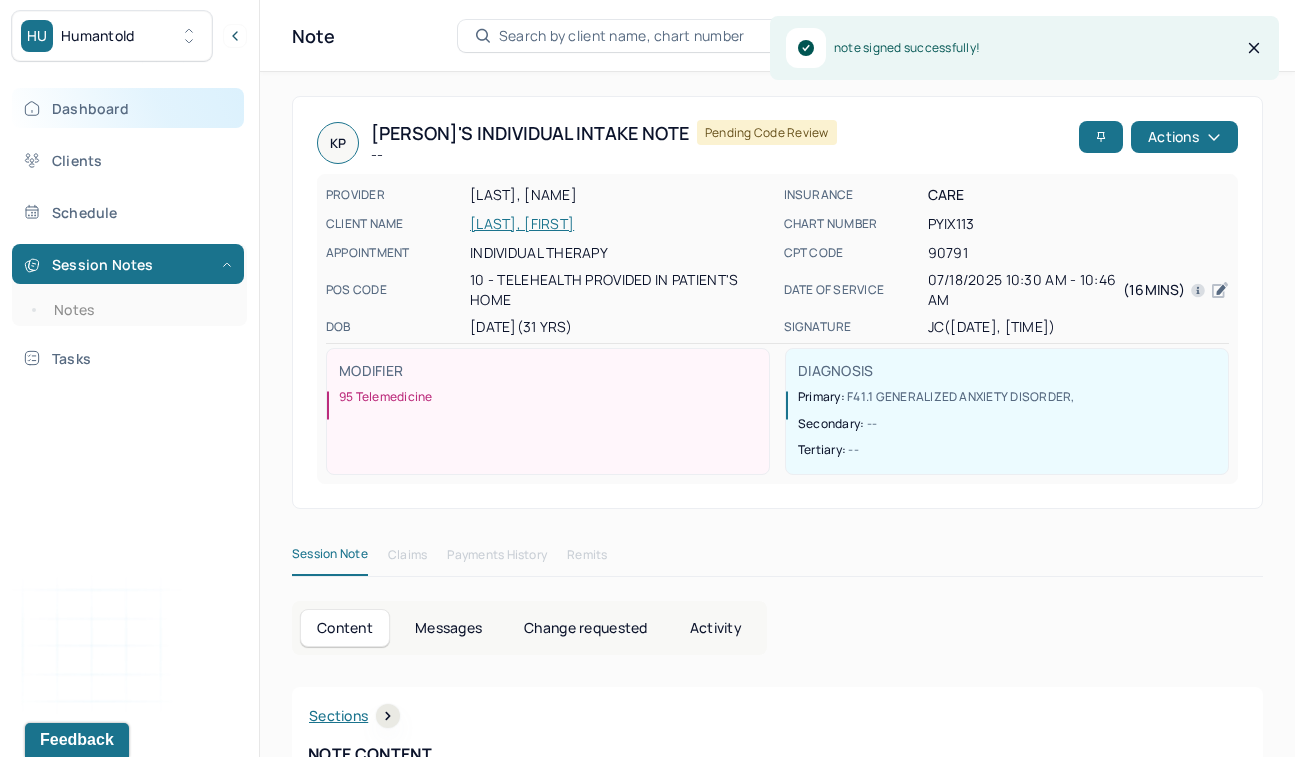 click on "Dashboard" at bounding box center (128, 108) 